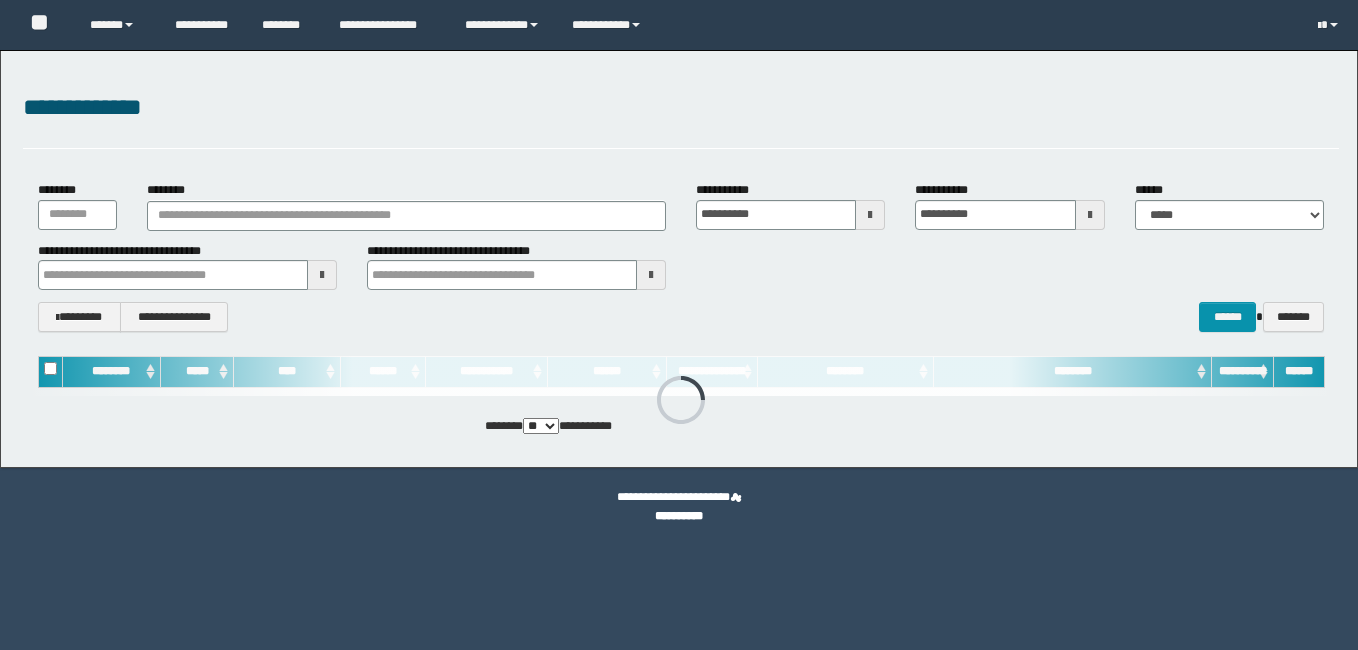 scroll, scrollTop: 0, scrollLeft: 0, axis: both 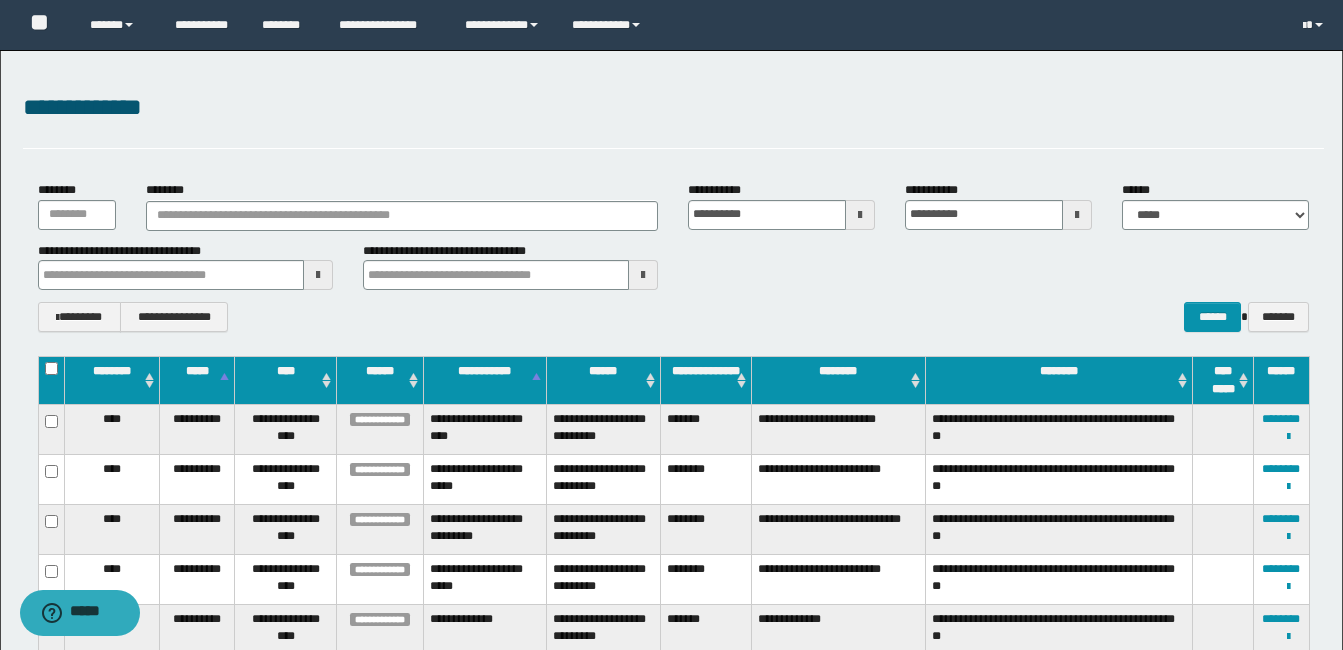 click on "**********" at bounding box center [673, 108] 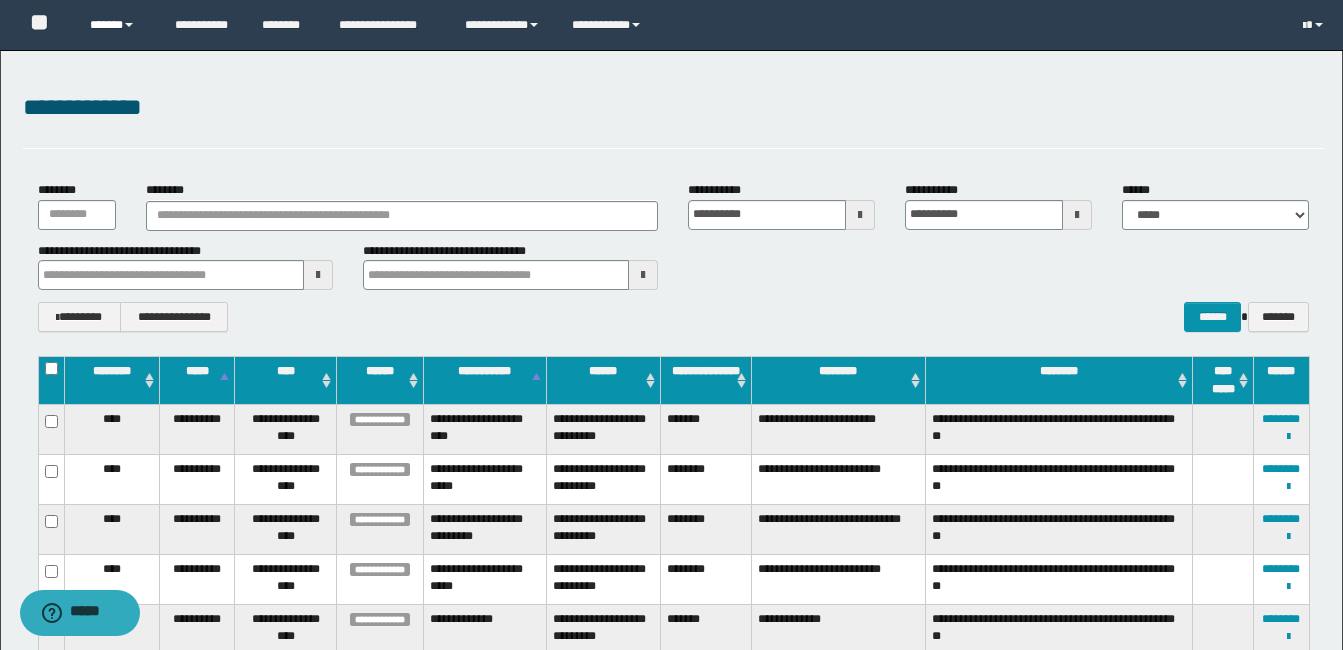 click on "******" at bounding box center [117, 25] 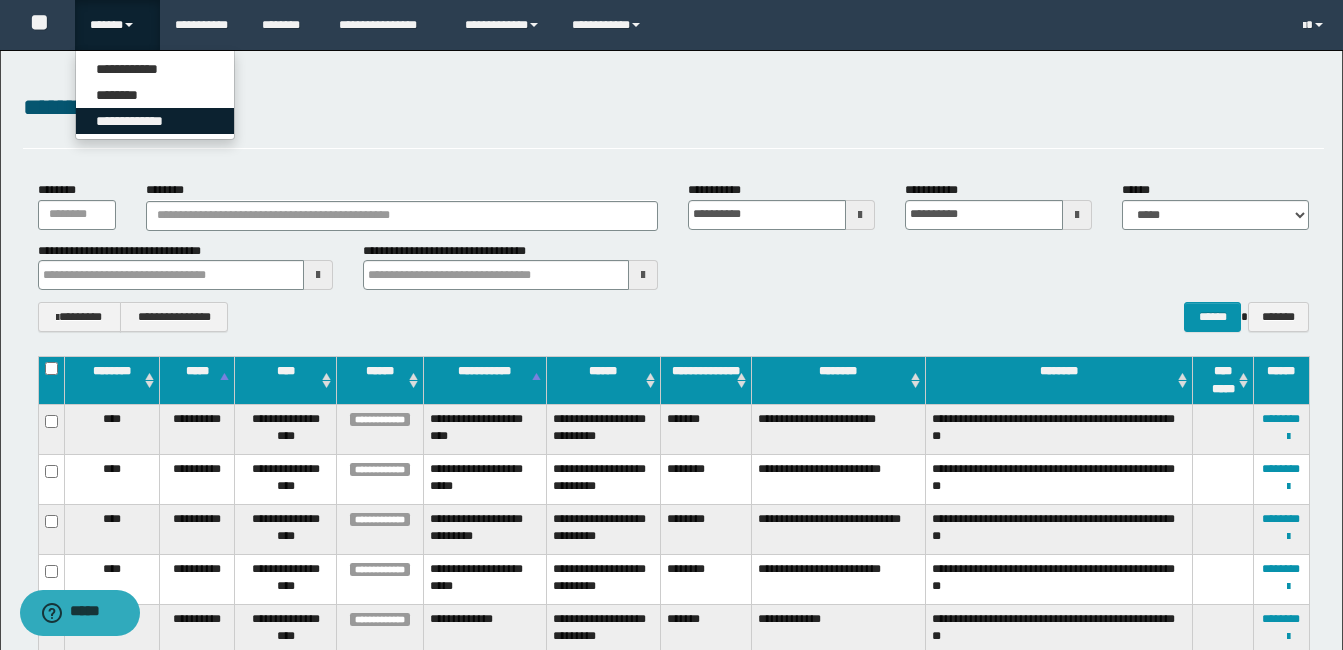drag, startPoint x: 150, startPoint y: 123, endPoint x: 467, endPoint y: 365, distance: 398.81448 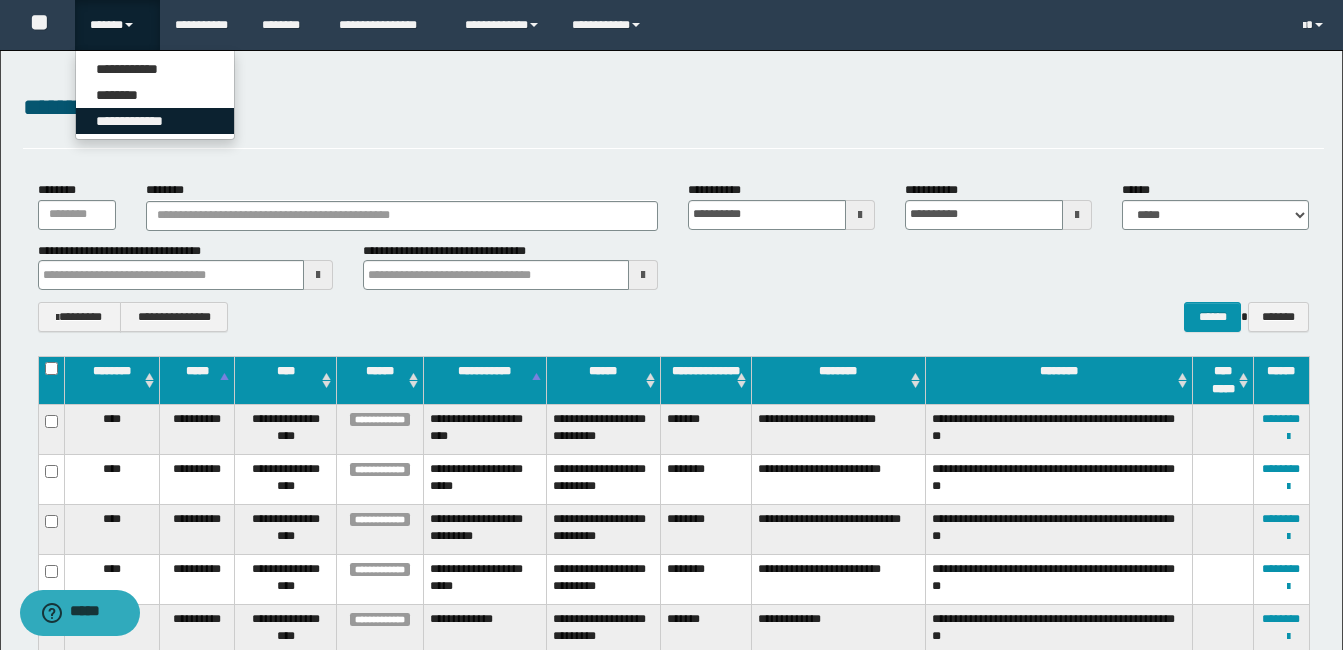 click on "**********" at bounding box center (155, 121) 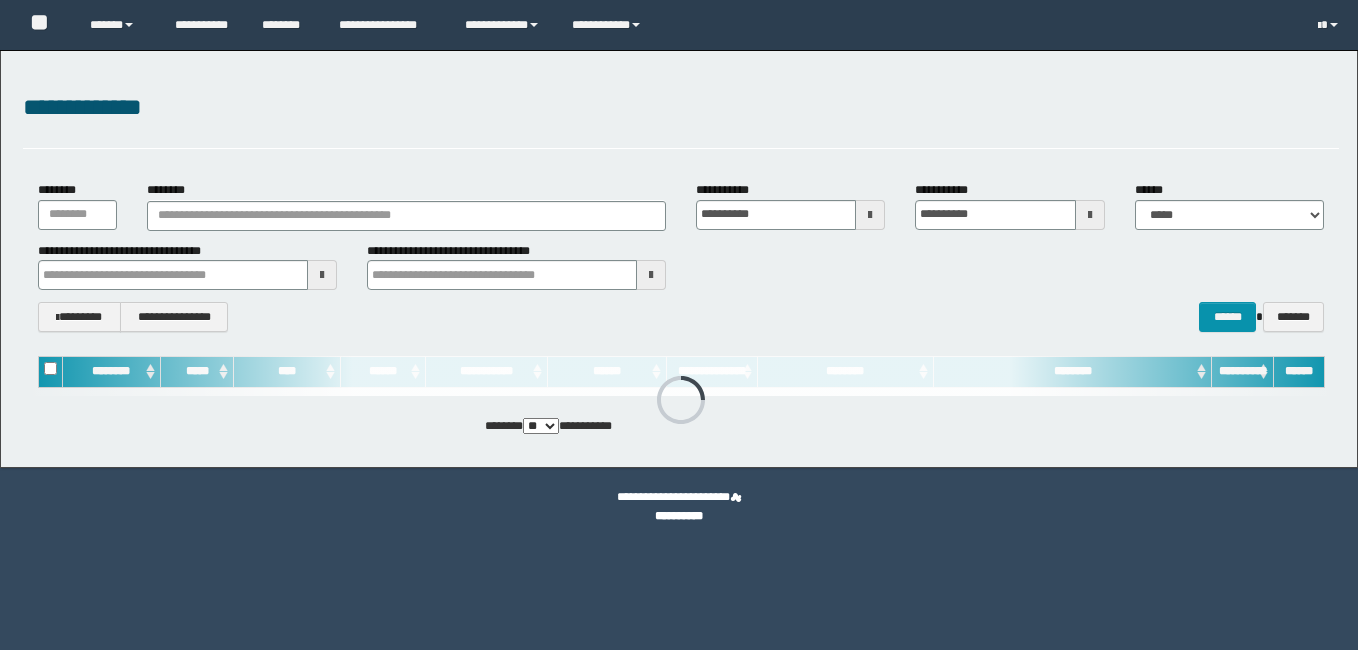 scroll, scrollTop: 0, scrollLeft: 0, axis: both 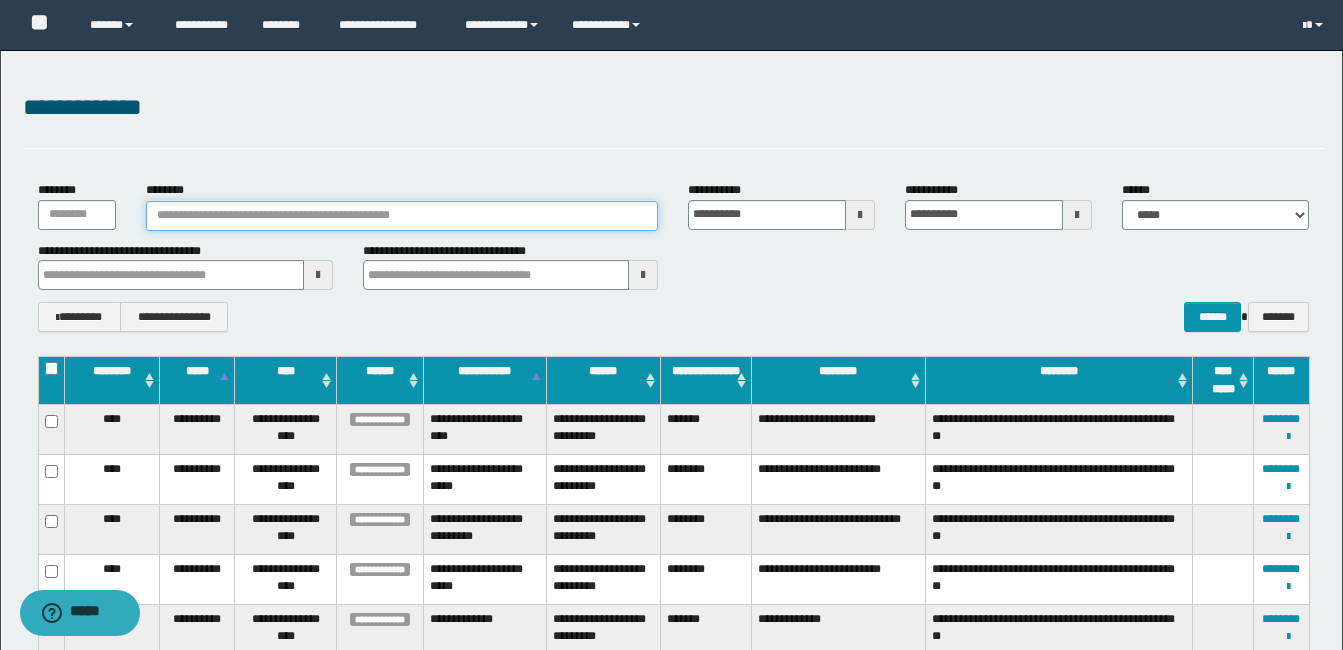 click on "********" at bounding box center [402, 216] 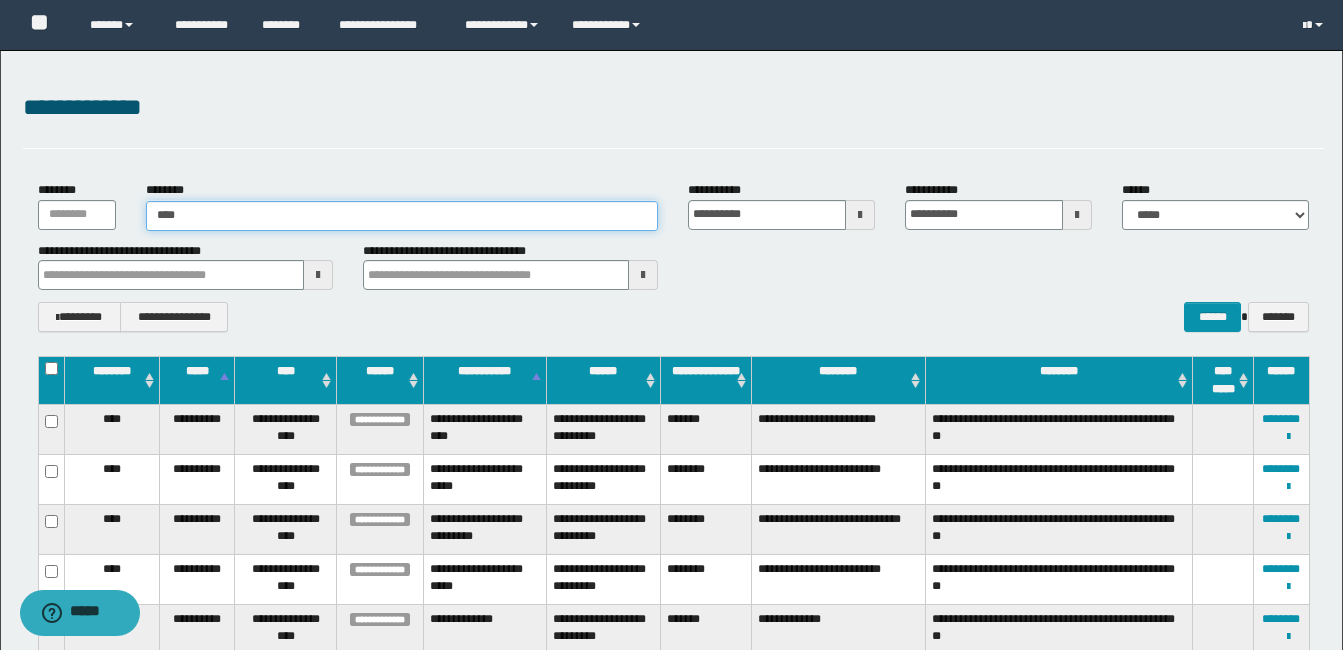 type on "*****" 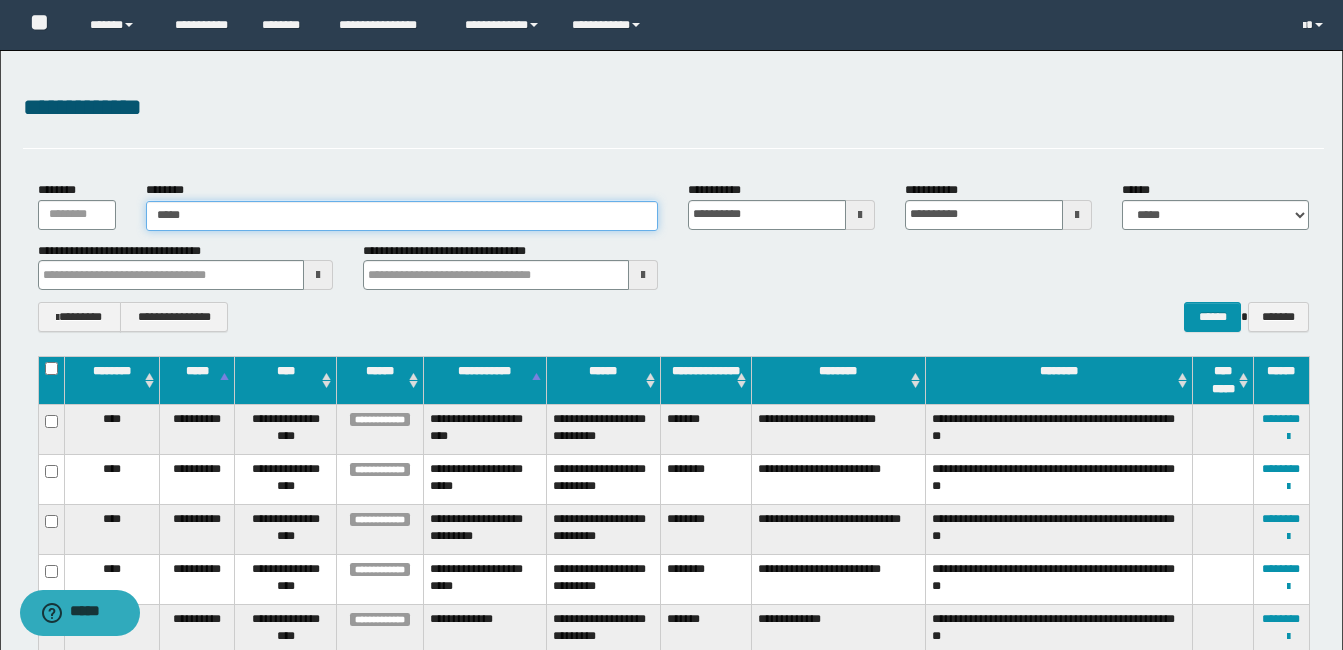 type on "*****" 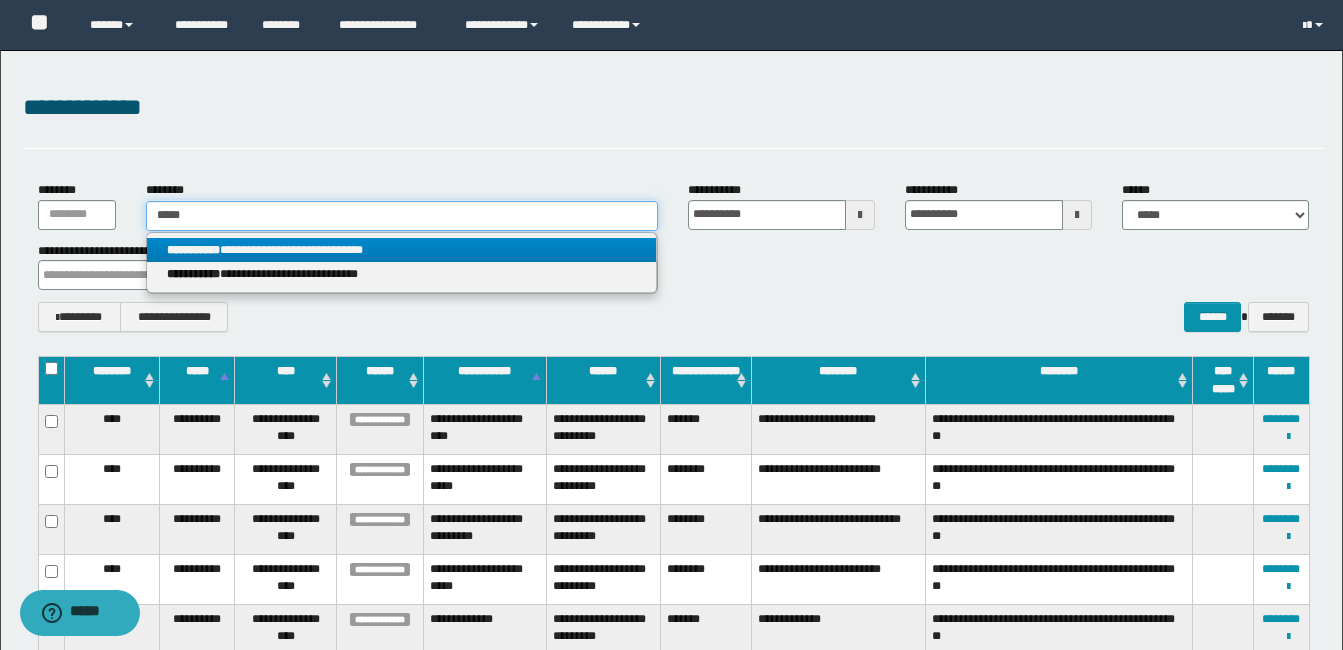 type on "*****" 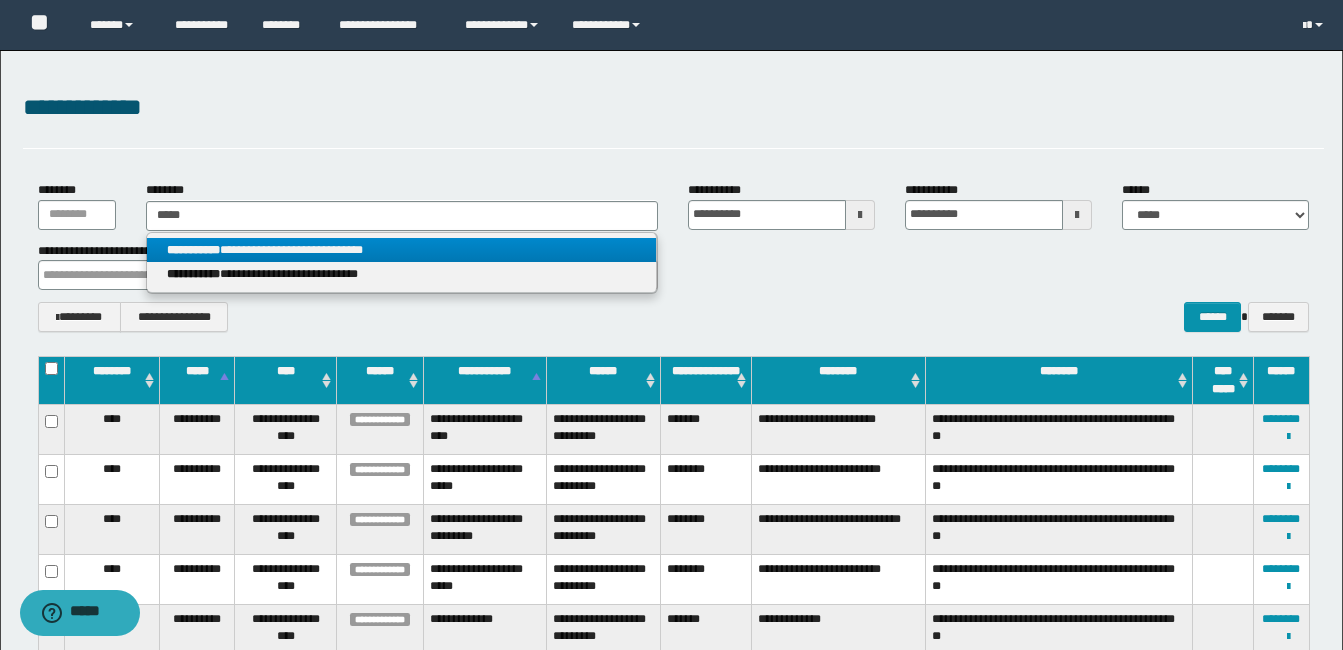 click on "**********" at bounding box center (193, 250) 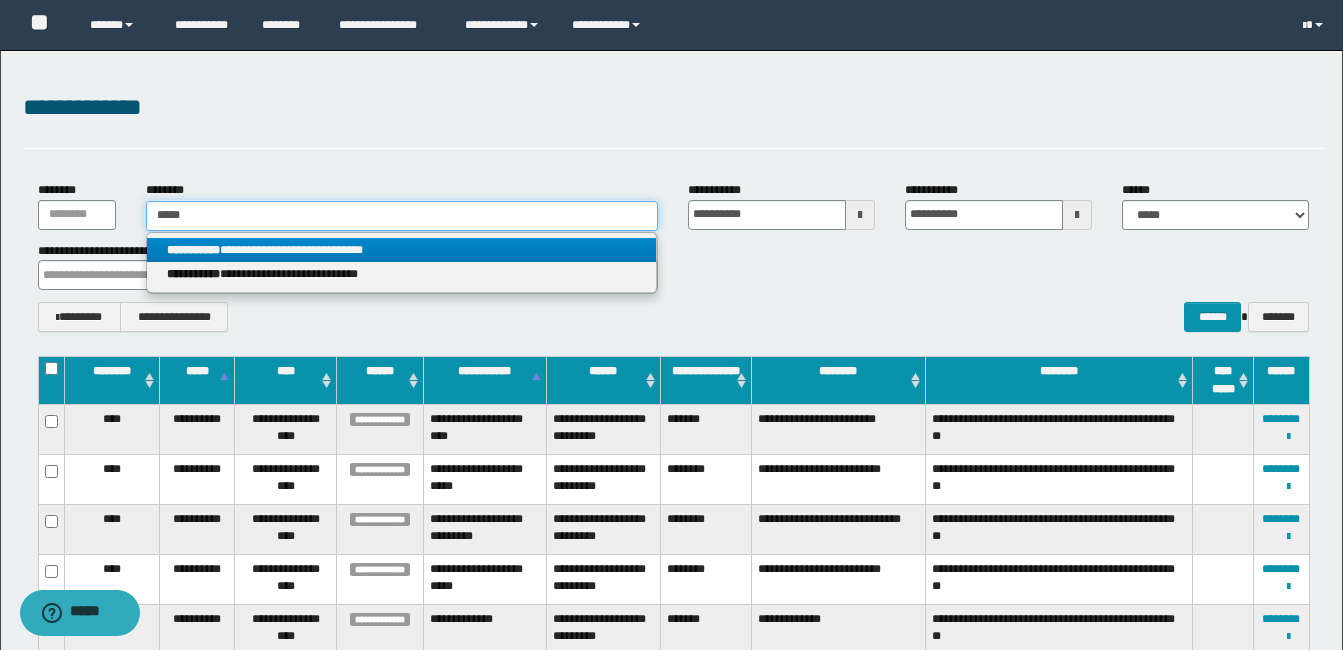 type 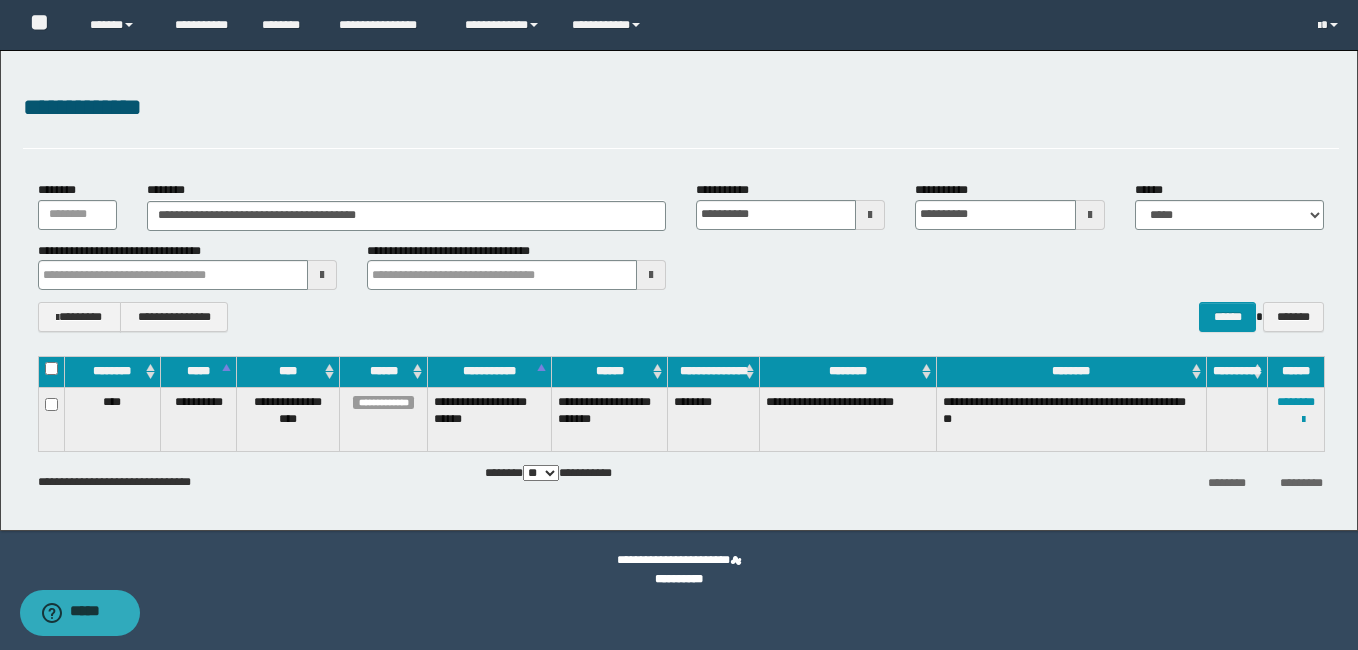 click at bounding box center [0, 0] 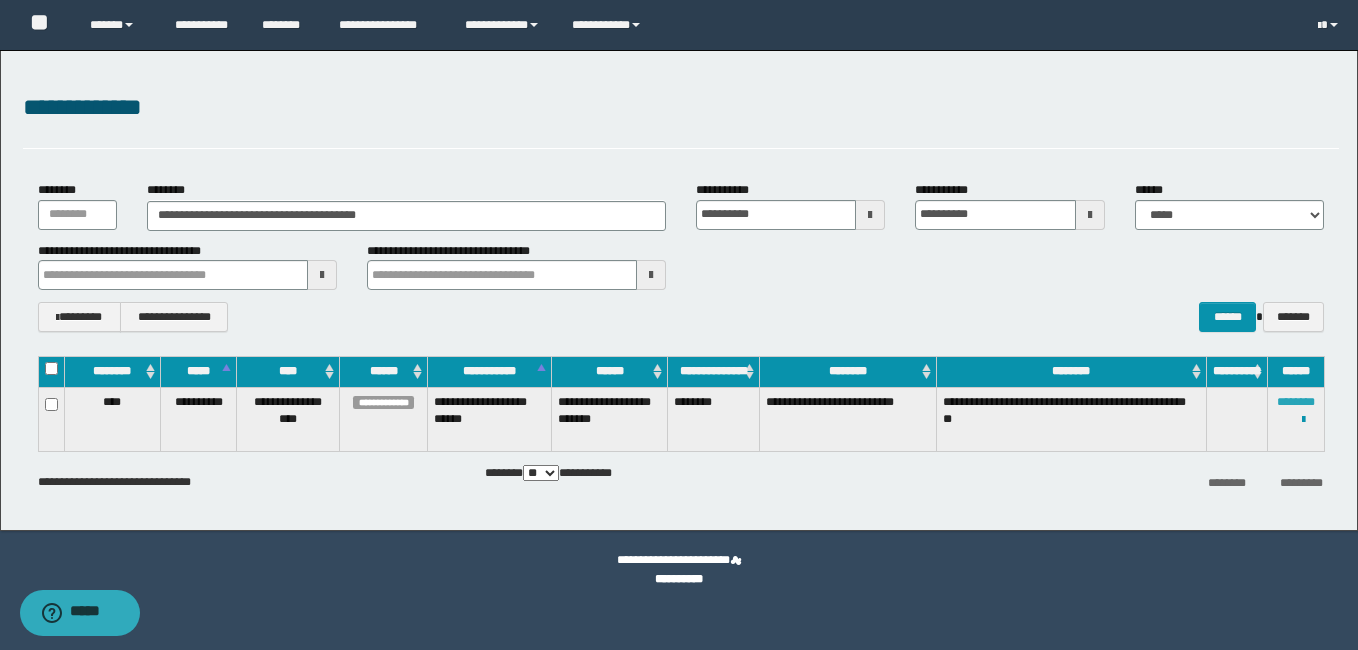 click on "********" at bounding box center (1296, 402) 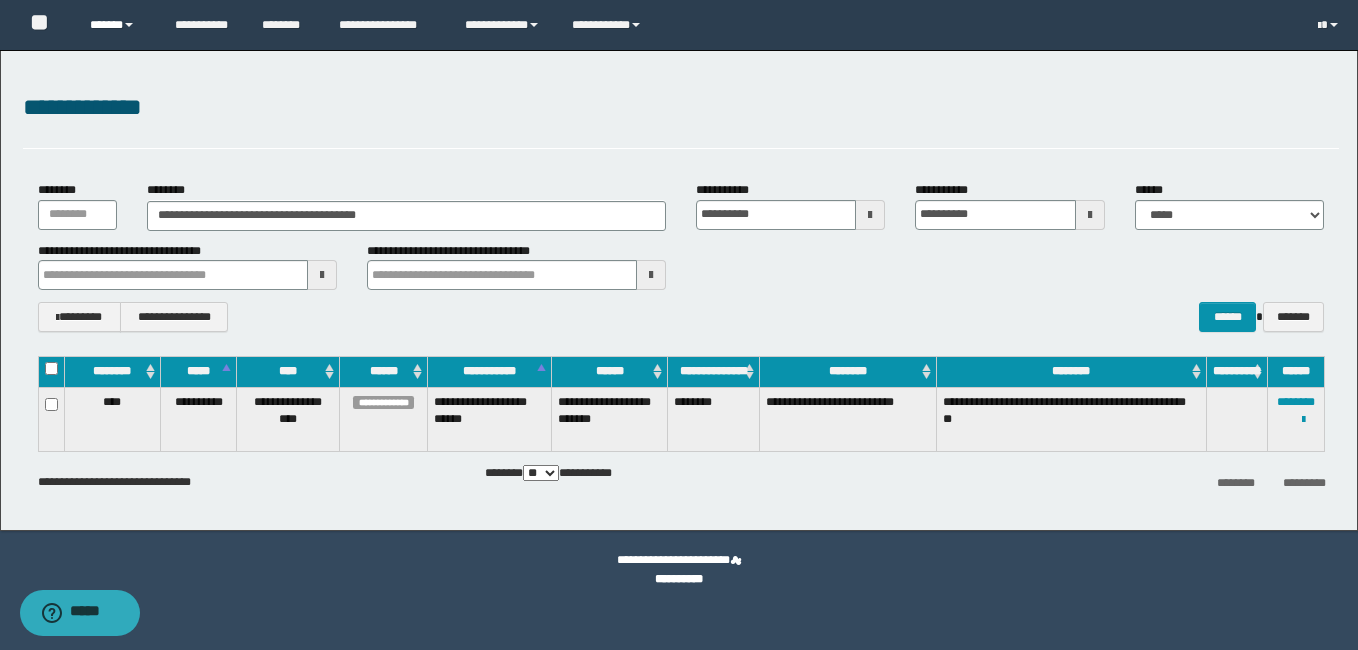 click on "******" at bounding box center (117, 25) 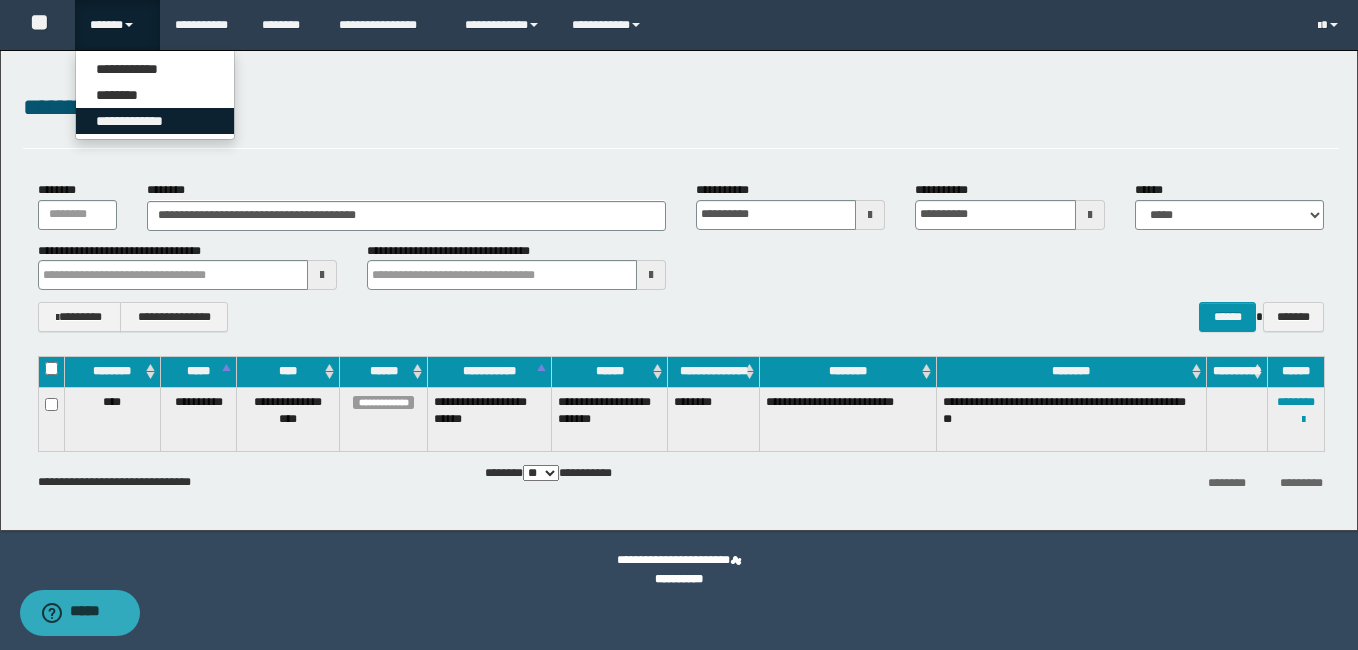 click on "**********" at bounding box center [155, 121] 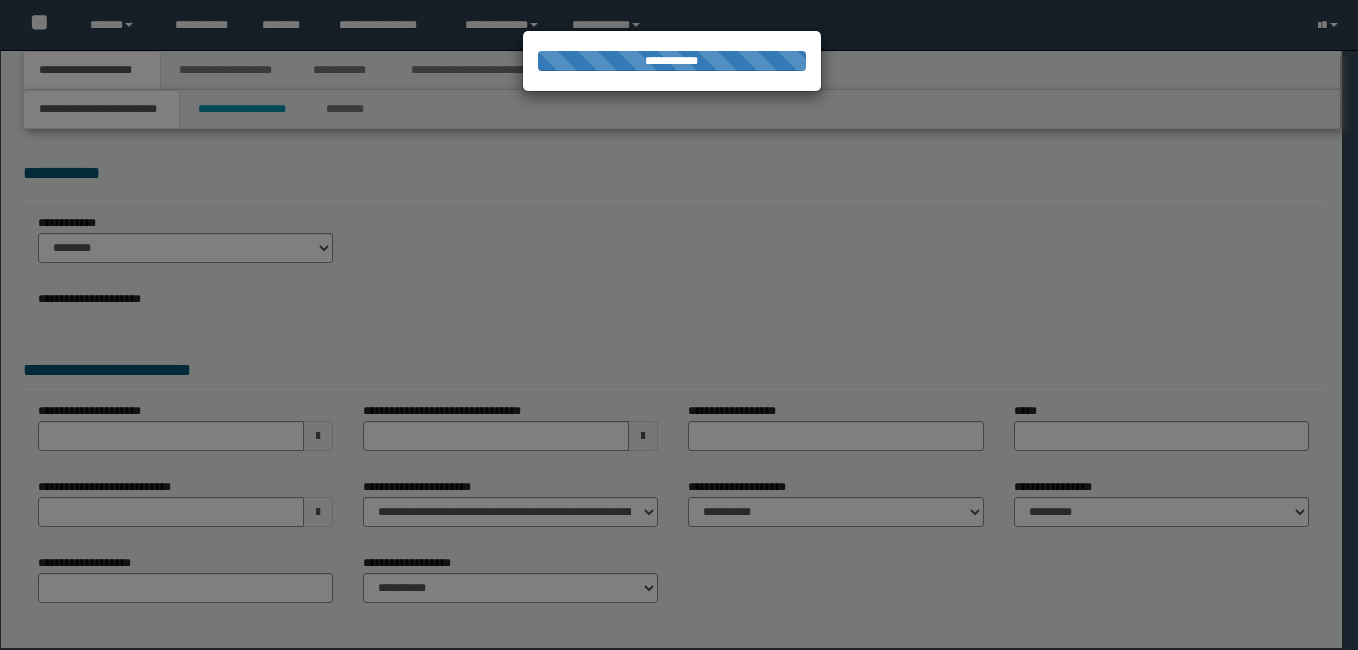 scroll, scrollTop: 0, scrollLeft: 0, axis: both 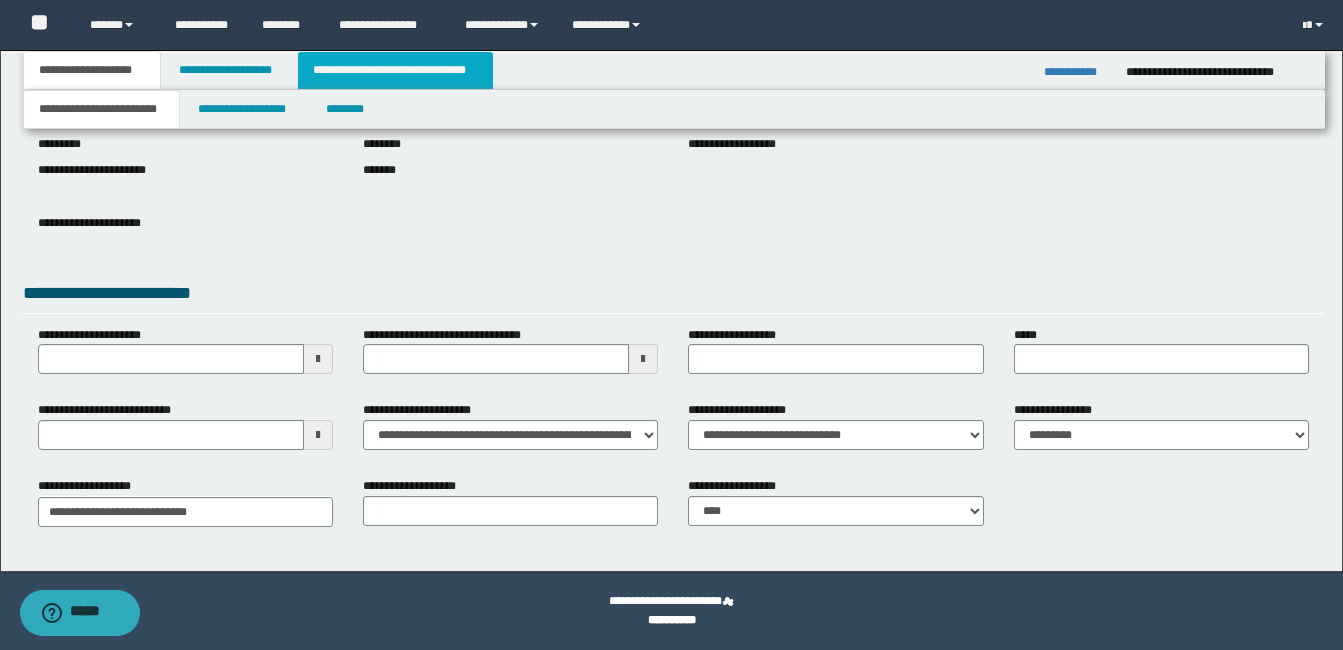 click on "**********" at bounding box center (395, 70) 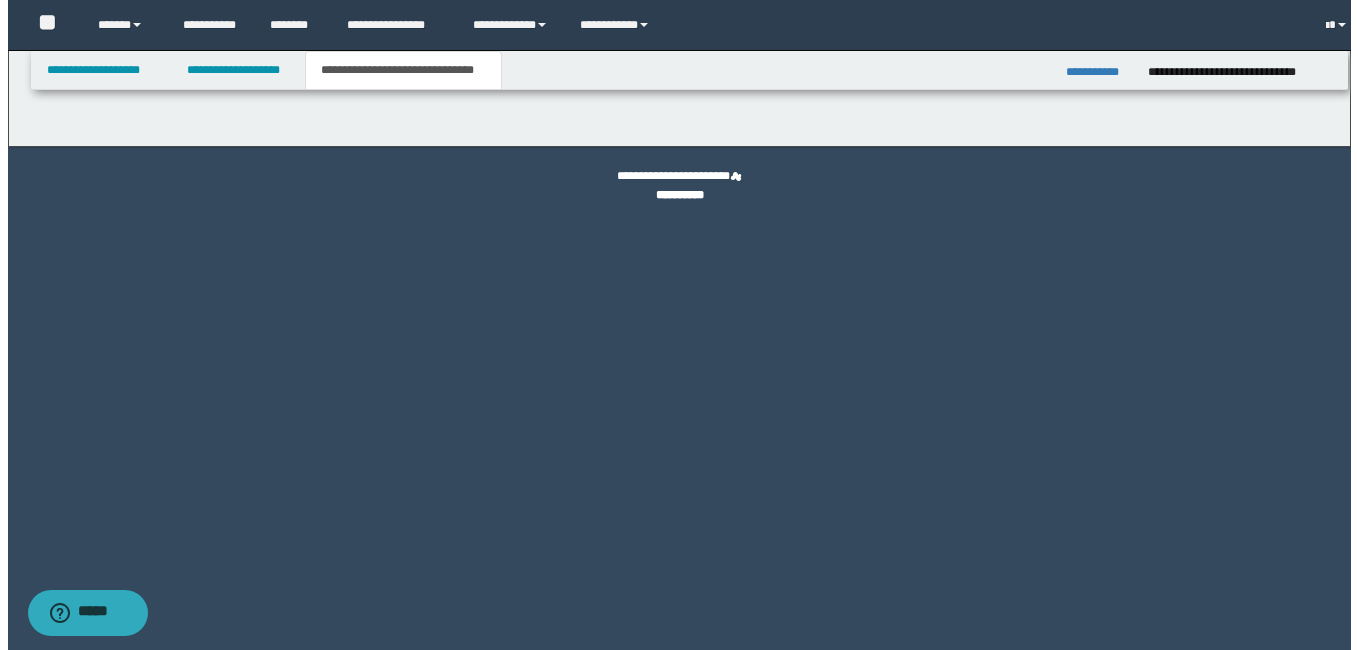 scroll, scrollTop: 0, scrollLeft: 0, axis: both 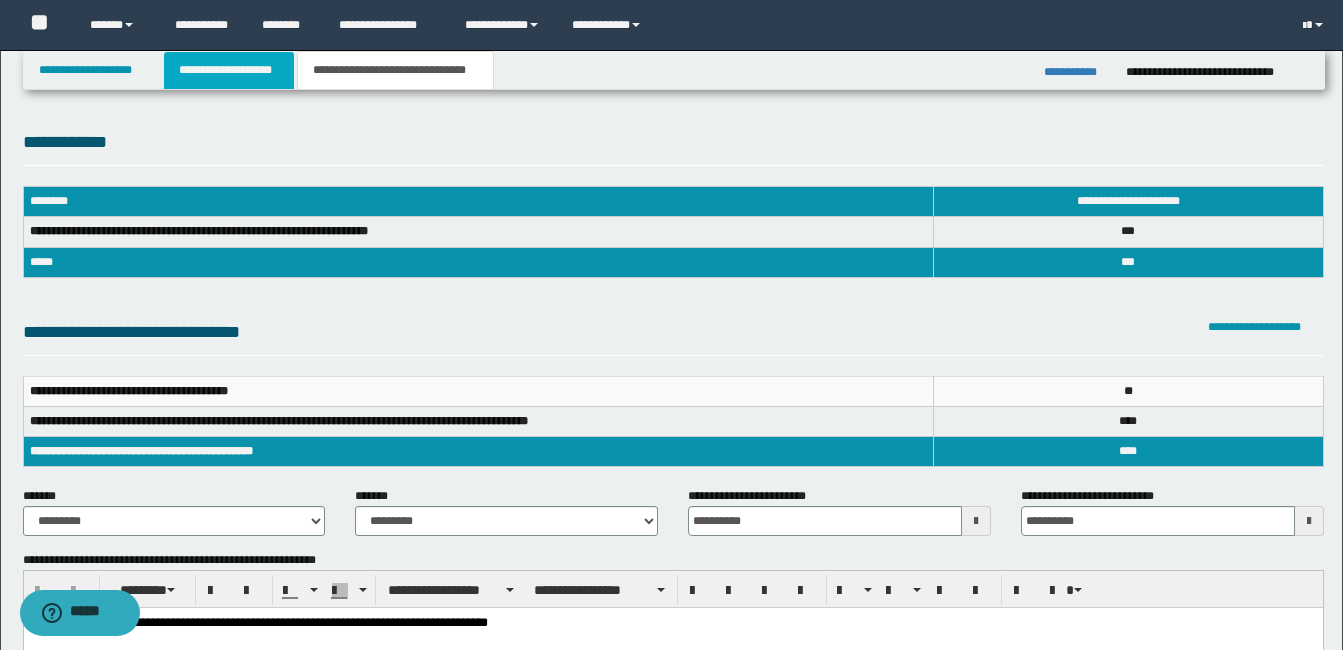 click on "**********" at bounding box center [229, 70] 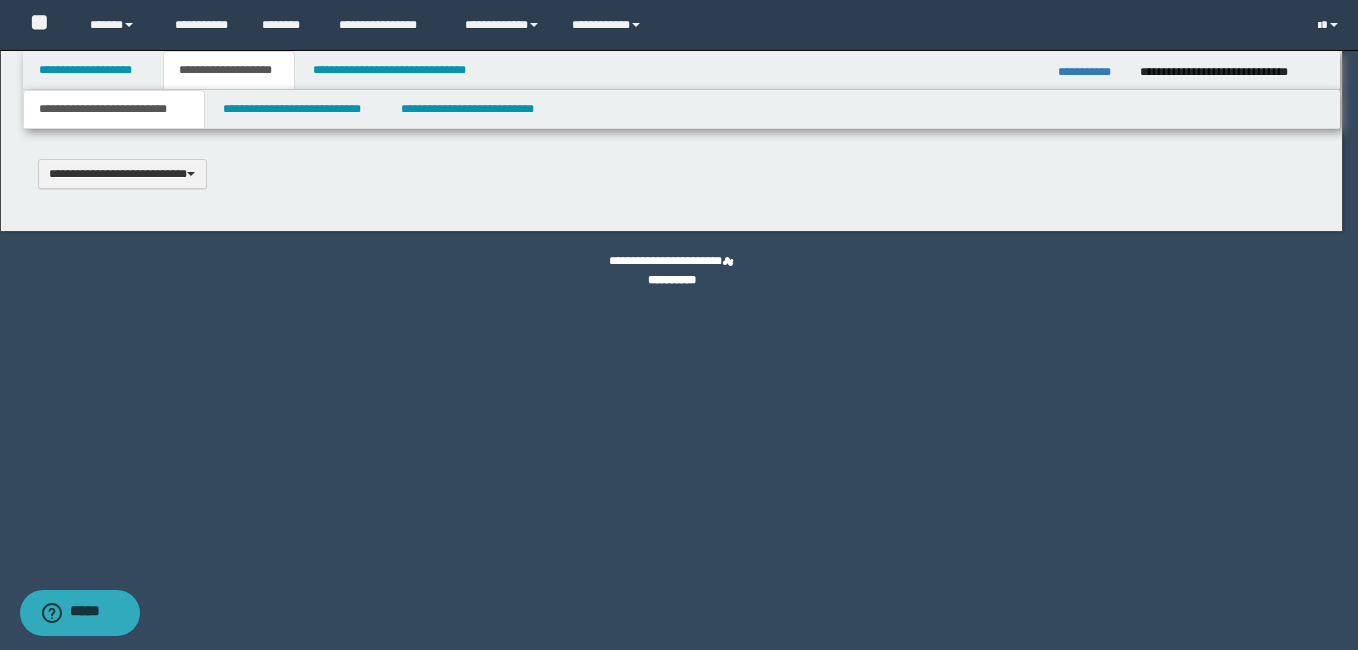scroll, scrollTop: 0, scrollLeft: 0, axis: both 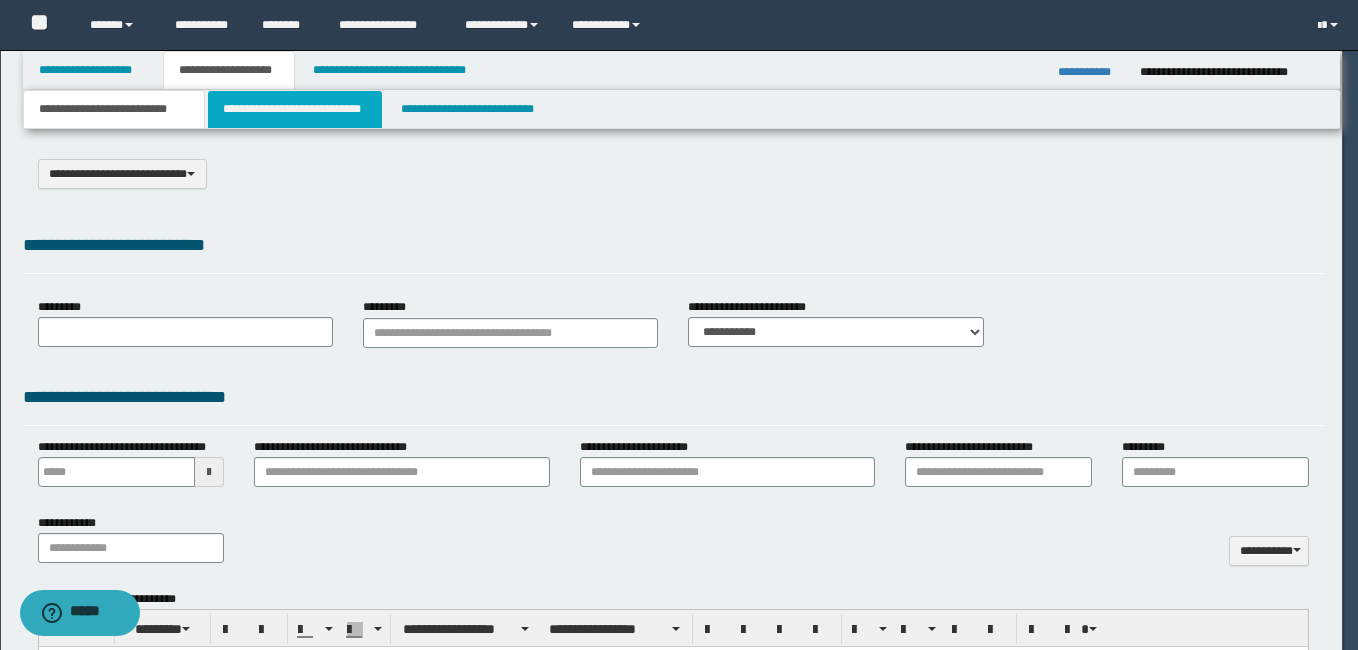 select on "*" 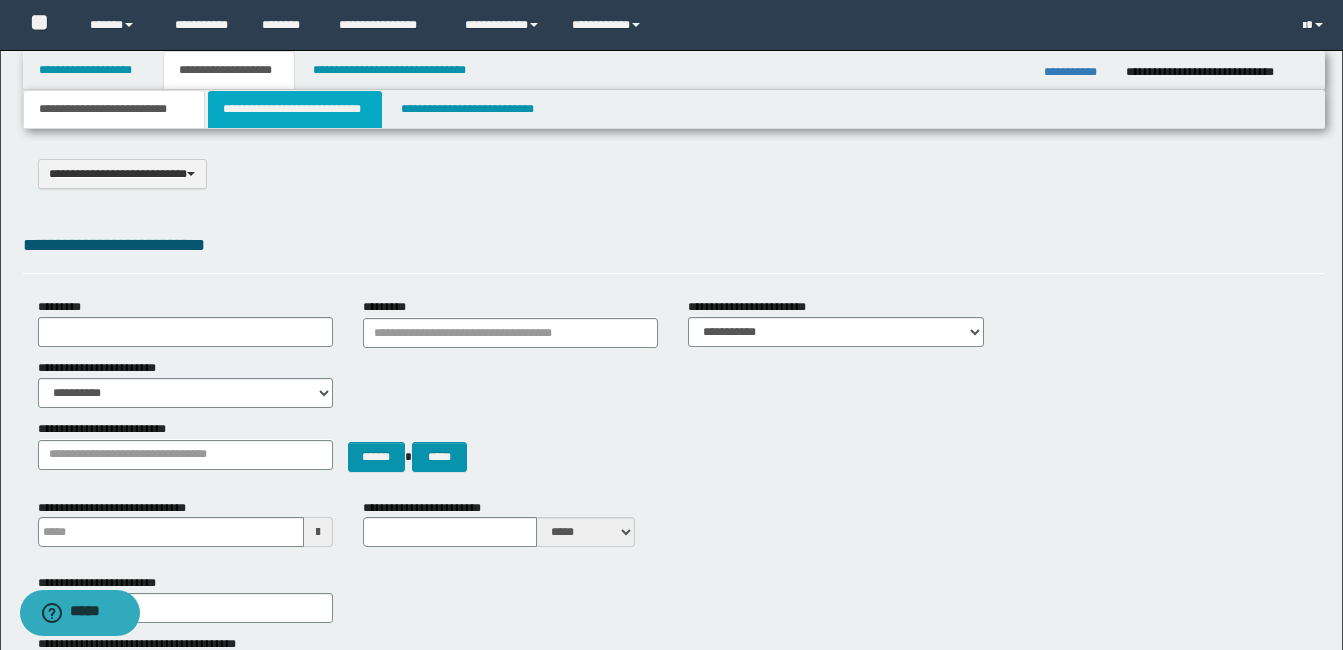 click on "**********" at bounding box center [295, 109] 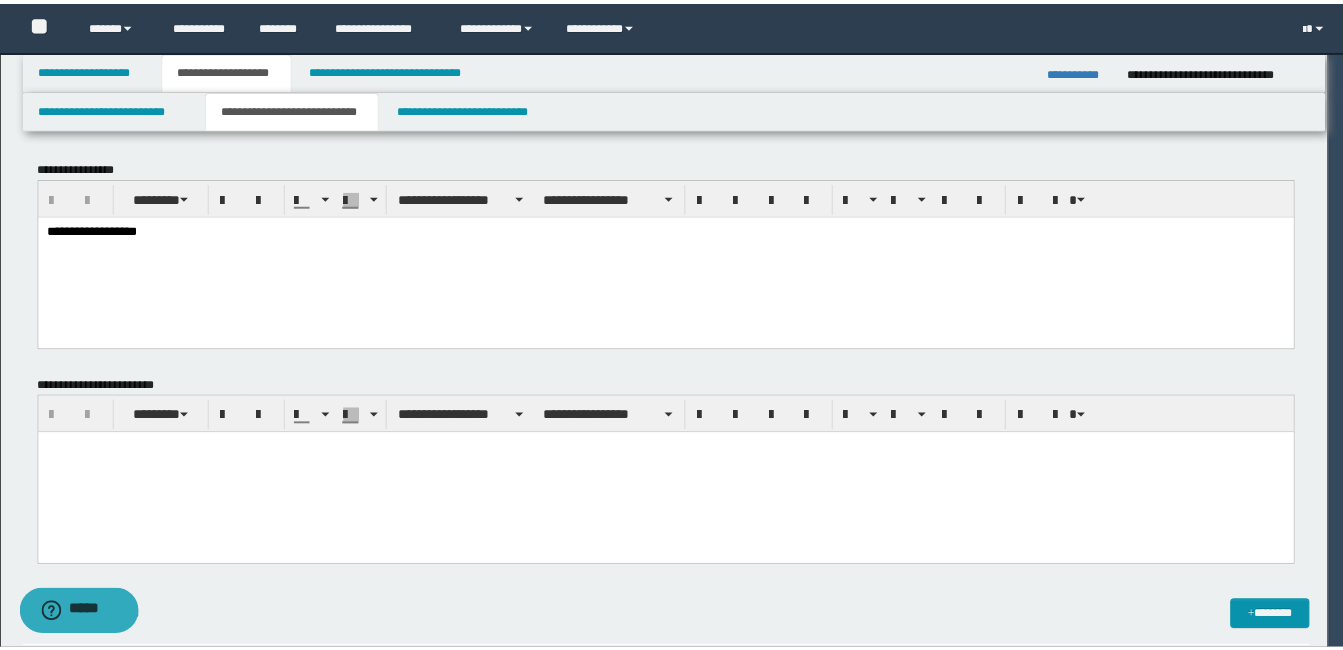 scroll, scrollTop: 0, scrollLeft: 0, axis: both 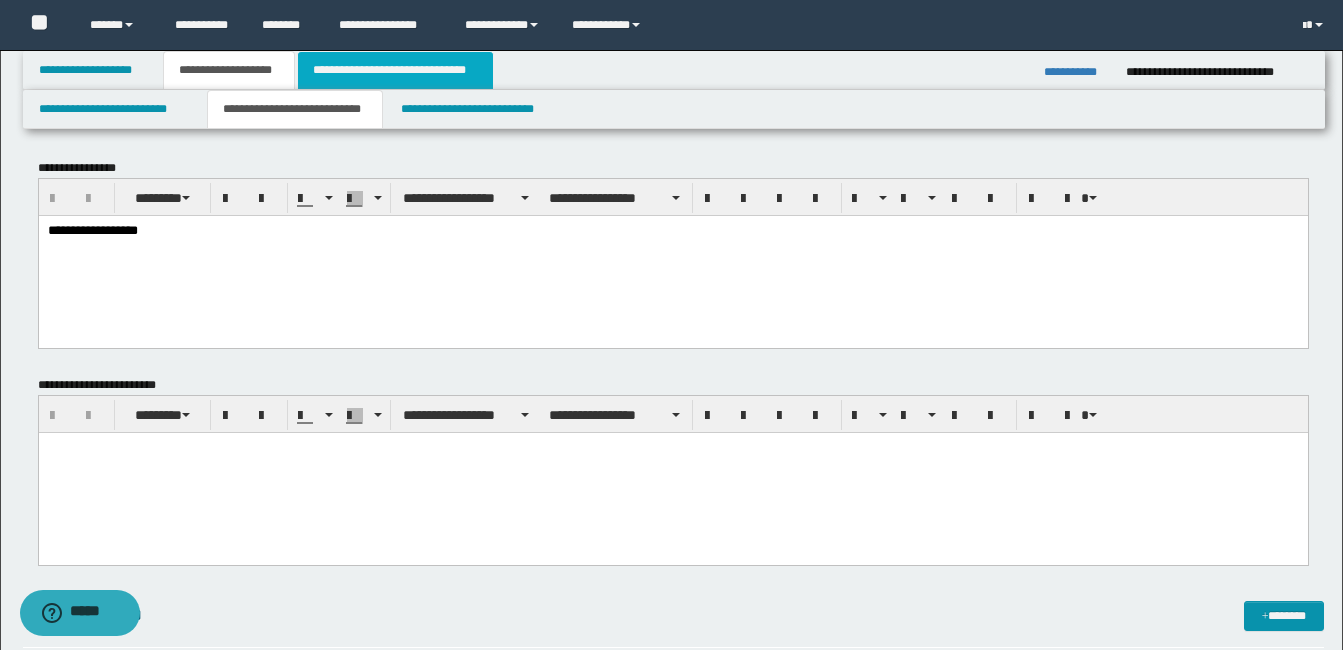 click on "**********" at bounding box center [395, 70] 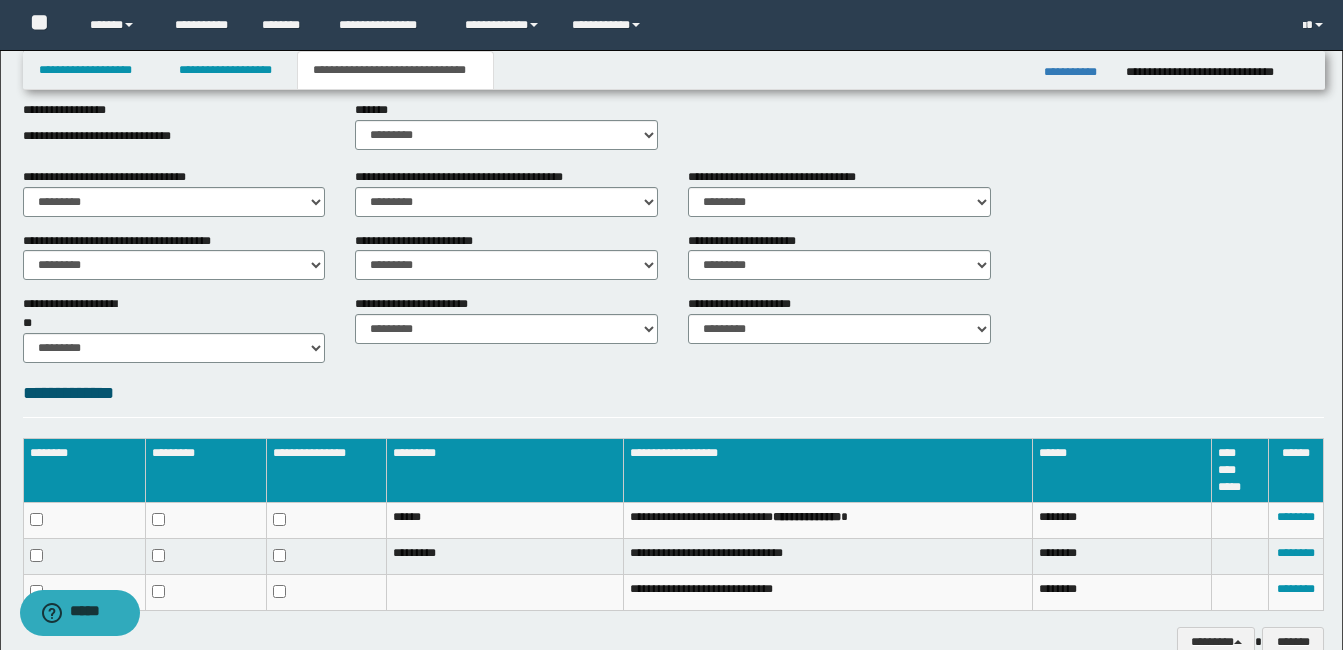 scroll, scrollTop: 717, scrollLeft: 0, axis: vertical 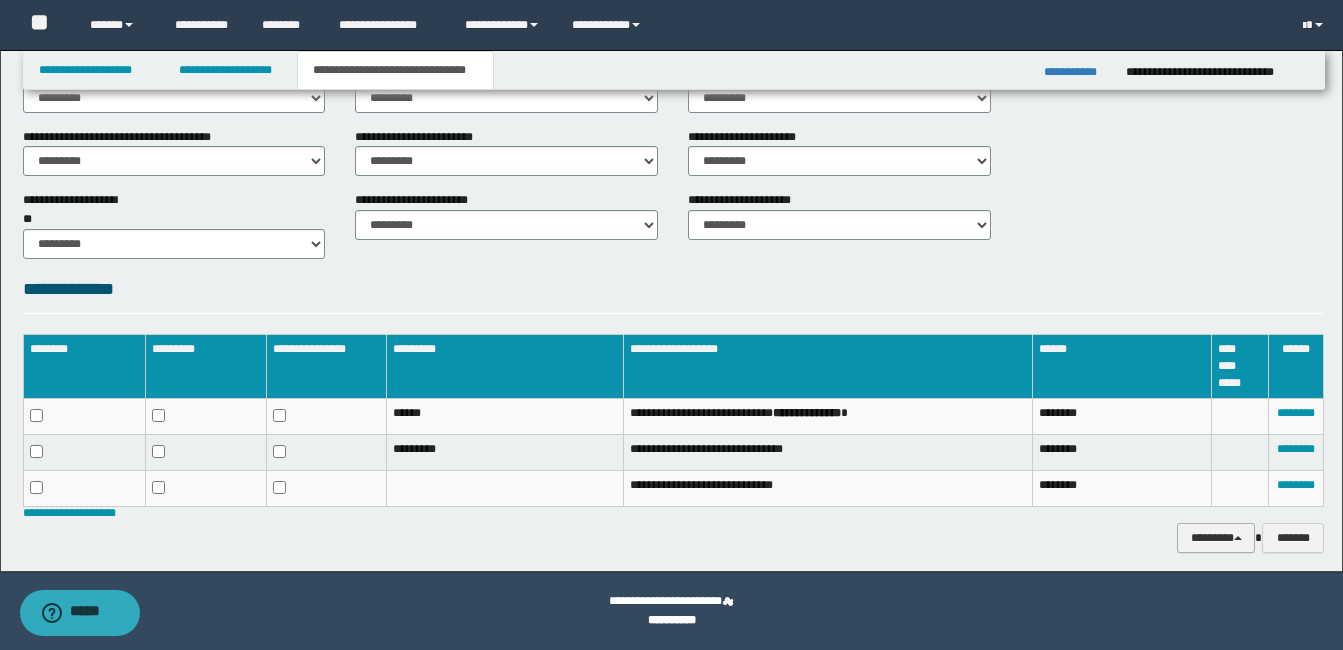 click on "********" at bounding box center [1216, 538] 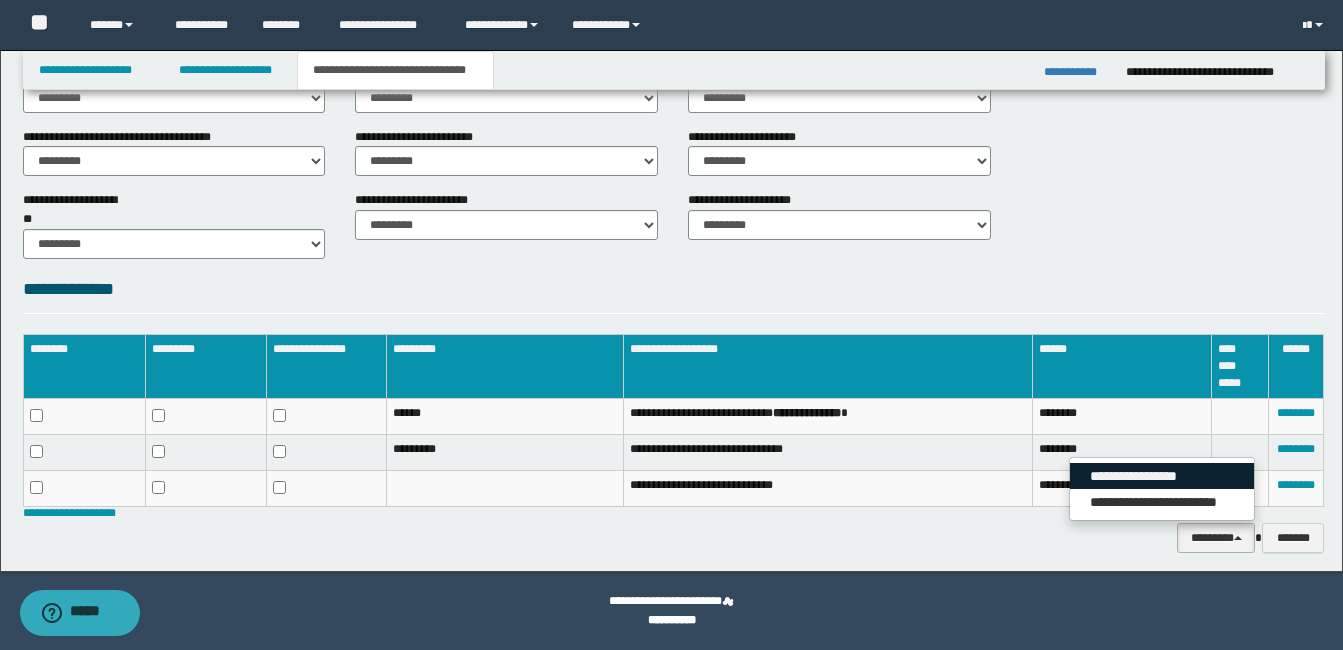 click on "**********" at bounding box center (1162, 476) 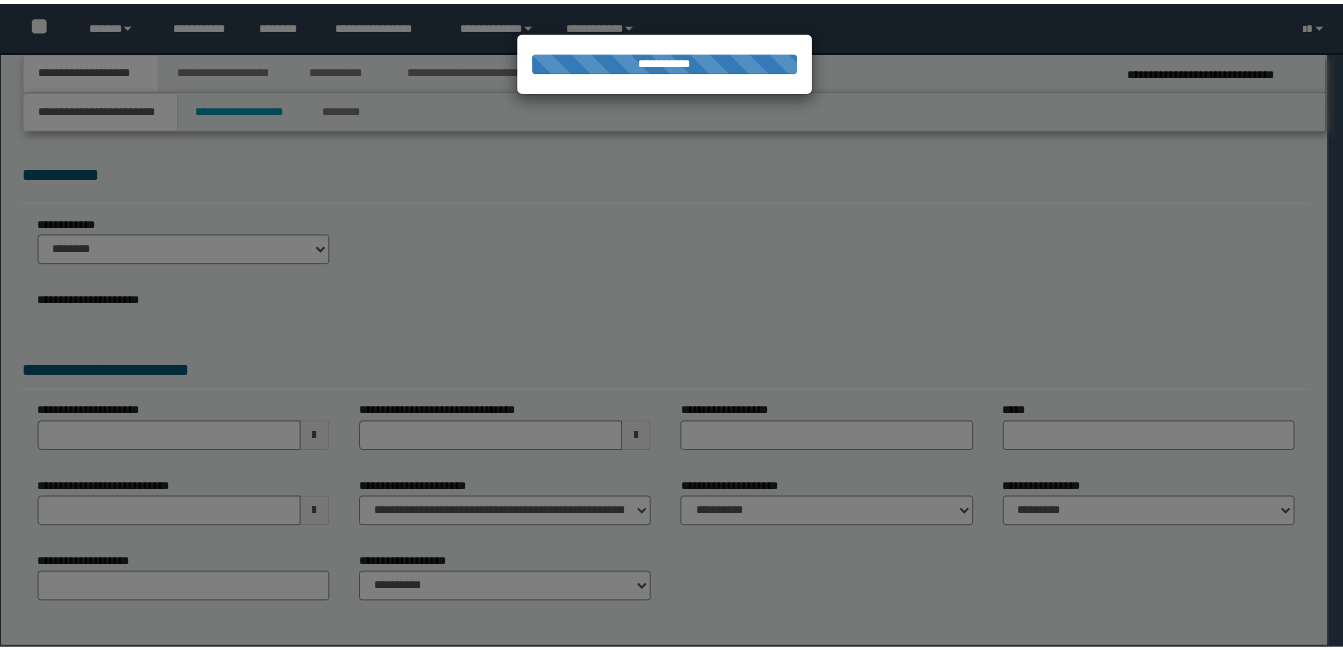 scroll, scrollTop: 0, scrollLeft: 0, axis: both 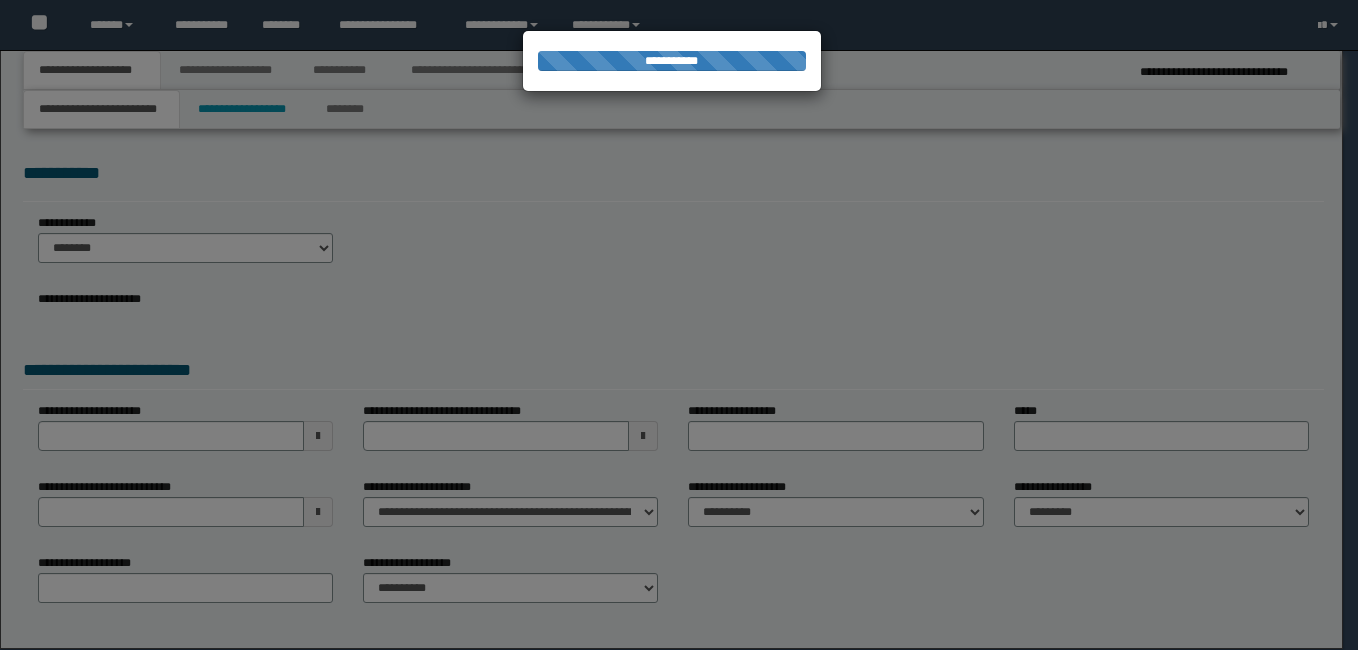 select on "**" 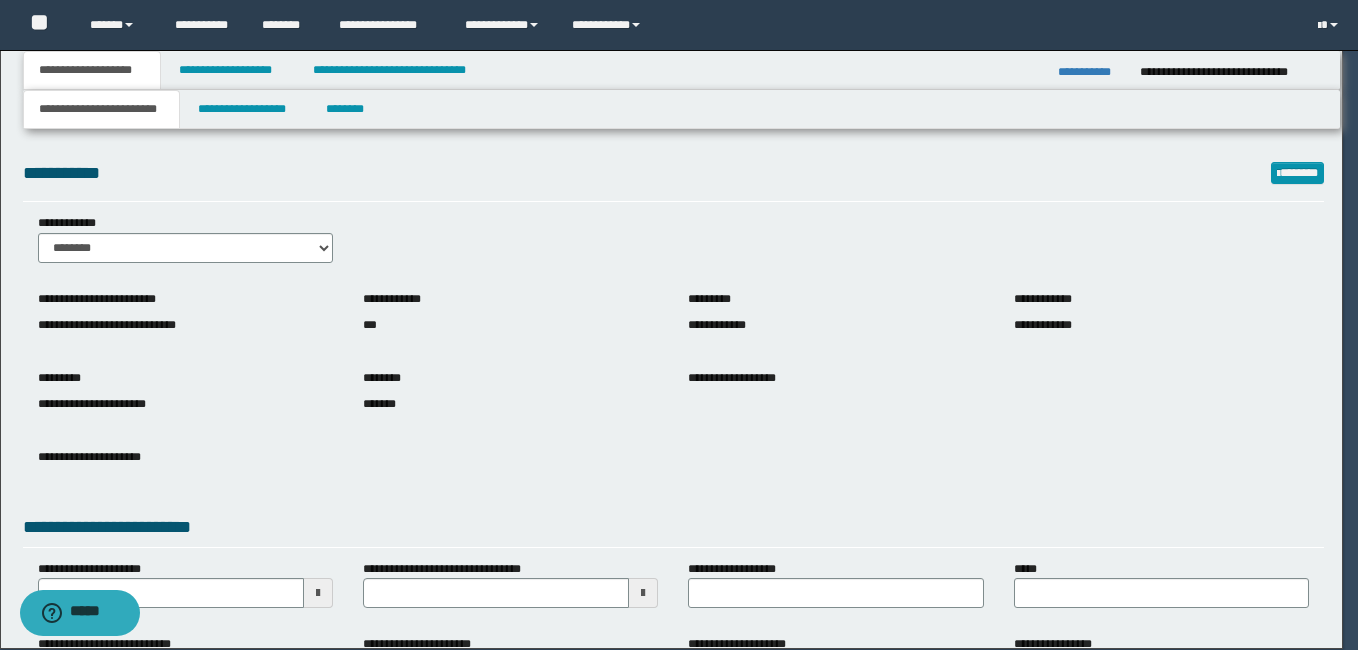 scroll, scrollTop: 0, scrollLeft: 0, axis: both 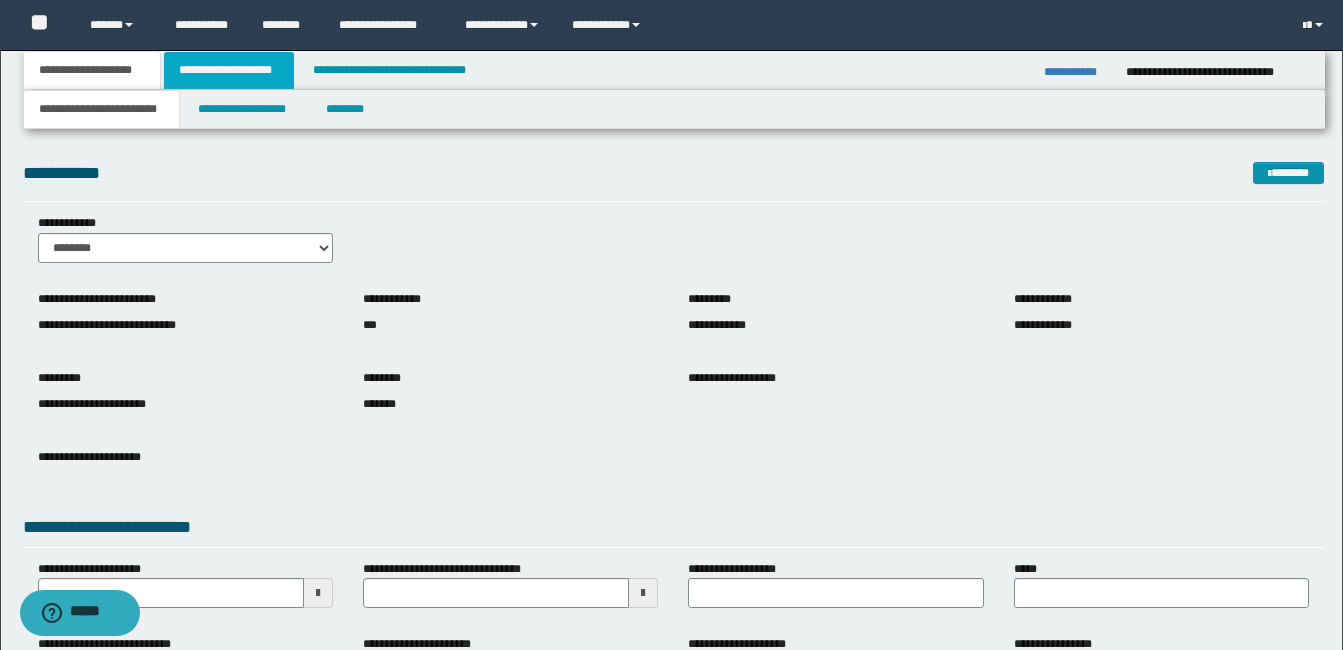click on "**********" at bounding box center (229, 70) 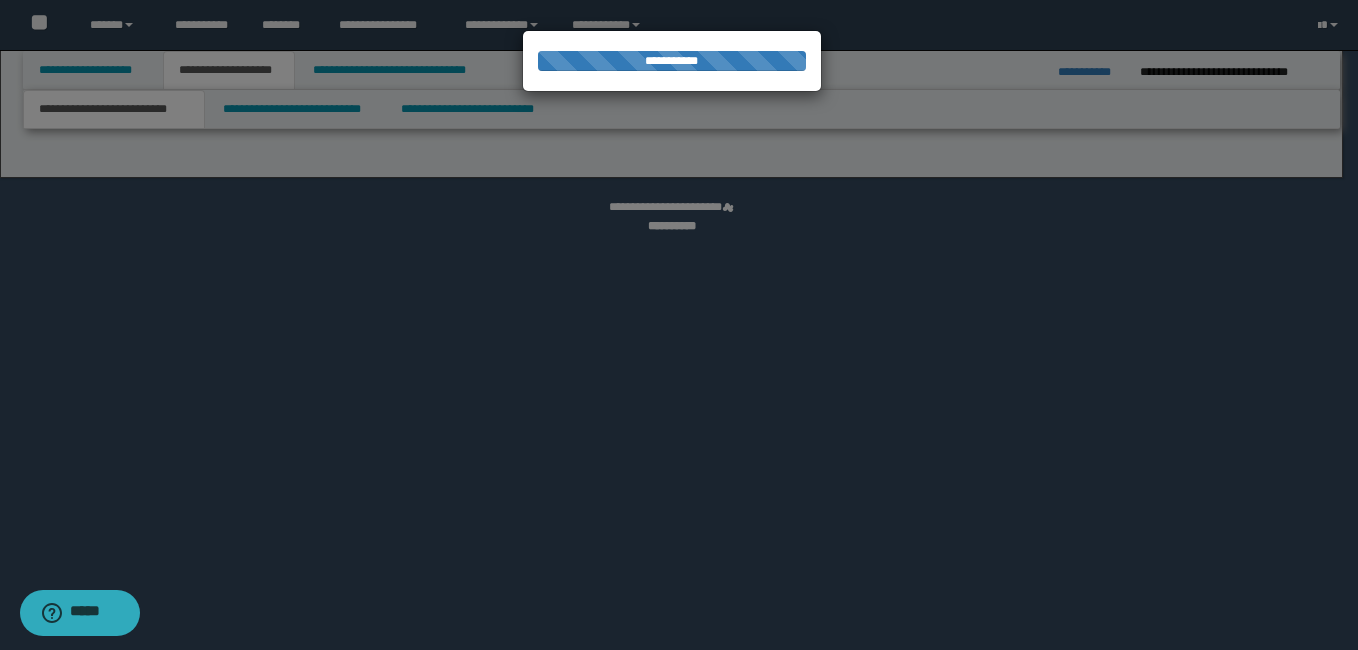 click at bounding box center [679, 325] 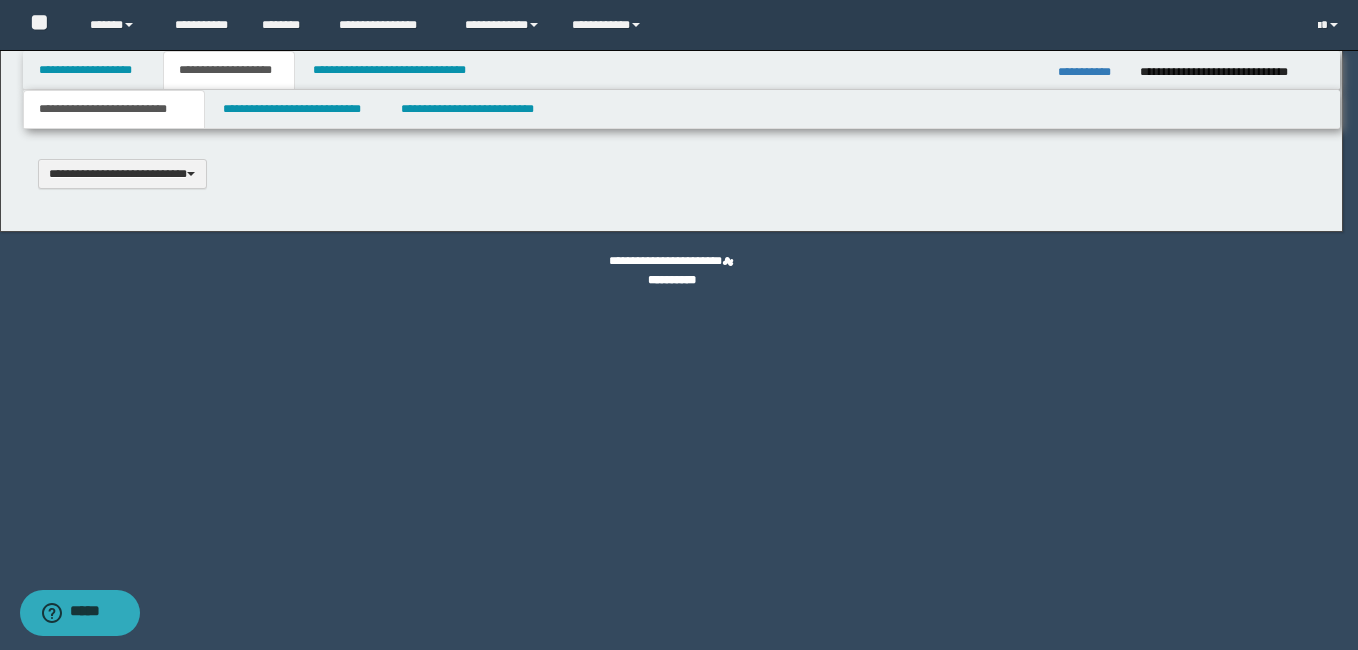 type 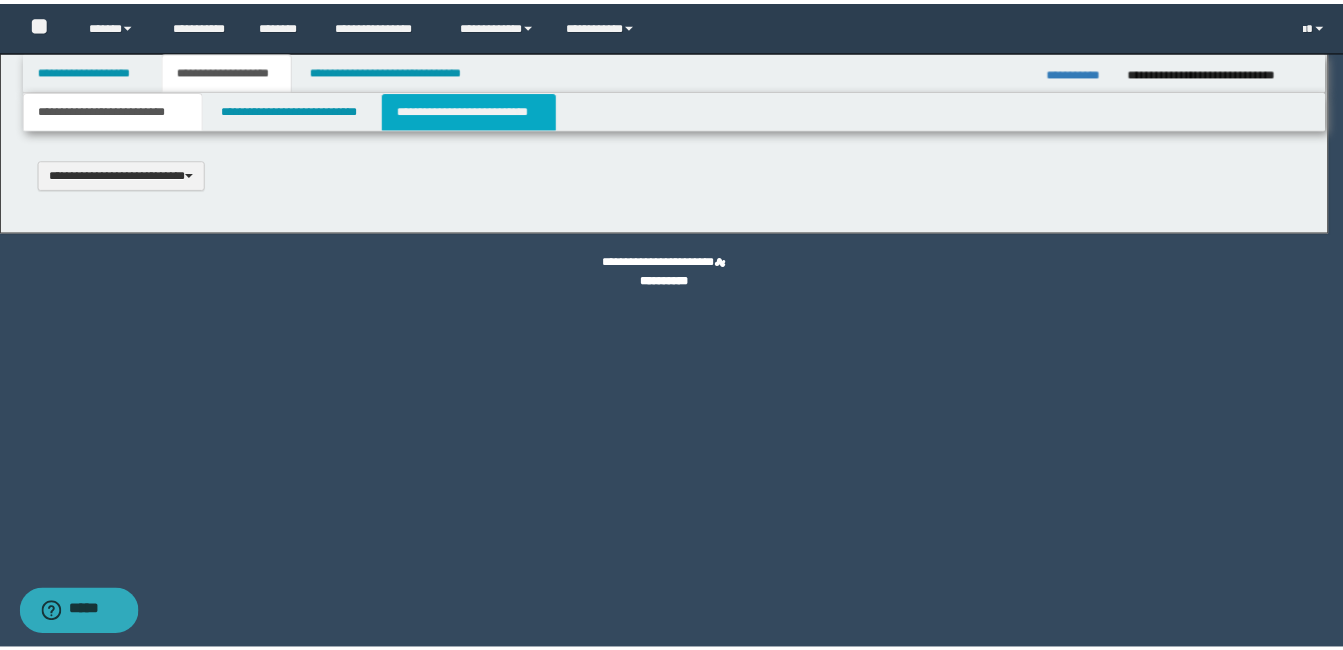 scroll, scrollTop: 0, scrollLeft: 0, axis: both 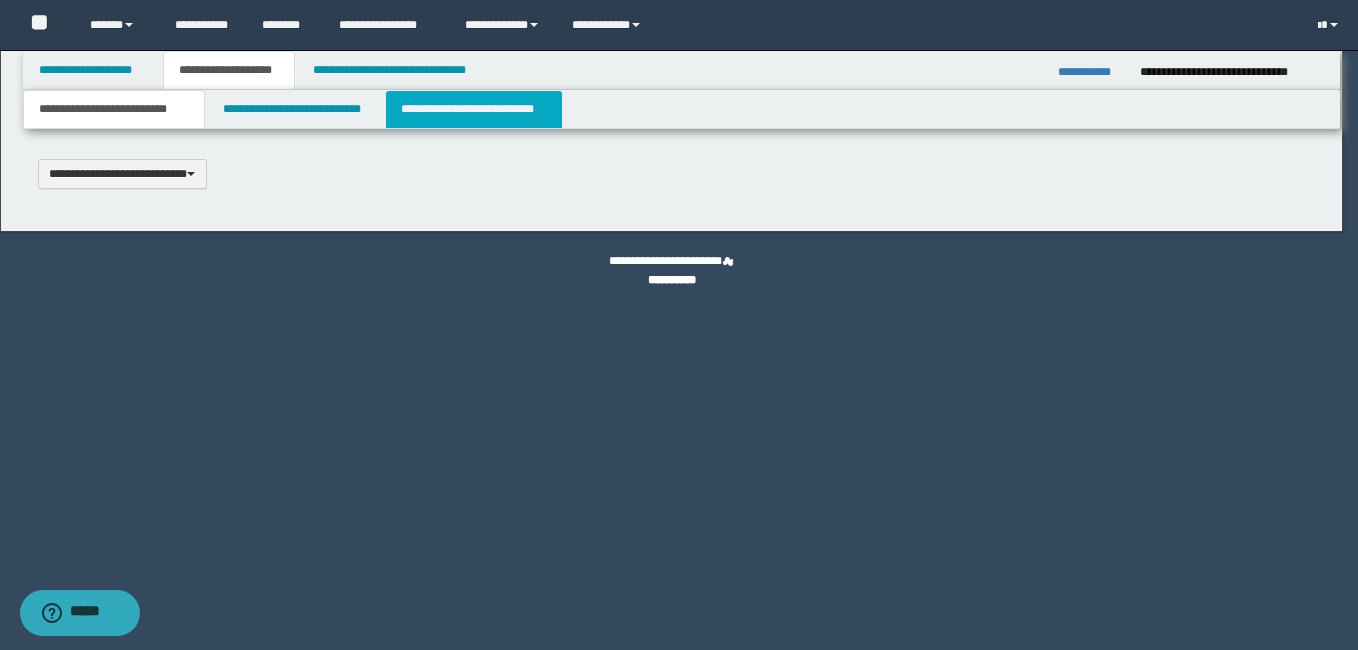 select on "*" 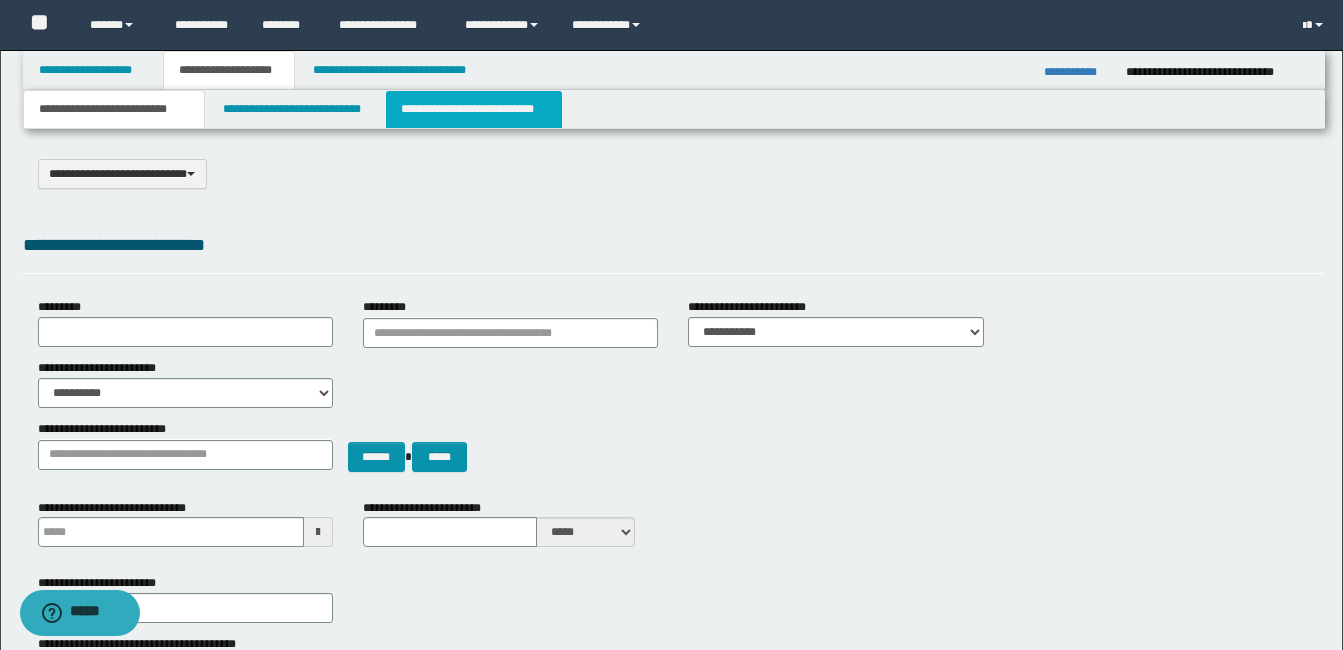 click on "**********" at bounding box center (474, 109) 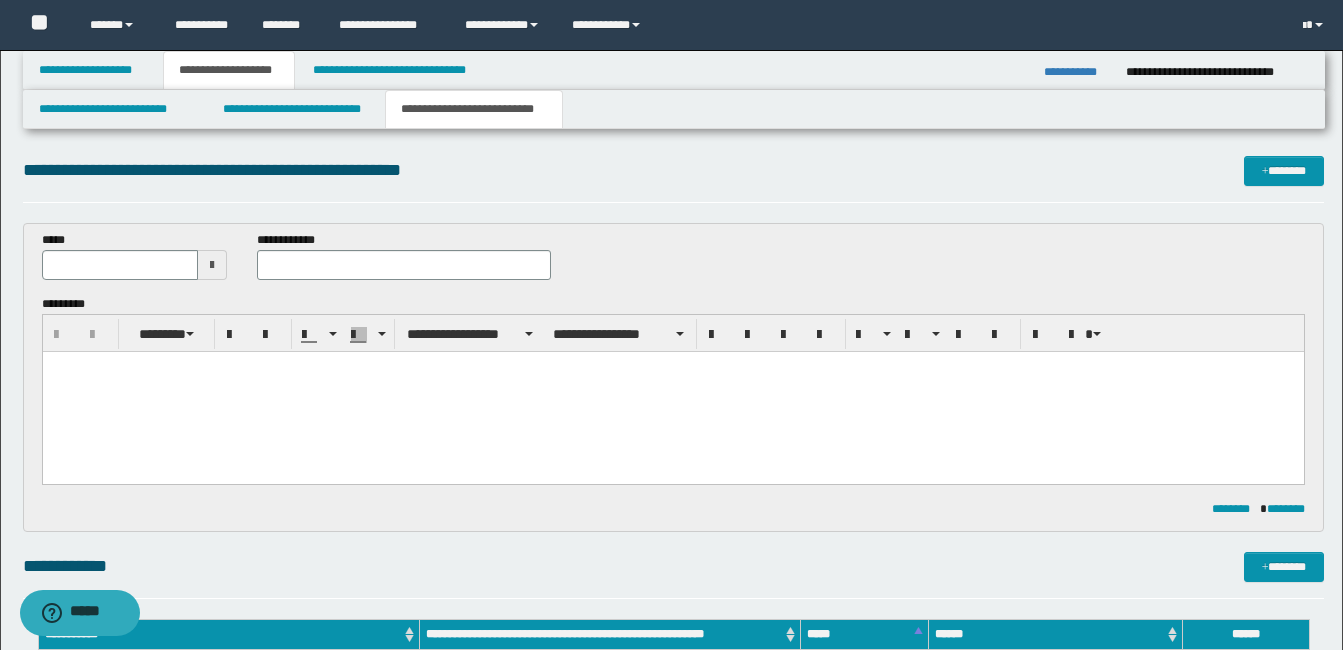 scroll, scrollTop: 0, scrollLeft: 0, axis: both 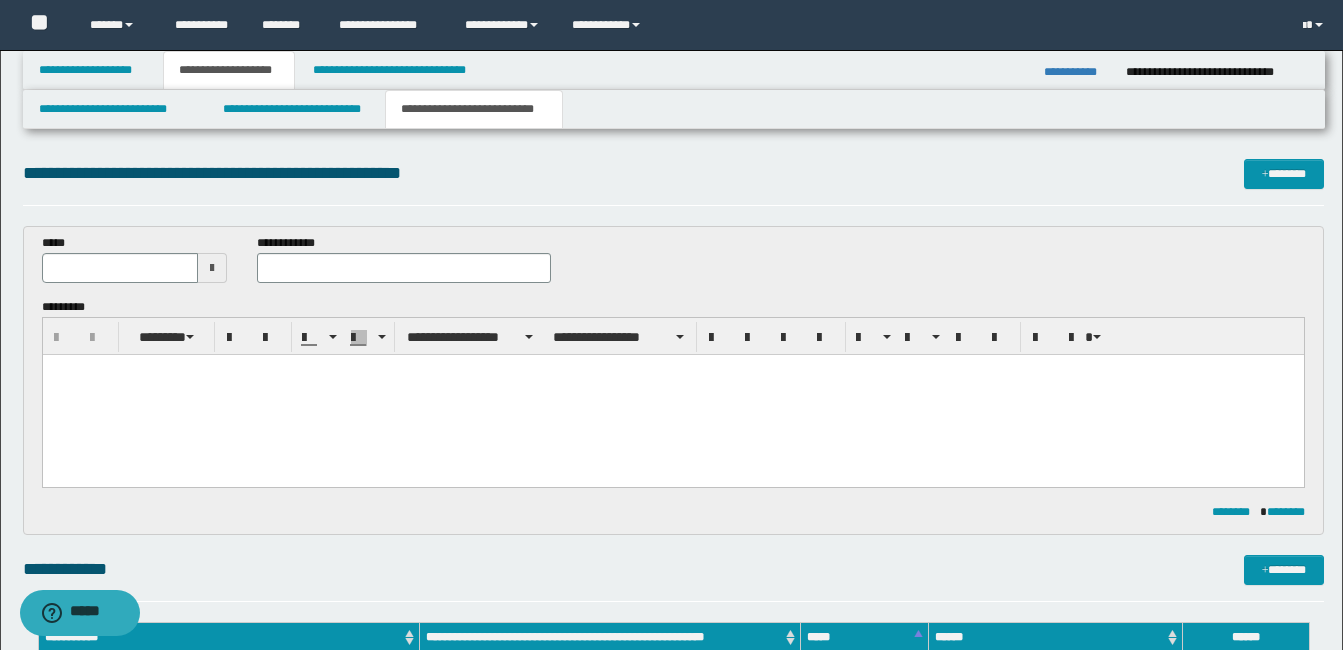 click on "**********" at bounding box center (673, 173) 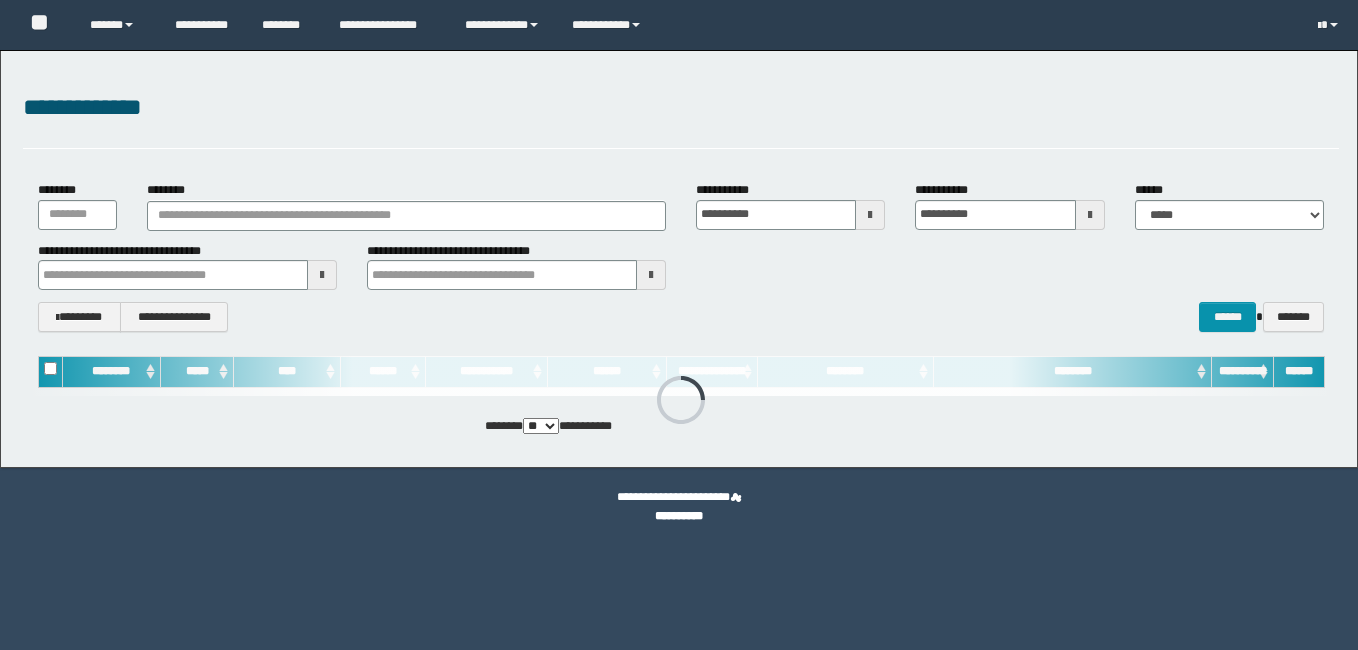 scroll, scrollTop: 0, scrollLeft: 0, axis: both 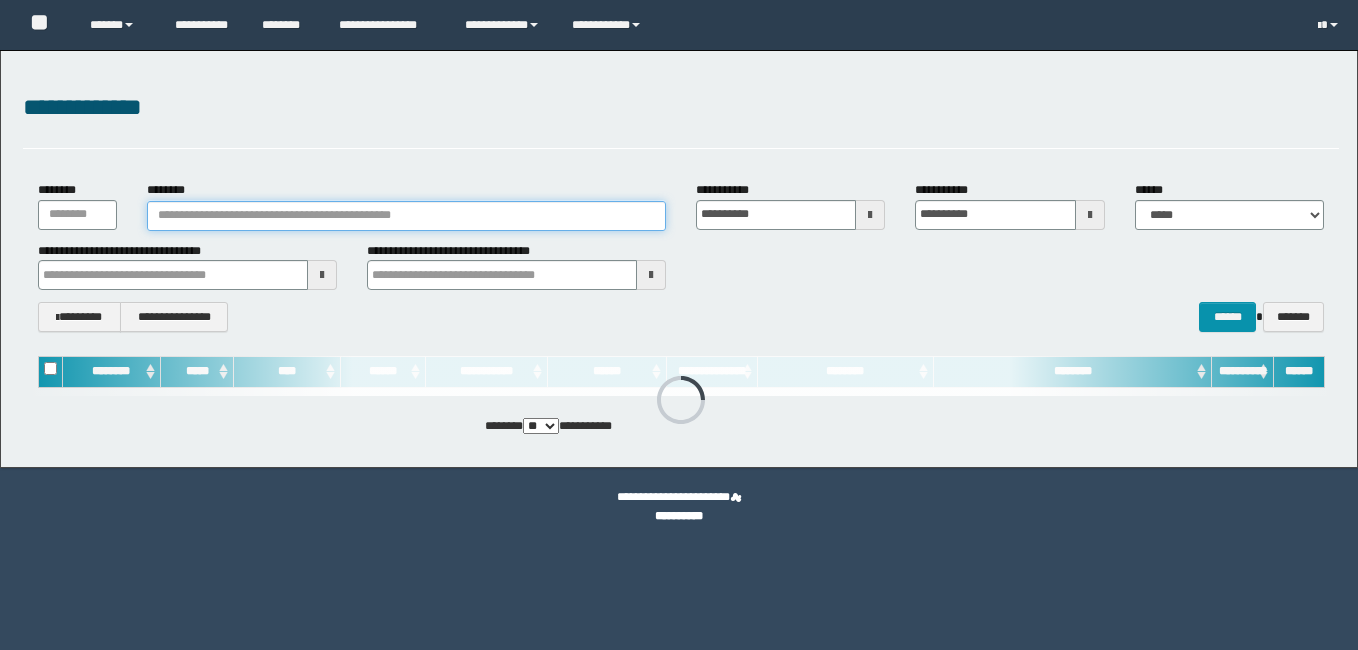 click on "********" at bounding box center (406, 216) 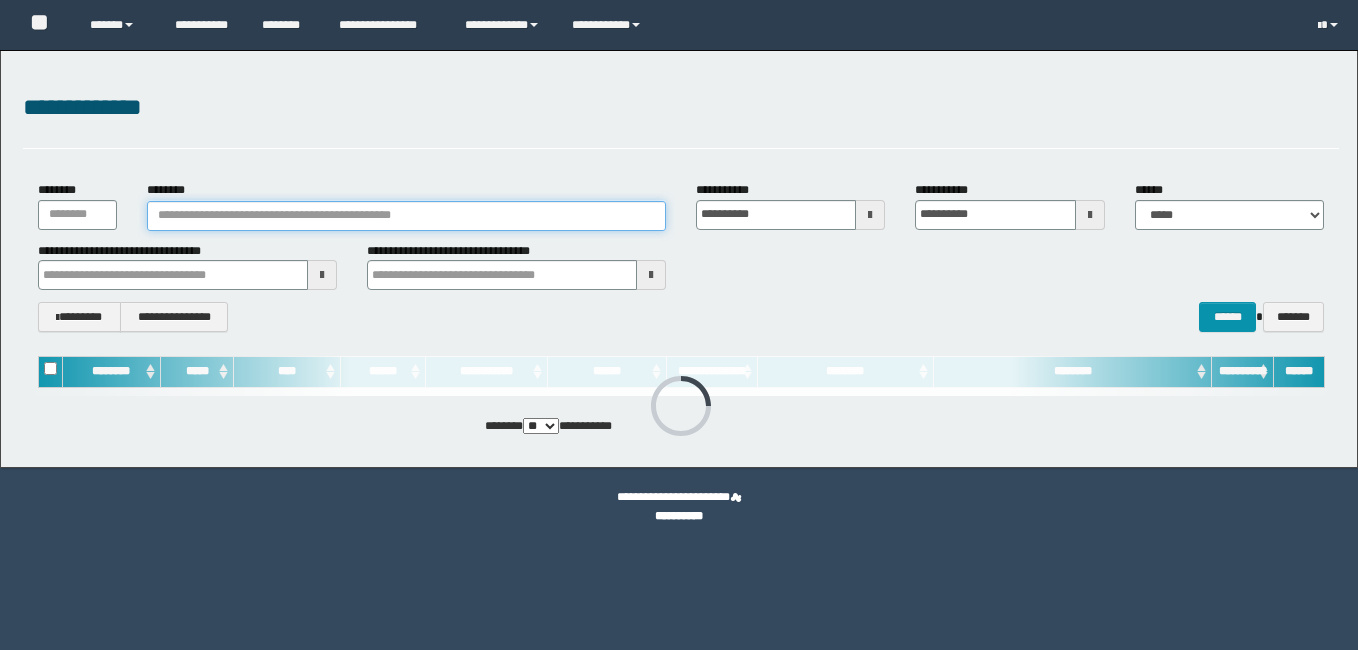 scroll, scrollTop: 0, scrollLeft: 0, axis: both 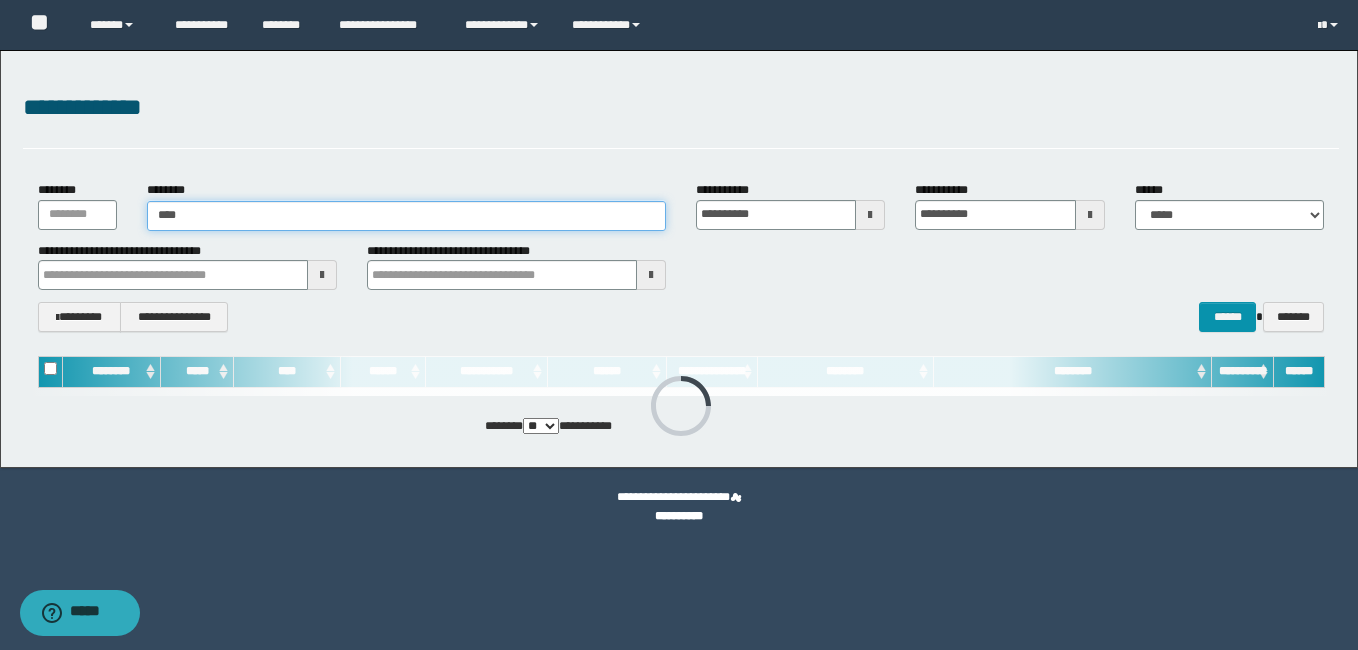 type on "*****" 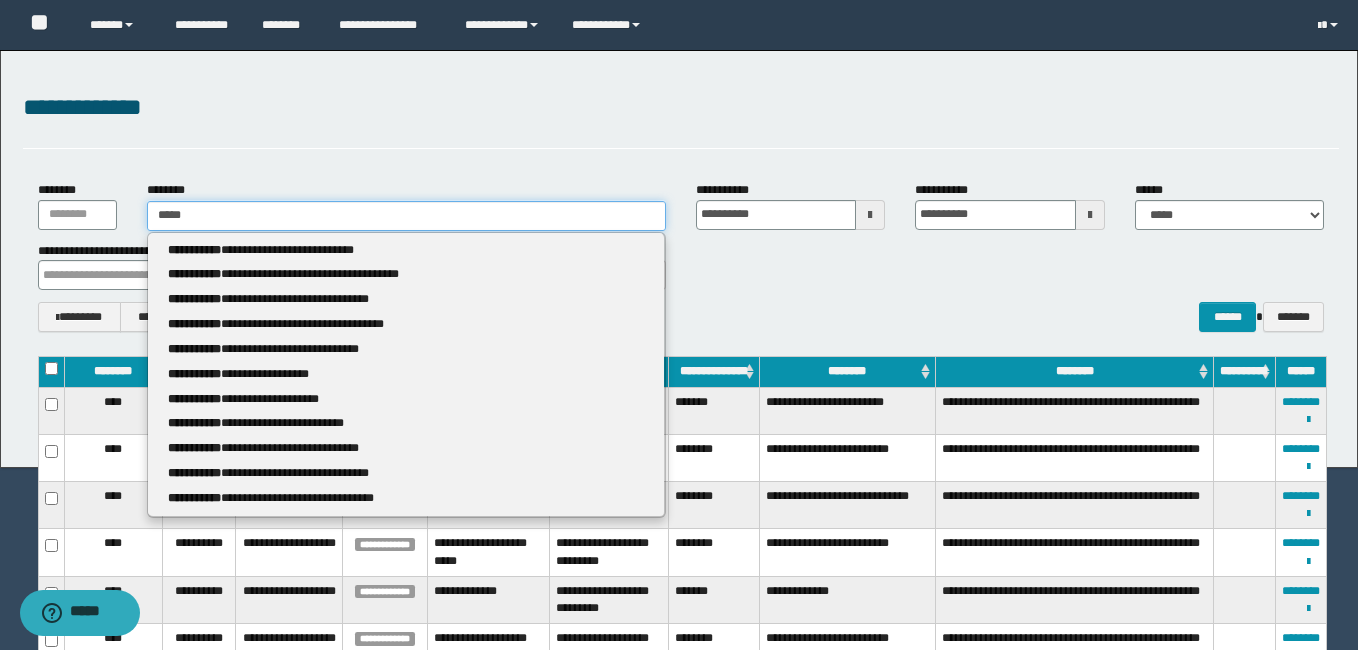 type on "*****" 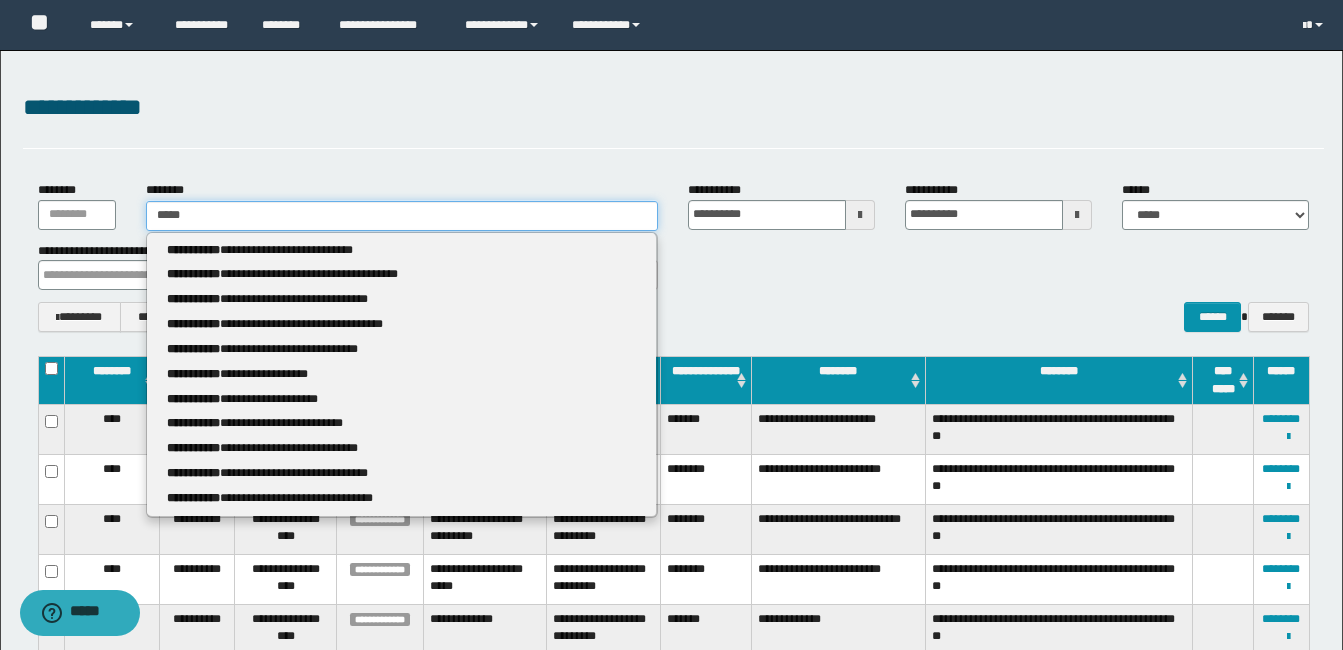 type on "*****" 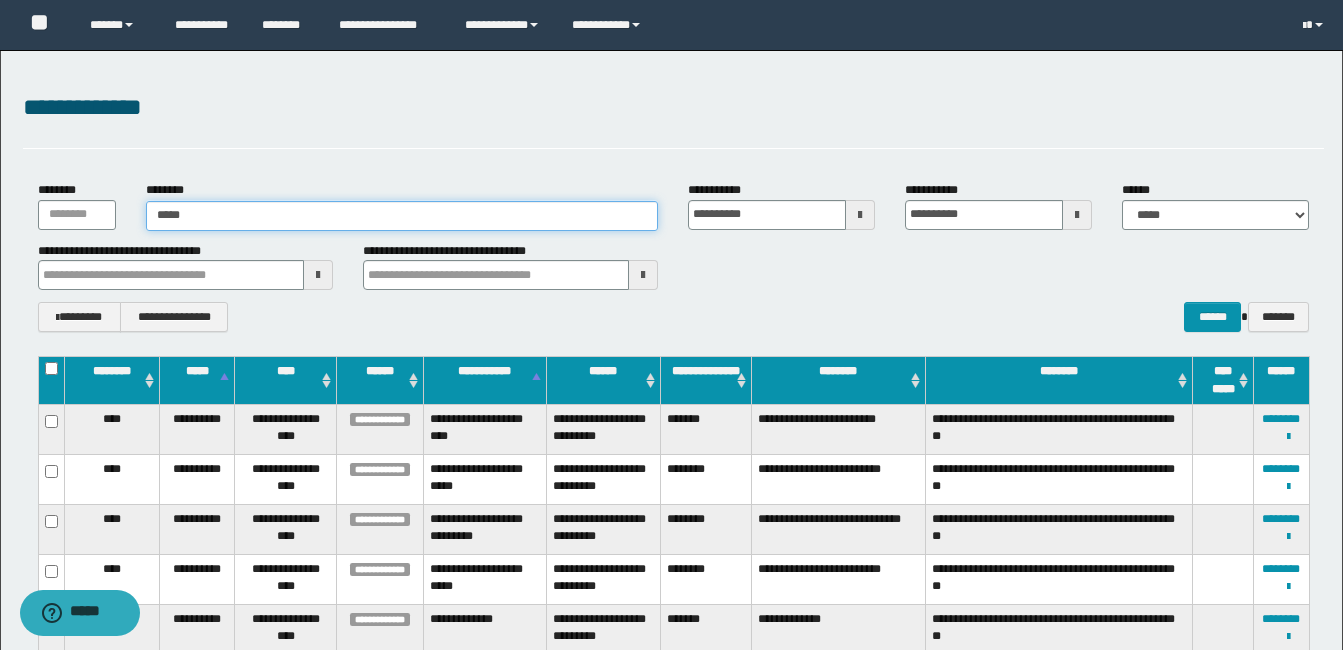 type on "*****" 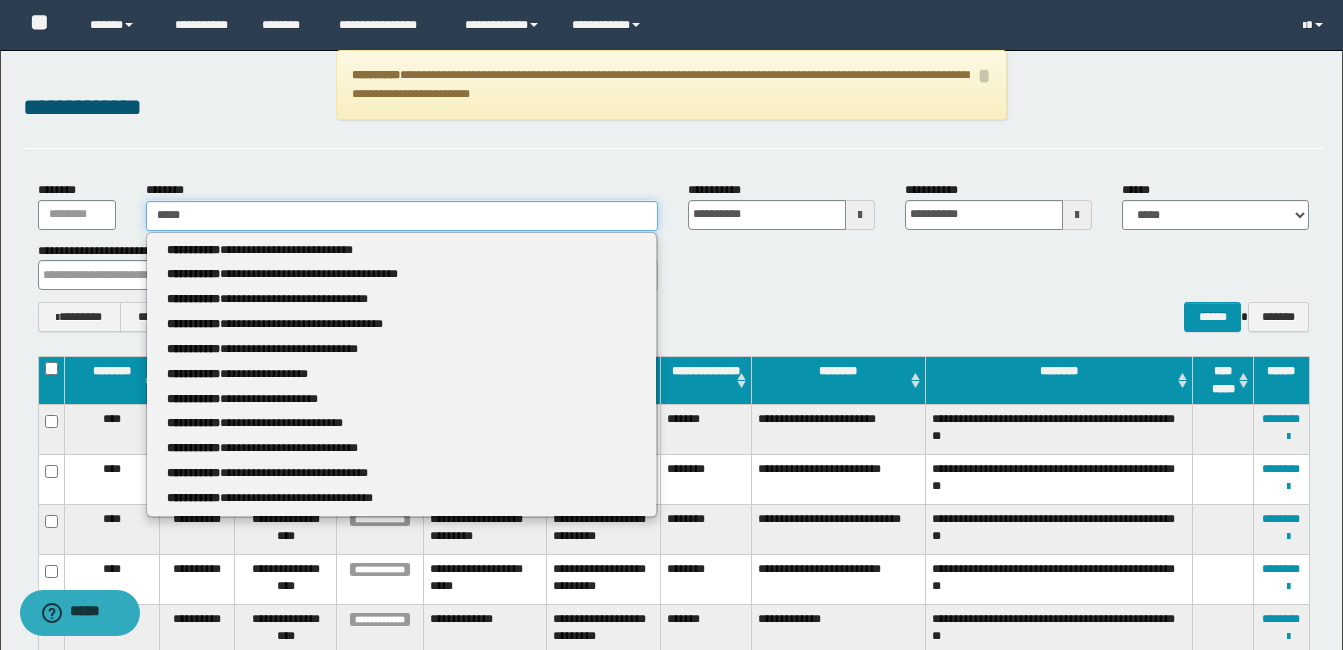 type 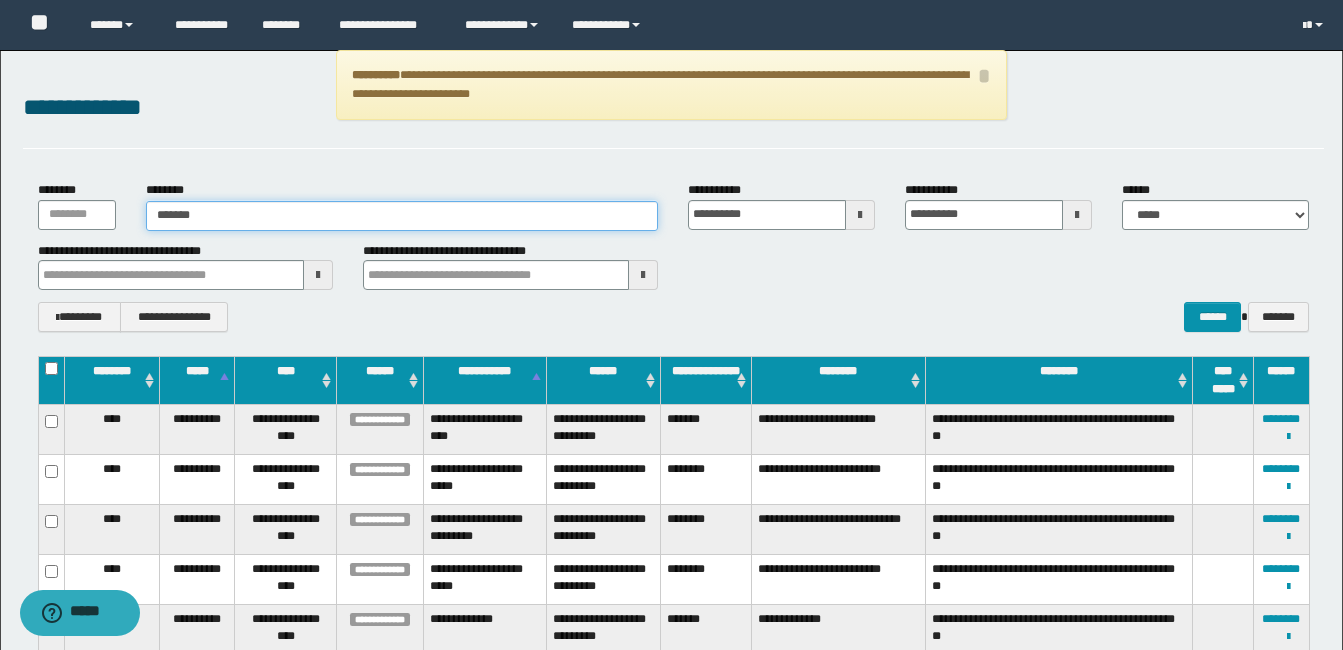 type on "********" 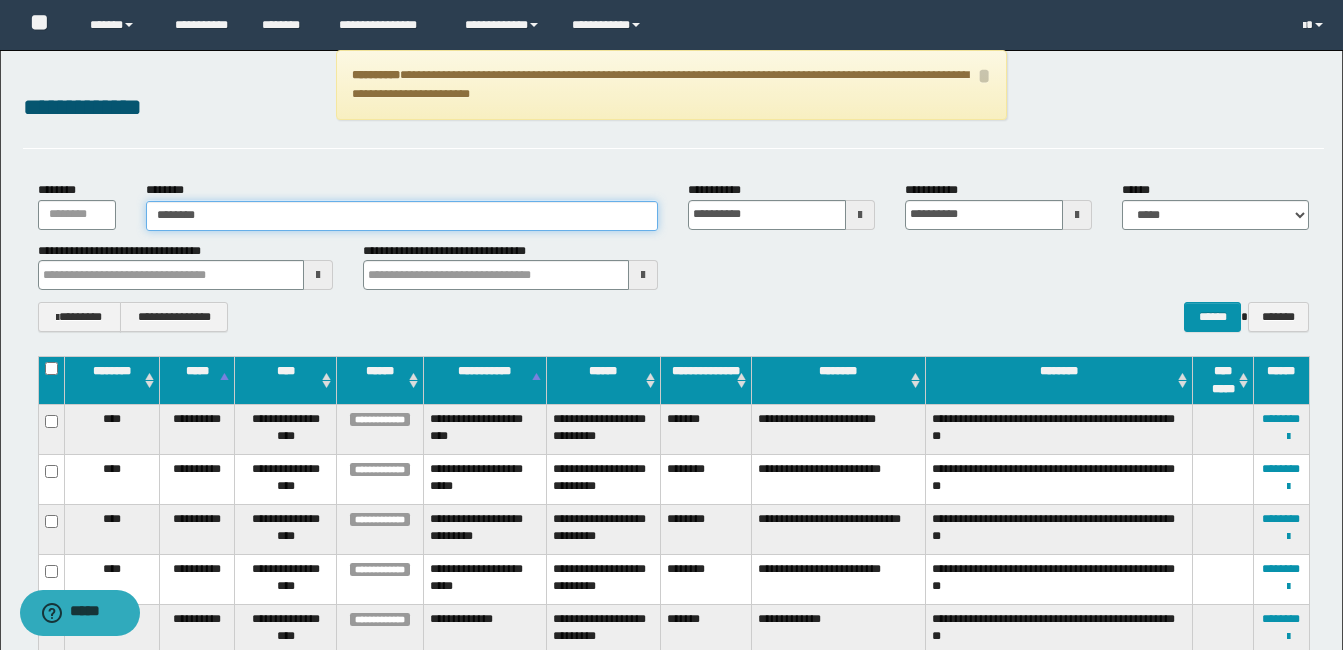 type on "********" 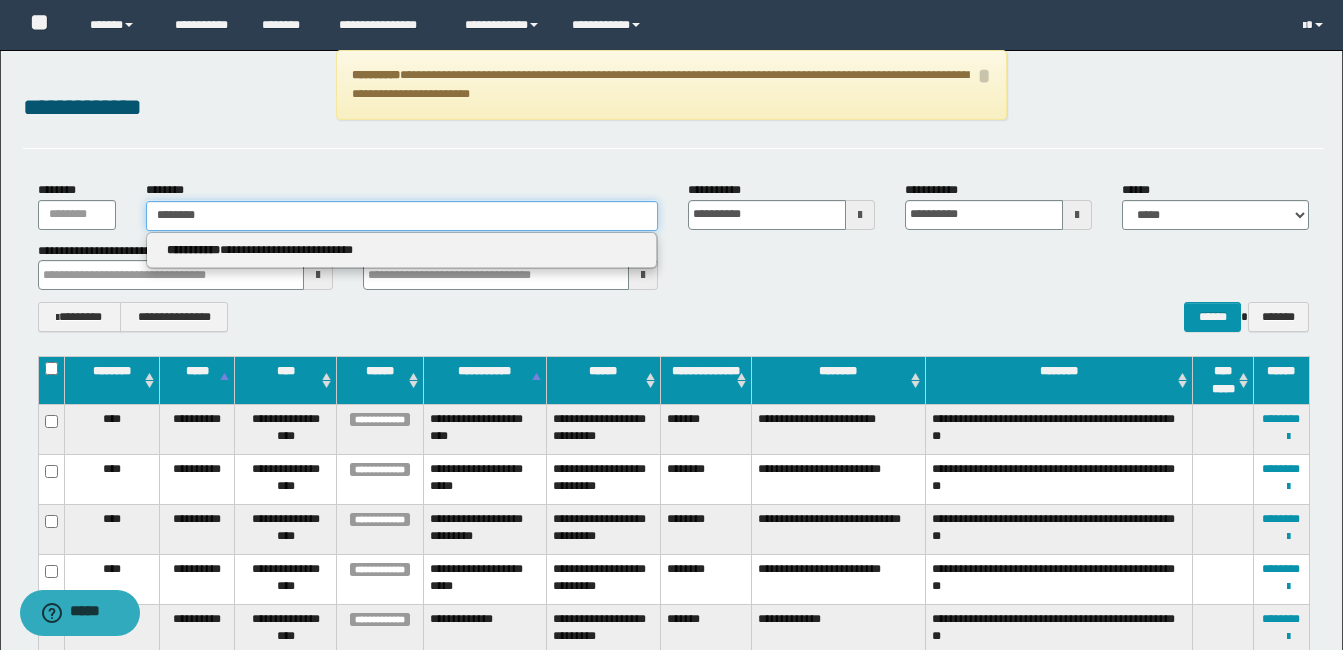 type on "********" 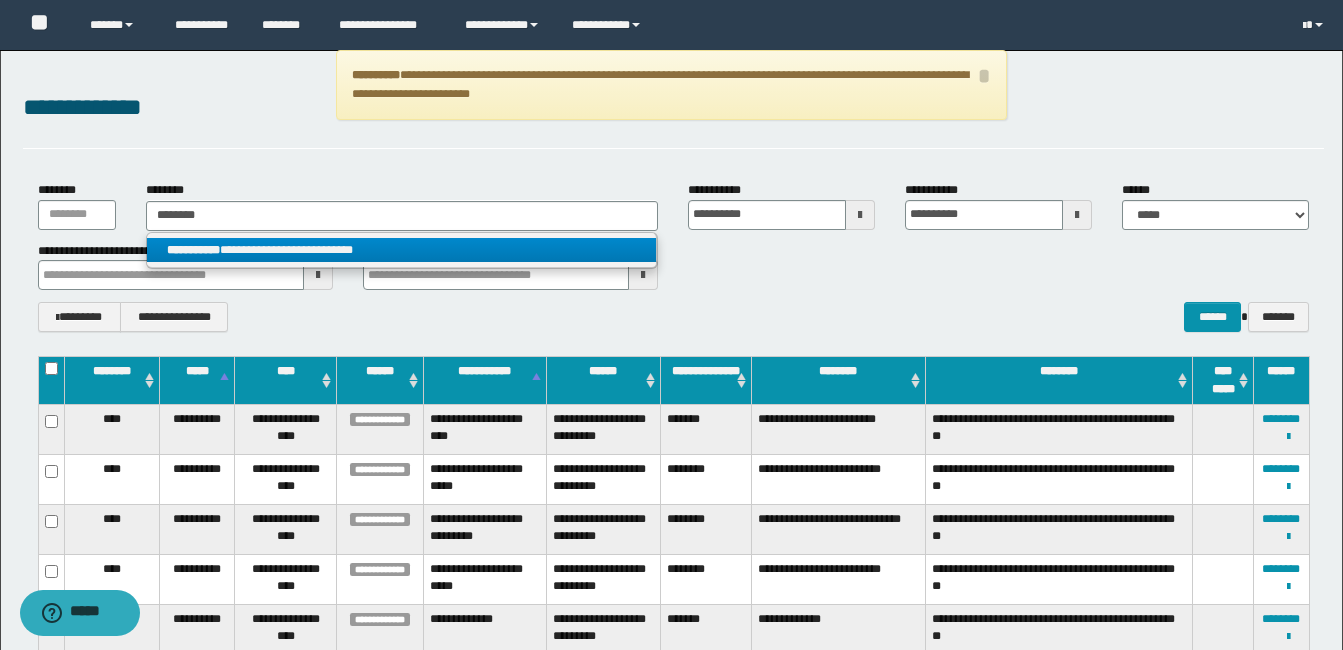 click on "**********" at bounding box center [401, 250] 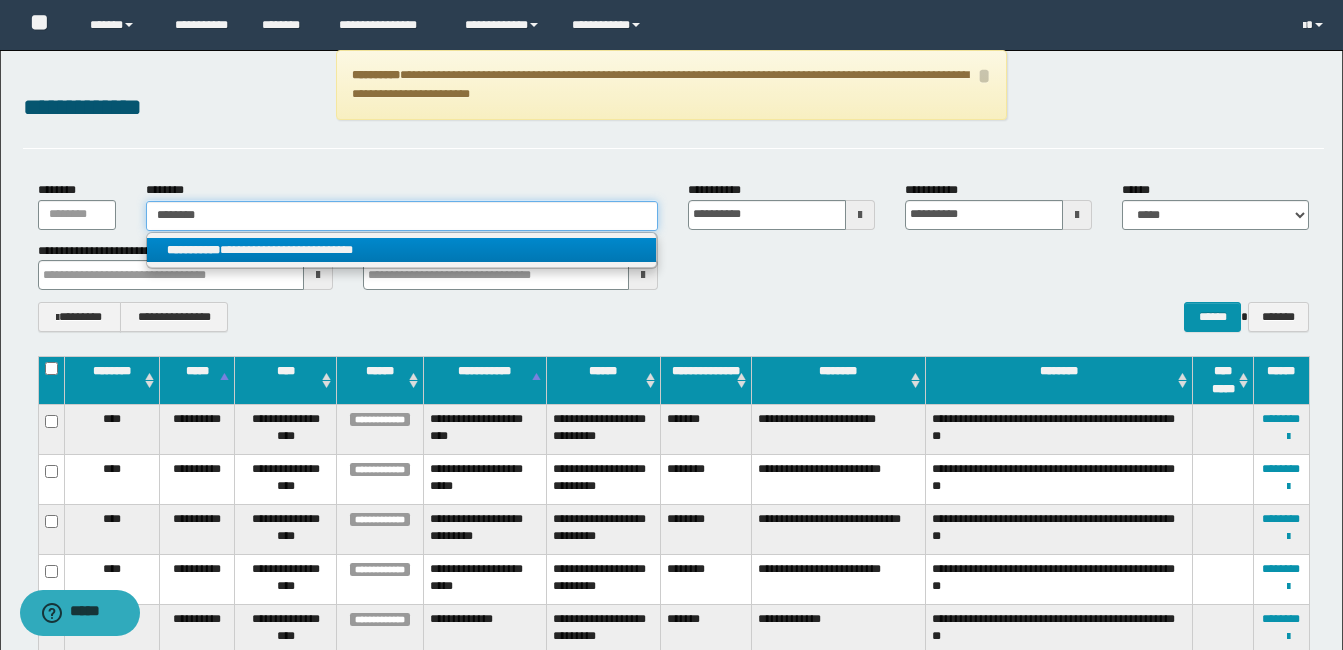 type 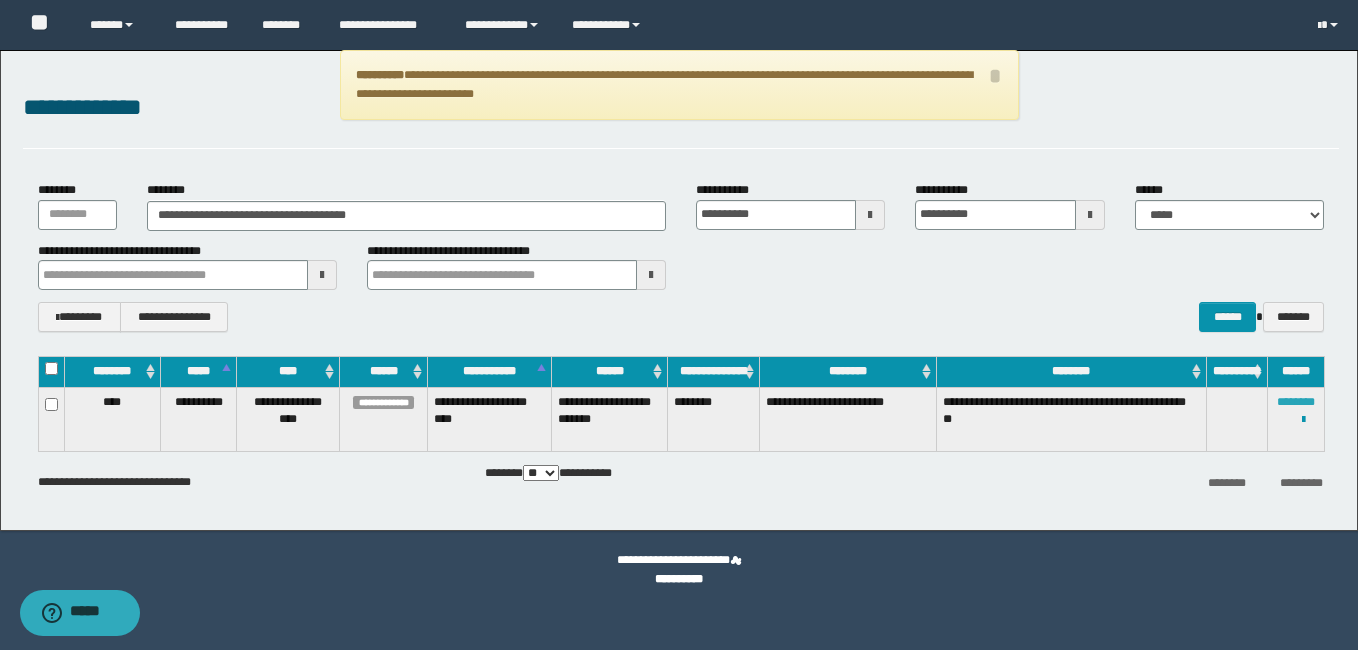 click on "********" at bounding box center [1296, 402] 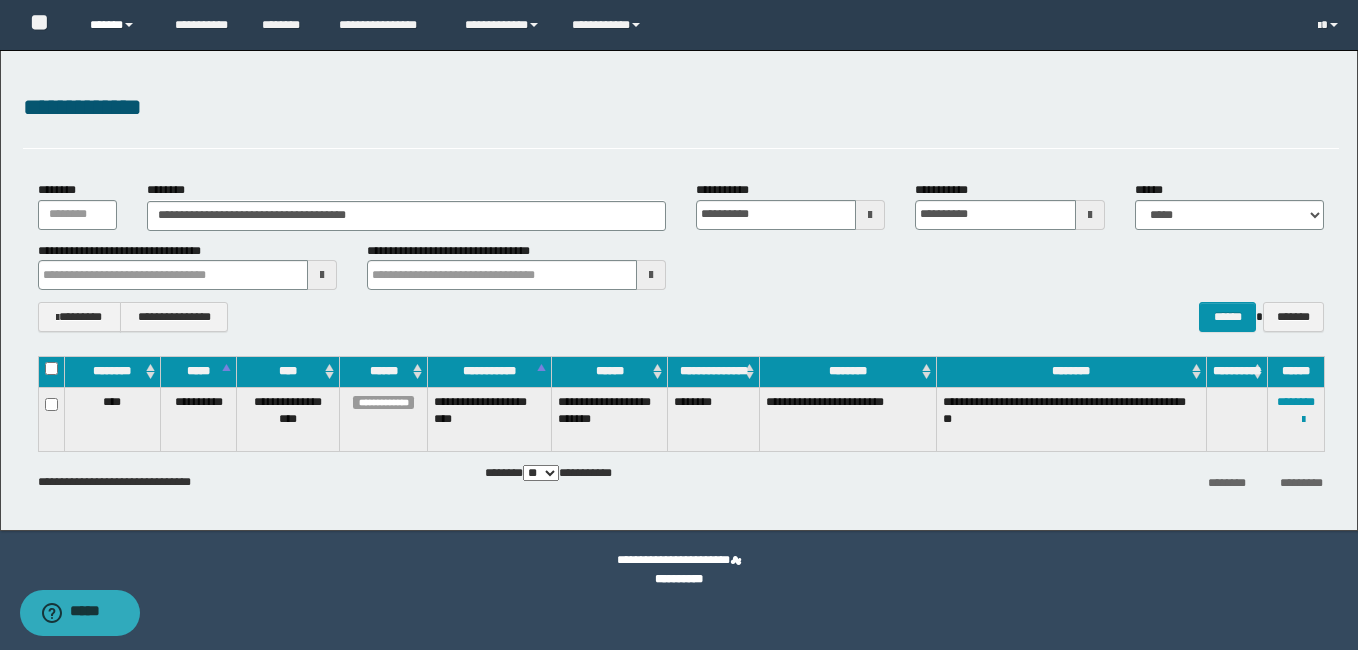 click on "******" at bounding box center [117, 25] 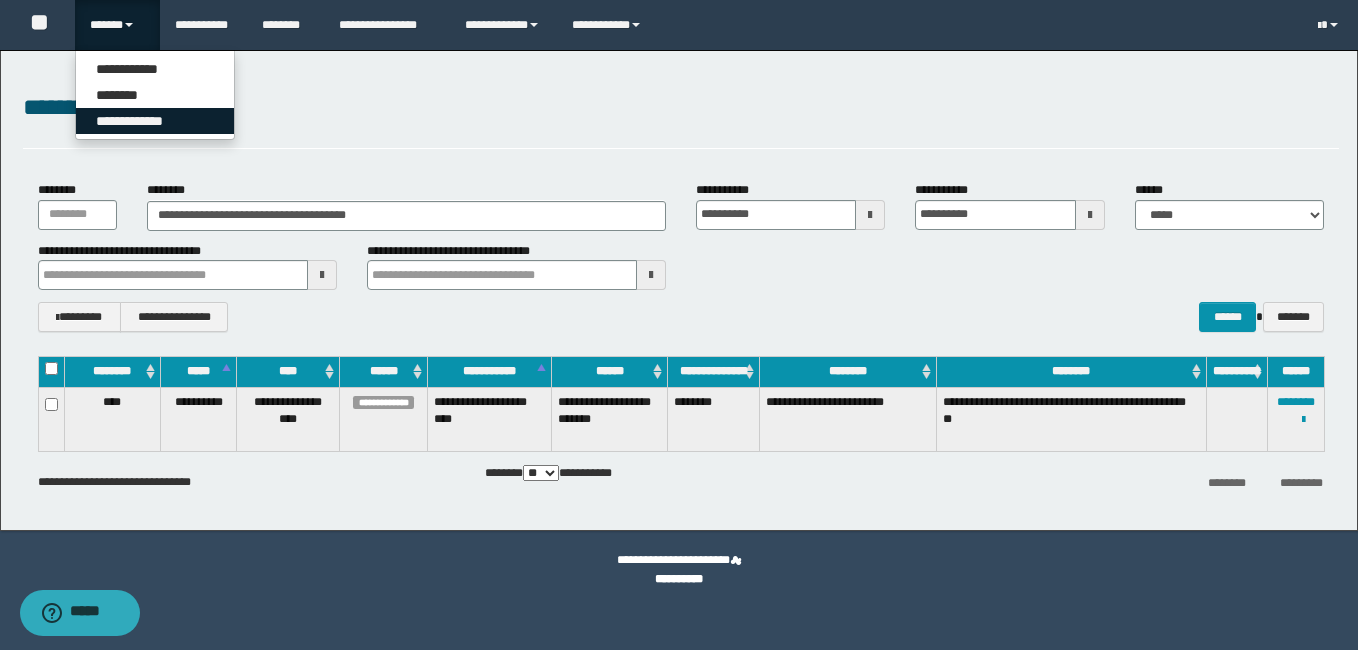 click on "**********" at bounding box center [155, 121] 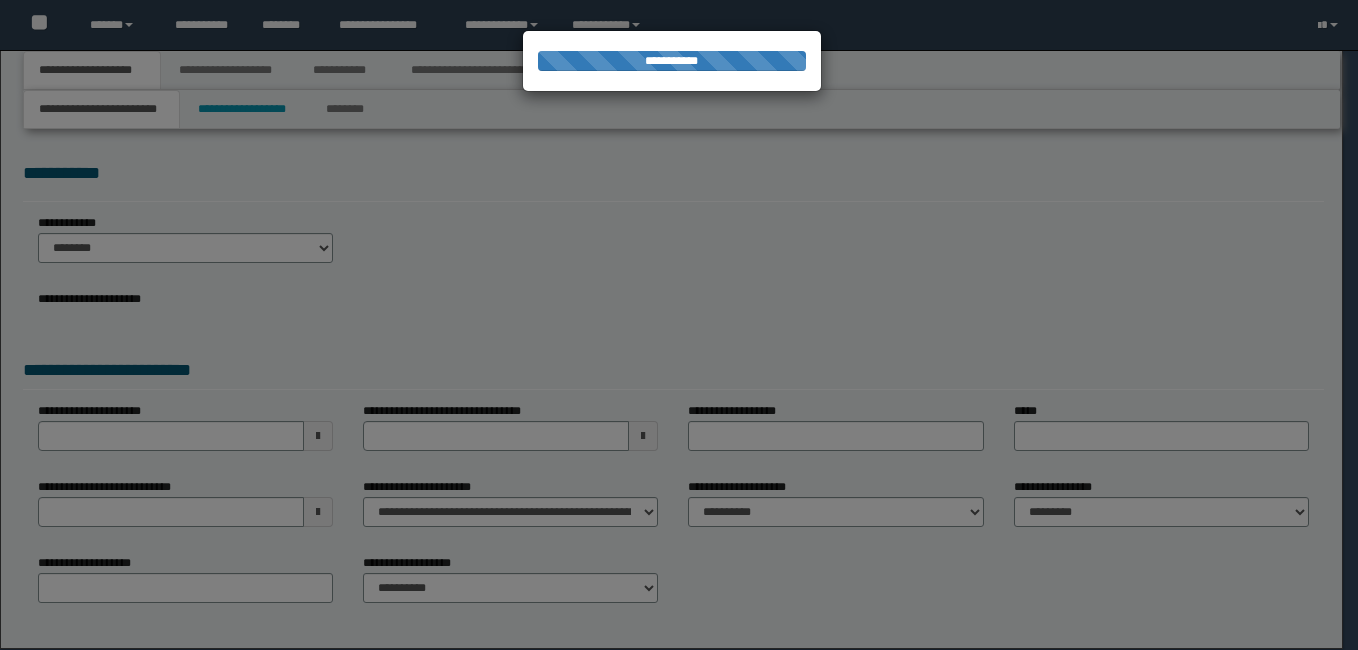 scroll, scrollTop: 0, scrollLeft: 0, axis: both 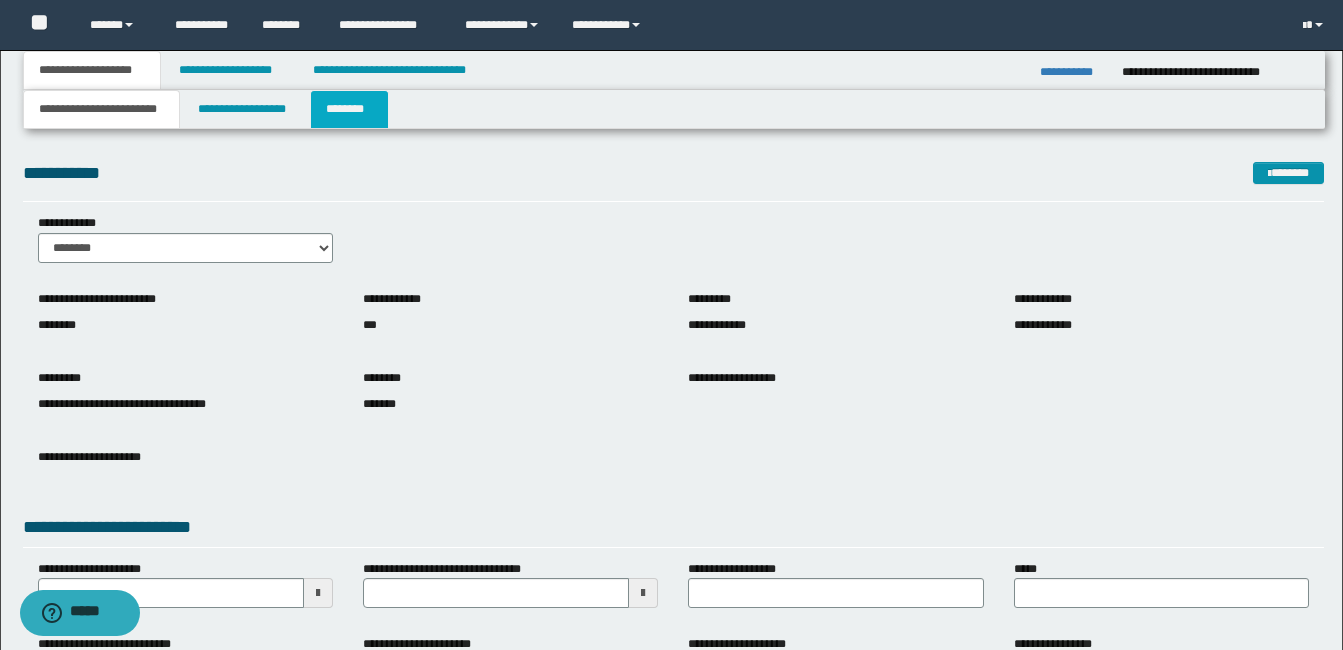 click on "********" at bounding box center (349, 109) 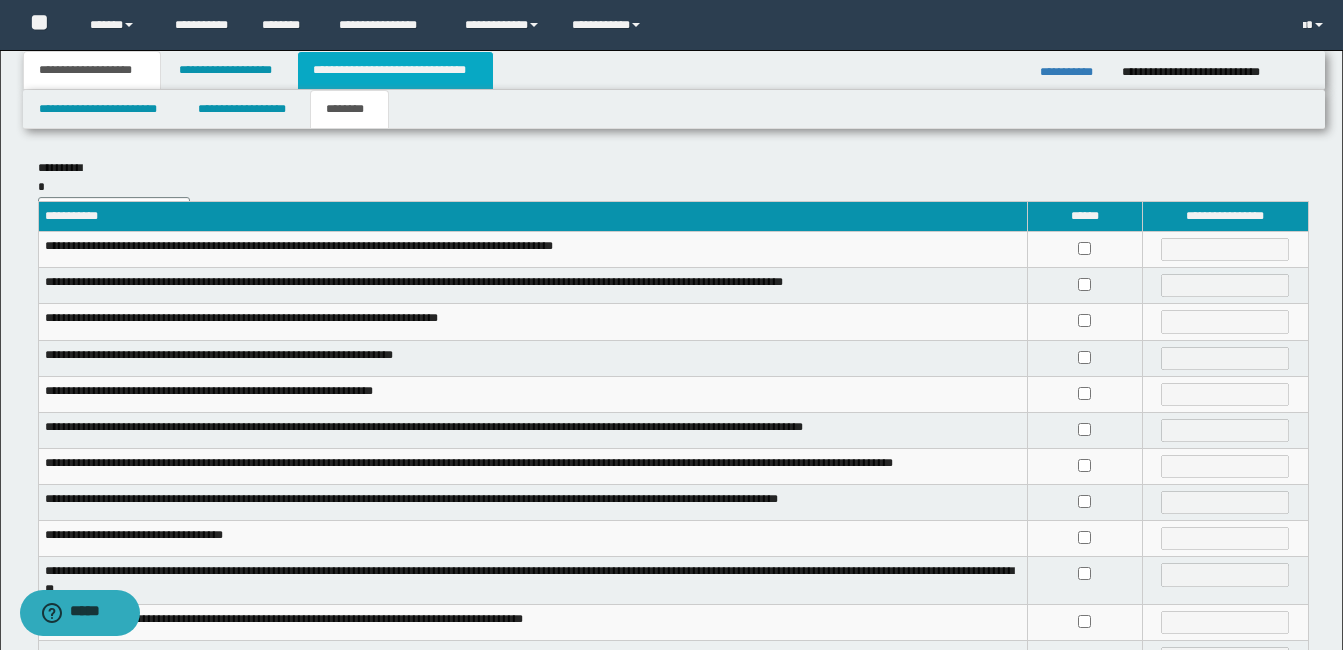 click on "**********" at bounding box center (395, 70) 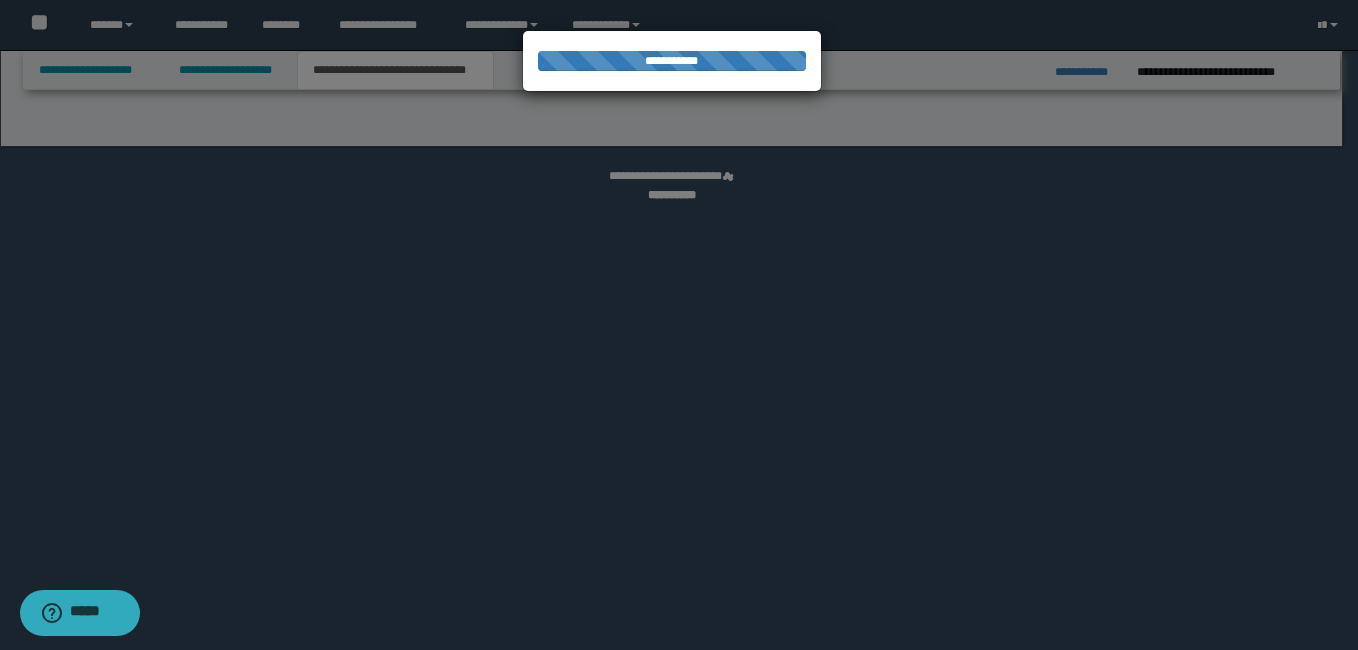select on "*" 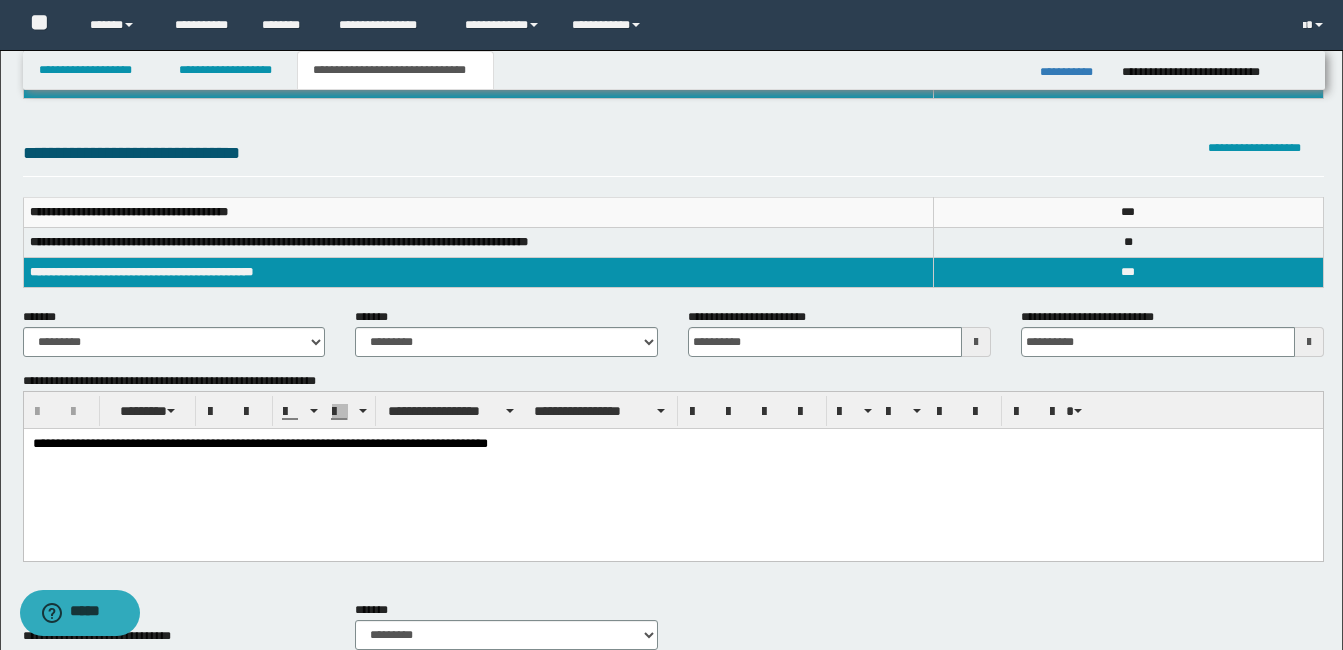 scroll, scrollTop: 200, scrollLeft: 0, axis: vertical 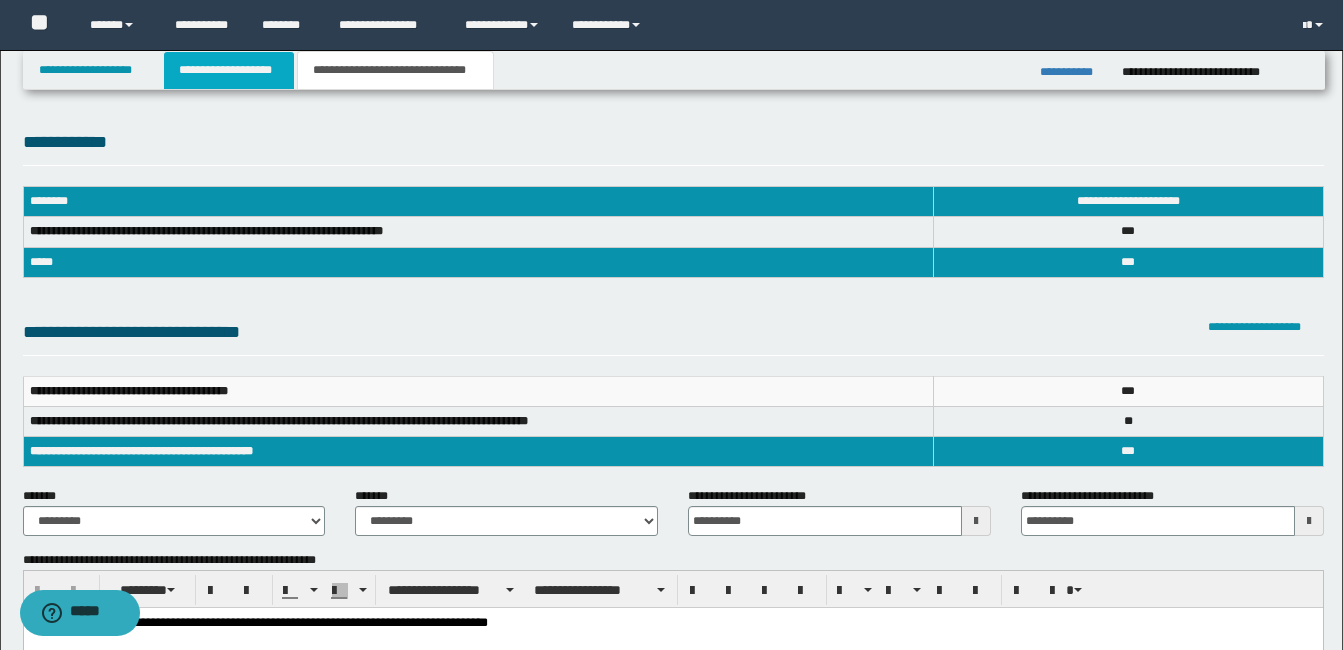 click on "**********" at bounding box center (229, 70) 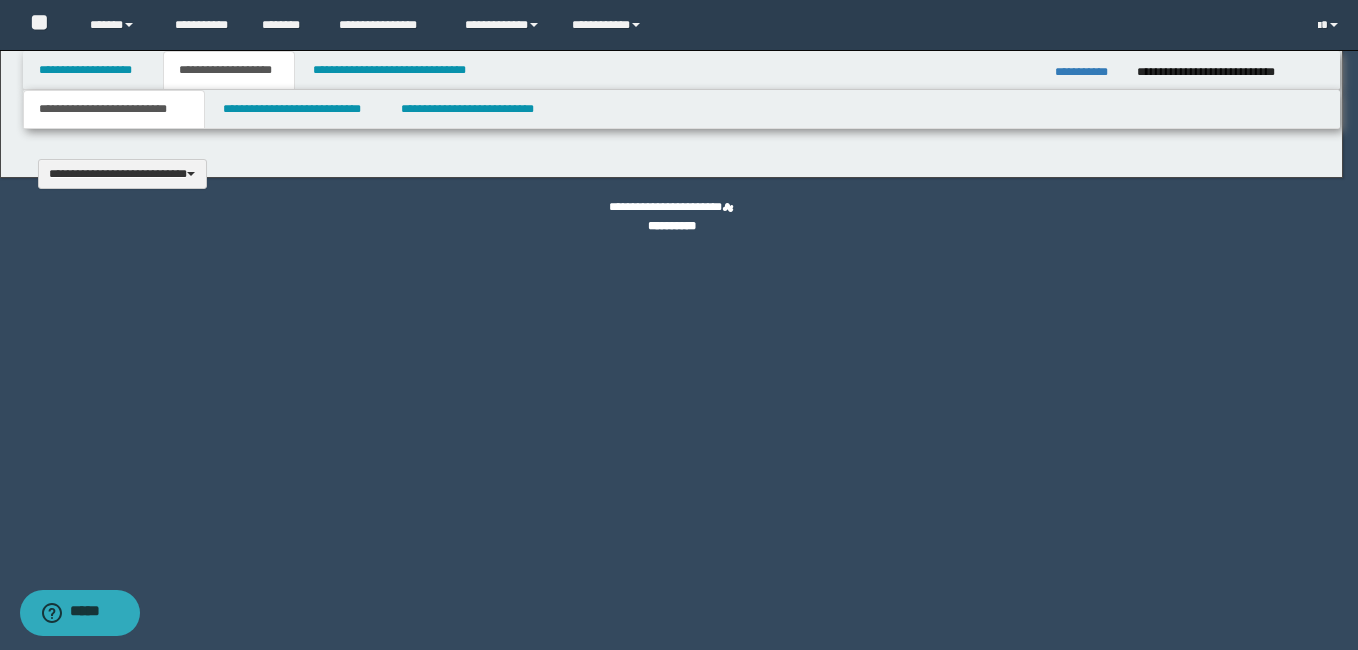 scroll, scrollTop: 0, scrollLeft: 0, axis: both 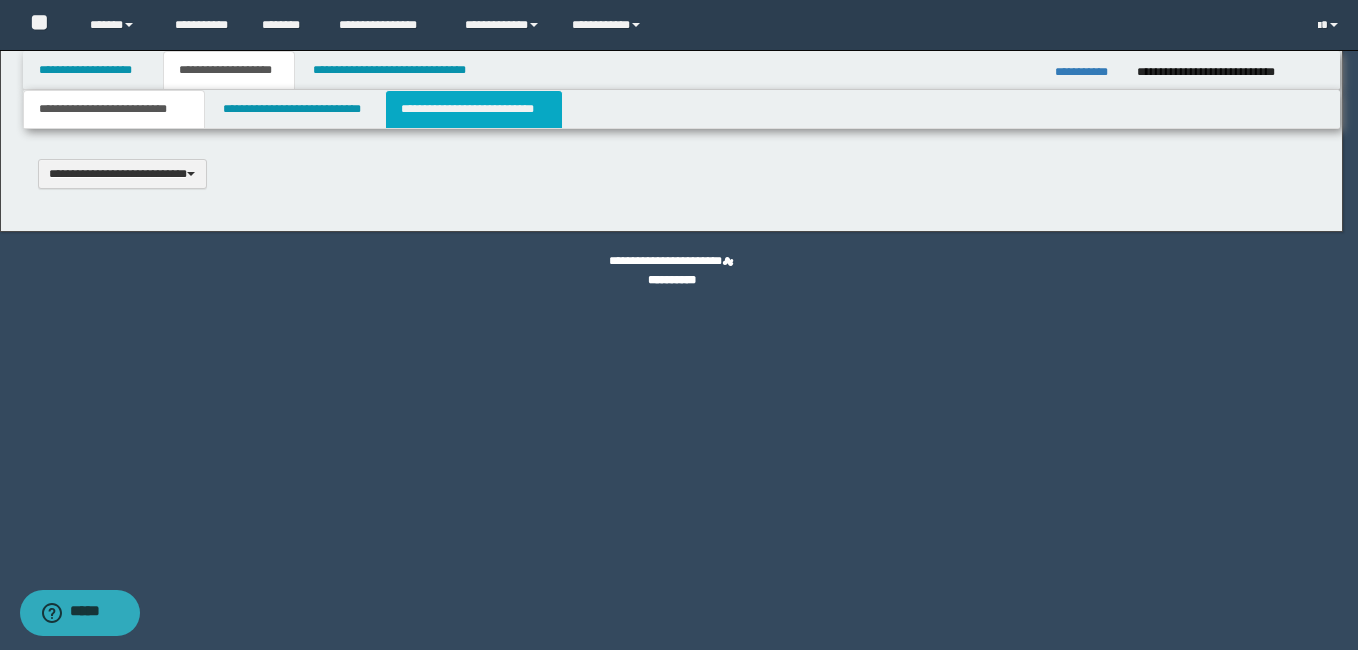 type 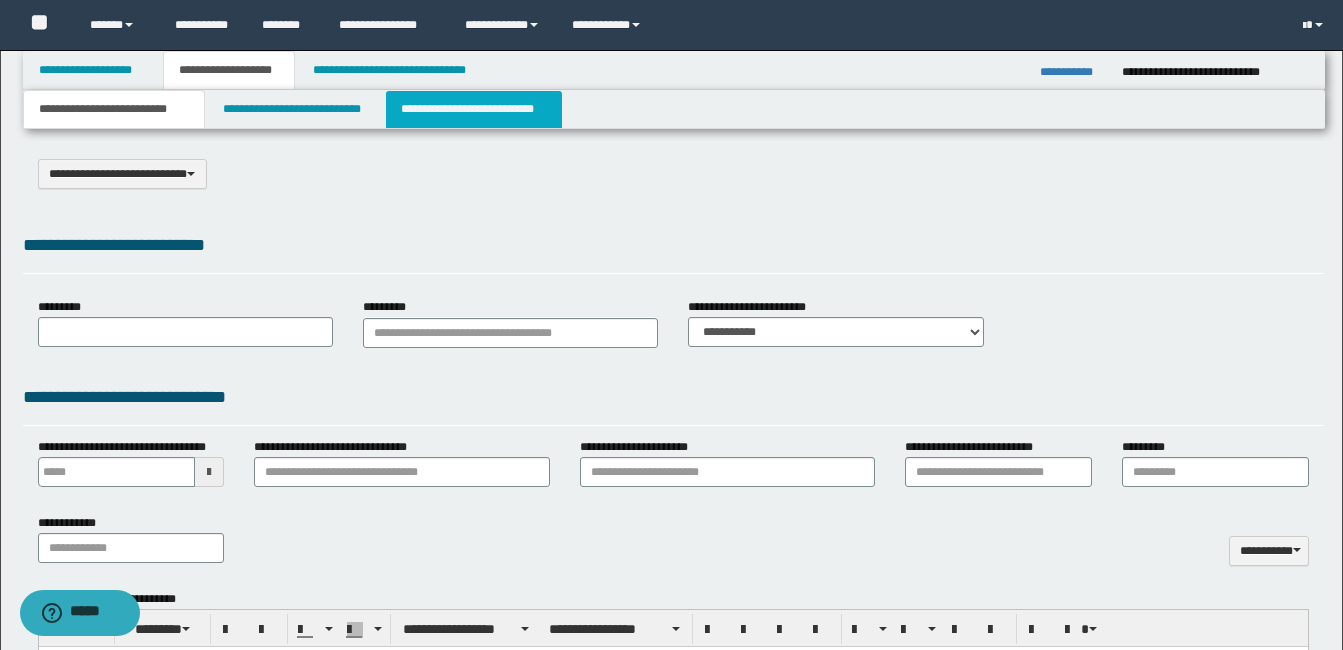 click on "**********" at bounding box center (474, 109) 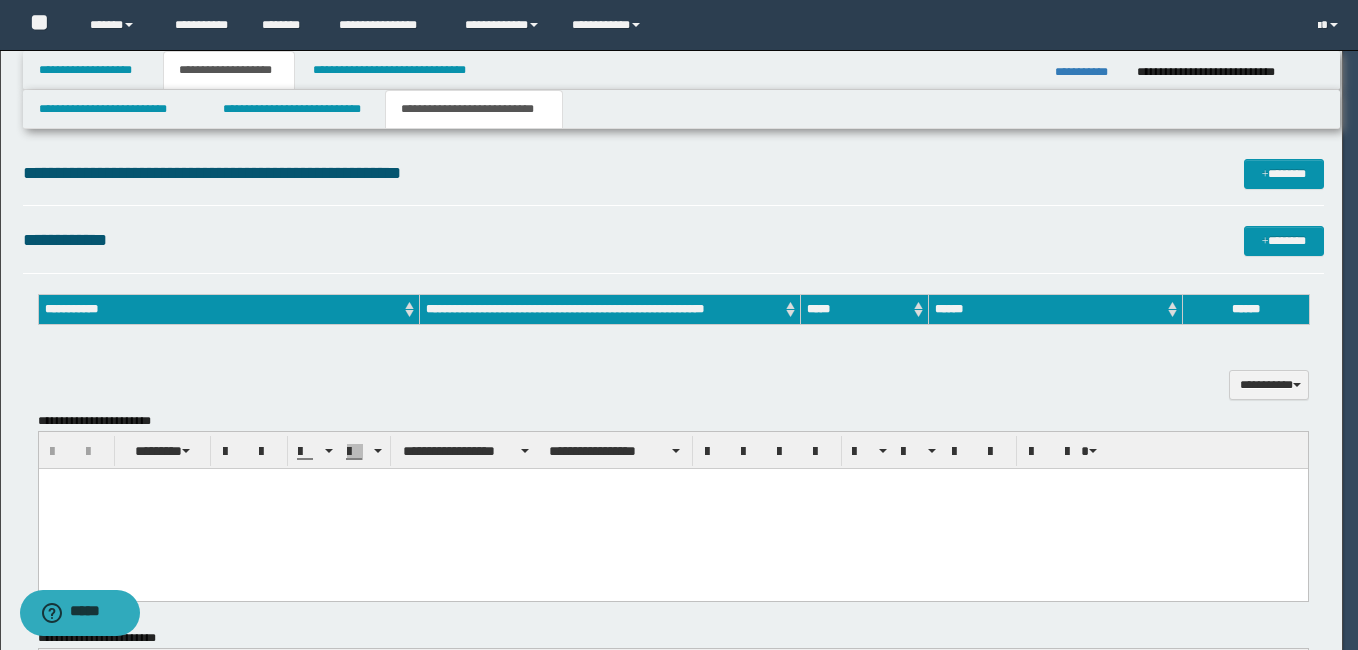 click on "**********" at bounding box center [671, 325] 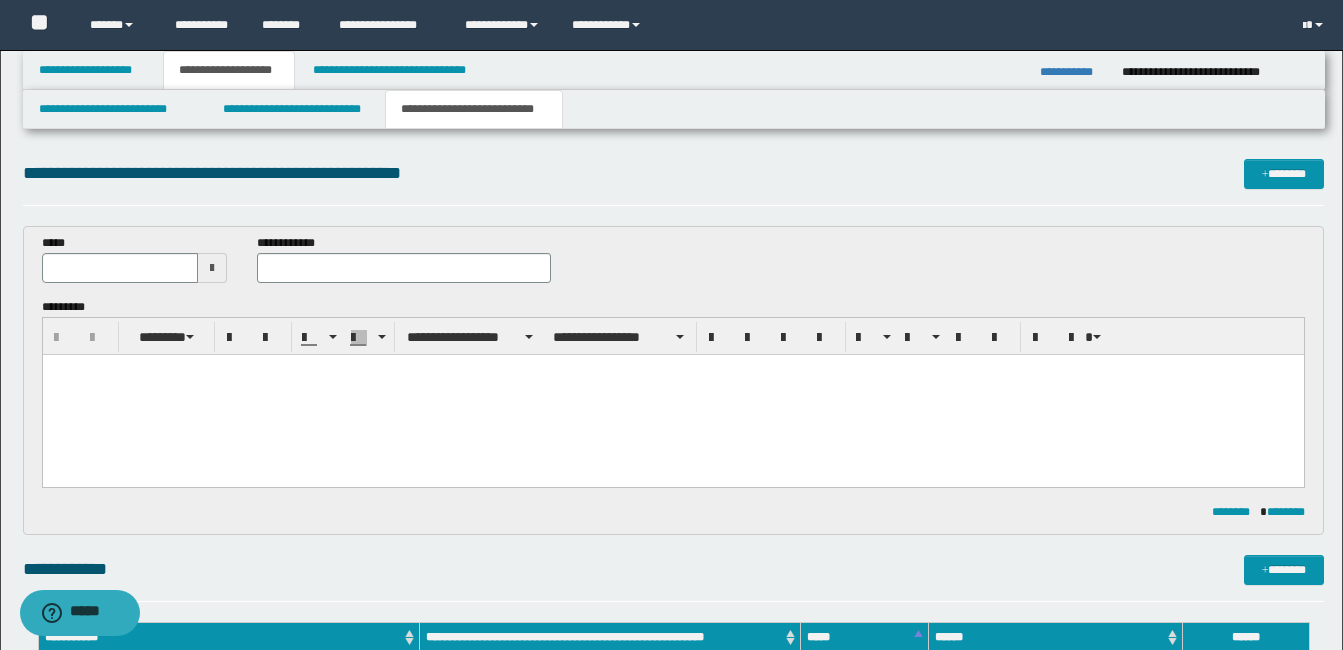 scroll, scrollTop: 0, scrollLeft: 0, axis: both 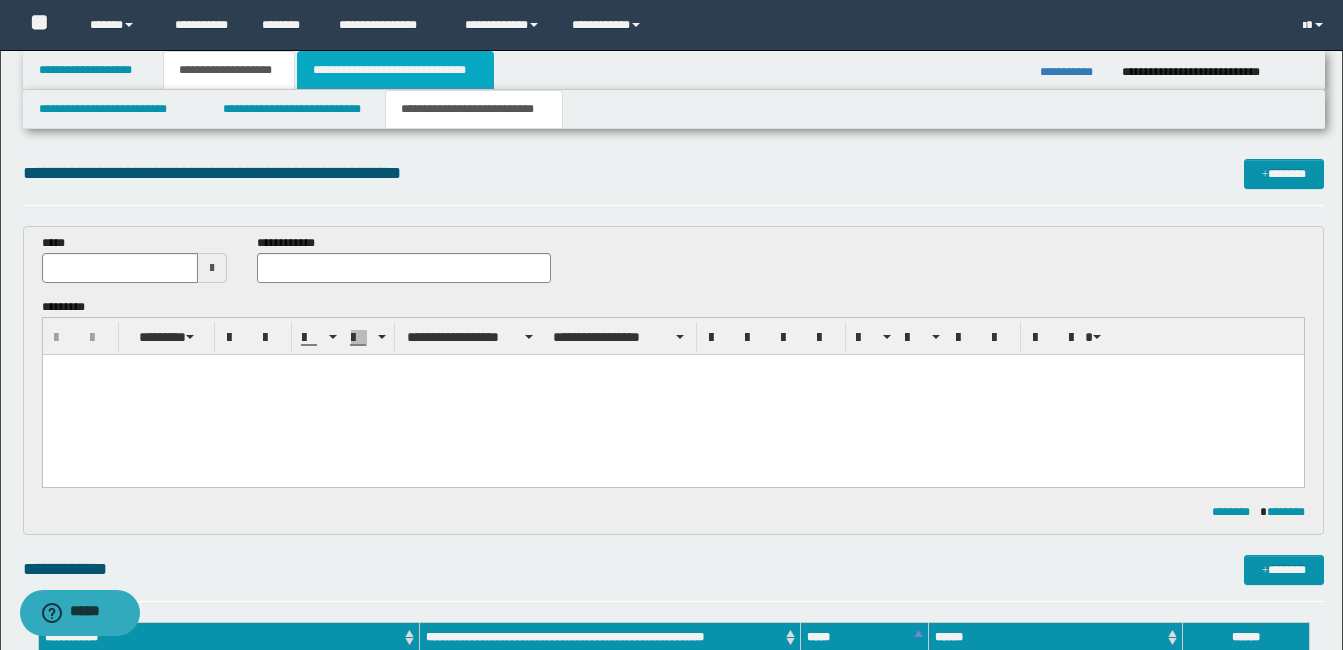 click on "**********" at bounding box center [395, 70] 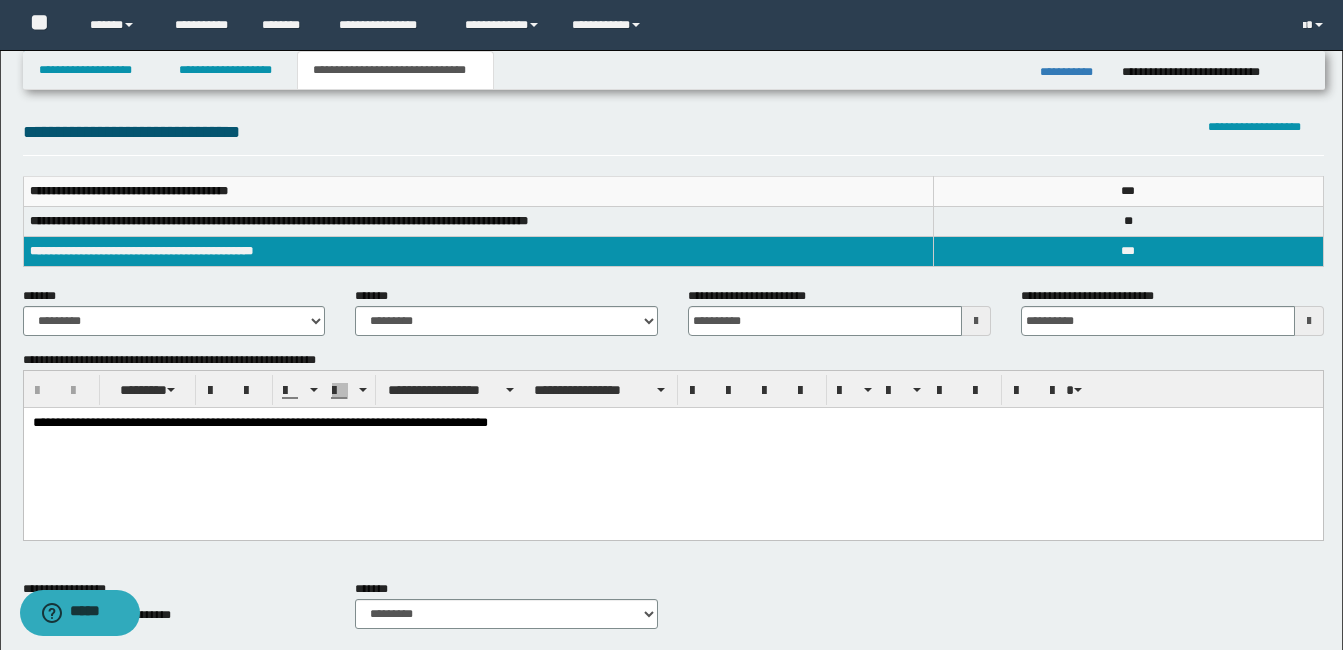 scroll, scrollTop: 0, scrollLeft: 0, axis: both 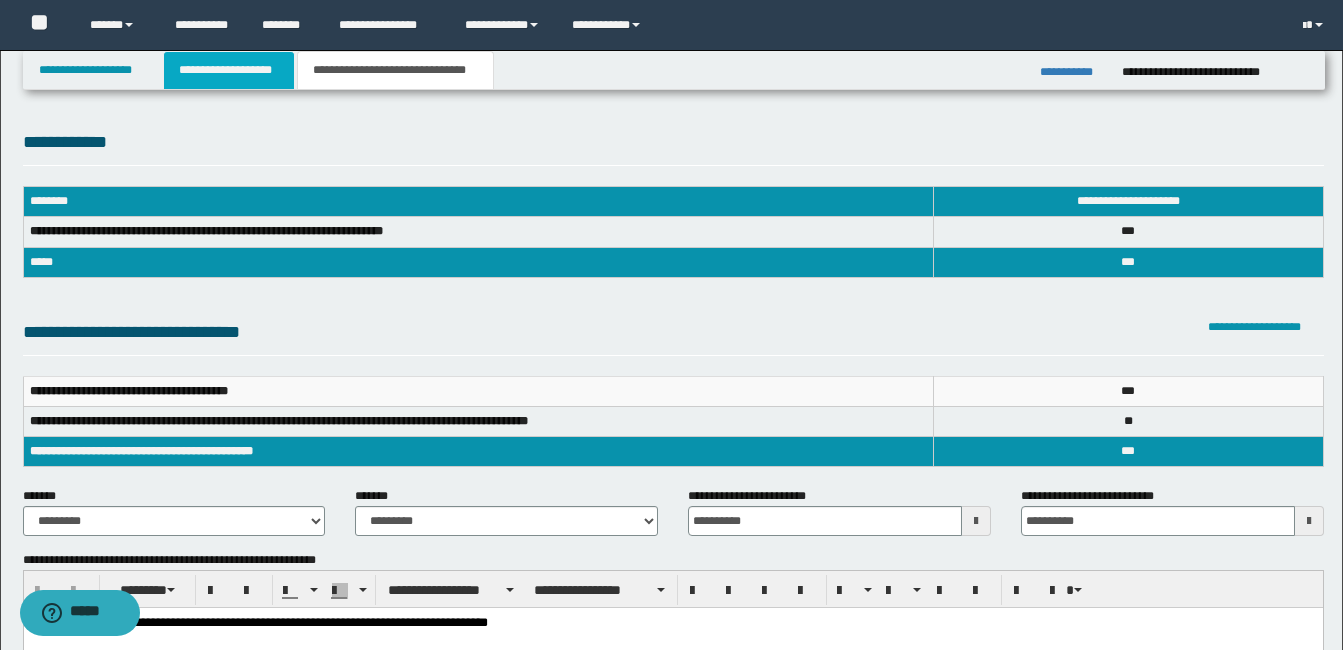 click on "**********" at bounding box center [229, 70] 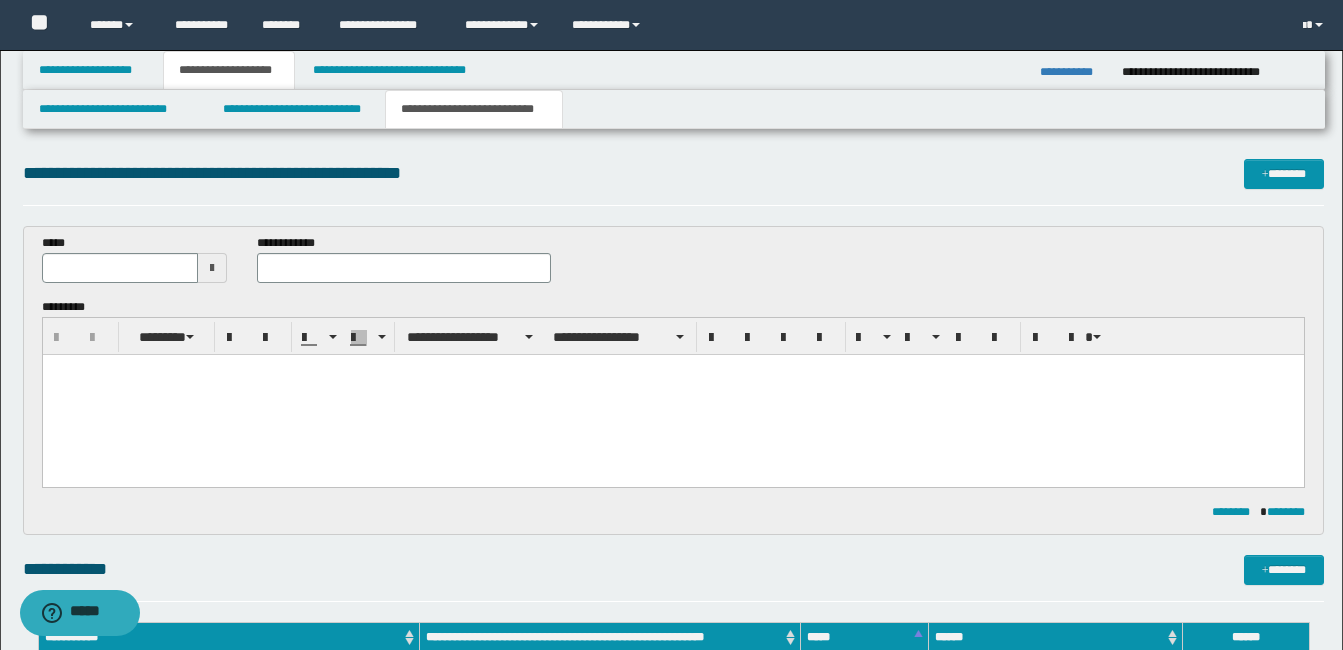click on "**********" at bounding box center [474, 109] 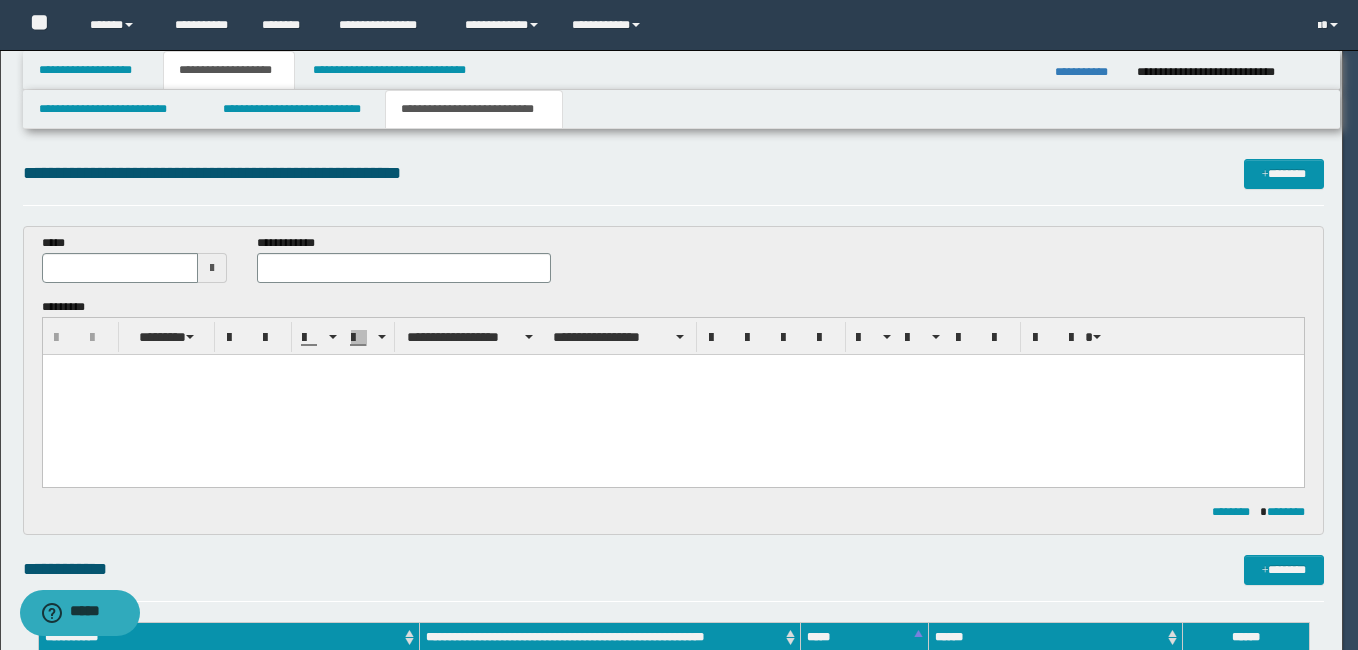 click on "**********" at bounding box center [671, 325] 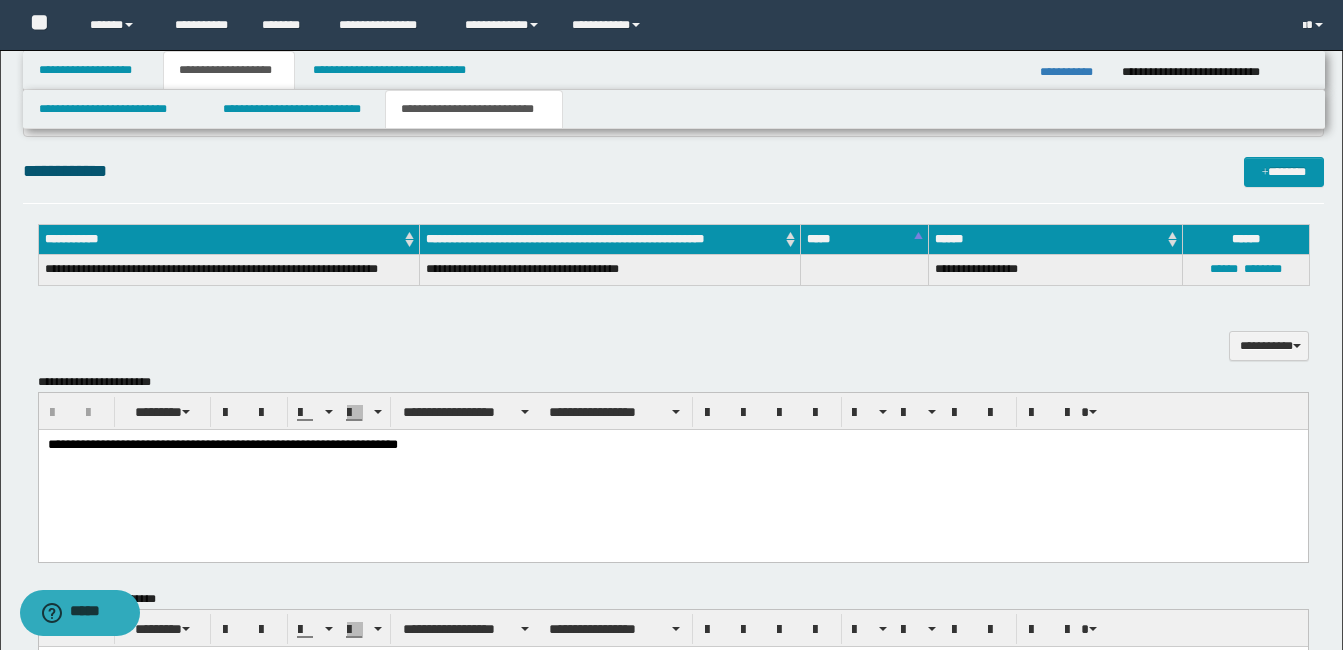 scroll, scrollTop: 400, scrollLeft: 0, axis: vertical 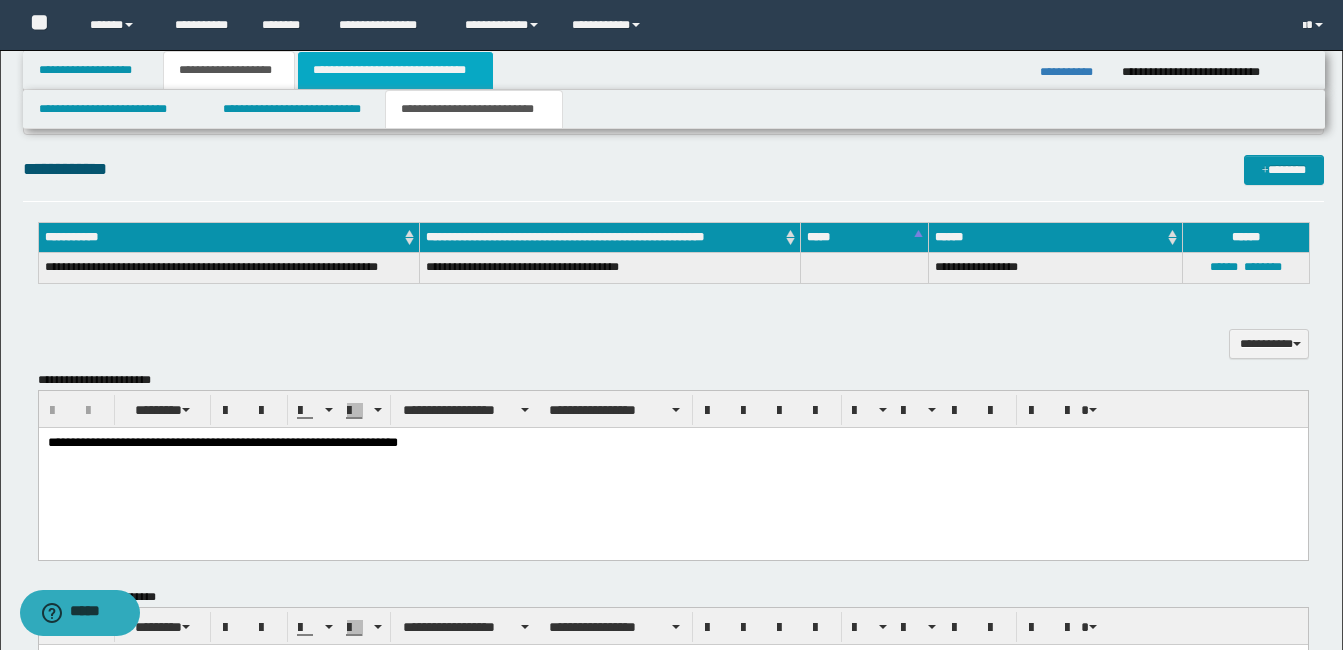 click on "**********" at bounding box center [395, 70] 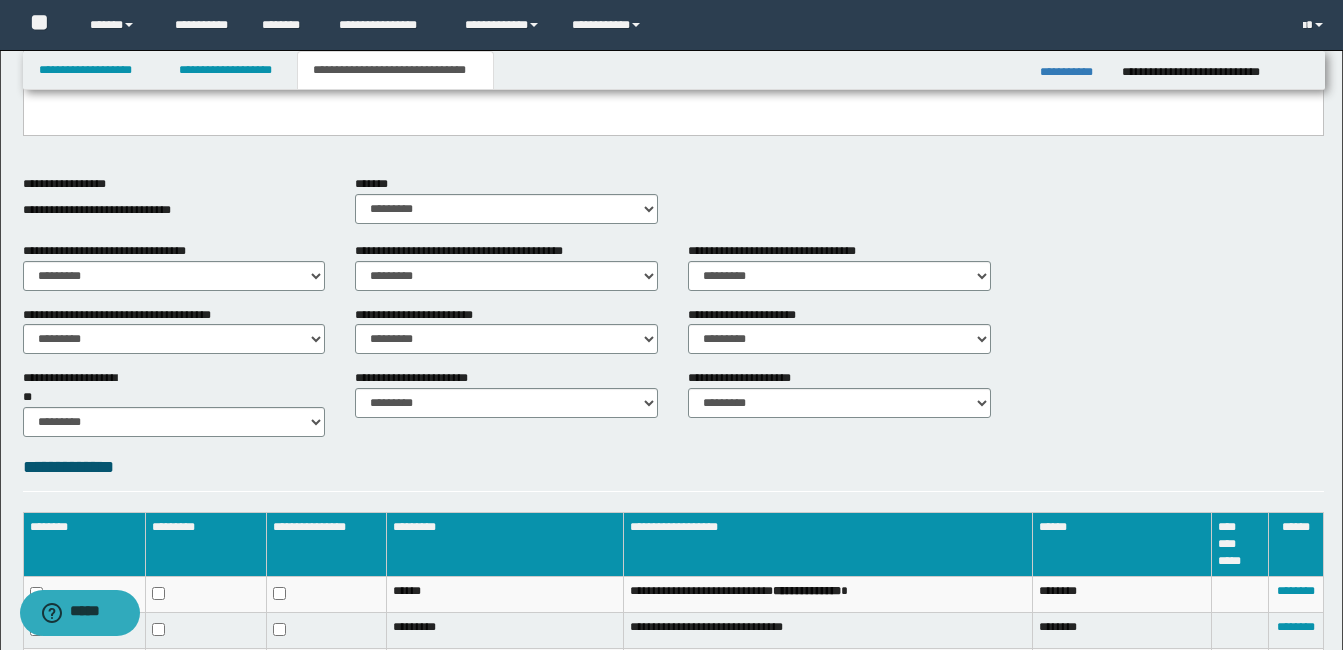 scroll, scrollTop: 783, scrollLeft: 0, axis: vertical 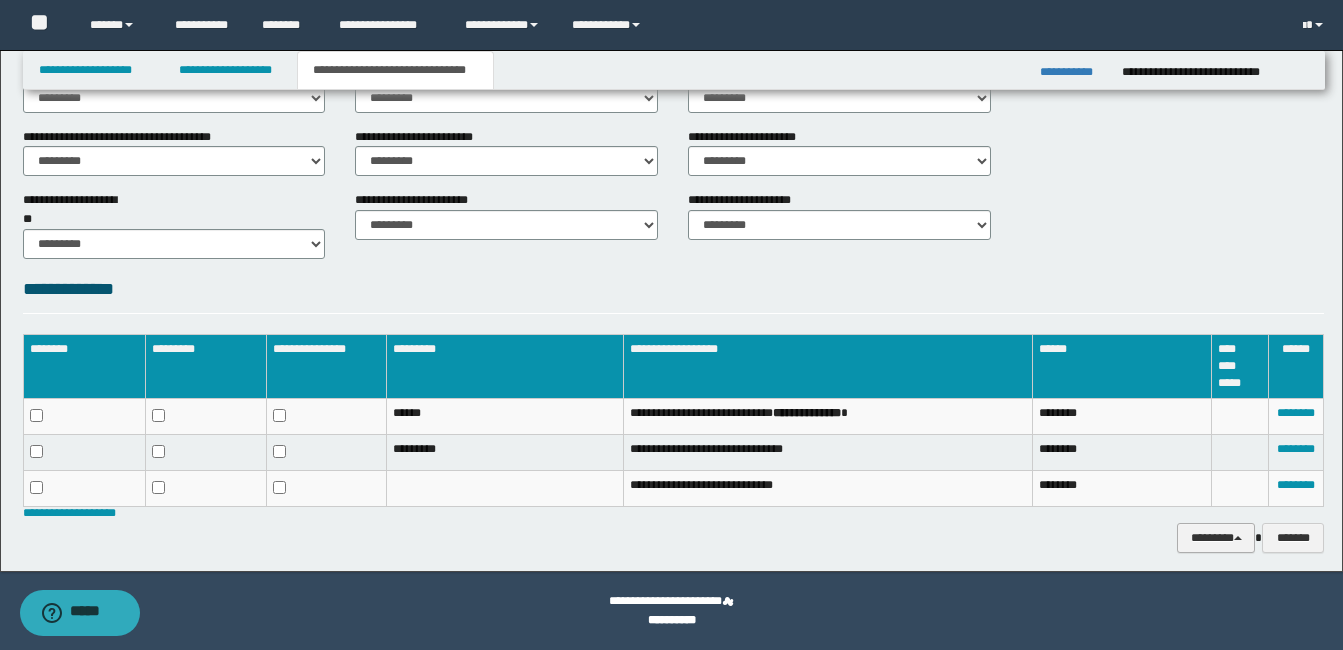 click on "********" at bounding box center (1216, 538) 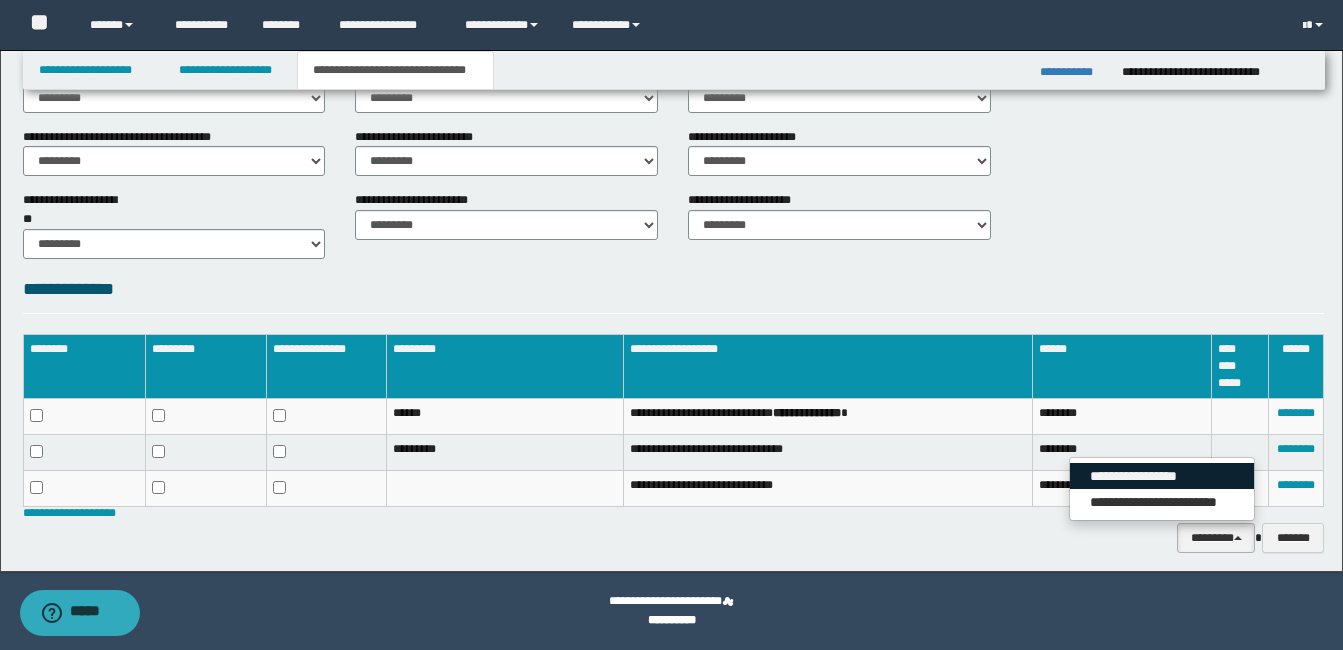 click on "**********" at bounding box center [1162, 476] 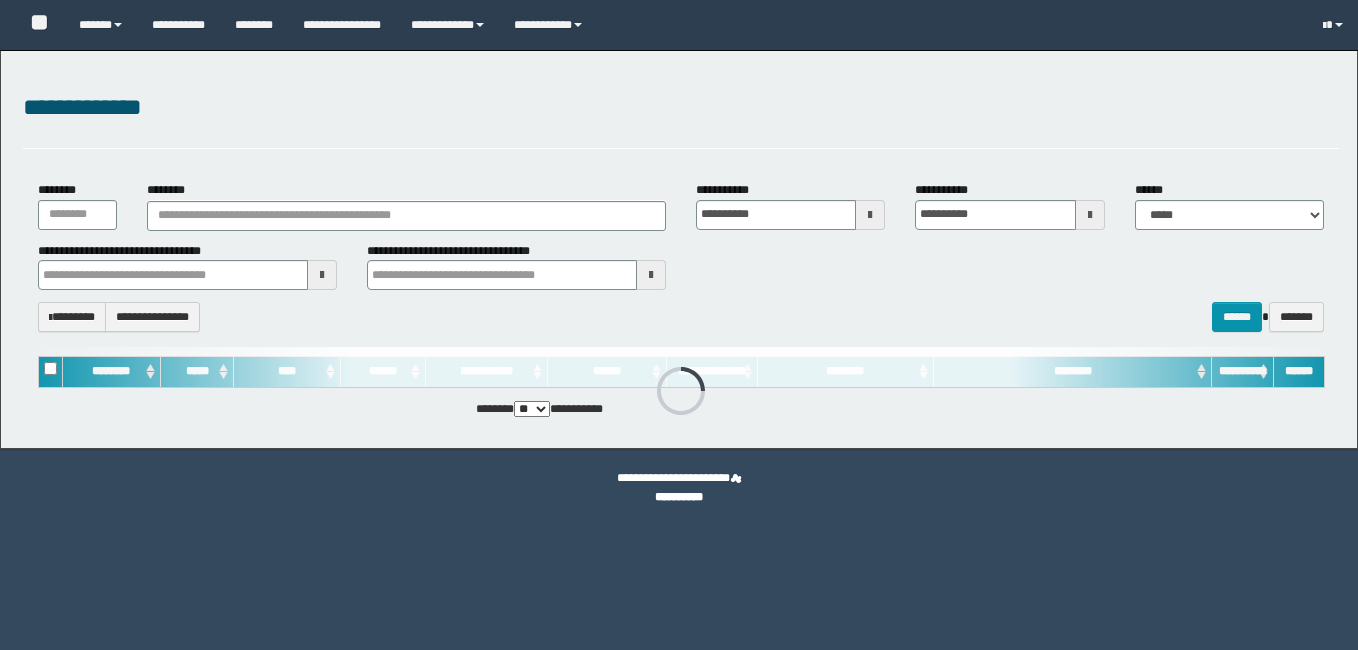 scroll, scrollTop: 0, scrollLeft: 0, axis: both 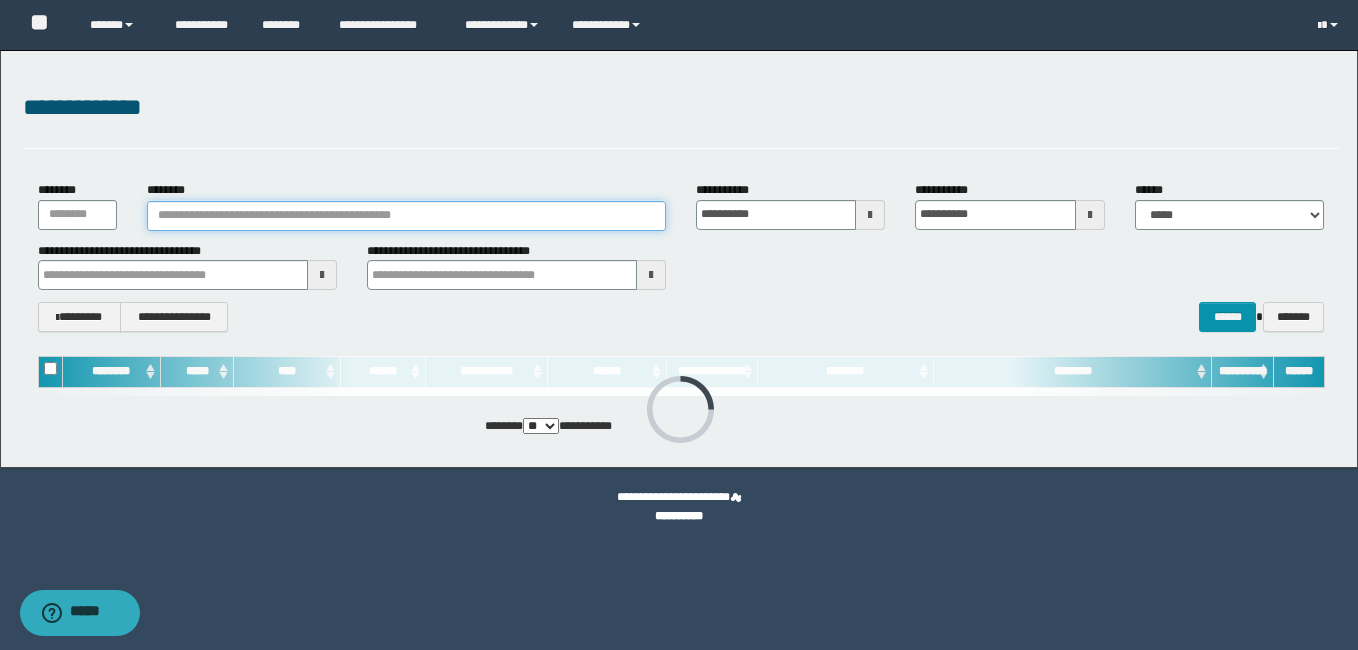click on "********" at bounding box center [406, 216] 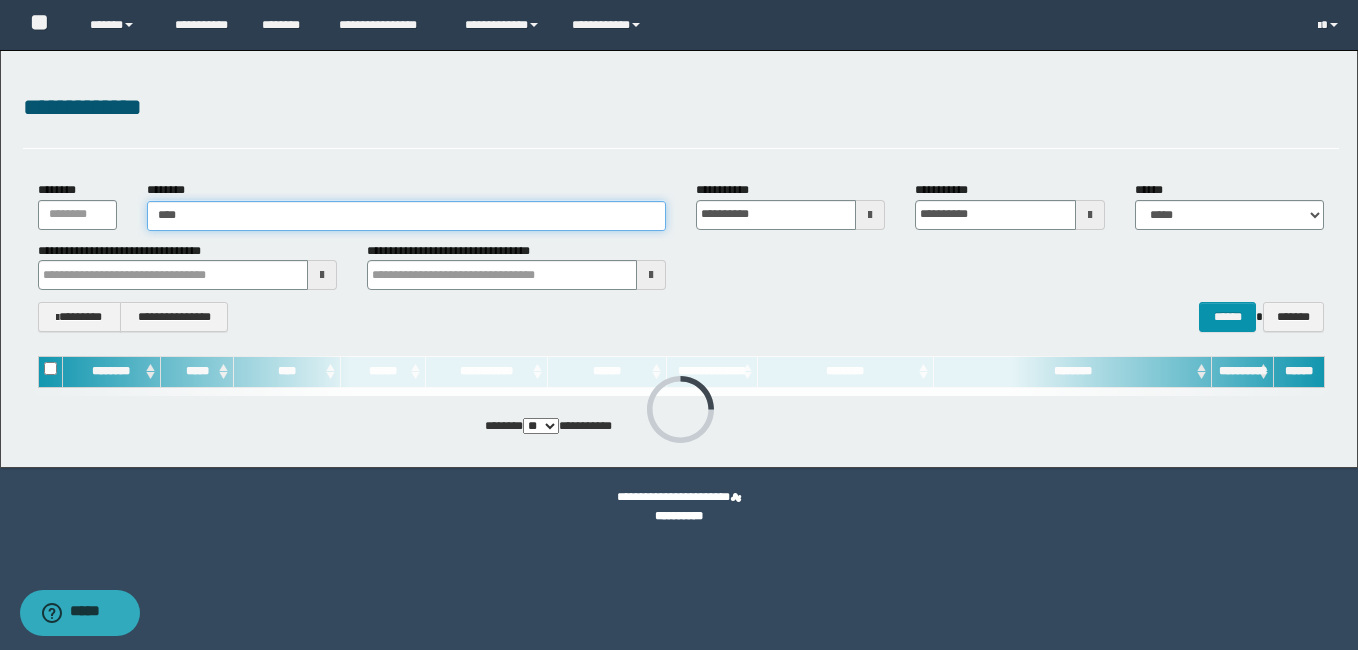 type on "****" 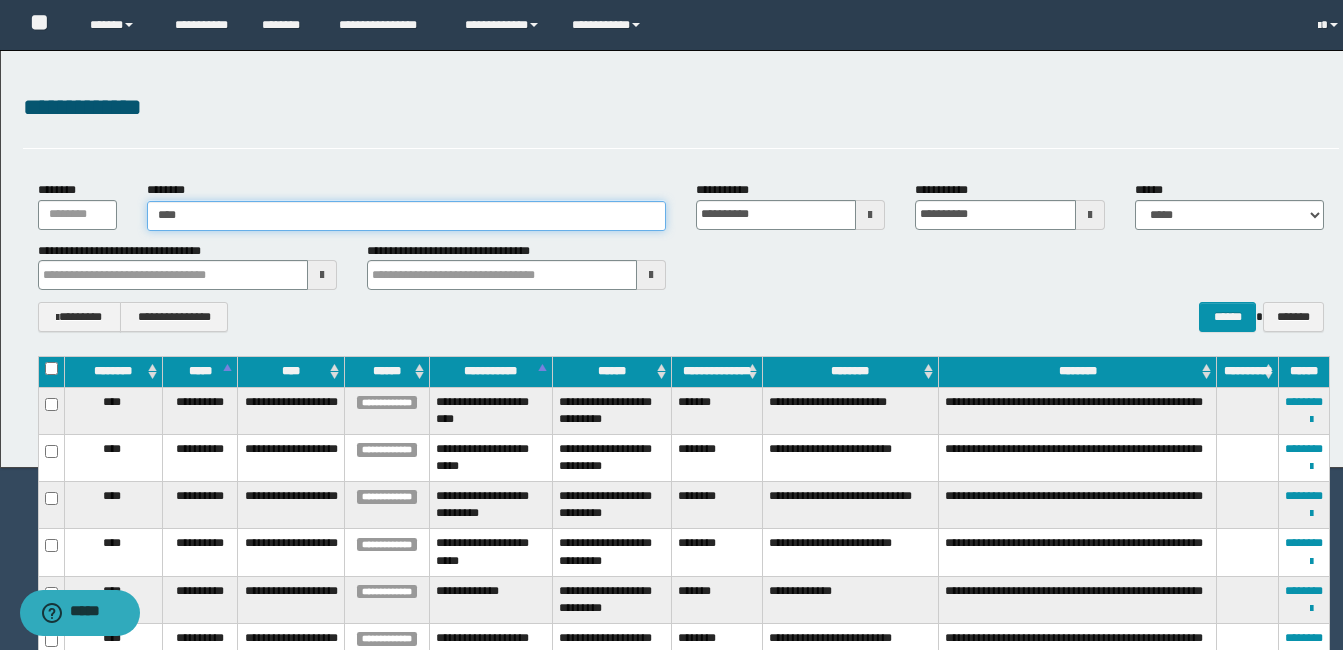 type on "****" 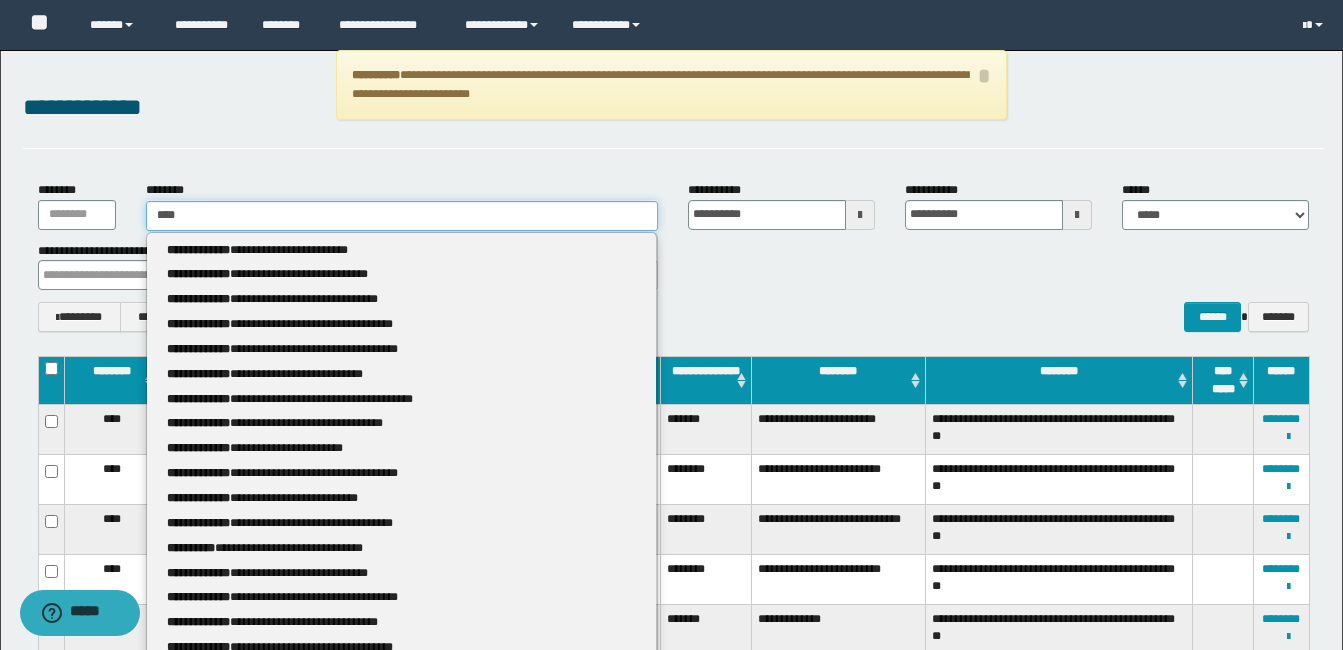 type 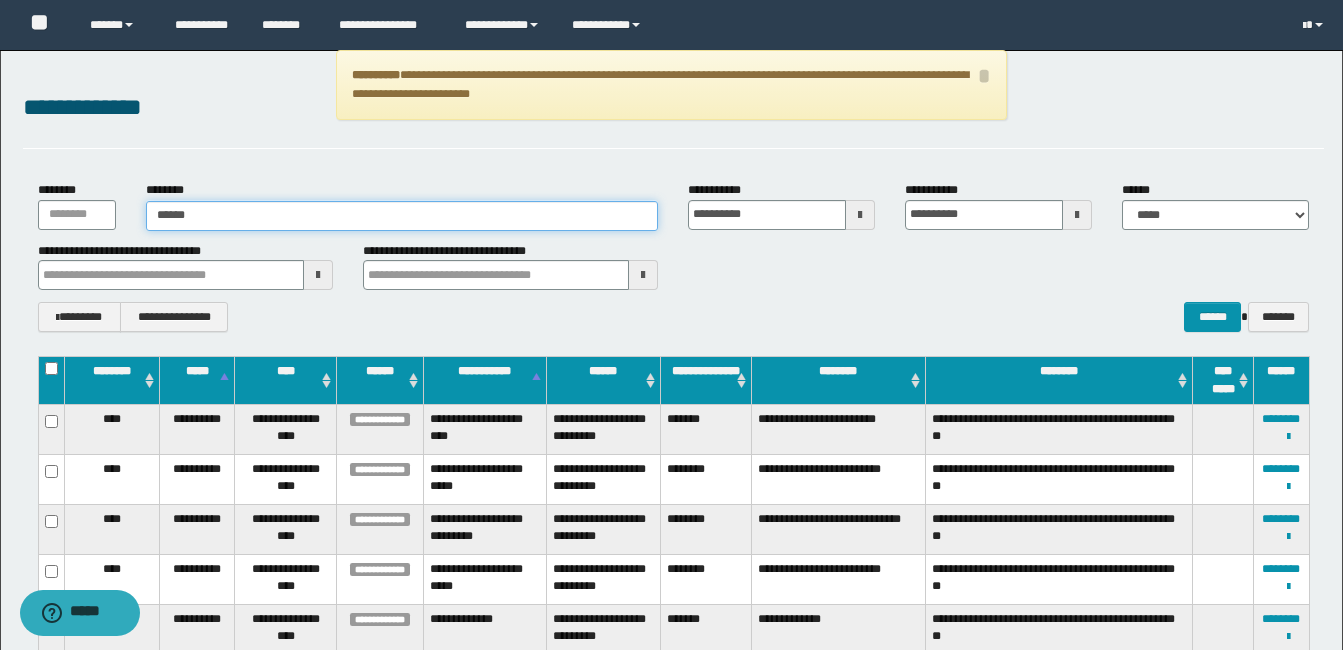 type on "*******" 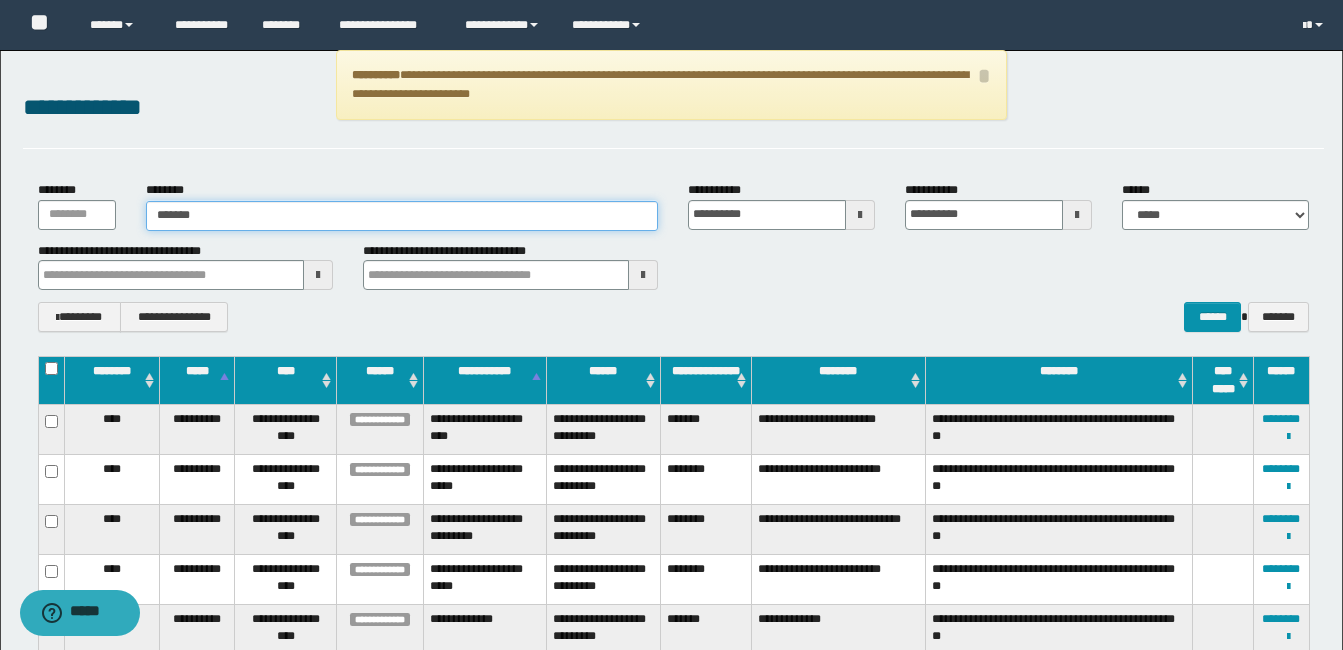 type on "*******" 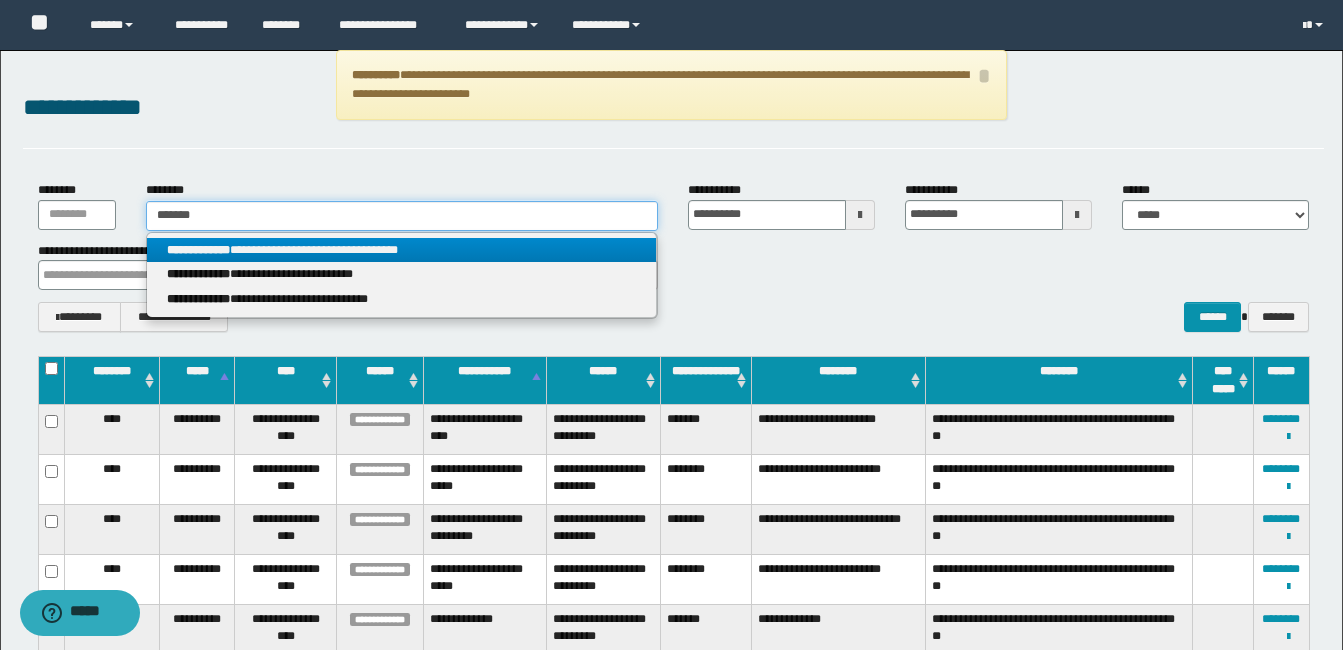 type on "*******" 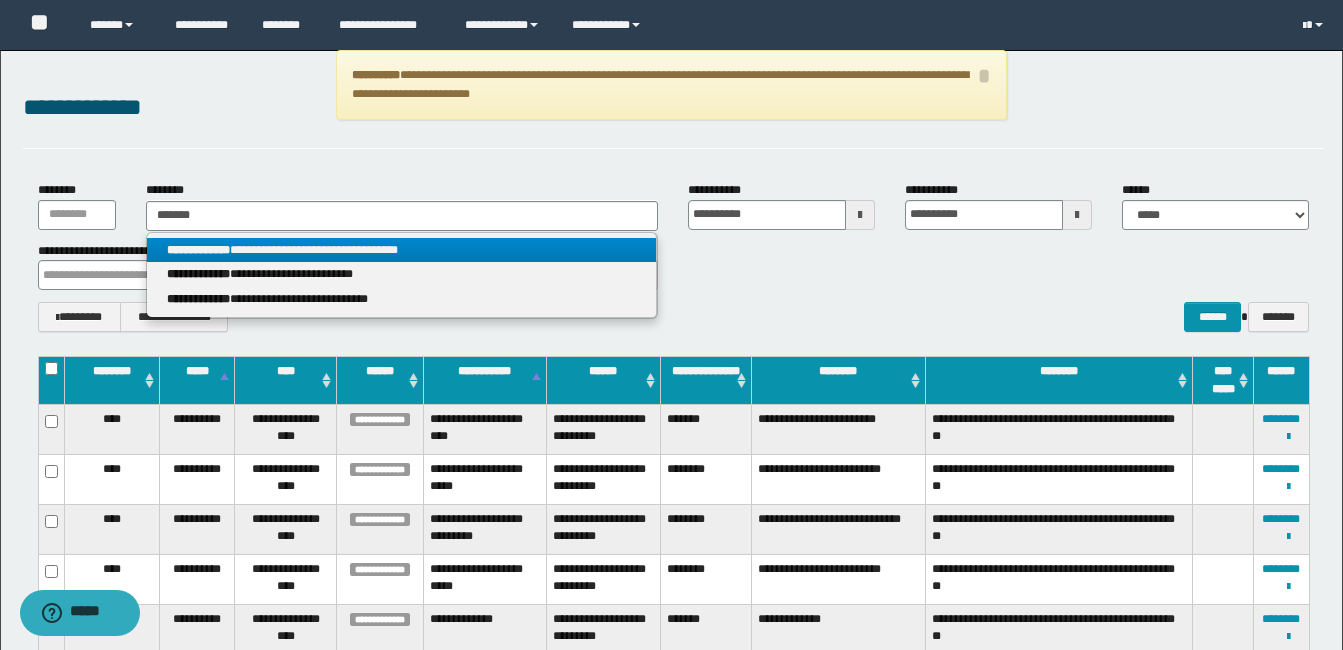 click on "**********" at bounding box center [401, 250] 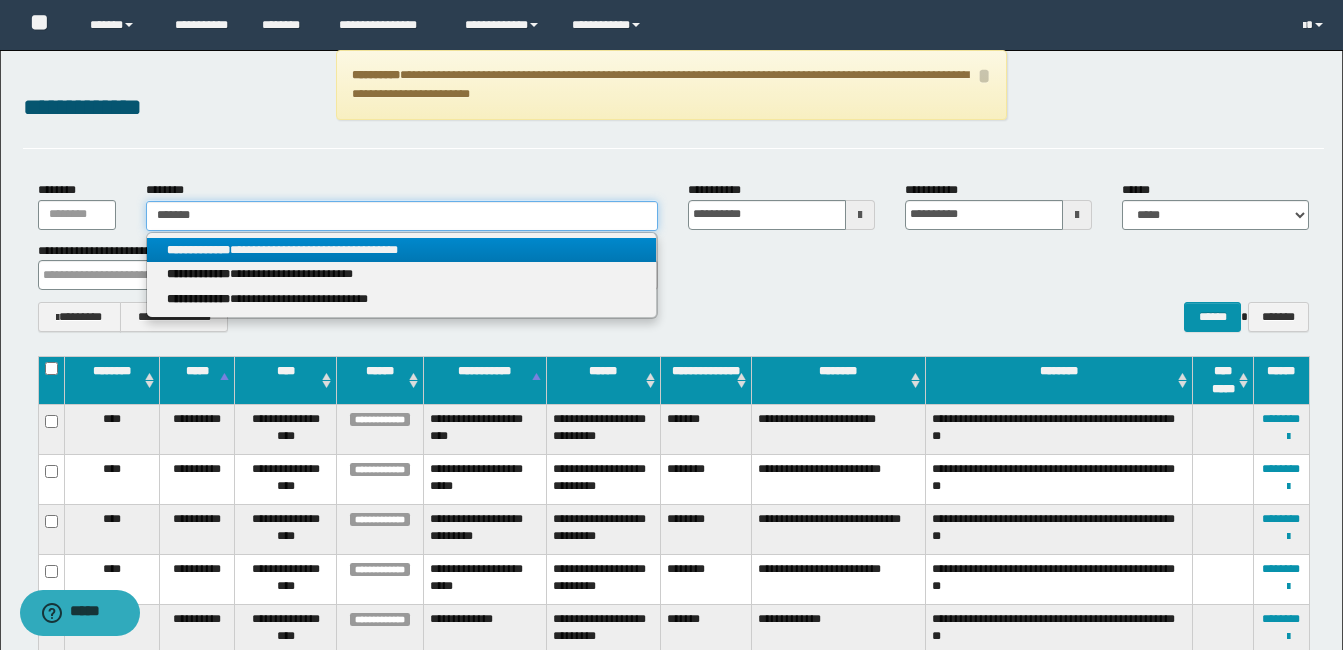 type 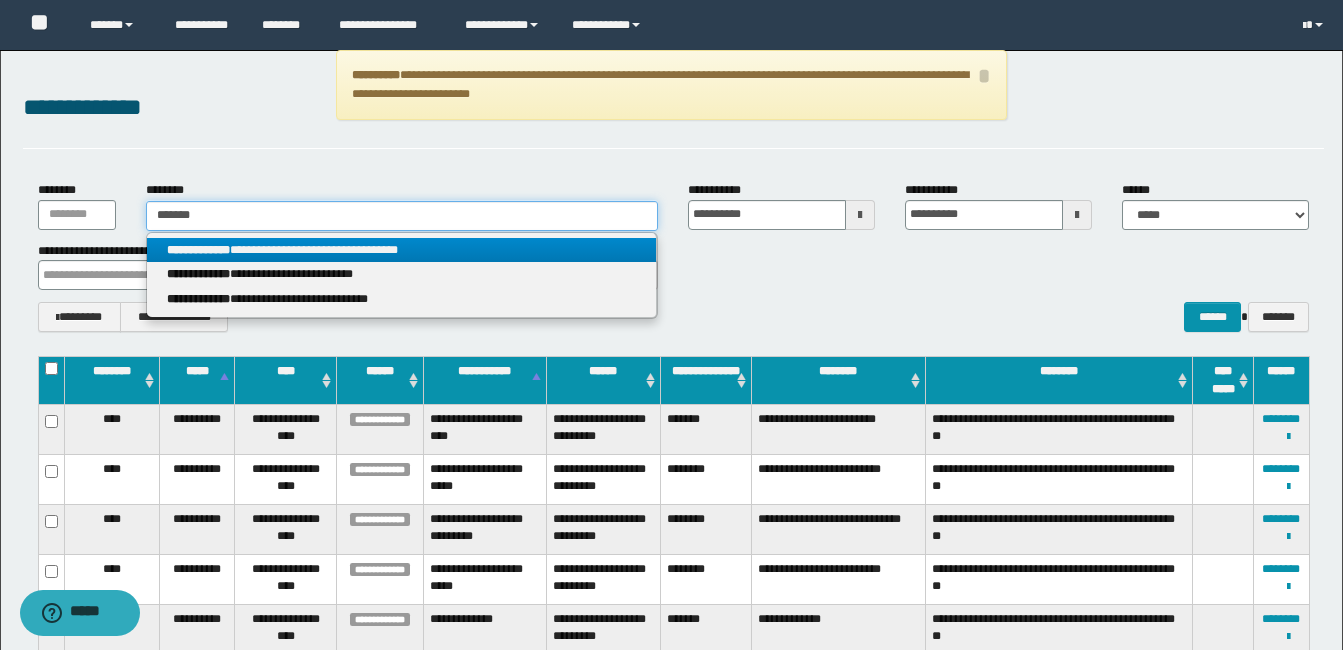 type on "**********" 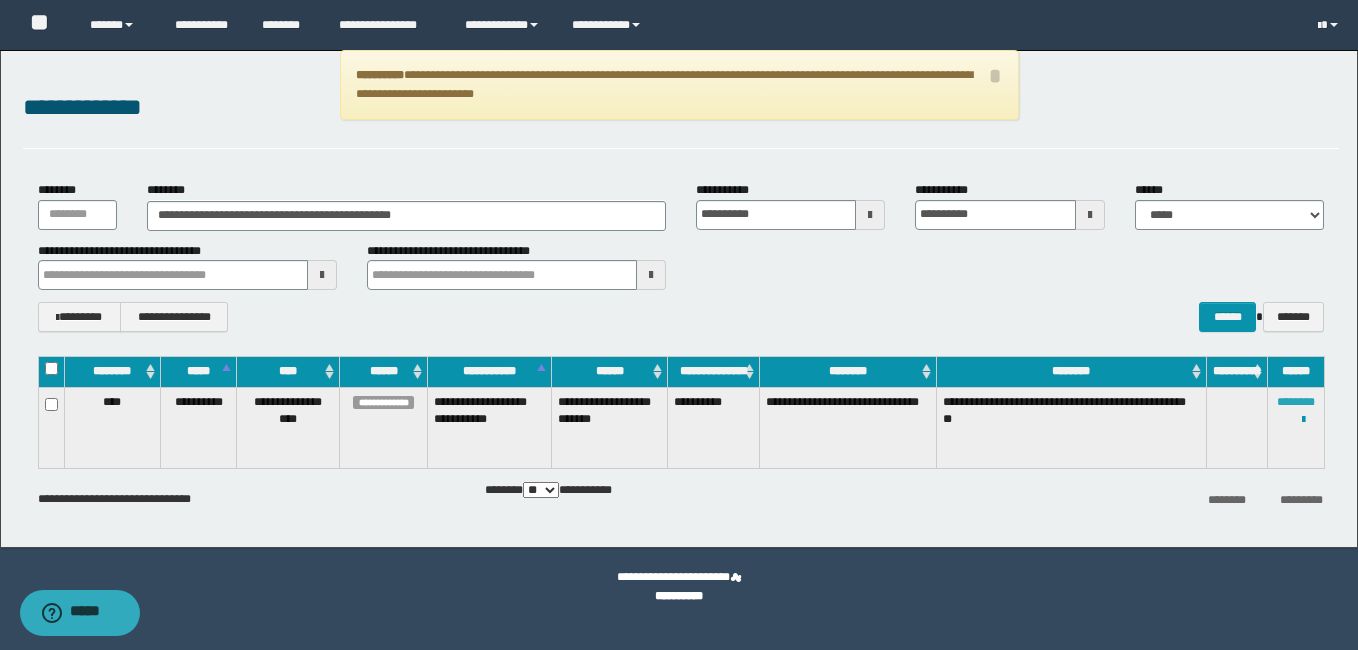 click on "********" at bounding box center [1296, 402] 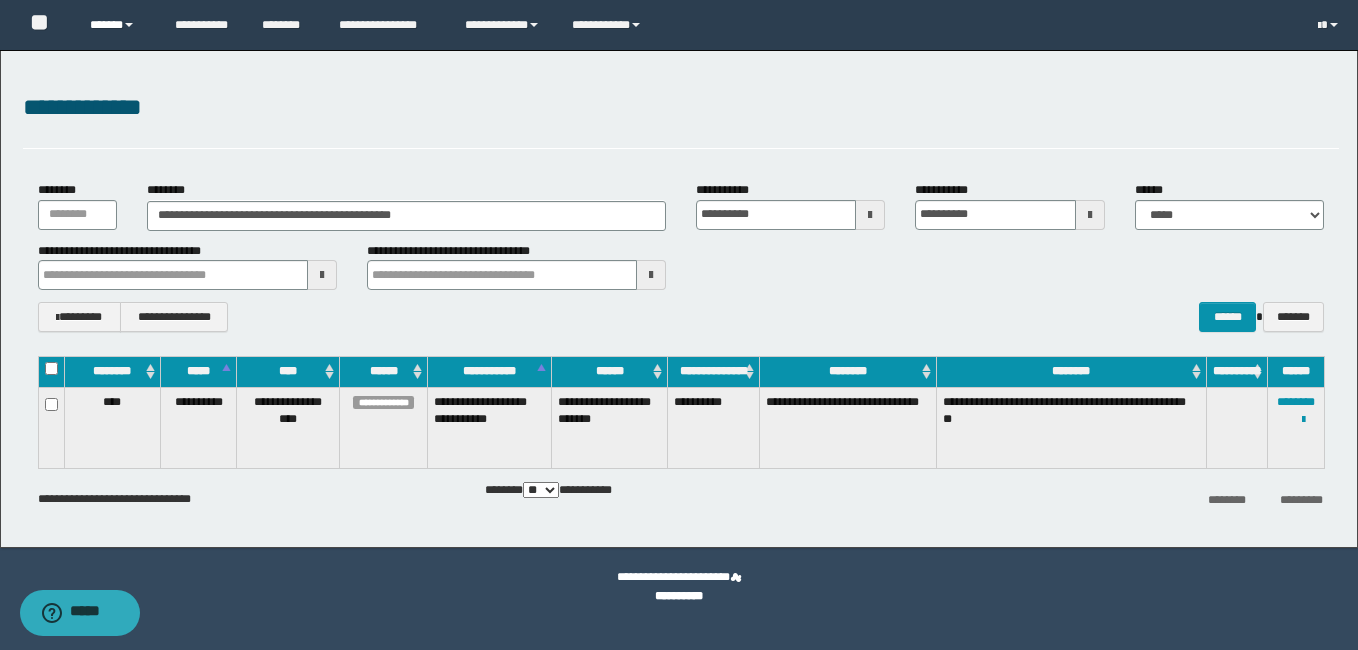 click on "******" at bounding box center (117, 25) 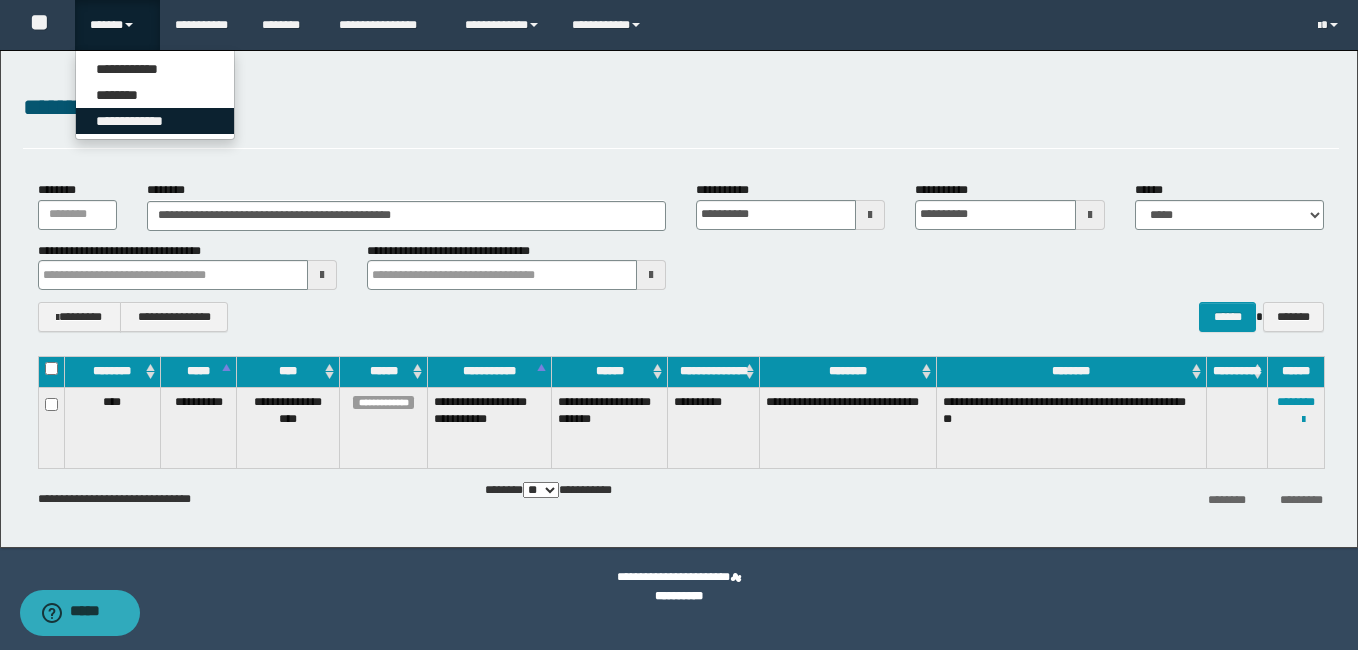 click on "**********" at bounding box center (155, 121) 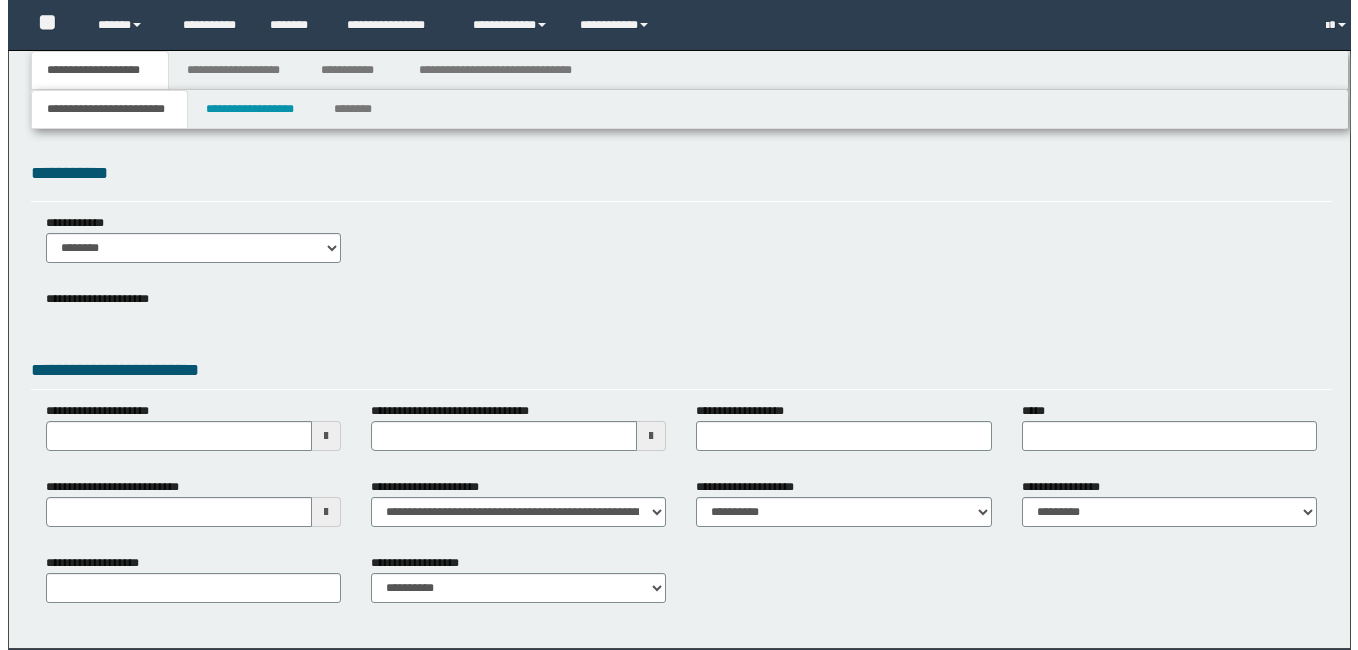 scroll, scrollTop: 0, scrollLeft: 0, axis: both 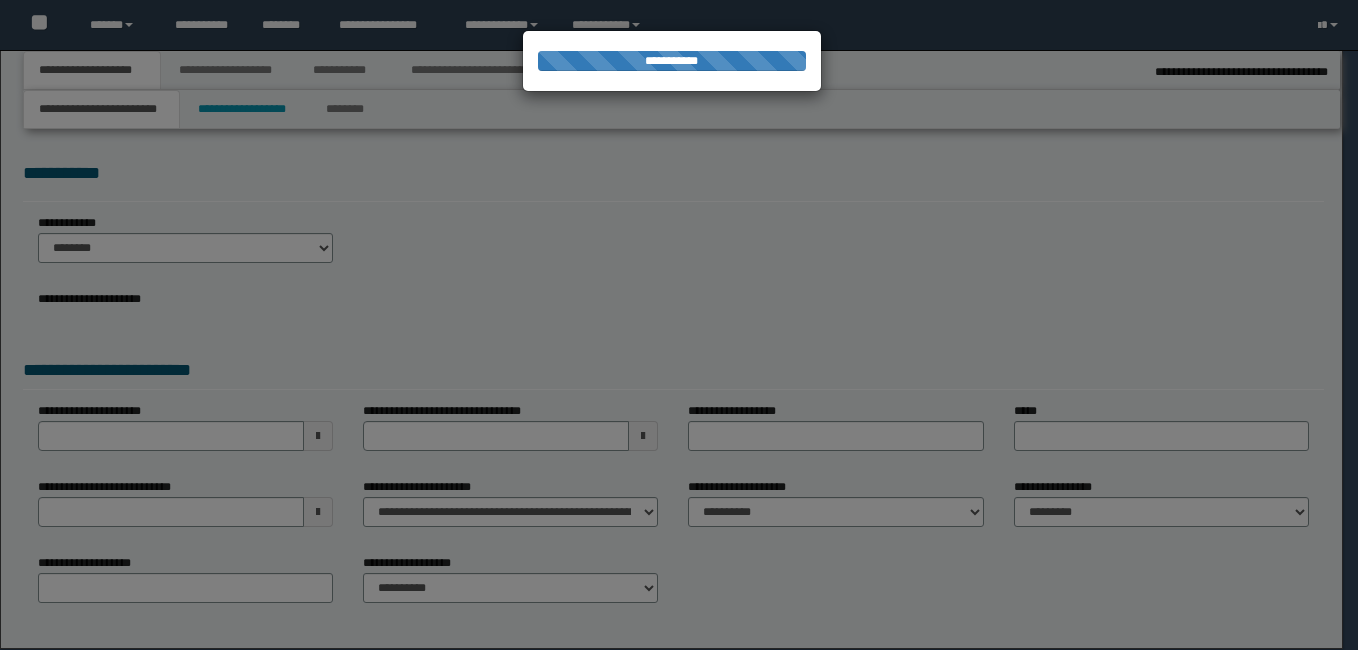 select on "**" 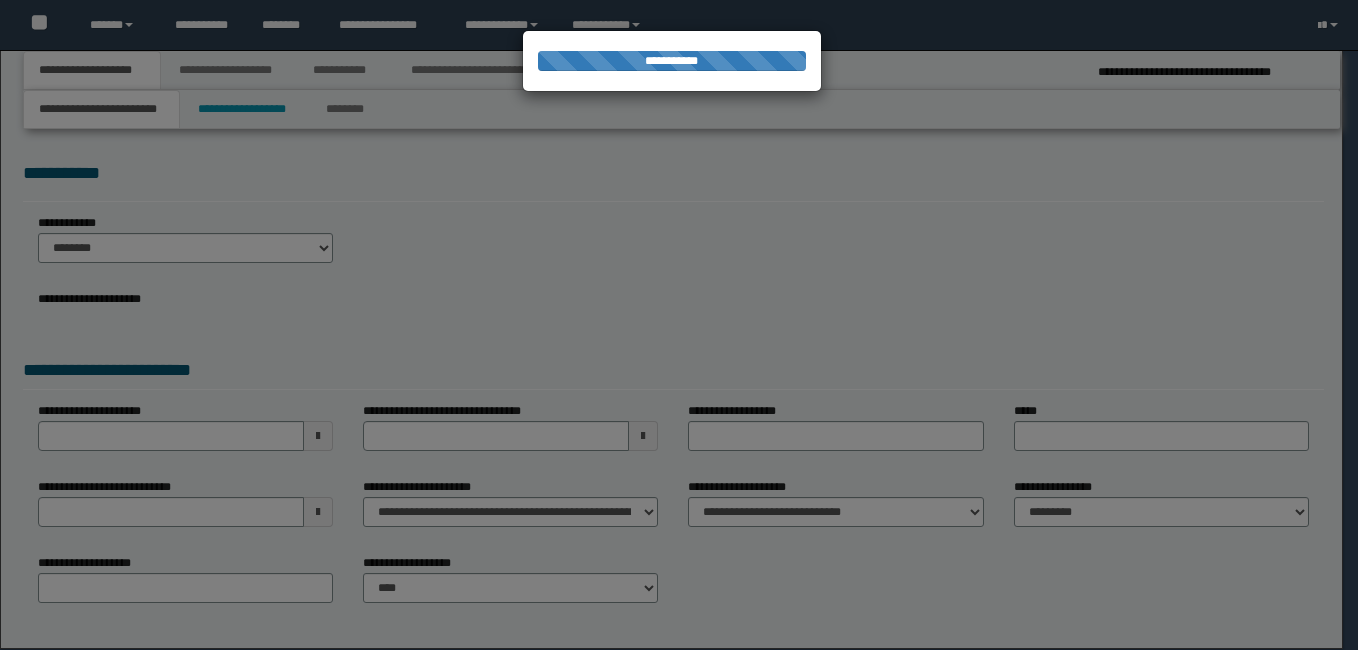 scroll, scrollTop: 0, scrollLeft: 0, axis: both 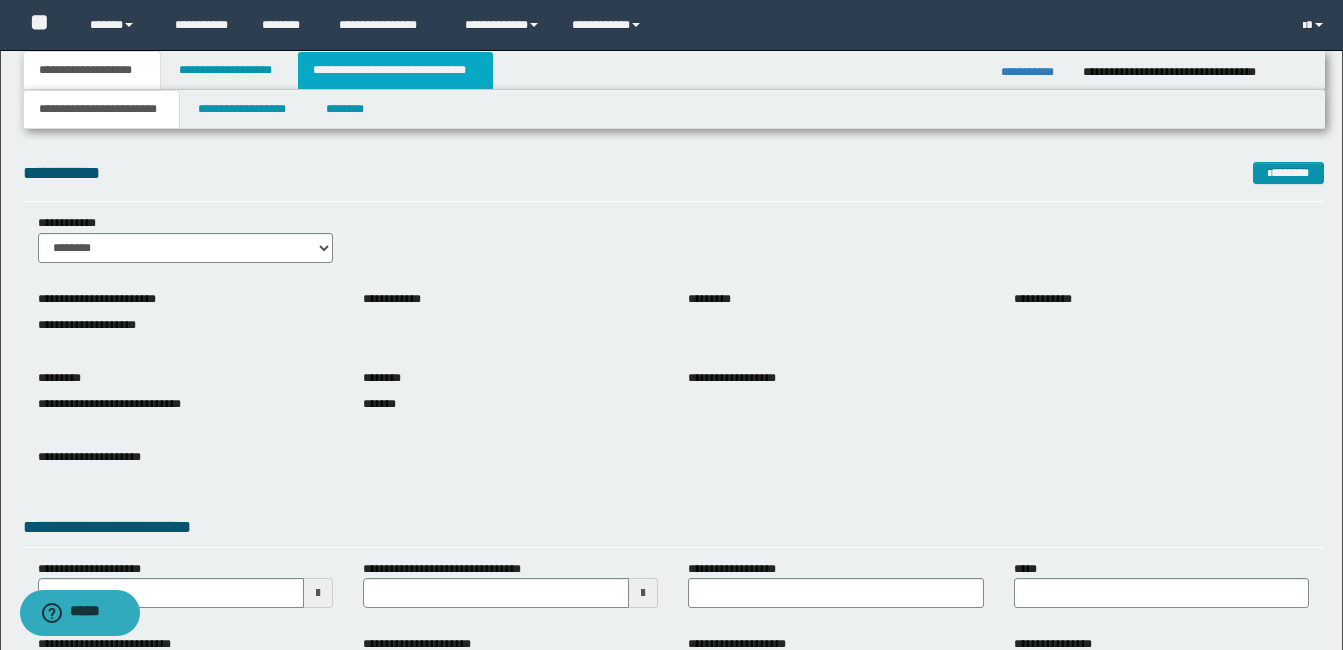 click on "**********" at bounding box center [395, 70] 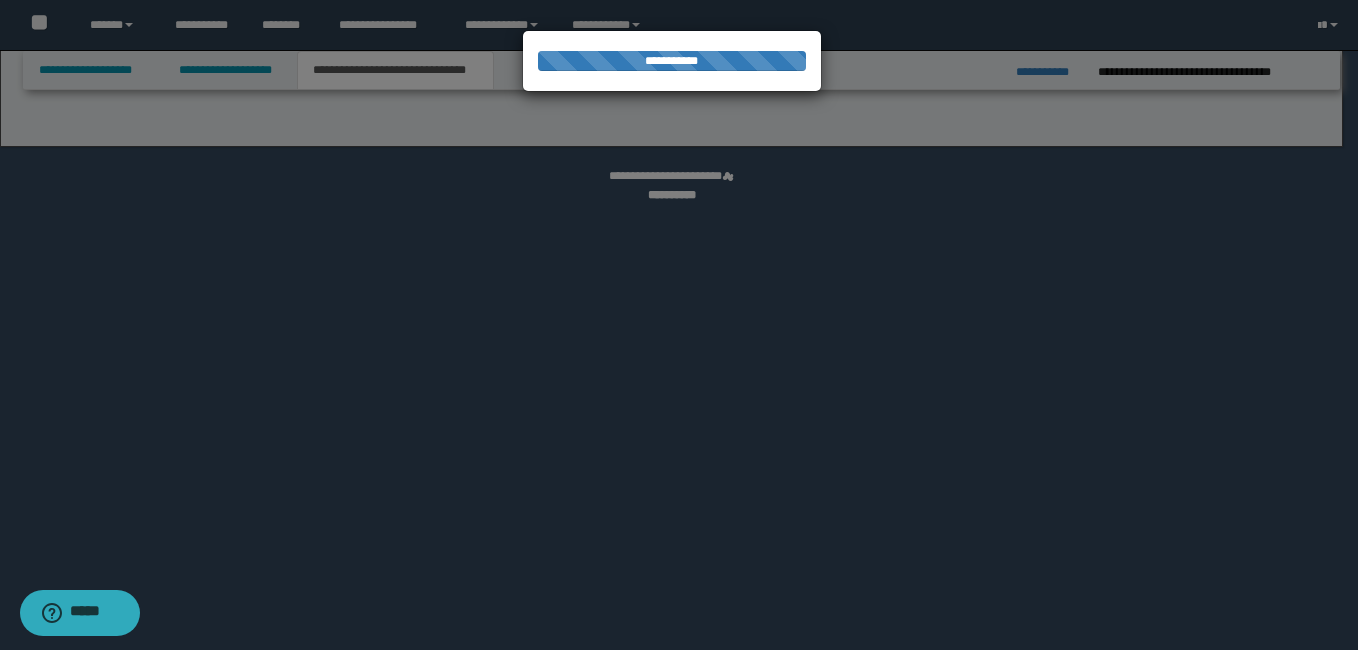 select on "*" 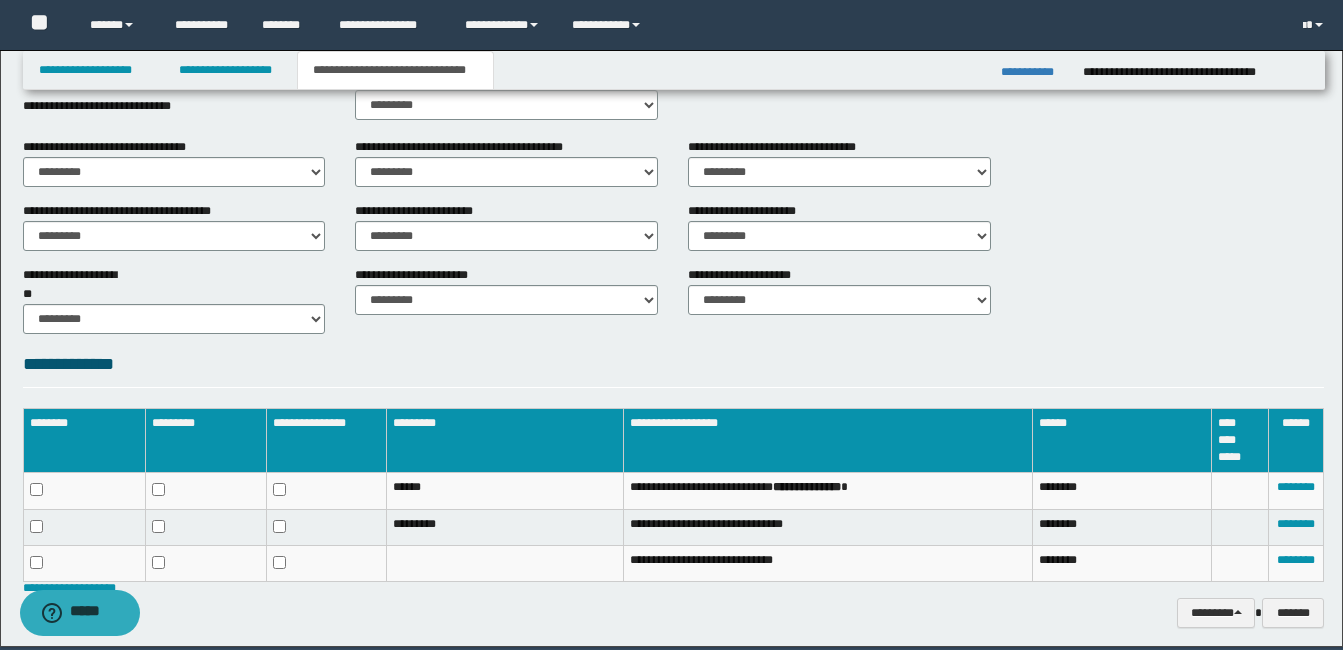 scroll, scrollTop: 800, scrollLeft: 0, axis: vertical 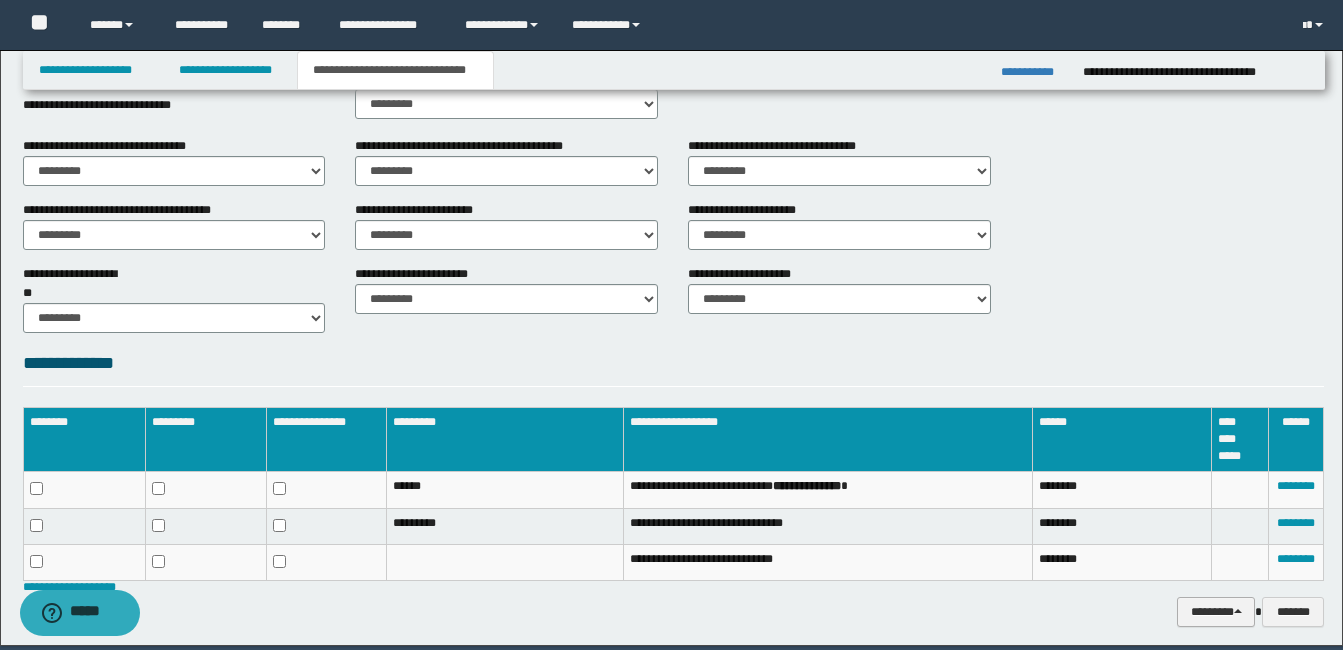 click on "********" at bounding box center [1216, 612] 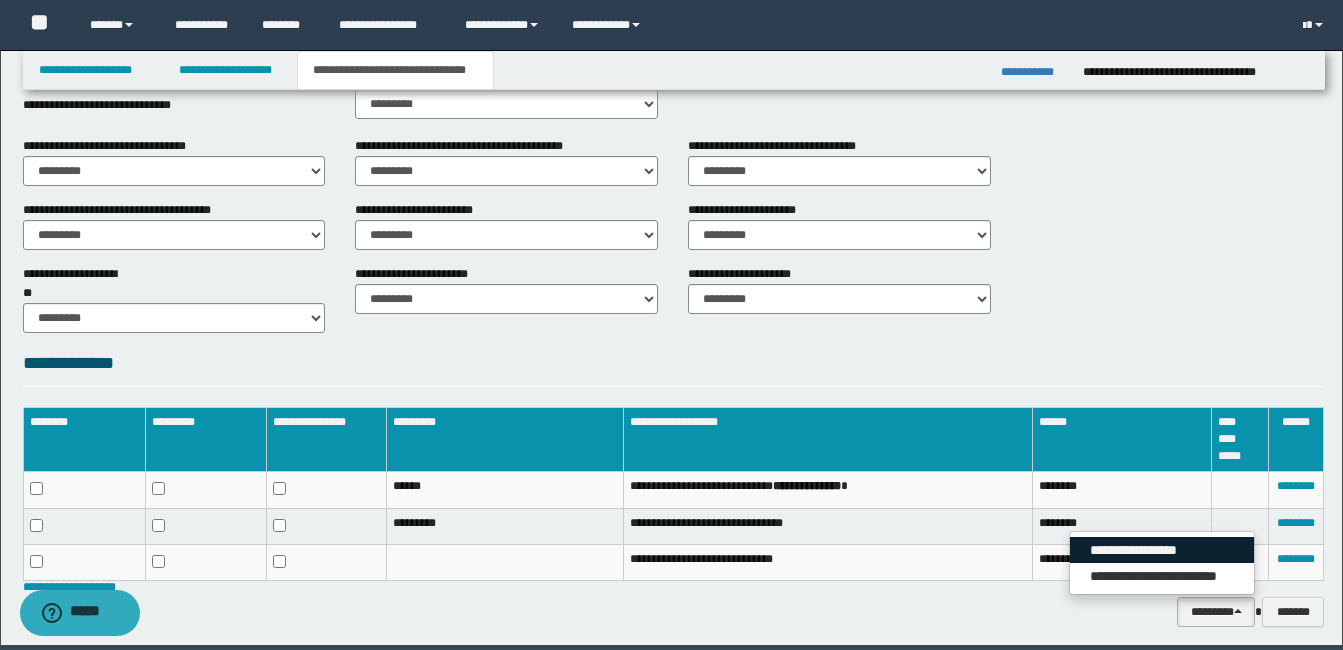 click on "**********" at bounding box center (1162, 550) 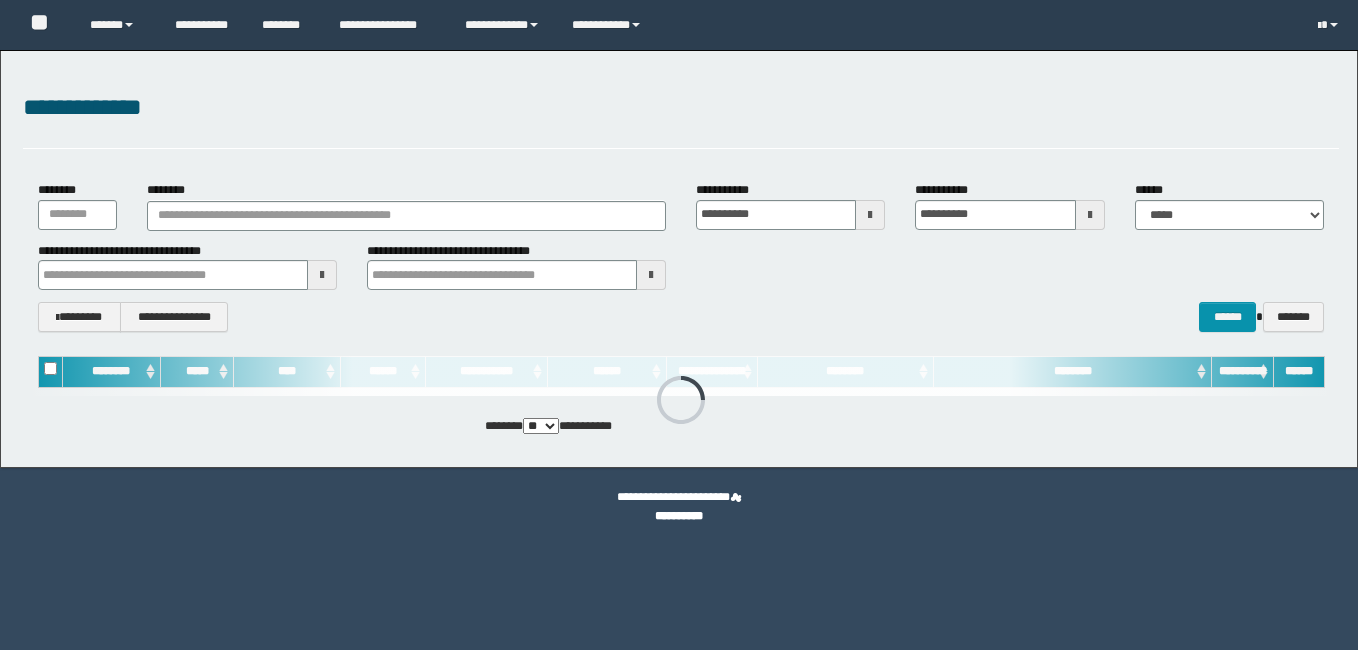 scroll, scrollTop: 0, scrollLeft: 0, axis: both 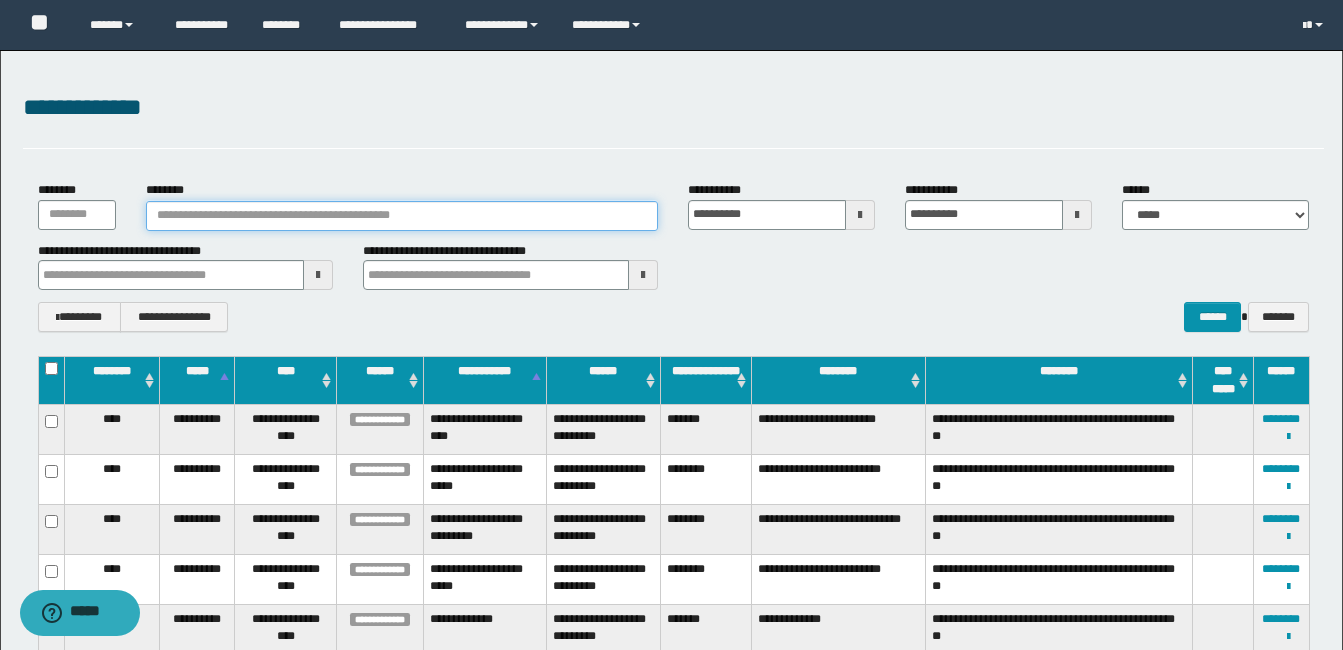 click on "********" at bounding box center [402, 216] 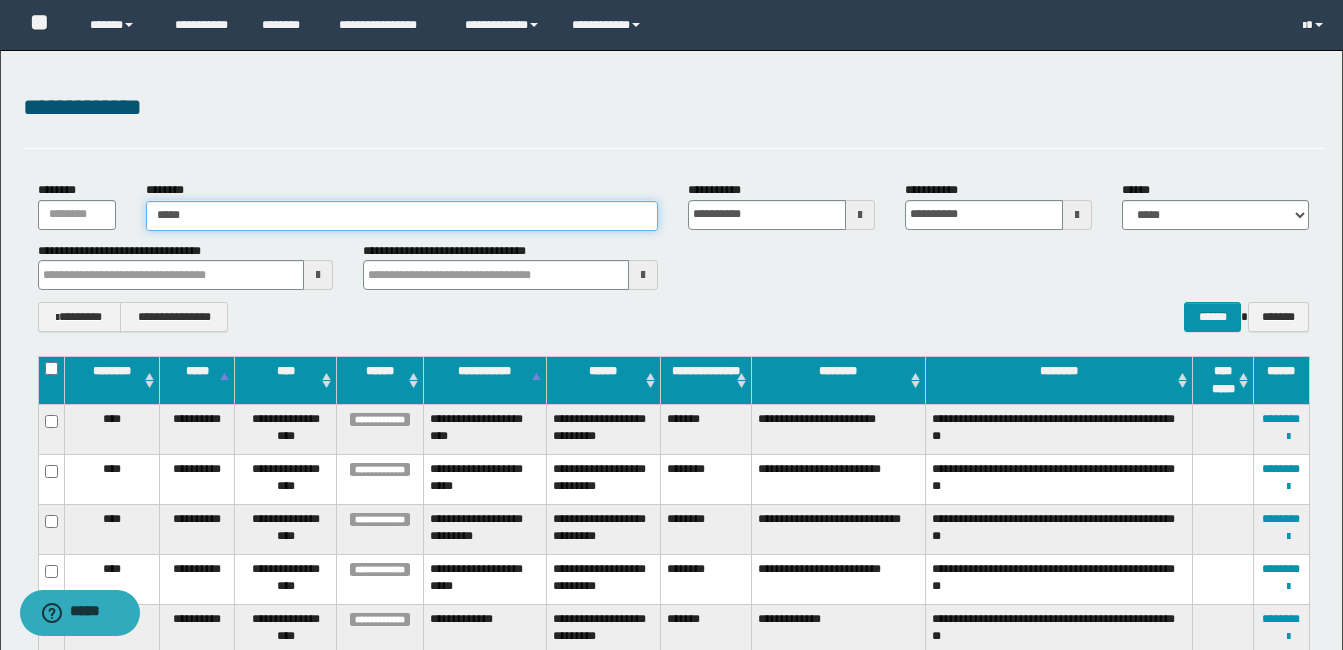 type on "*****" 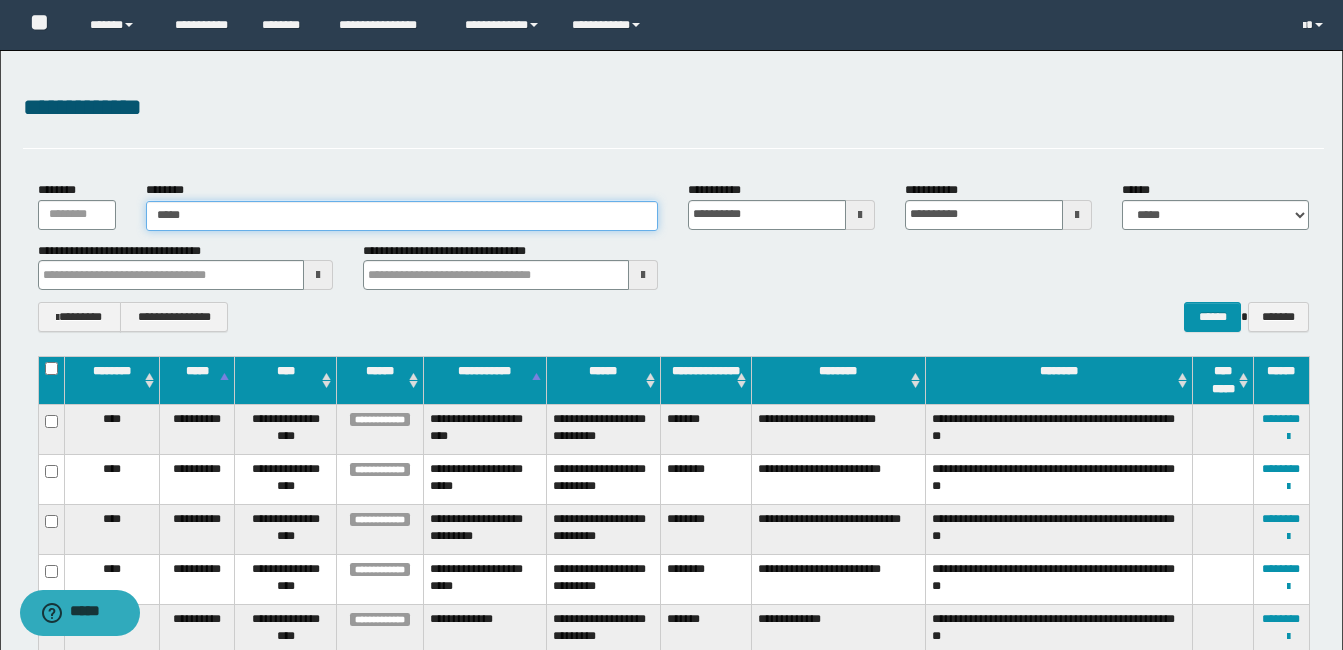 type on "*****" 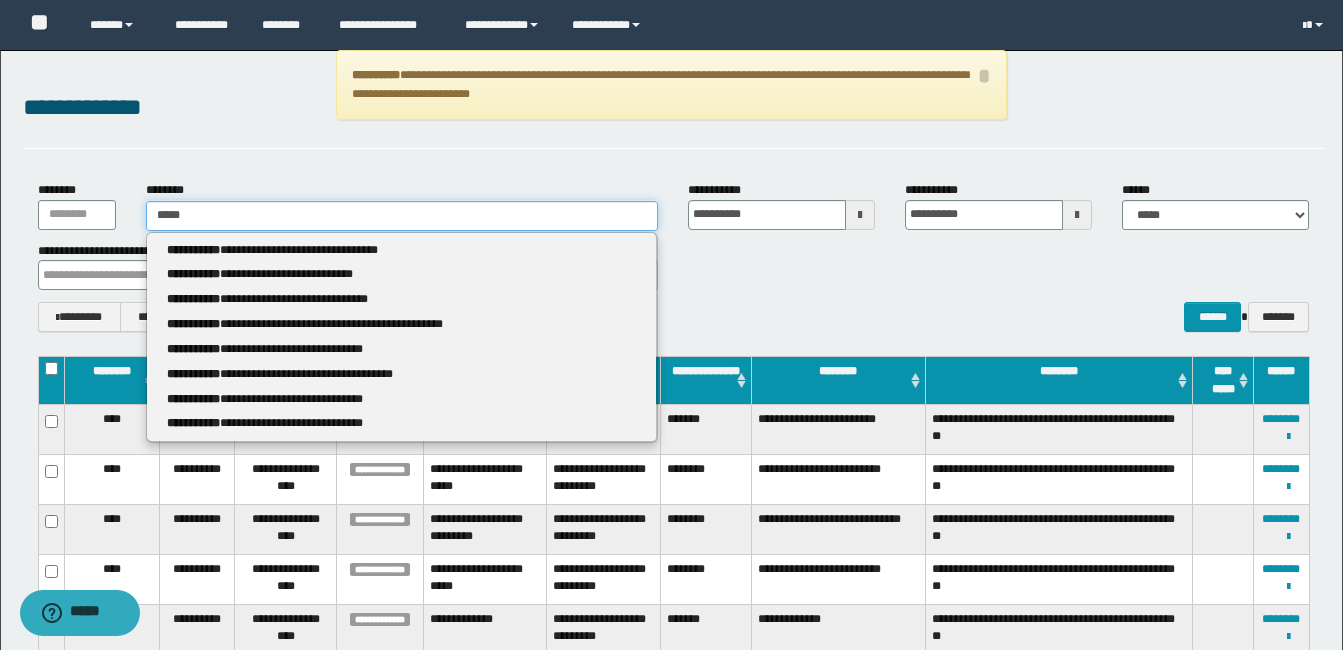 type 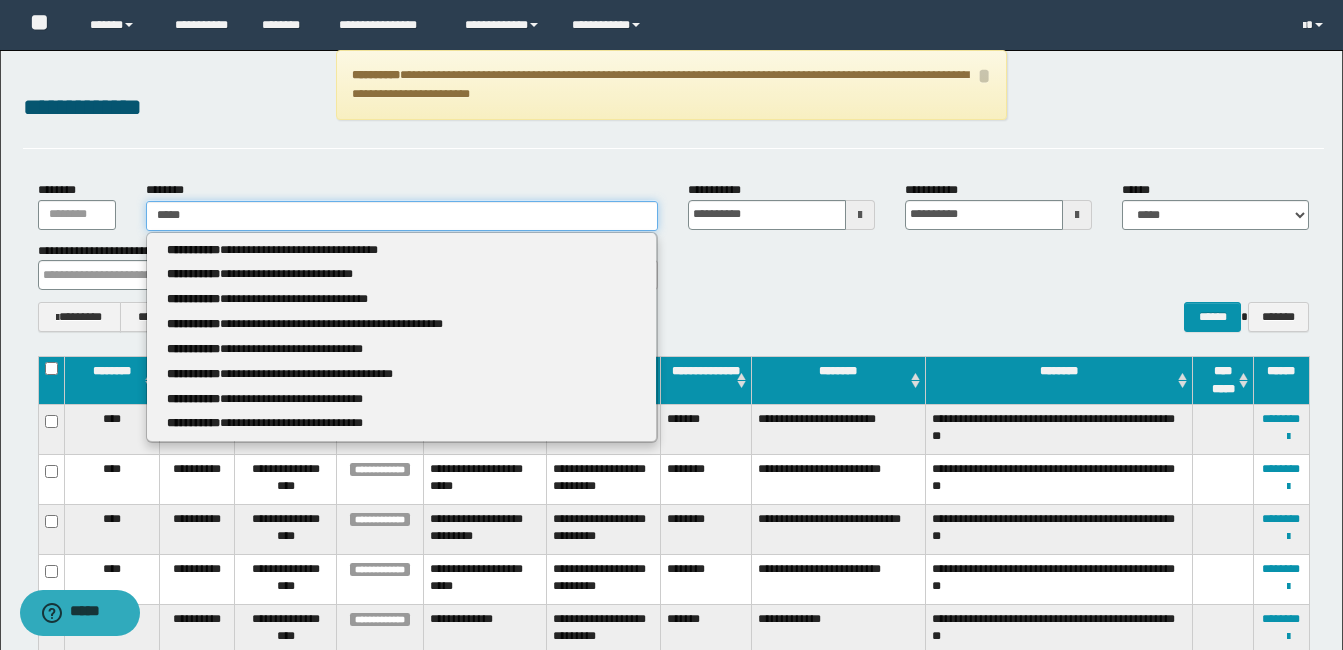 type on "******" 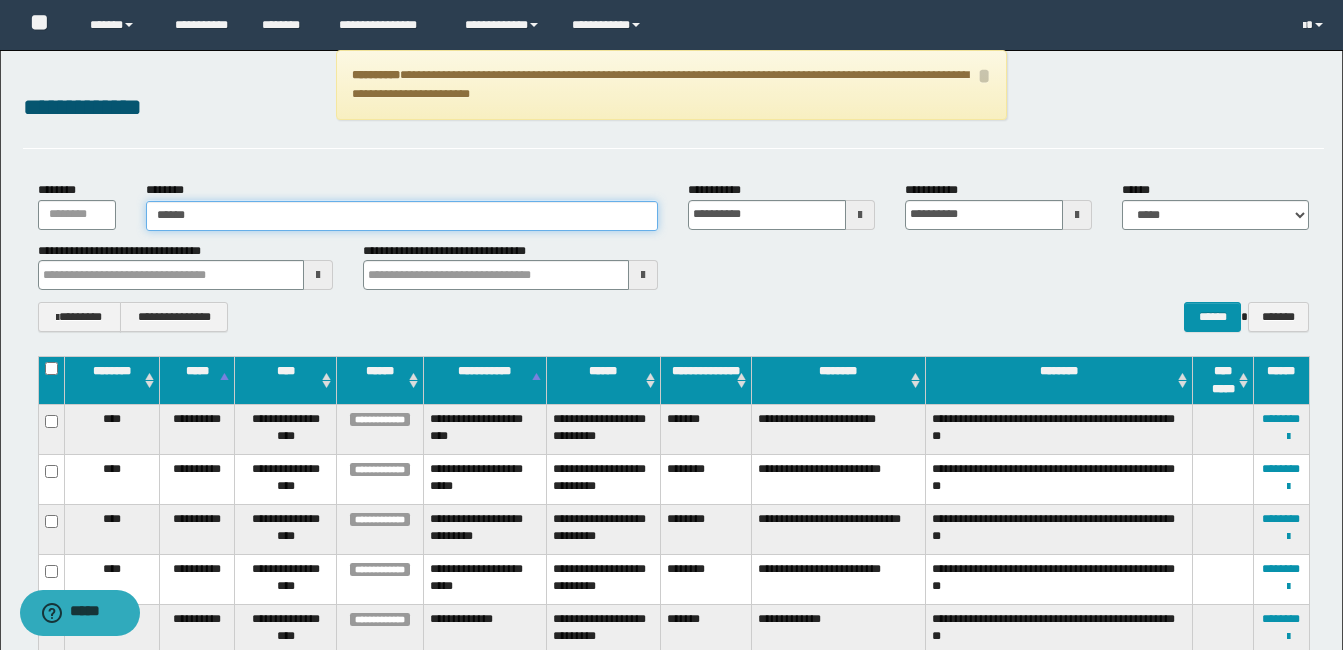 type on "******" 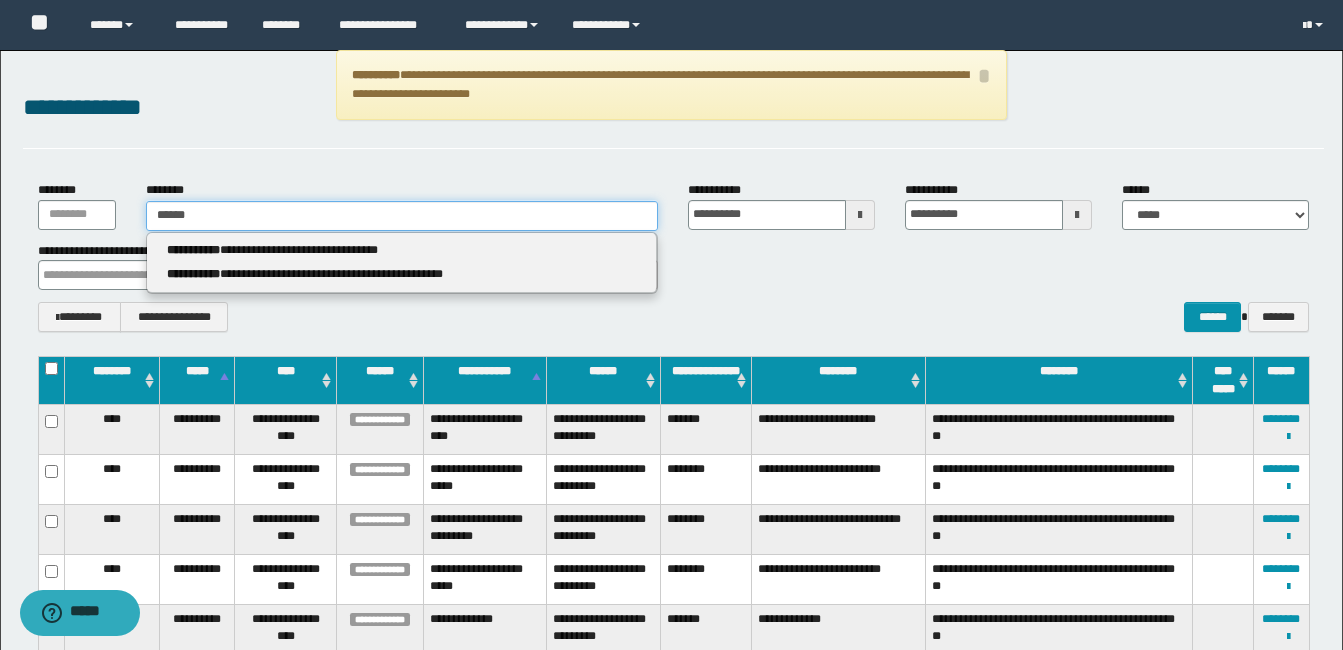 type 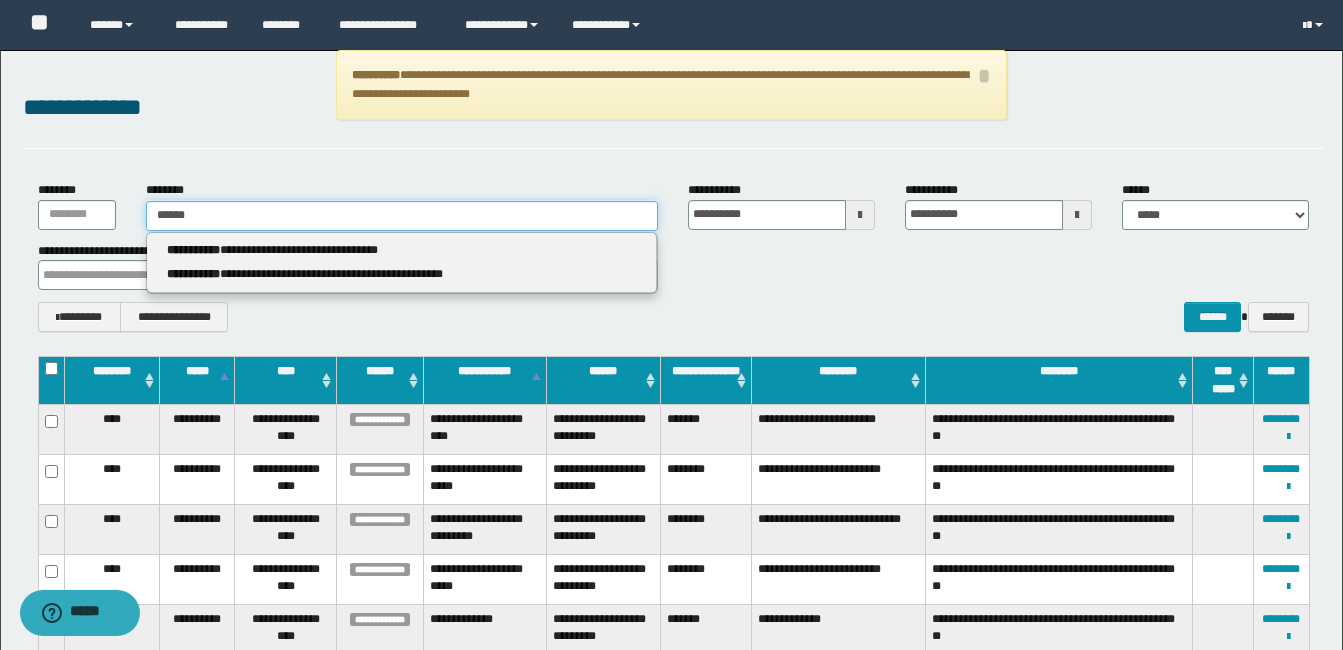 type on "*******" 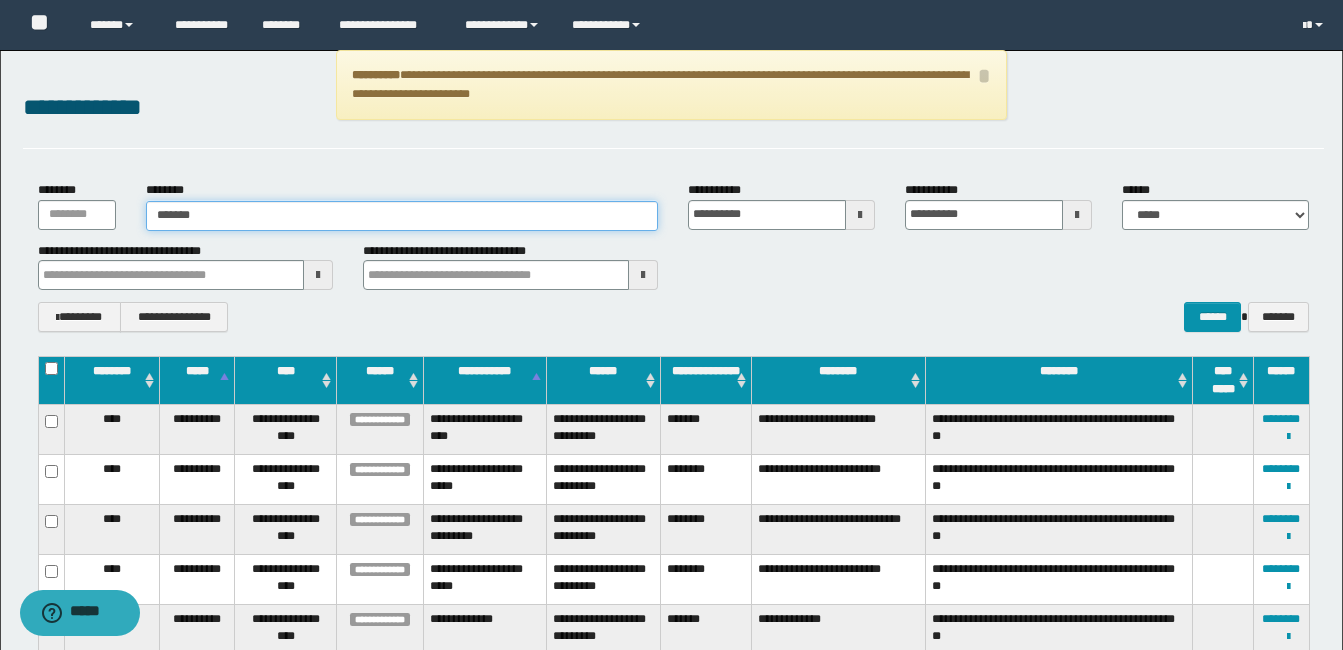 type on "*******" 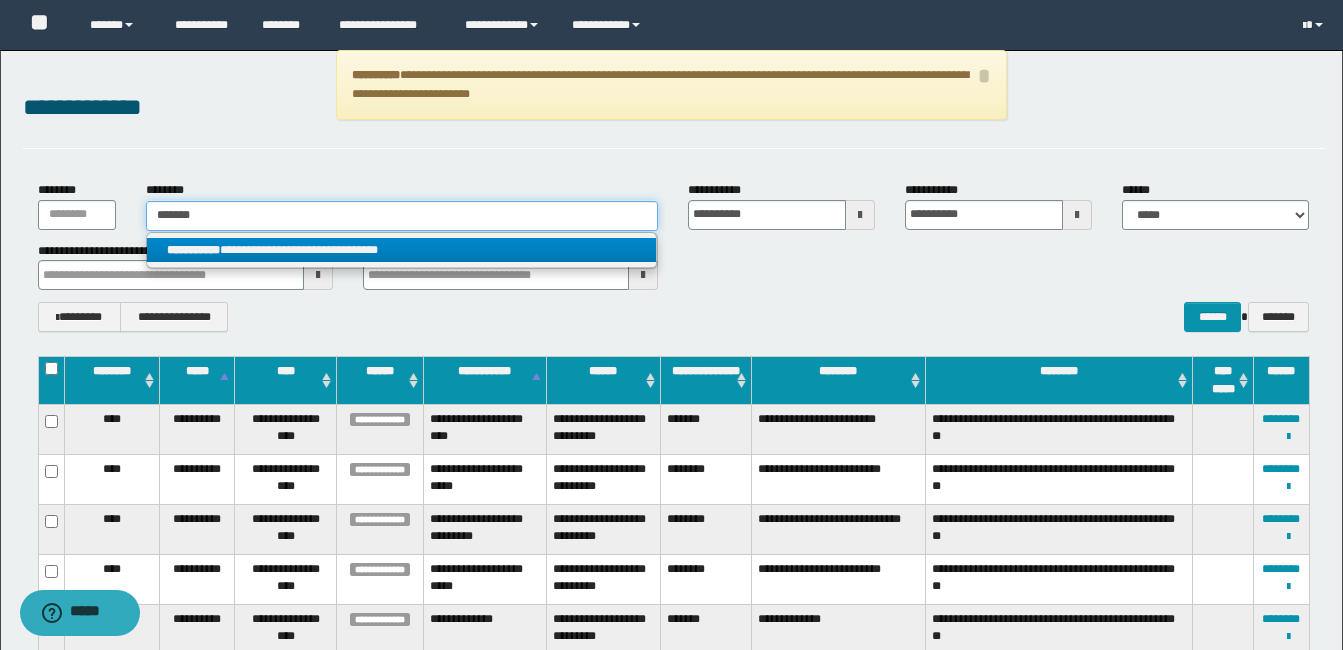 type on "*******" 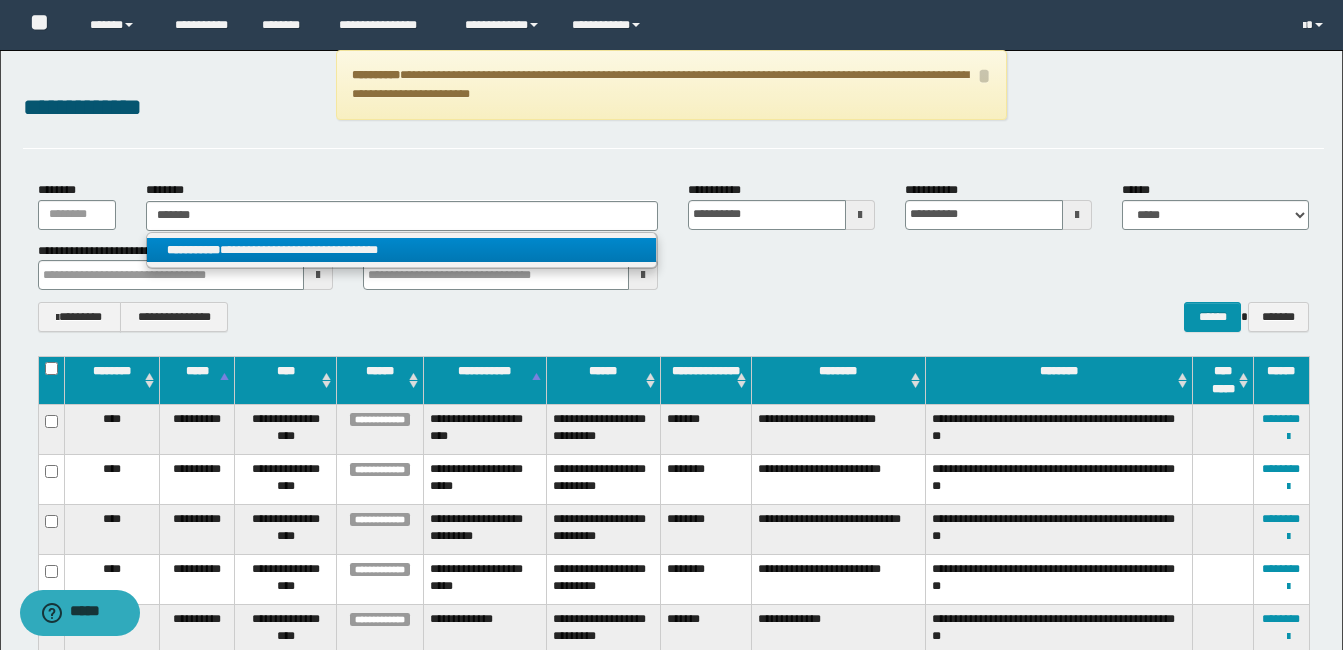 click on "**********" at bounding box center (193, 250) 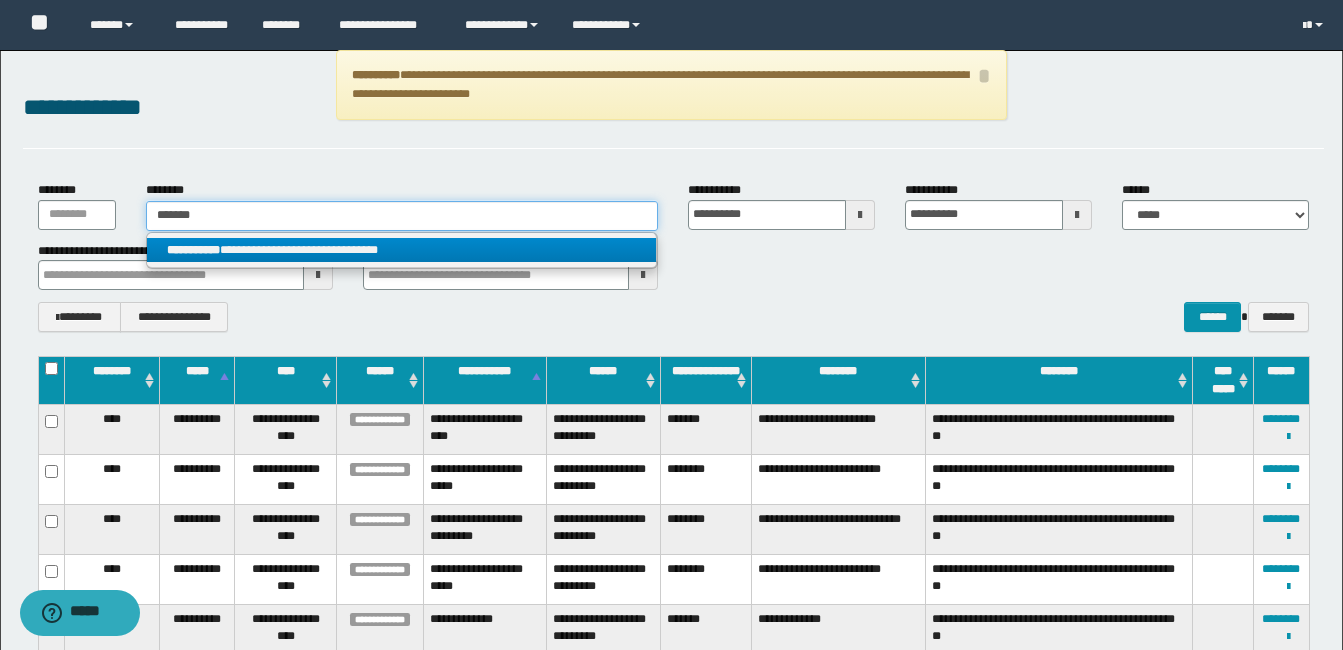 type 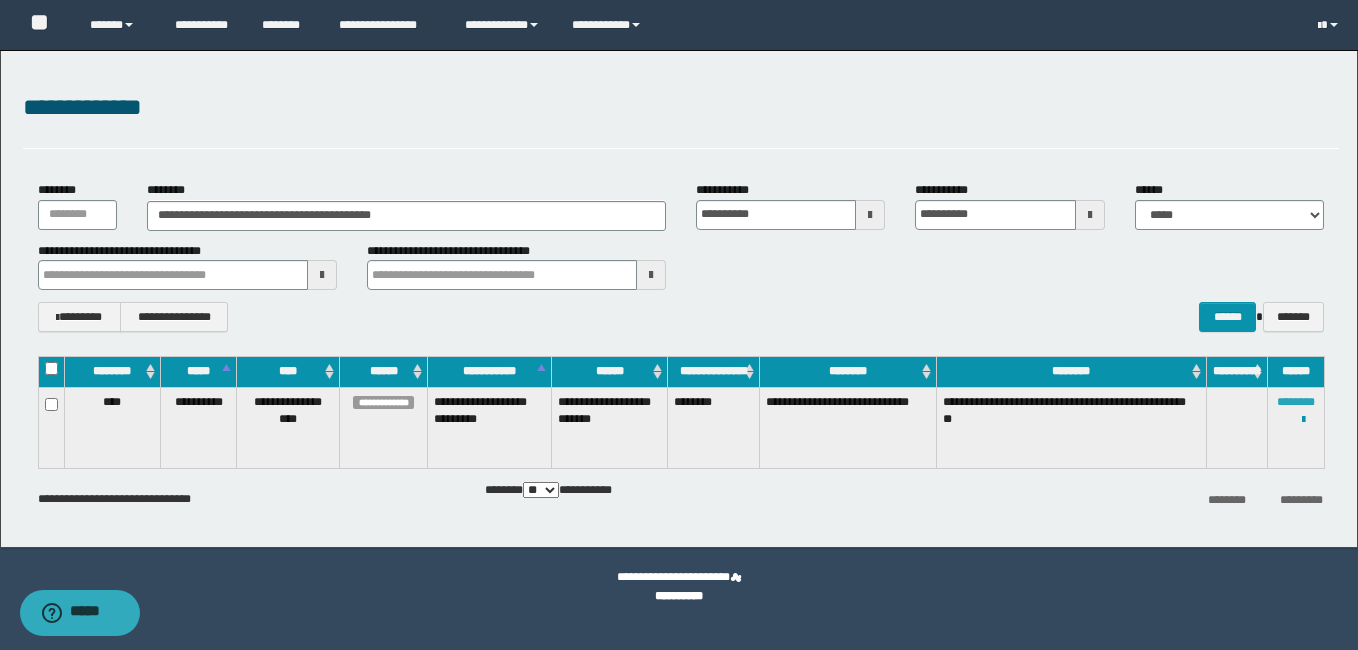 click on "********" at bounding box center [1296, 402] 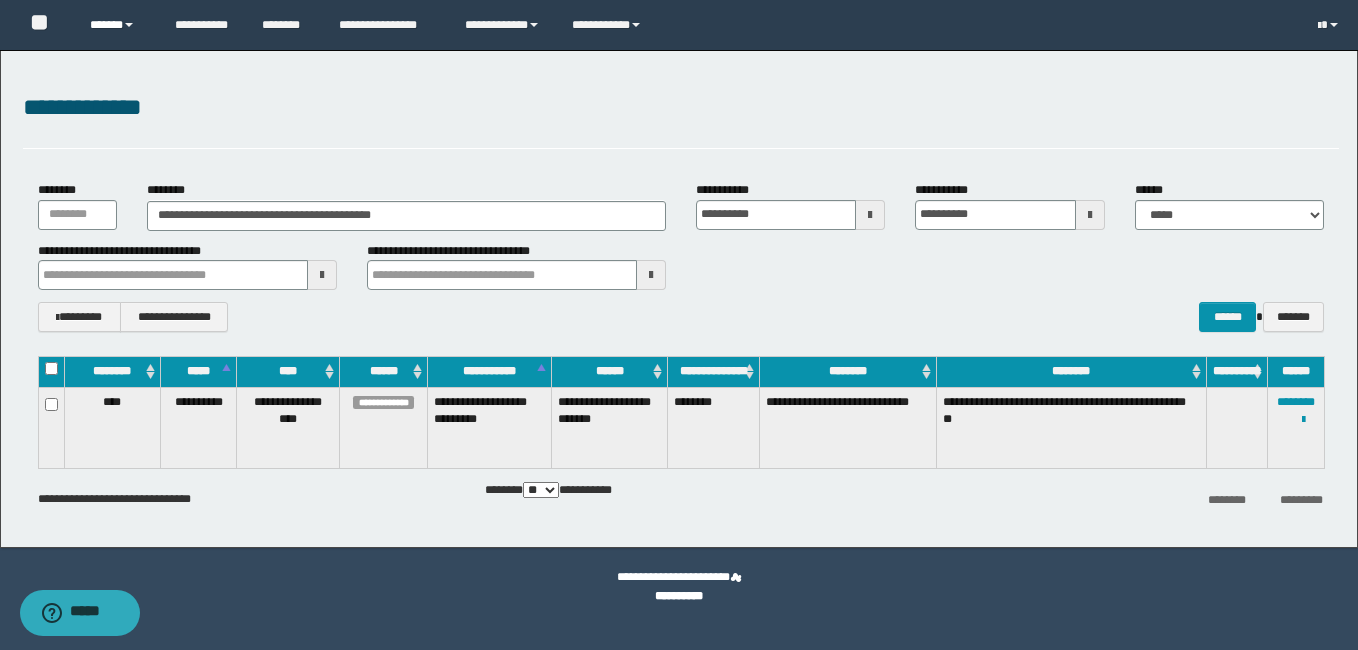 click on "******" at bounding box center [117, 25] 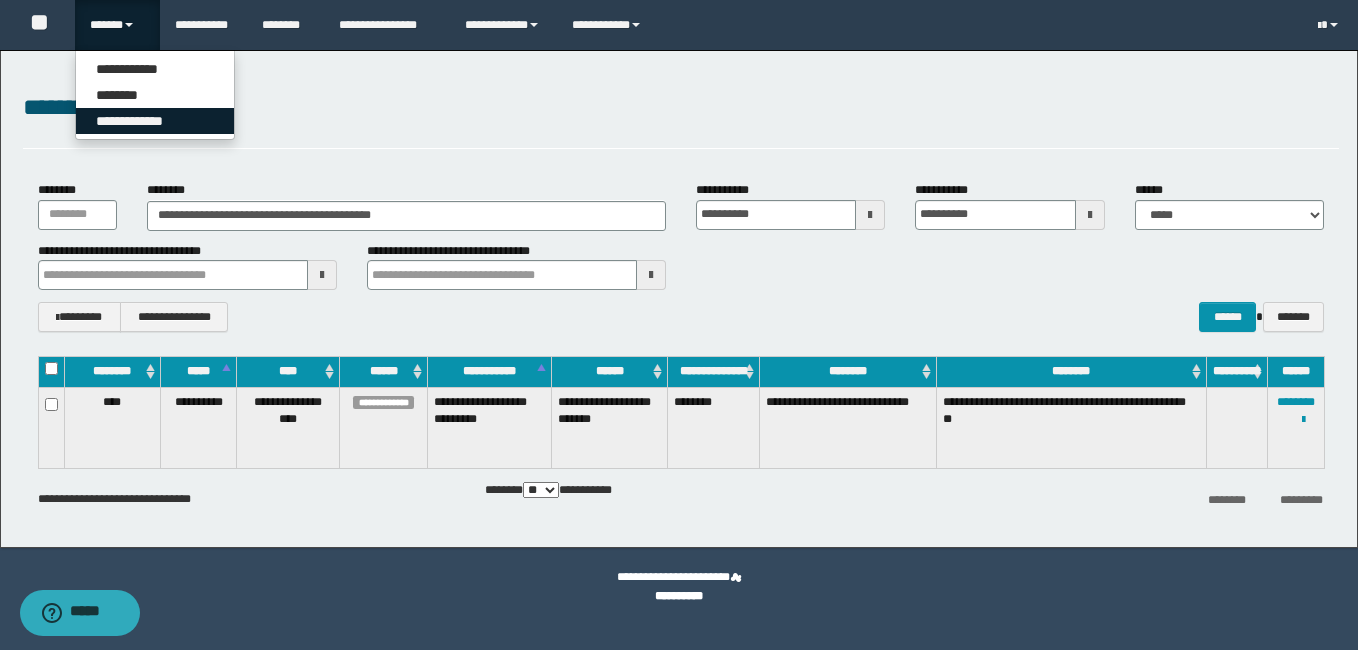 click on "**********" at bounding box center [155, 121] 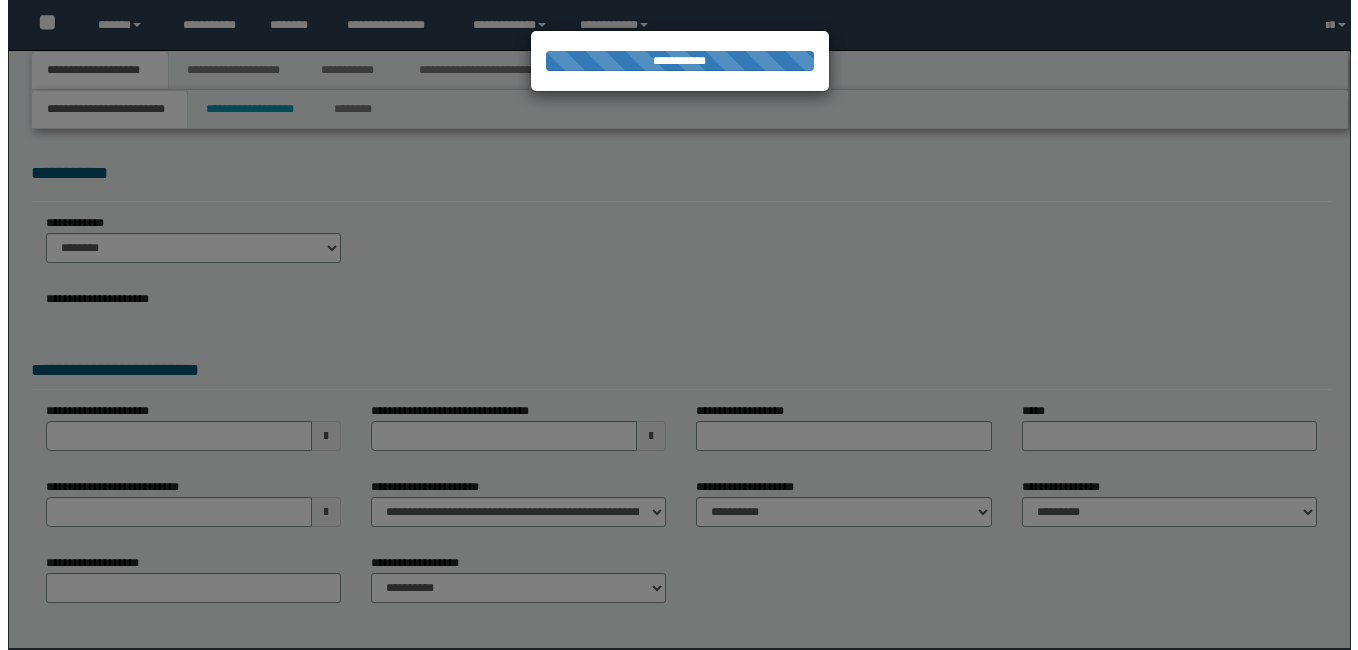 scroll, scrollTop: 0, scrollLeft: 0, axis: both 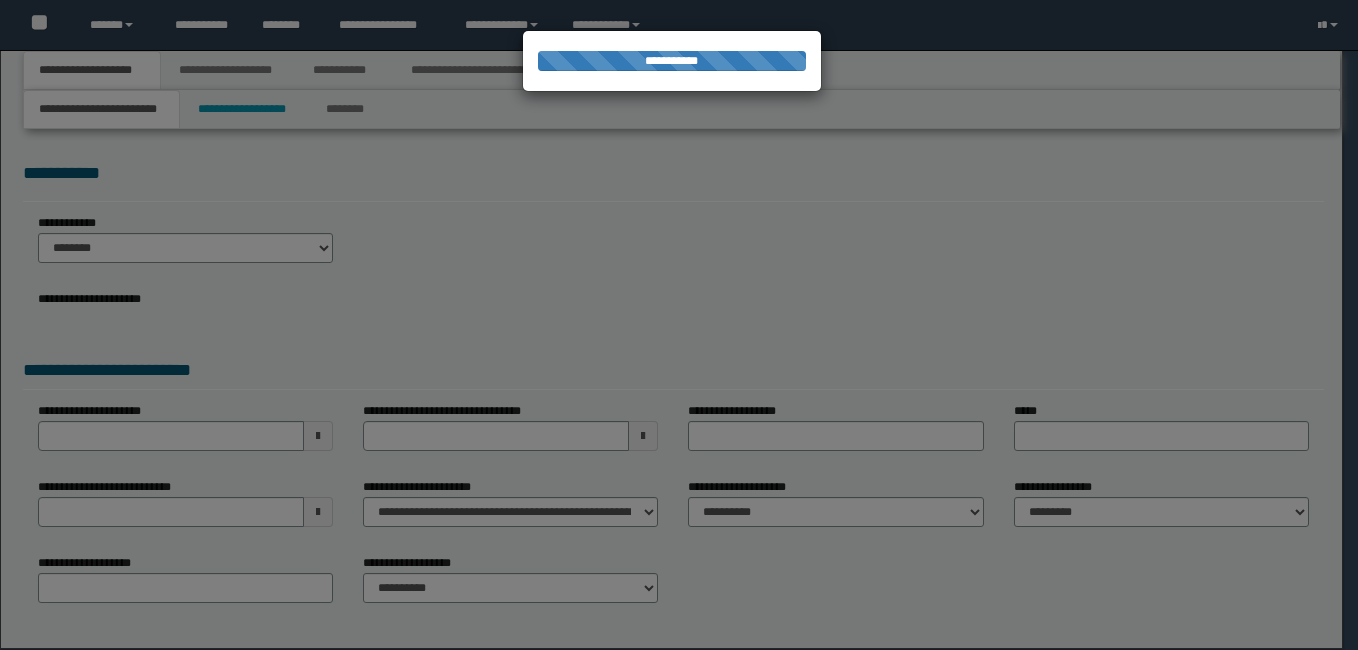 select on "*" 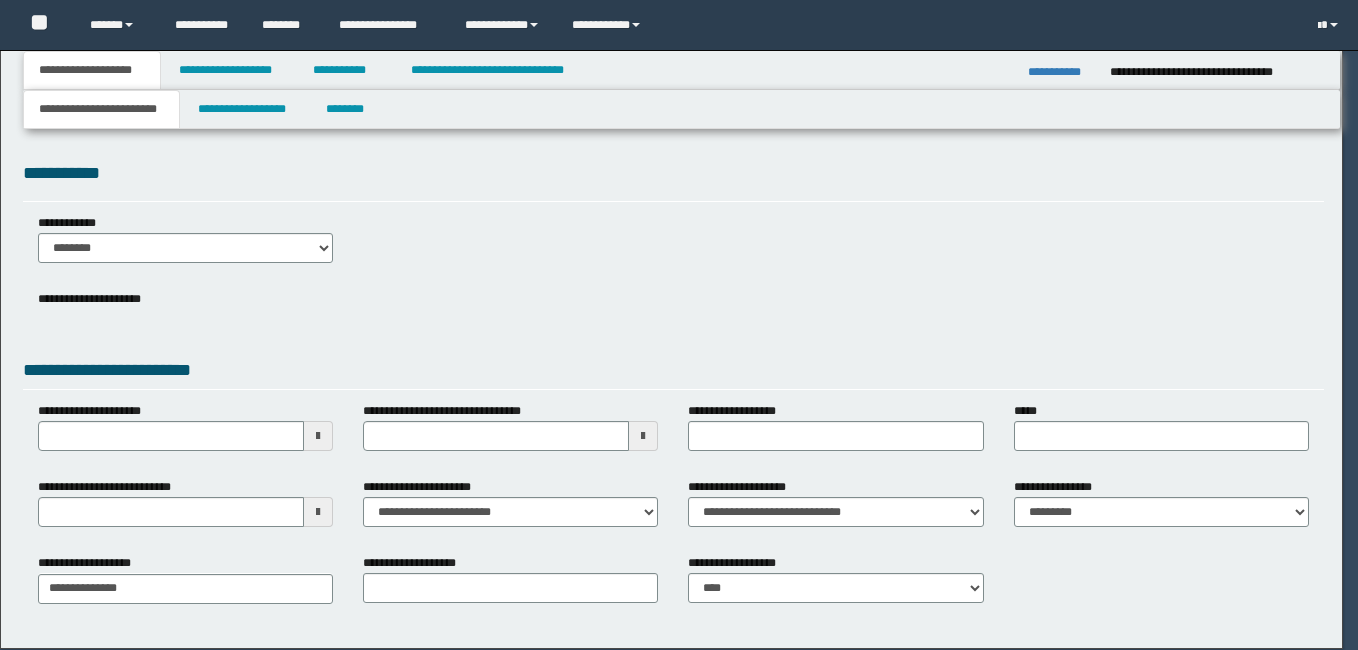 scroll, scrollTop: 0, scrollLeft: 0, axis: both 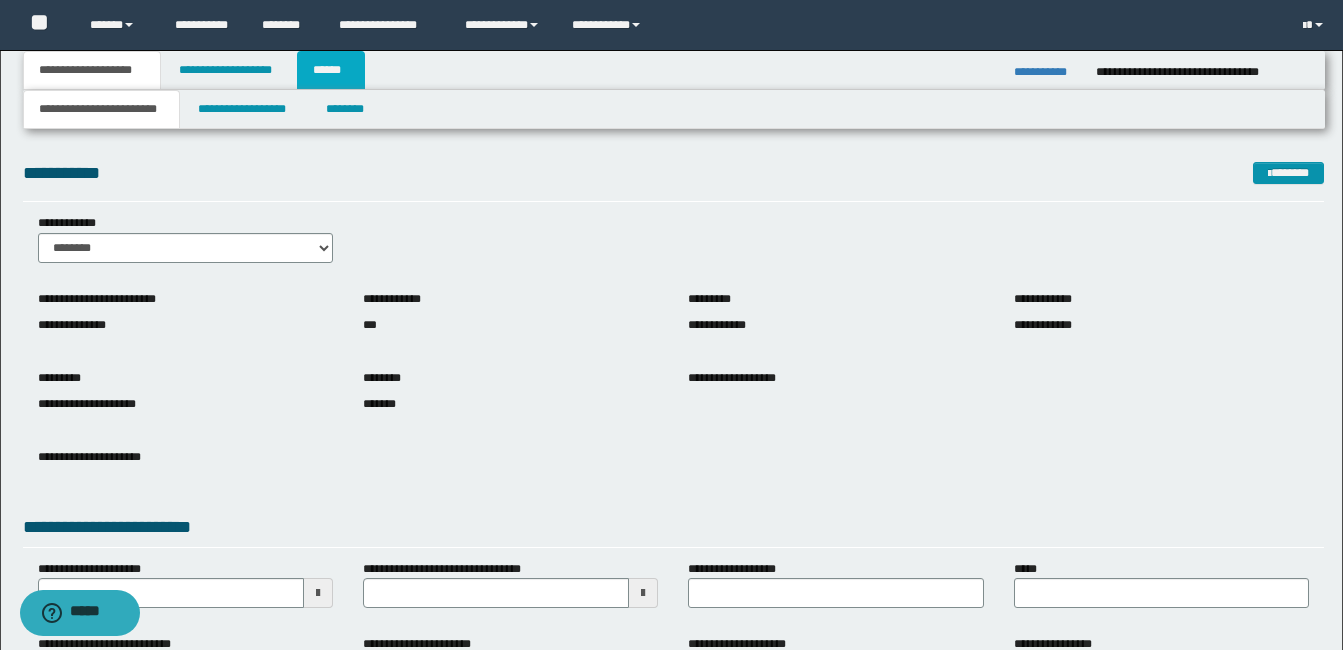 drag, startPoint x: 320, startPoint y: 71, endPoint x: 333, endPoint y: 127, distance: 57.48913 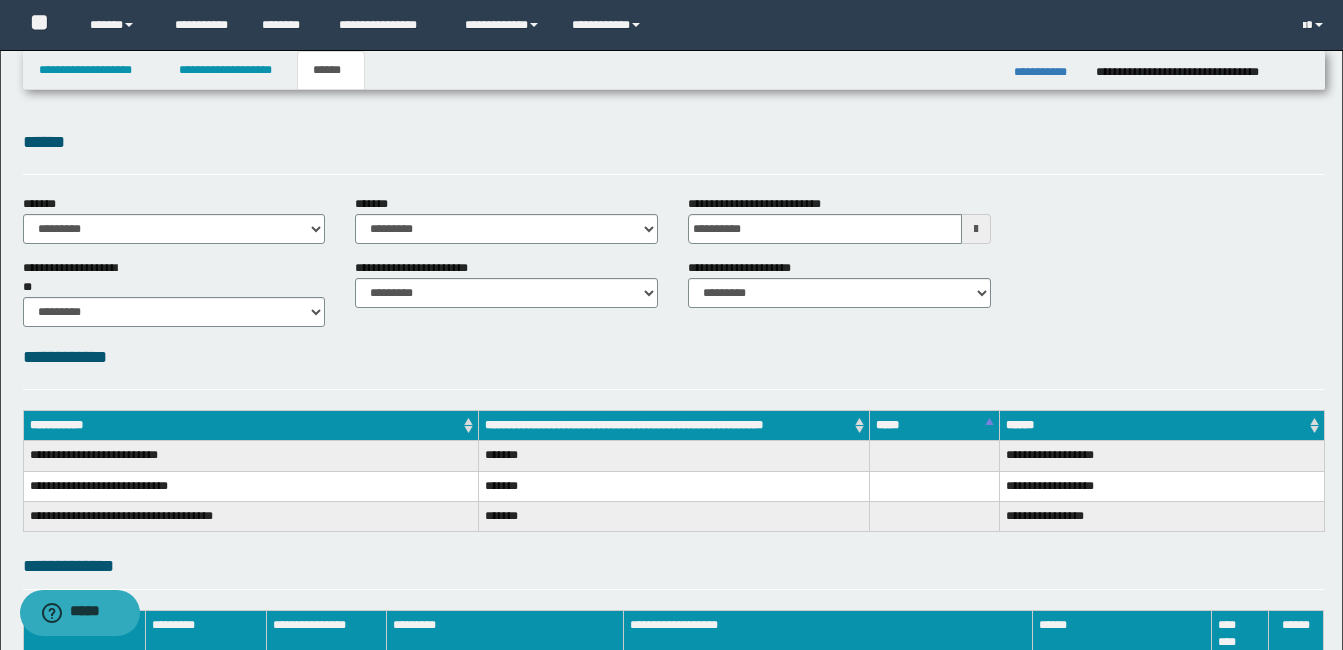 scroll, scrollTop: 276, scrollLeft: 0, axis: vertical 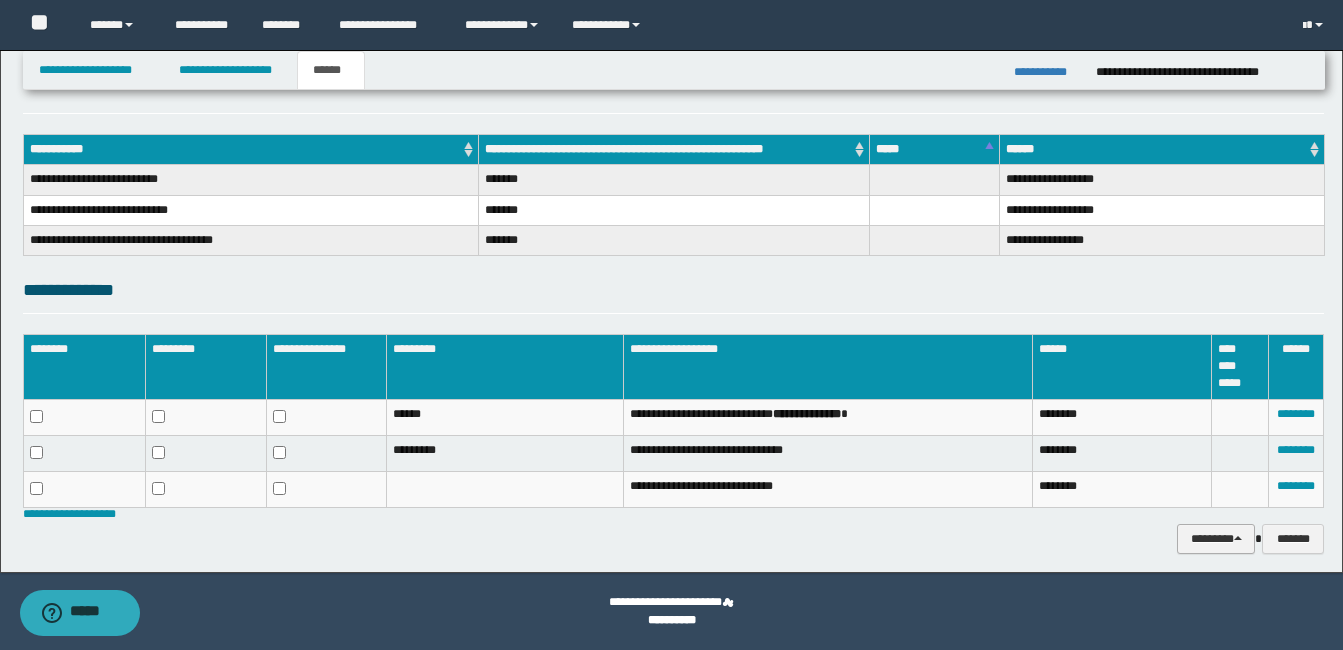 click on "********" at bounding box center (1216, 539) 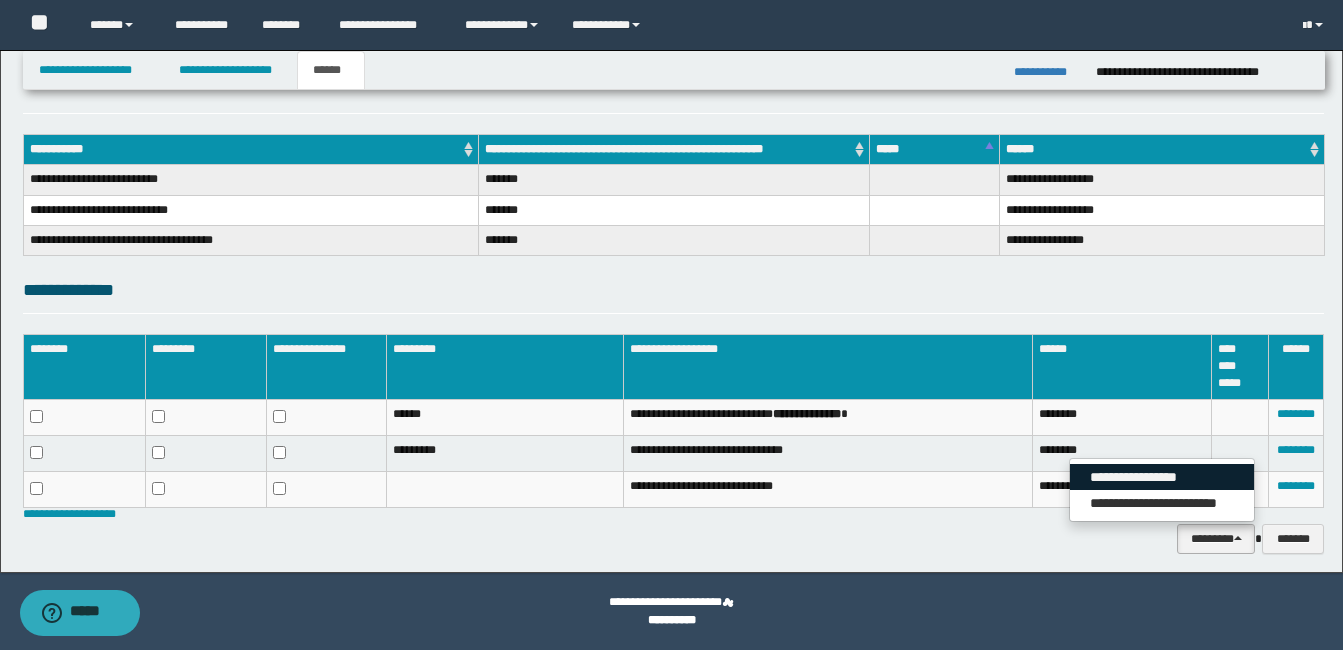 click on "**********" at bounding box center [1162, 477] 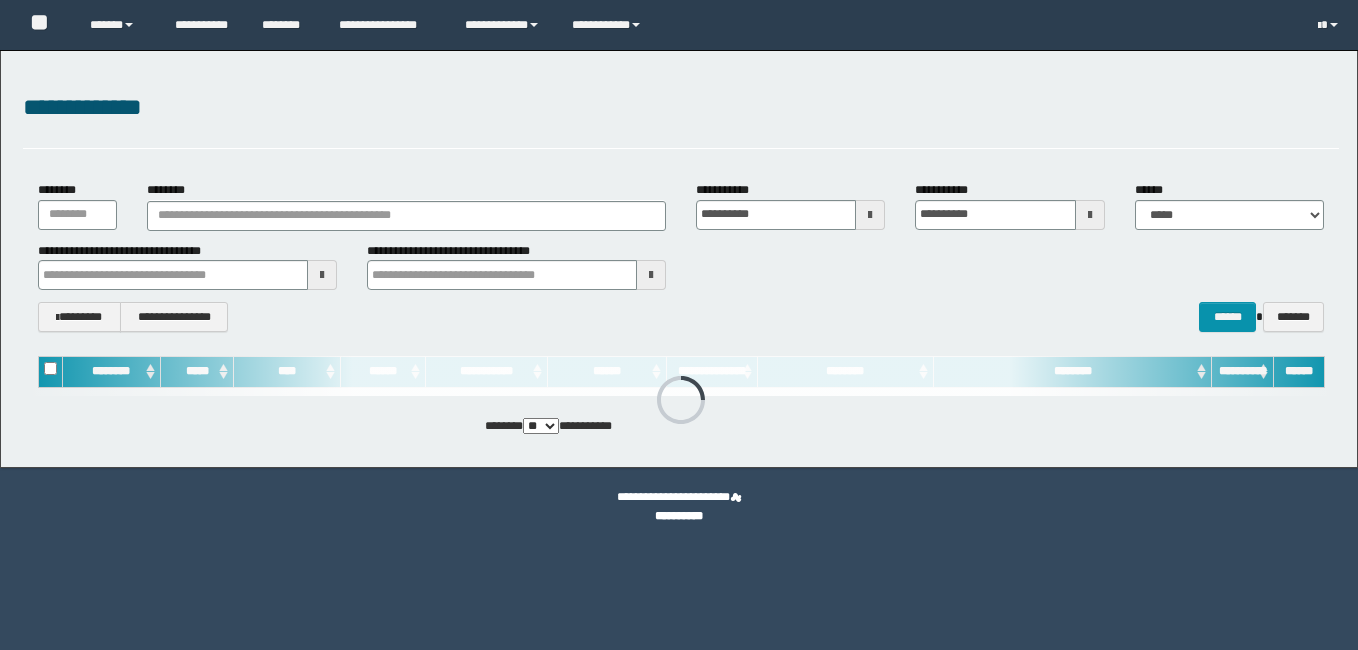 scroll, scrollTop: 0, scrollLeft: 0, axis: both 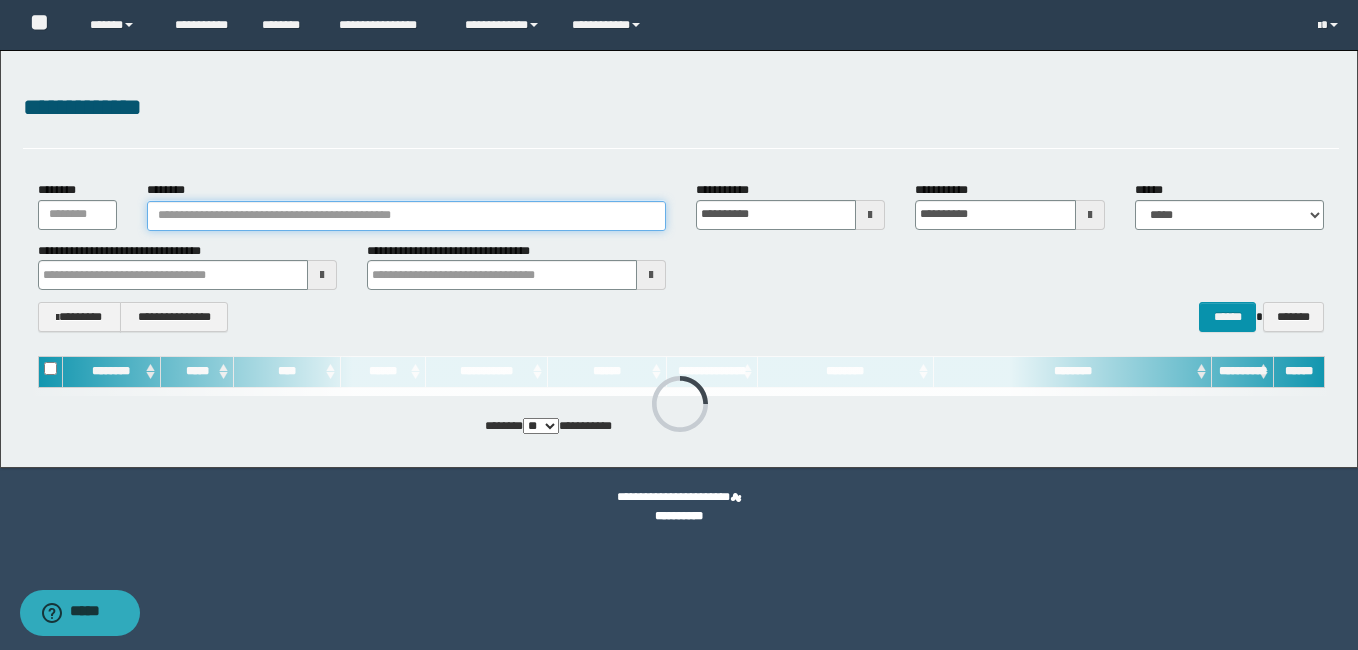 click on "********" at bounding box center (406, 216) 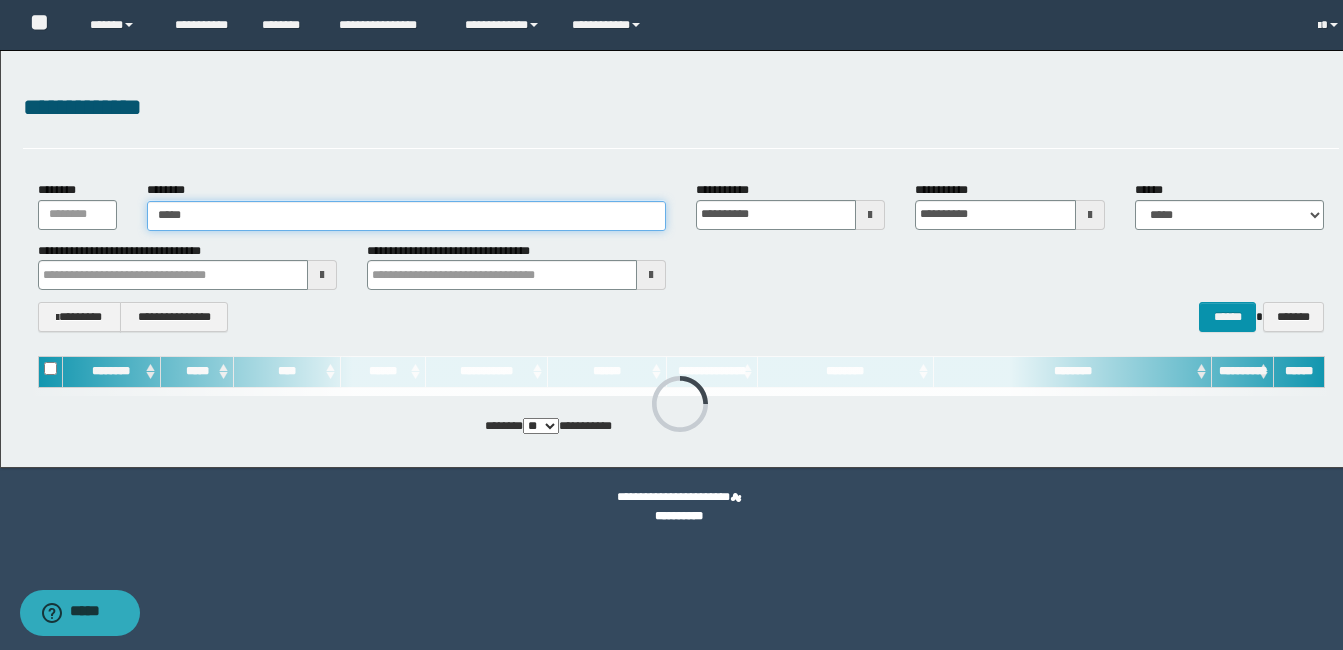 type on "*****" 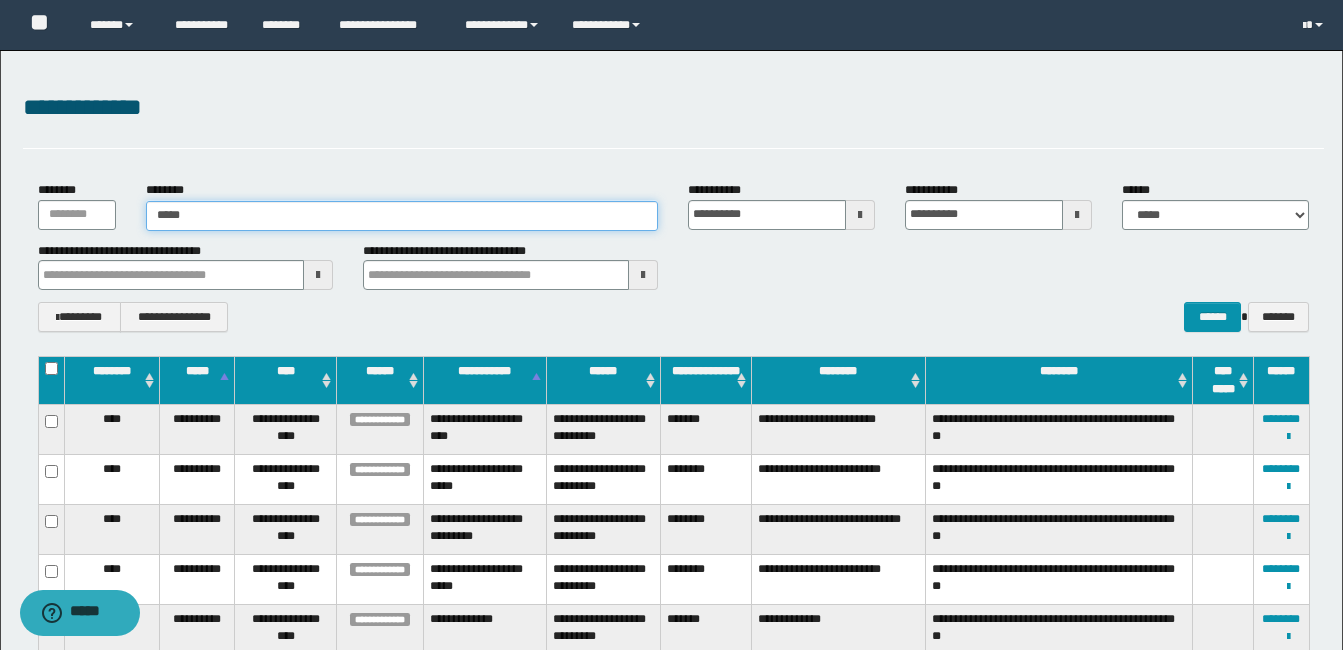 type on "*****" 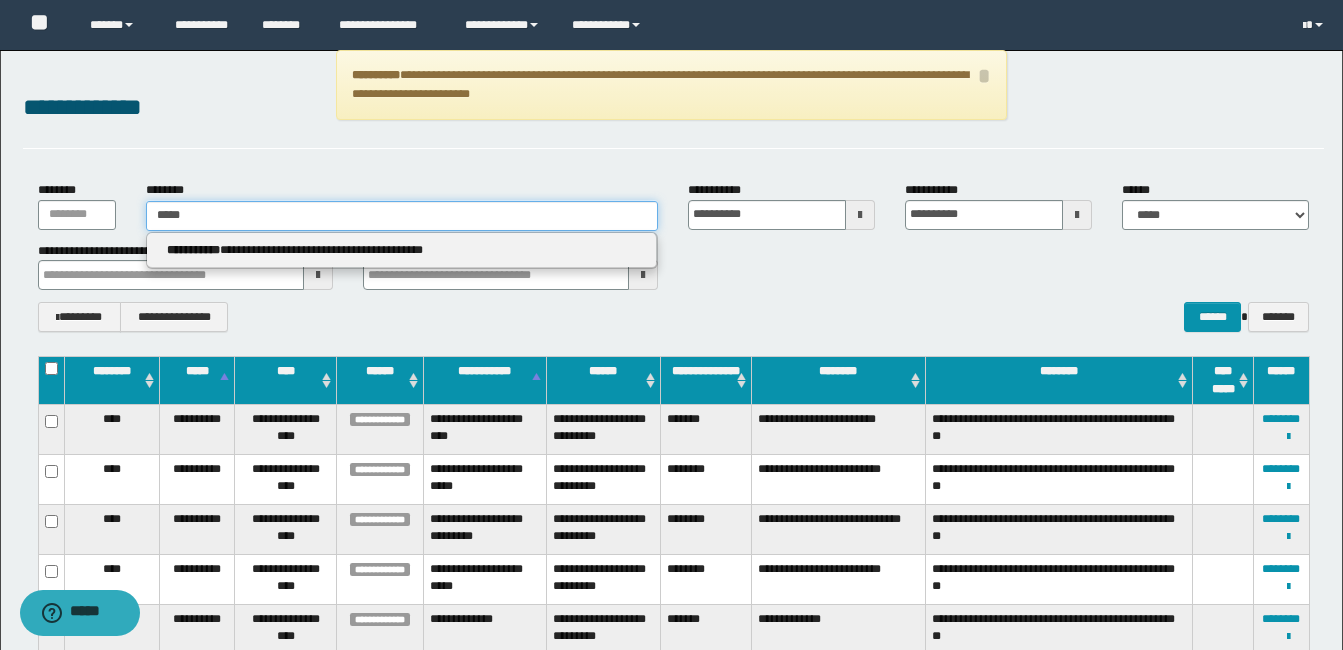 type 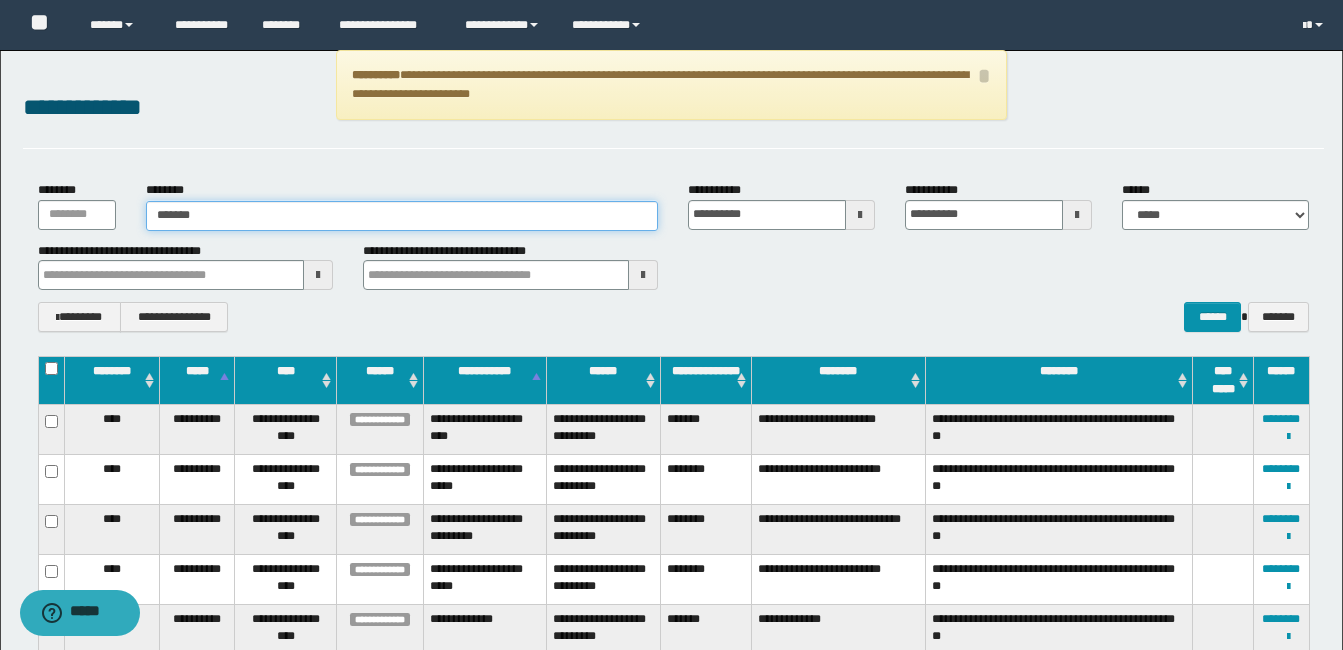 type on "********" 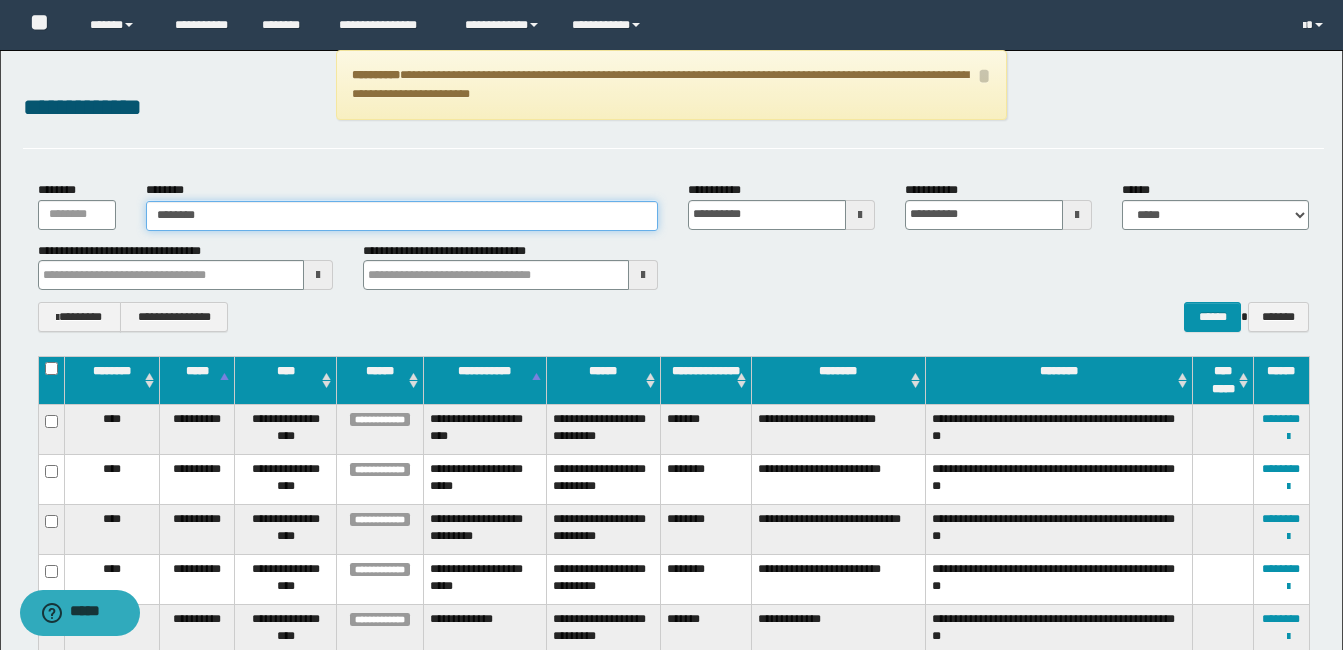 type on "********" 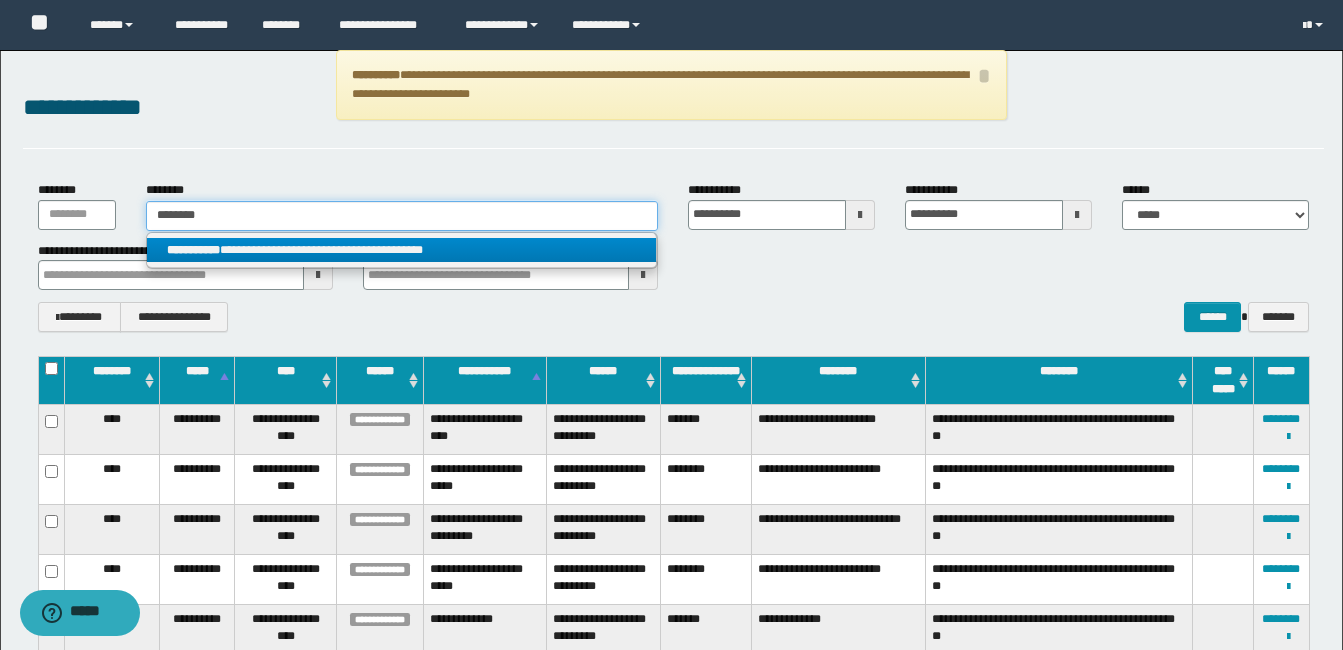 type on "********" 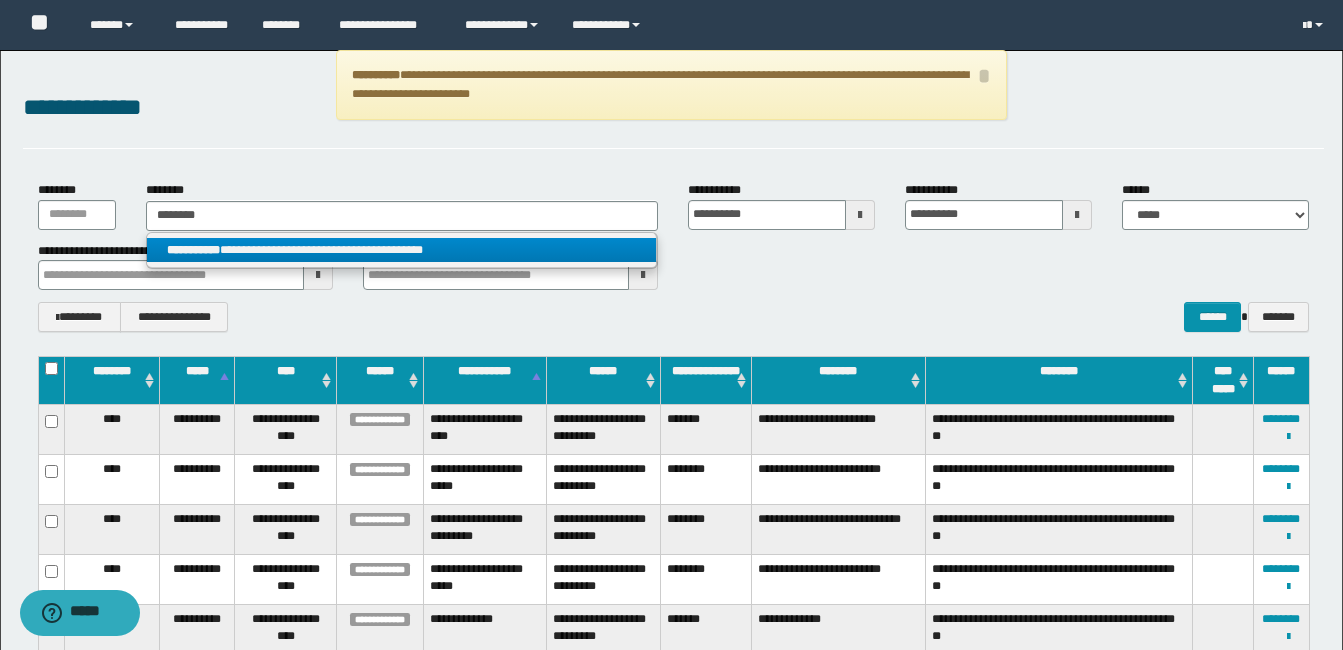 click on "**********" at bounding box center (401, 250) 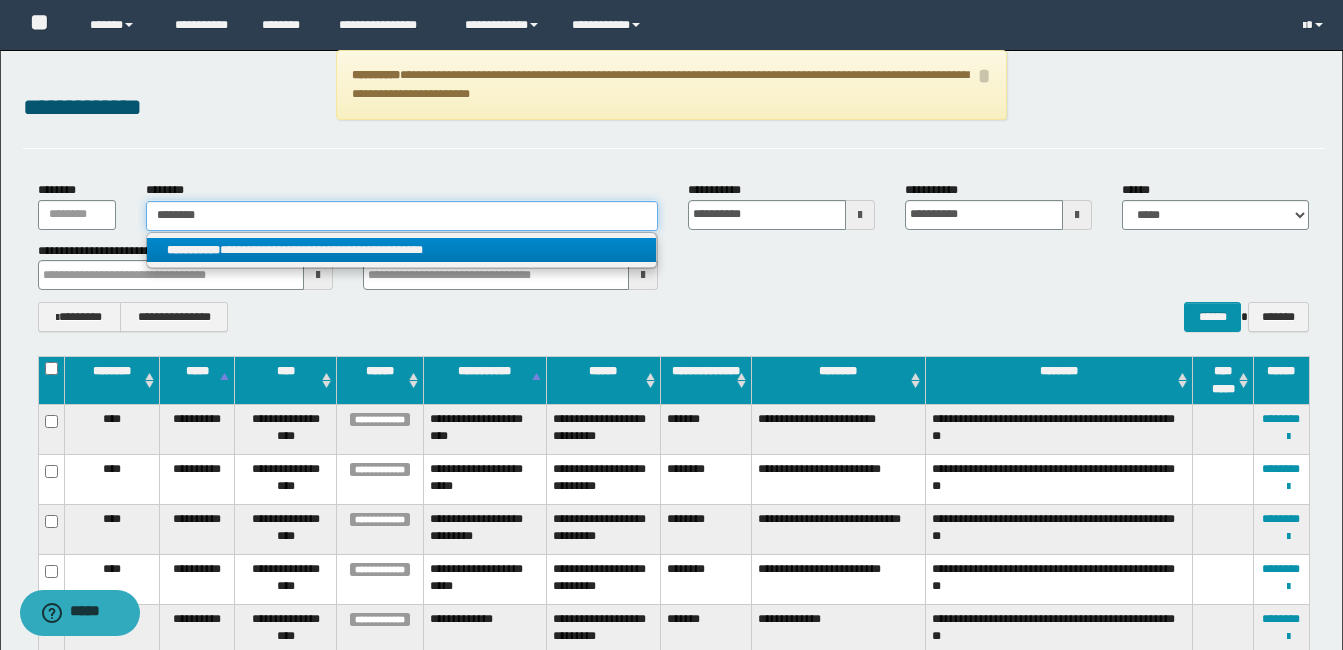 type 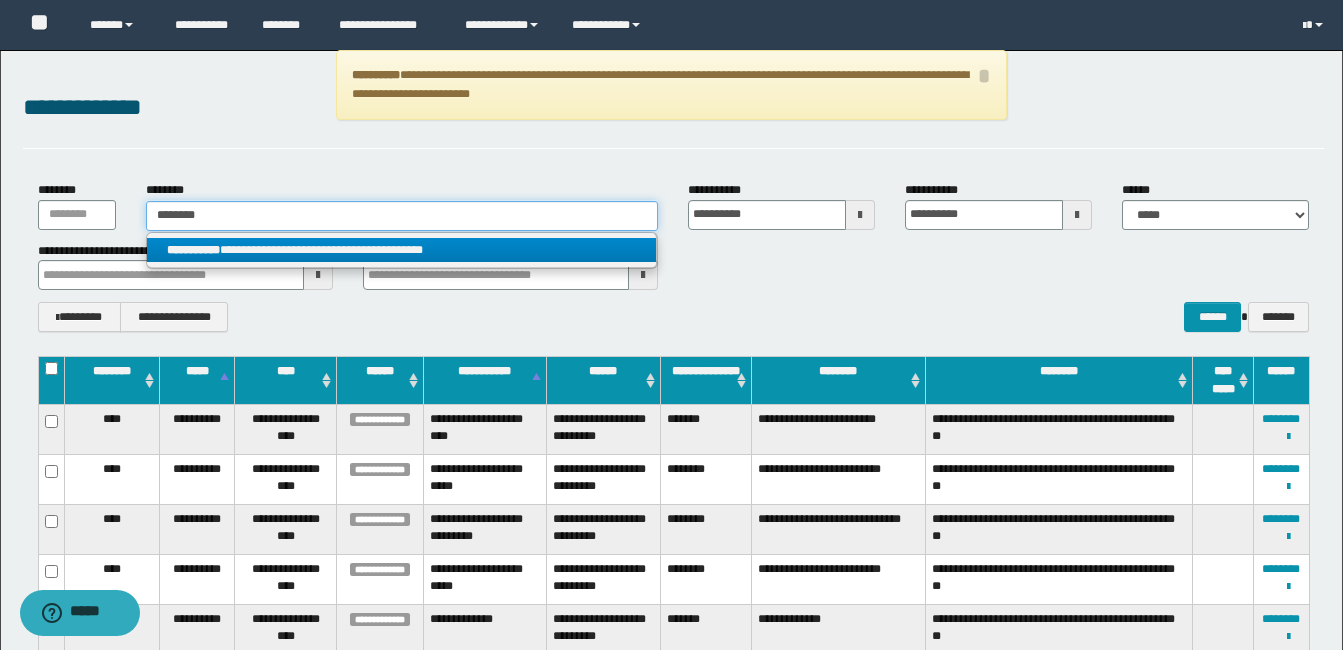 type on "**********" 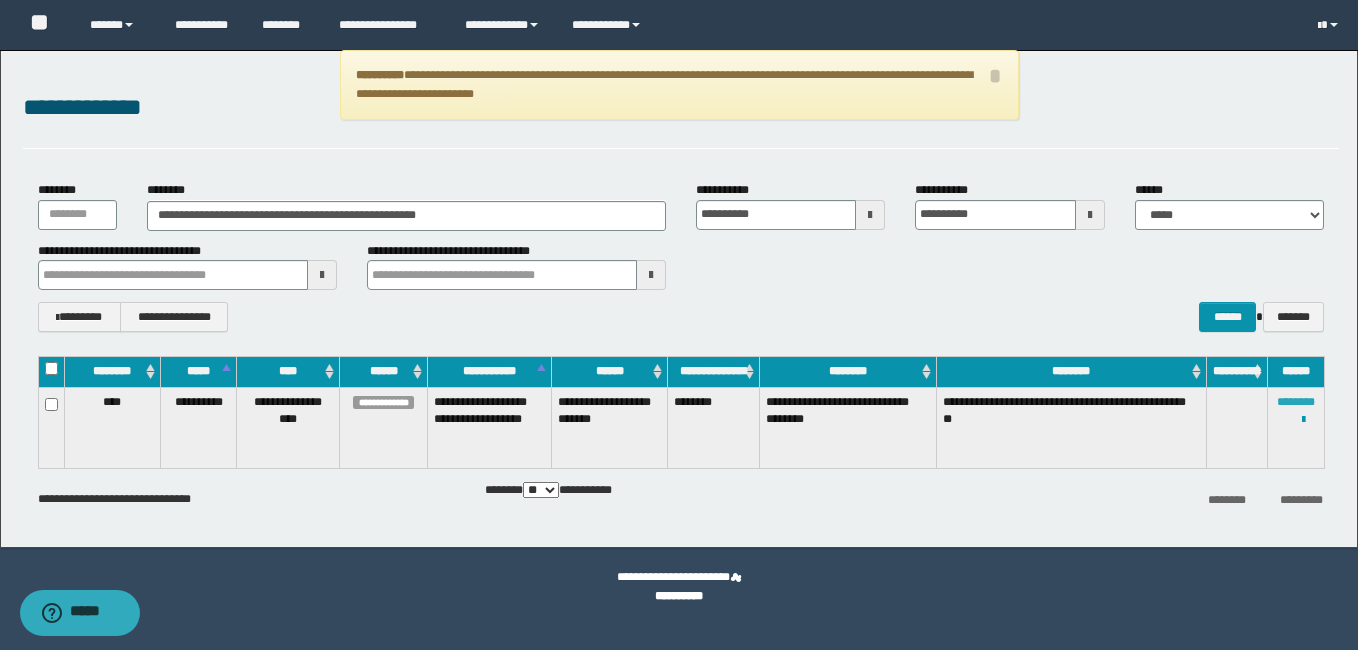 click on "********" at bounding box center [1296, 402] 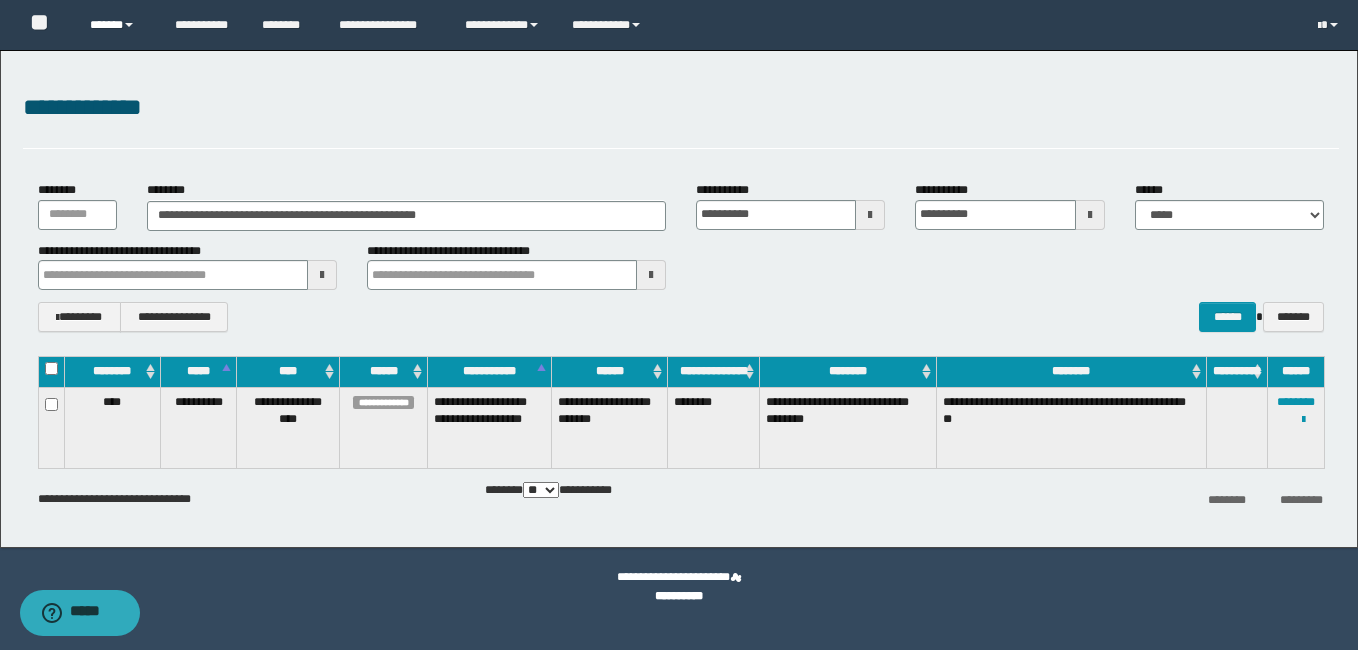 click on "******" at bounding box center [117, 25] 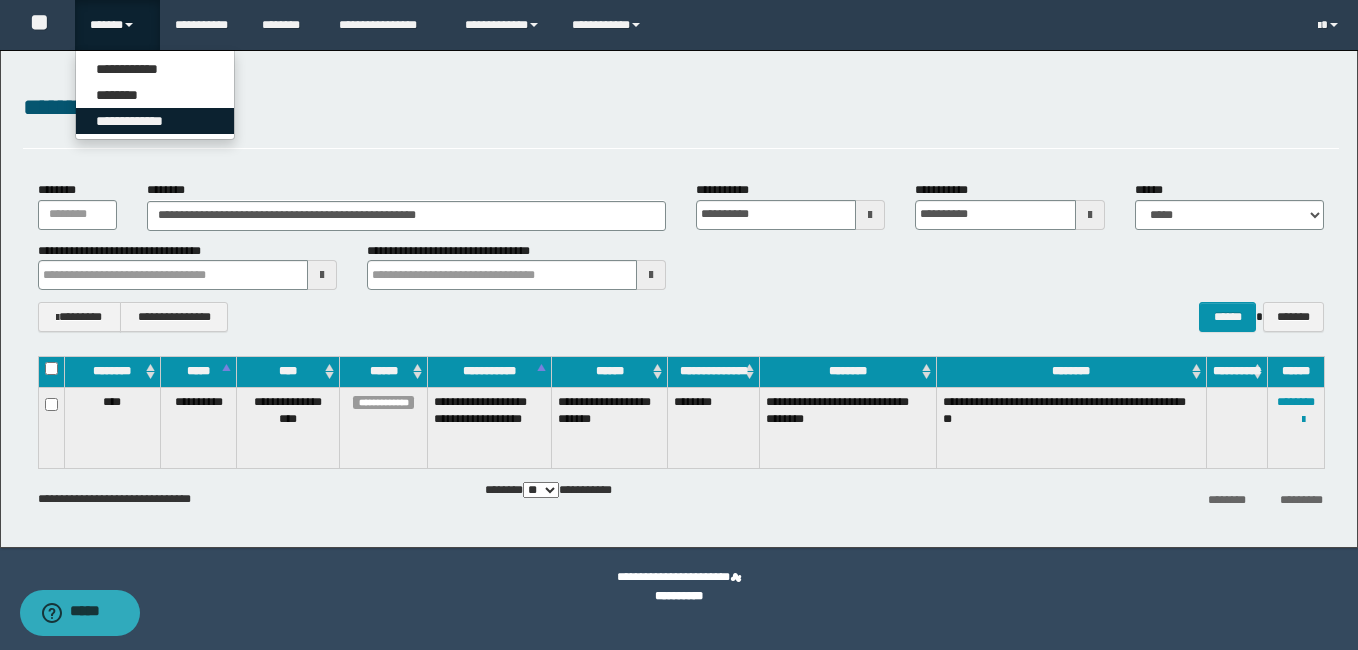 click on "**********" at bounding box center (155, 121) 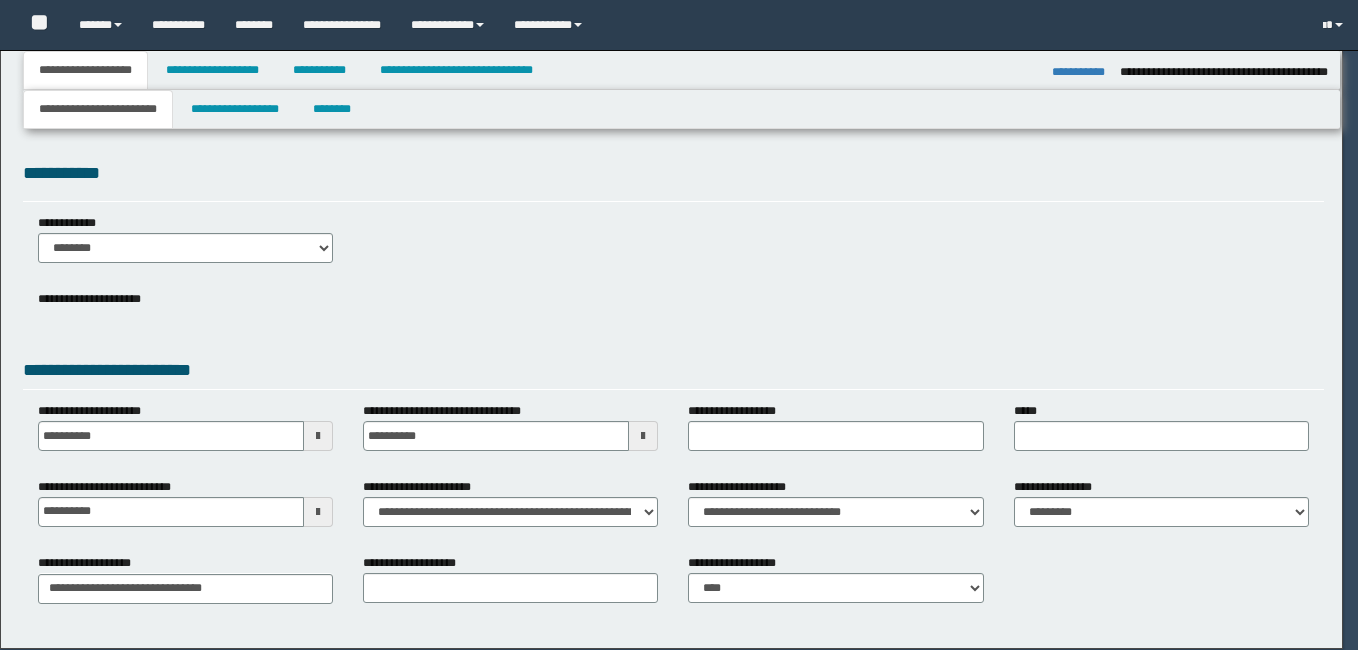 select on "**" 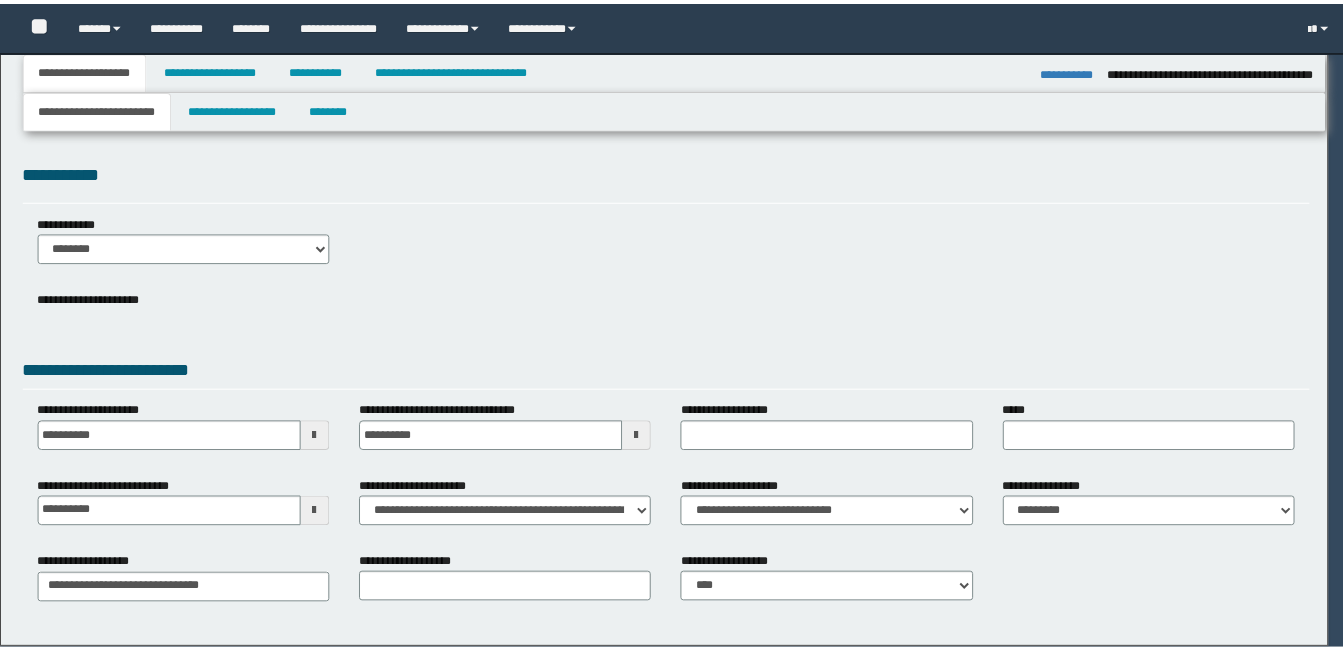 scroll, scrollTop: 0, scrollLeft: 0, axis: both 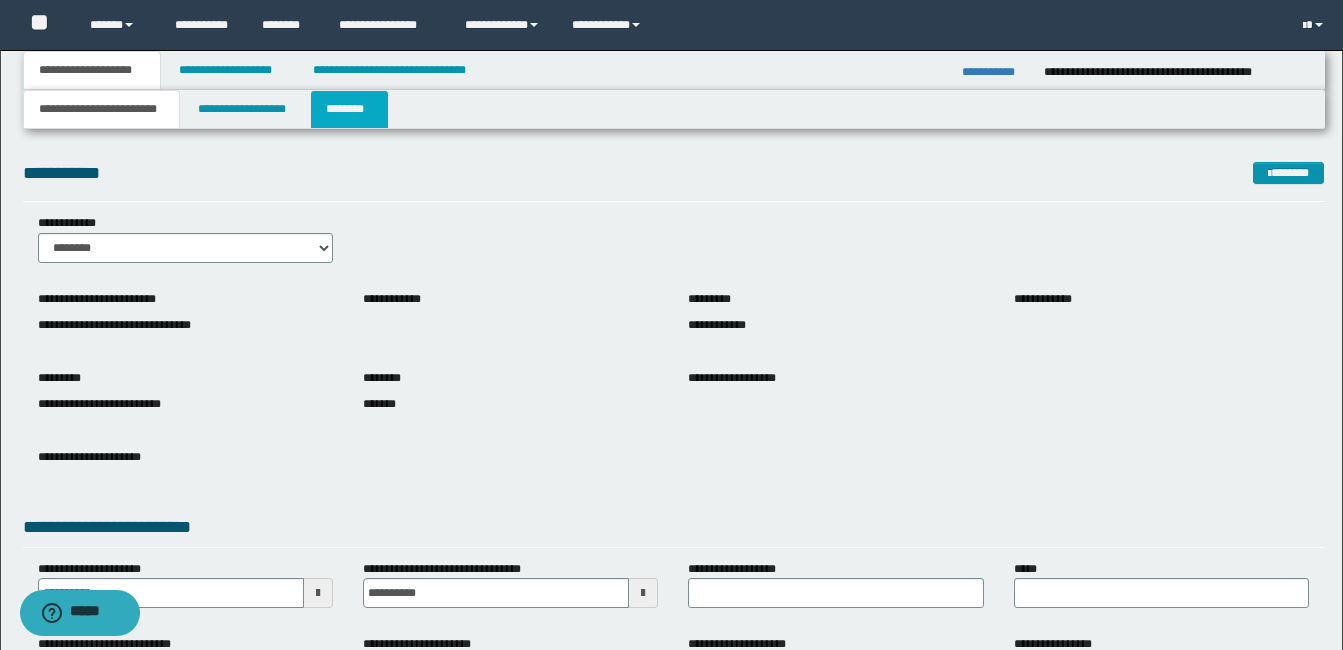 click on "********" at bounding box center [349, 109] 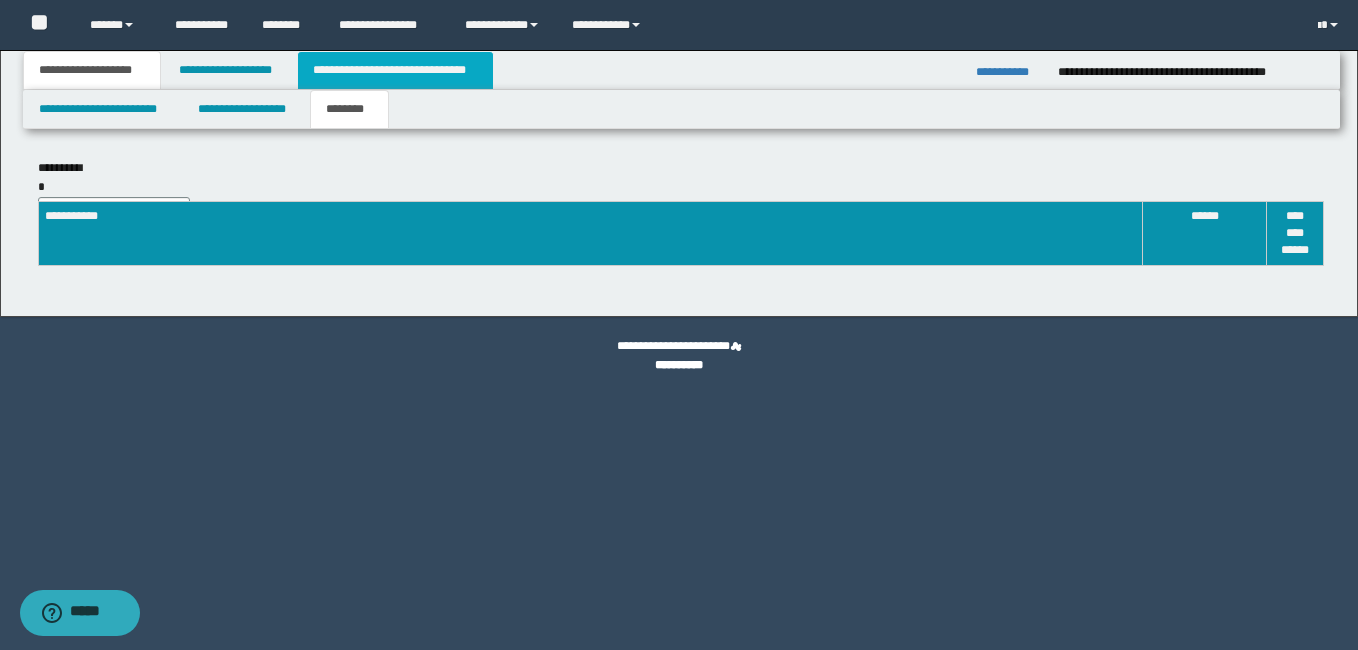 click on "**********" at bounding box center [395, 70] 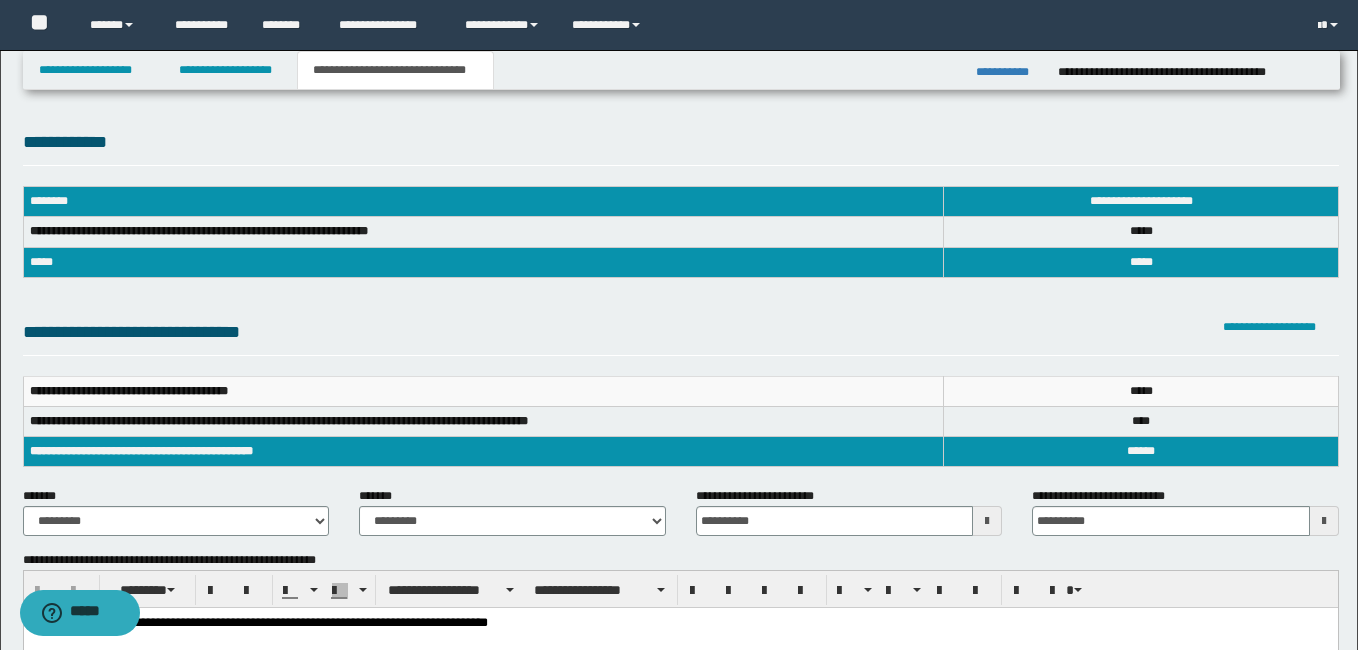 scroll, scrollTop: 0, scrollLeft: 0, axis: both 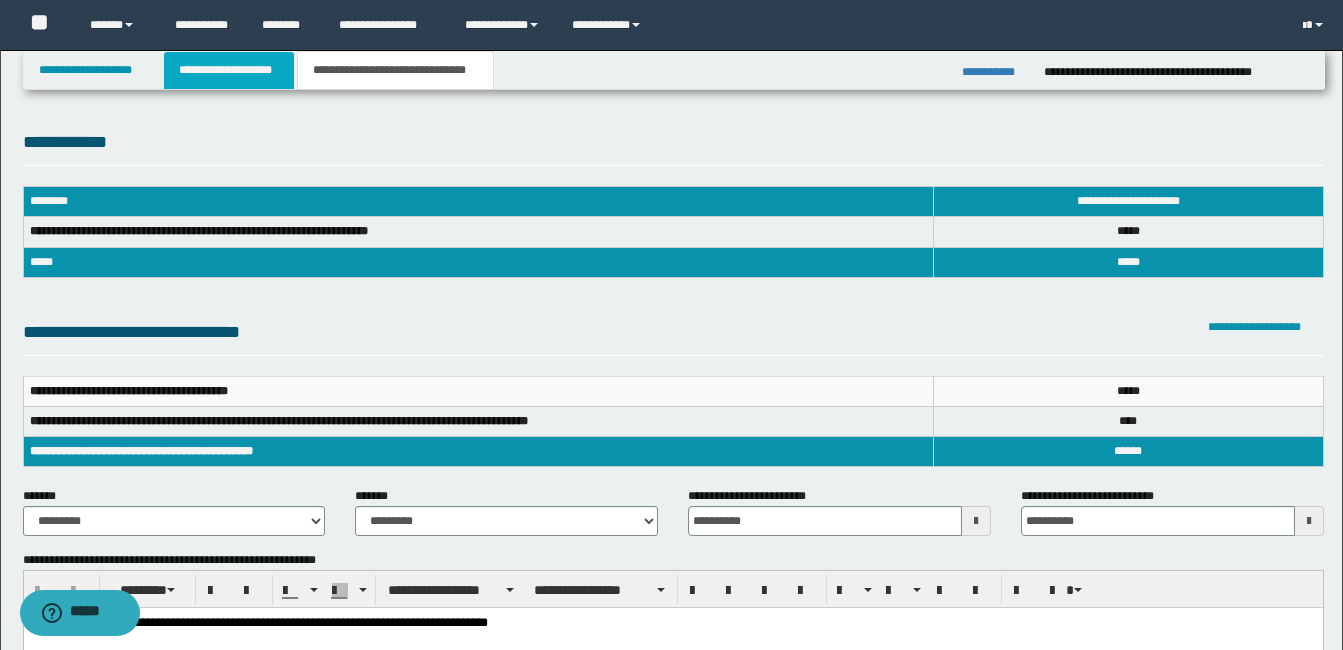 click on "**********" at bounding box center (229, 70) 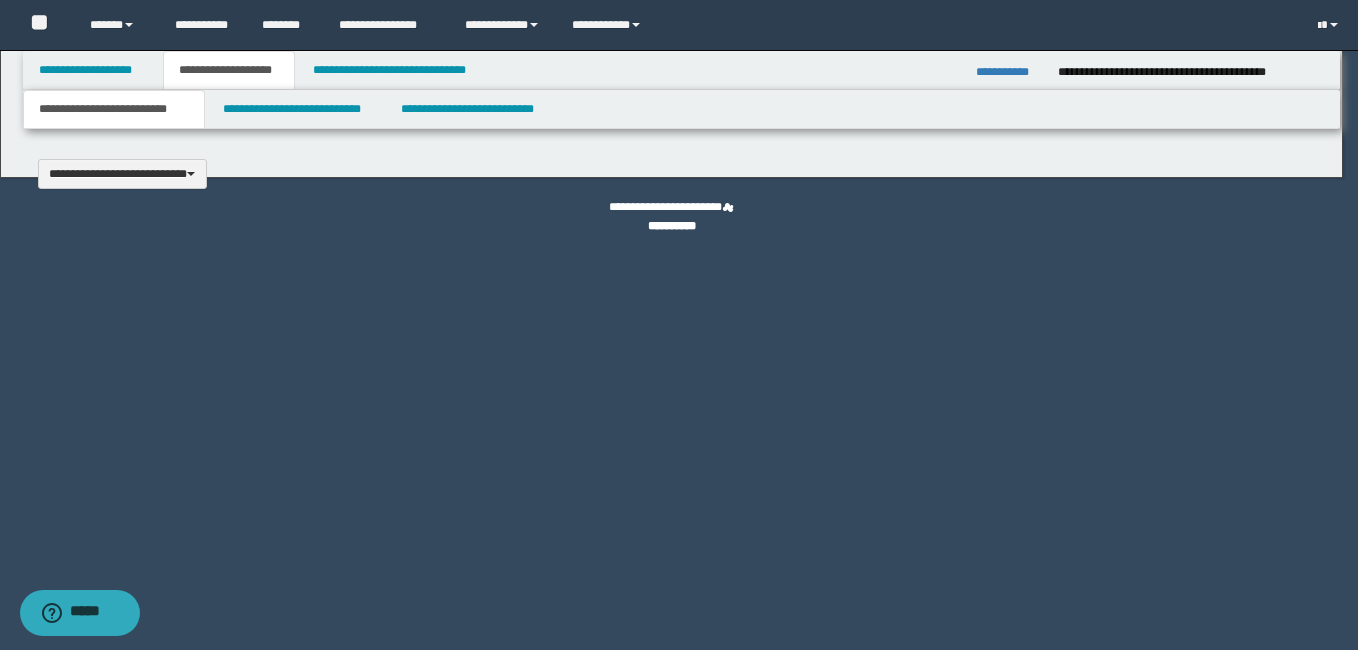 scroll, scrollTop: 0, scrollLeft: 0, axis: both 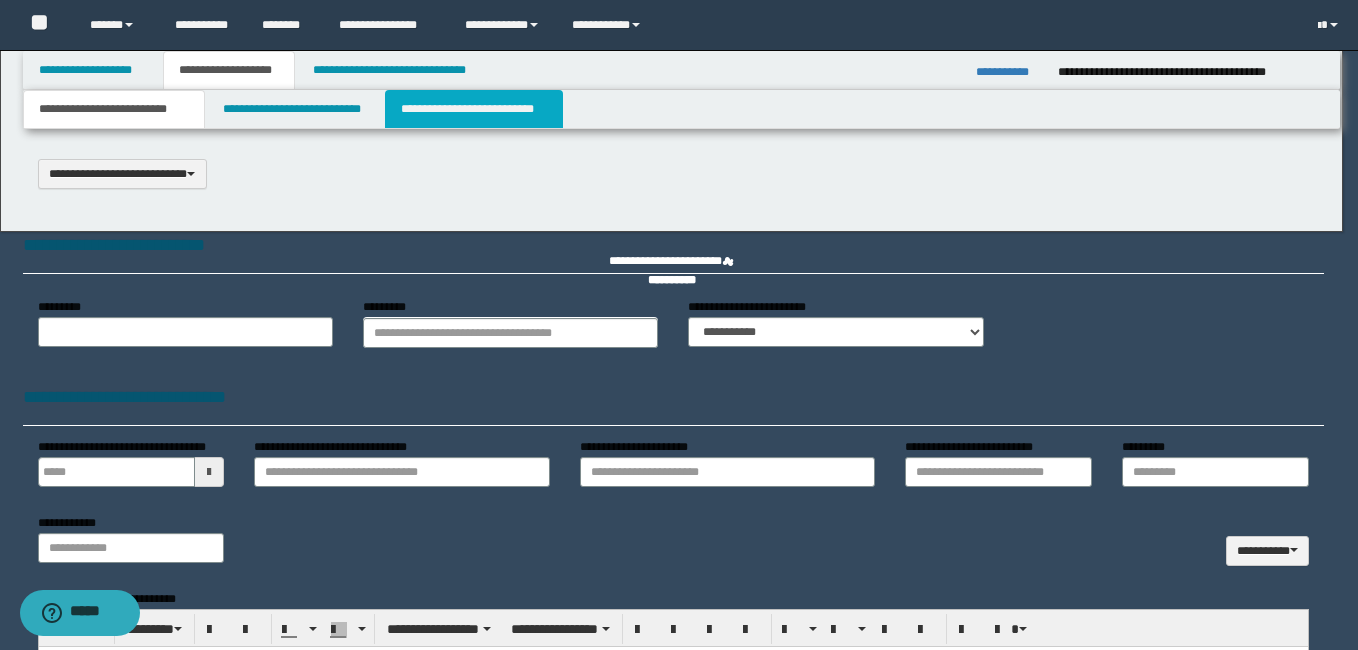 select on "*" 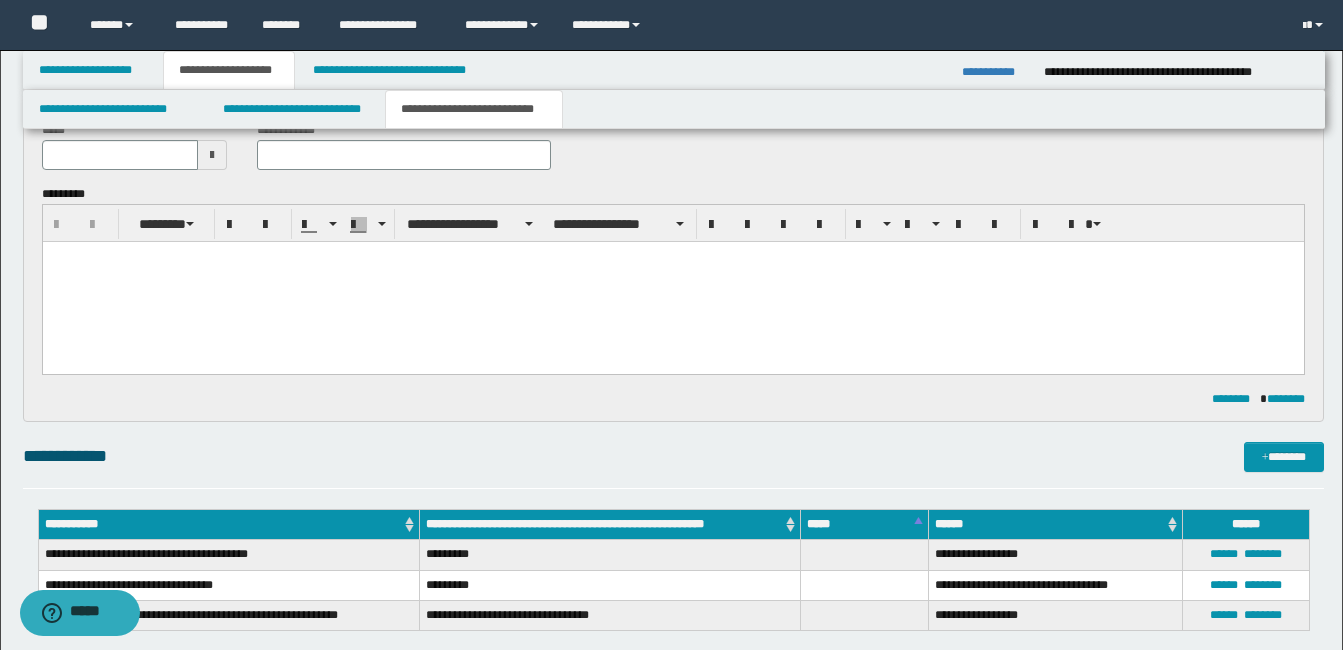 scroll, scrollTop: 0, scrollLeft: 0, axis: both 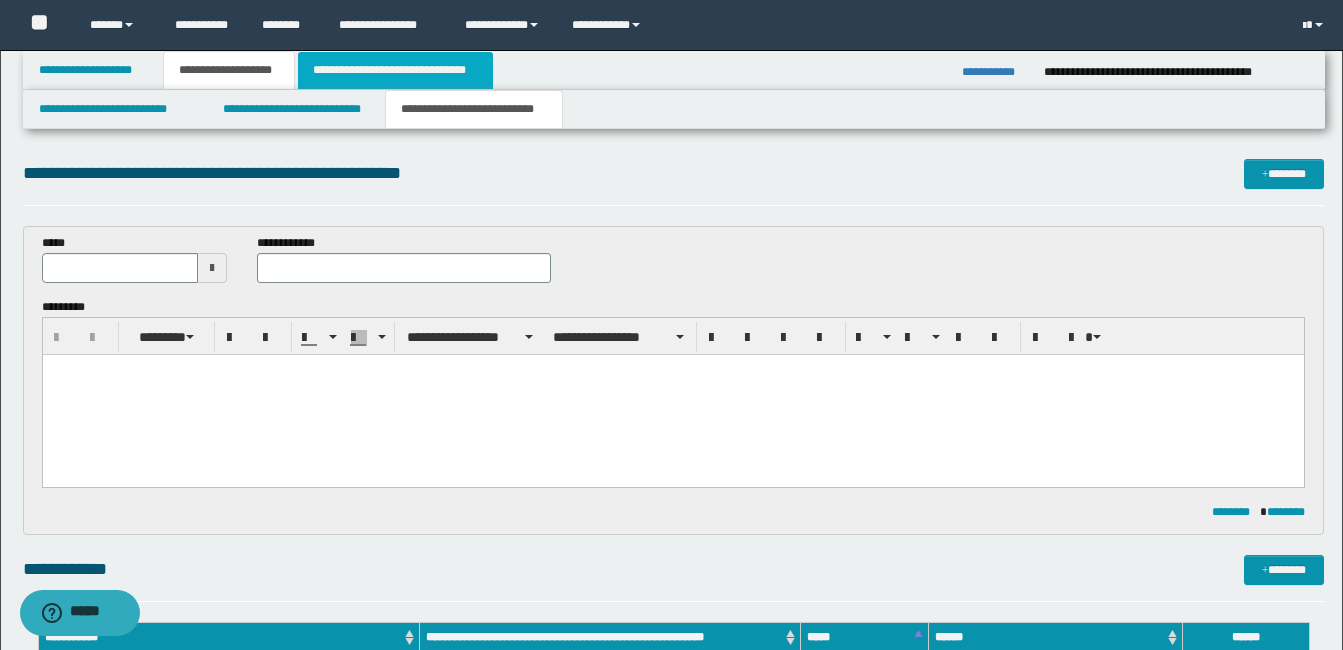 click on "**********" at bounding box center (395, 70) 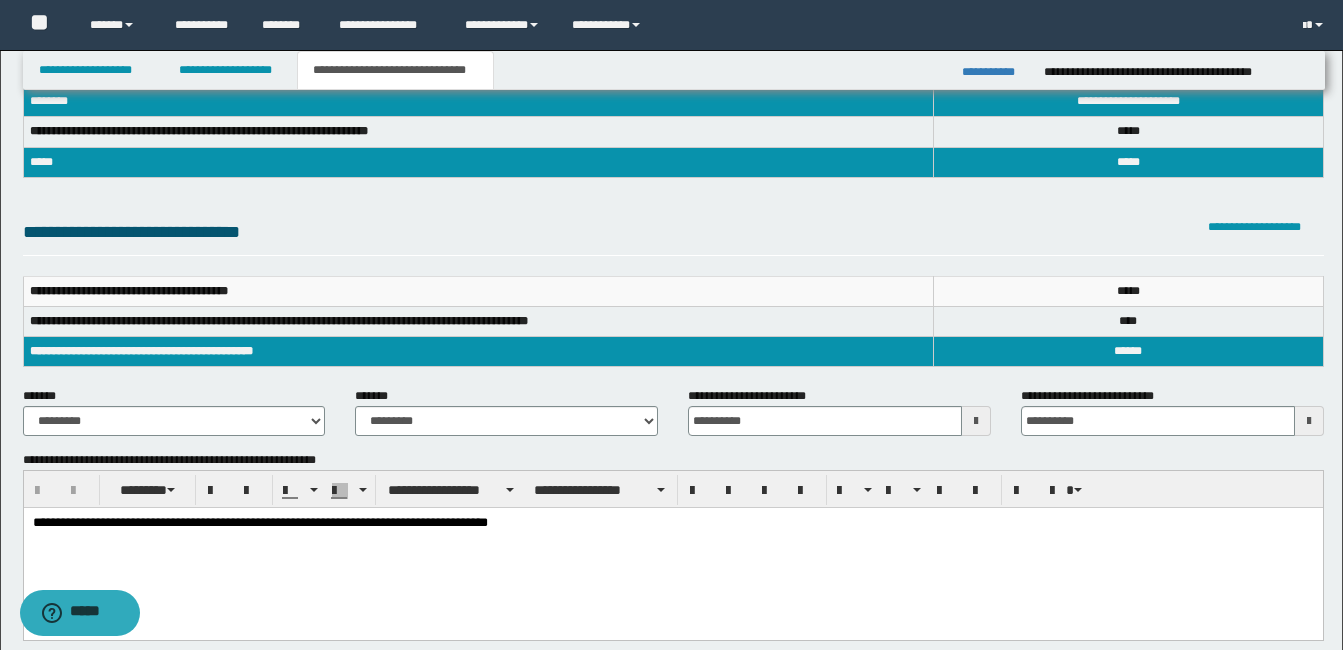 scroll, scrollTop: 783, scrollLeft: 0, axis: vertical 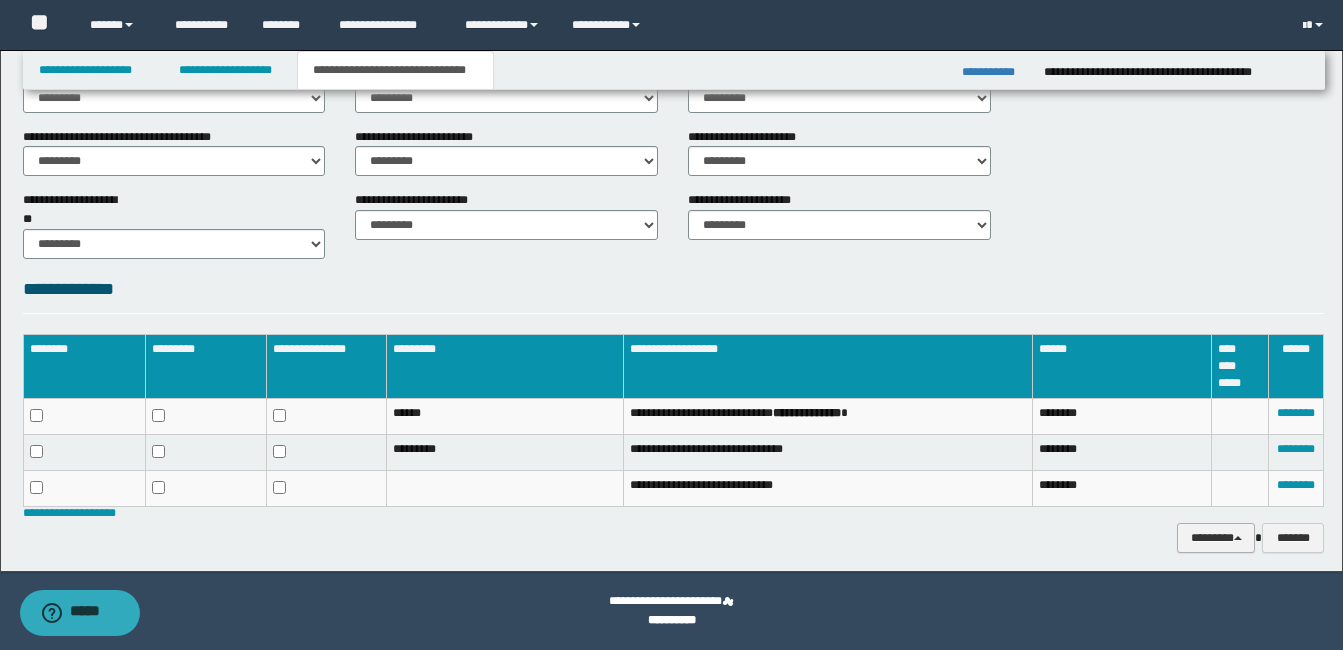 click on "********" at bounding box center (1216, 538) 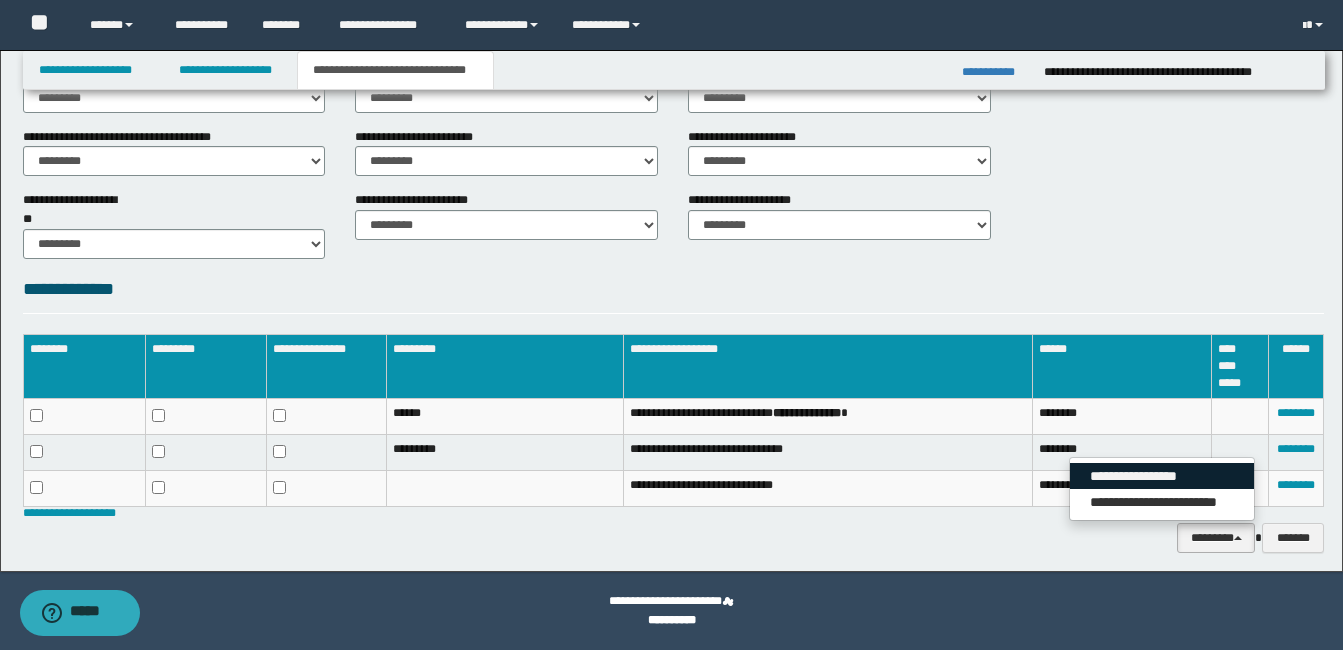 click on "**********" at bounding box center (1162, 476) 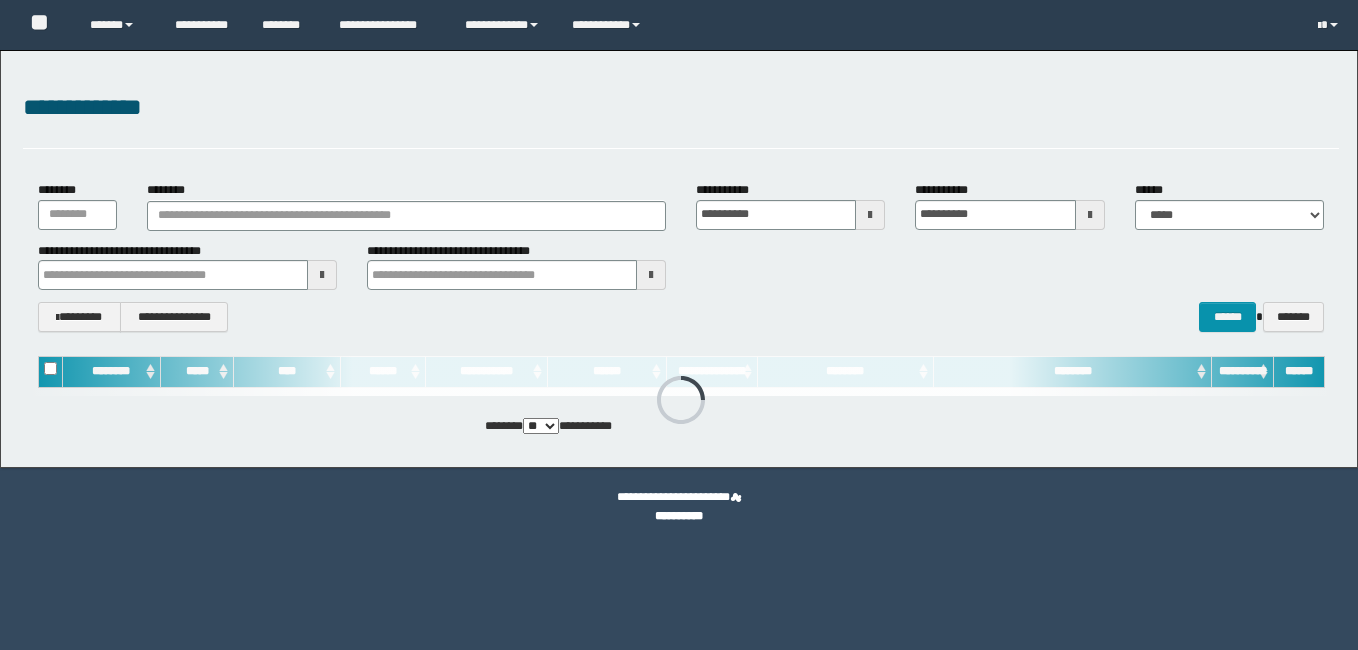 scroll, scrollTop: 0, scrollLeft: 0, axis: both 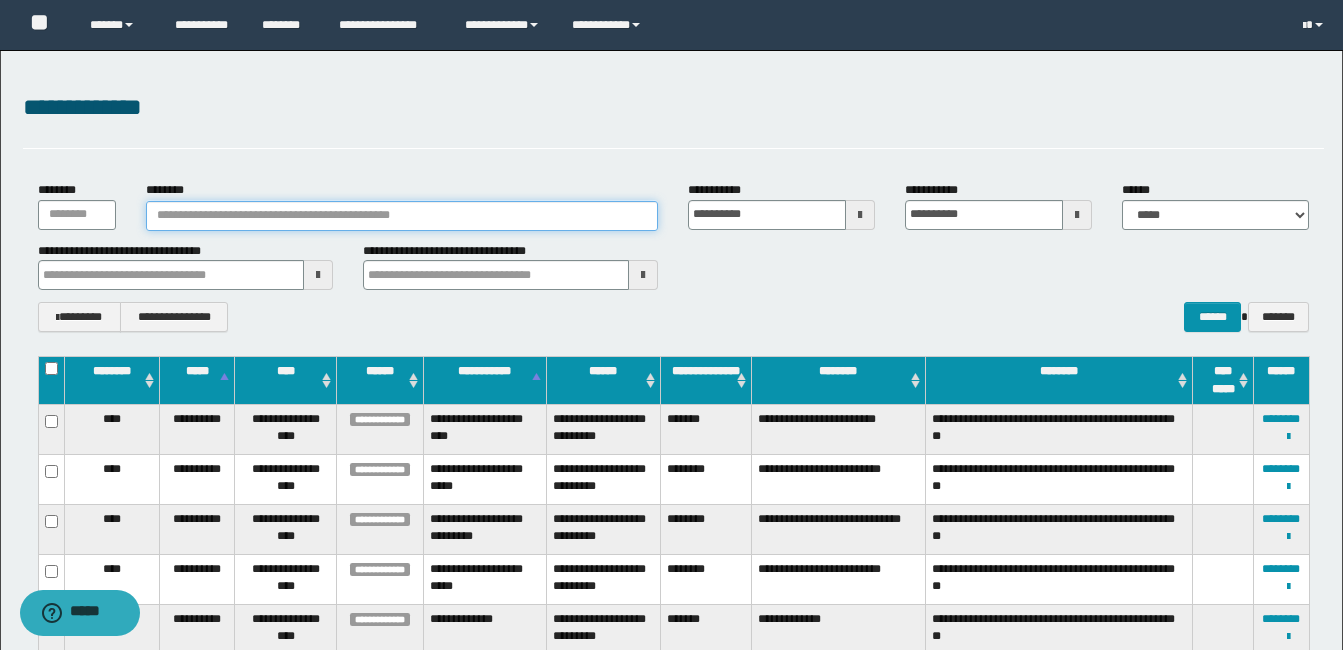 click on "********" at bounding box center (402, 216) 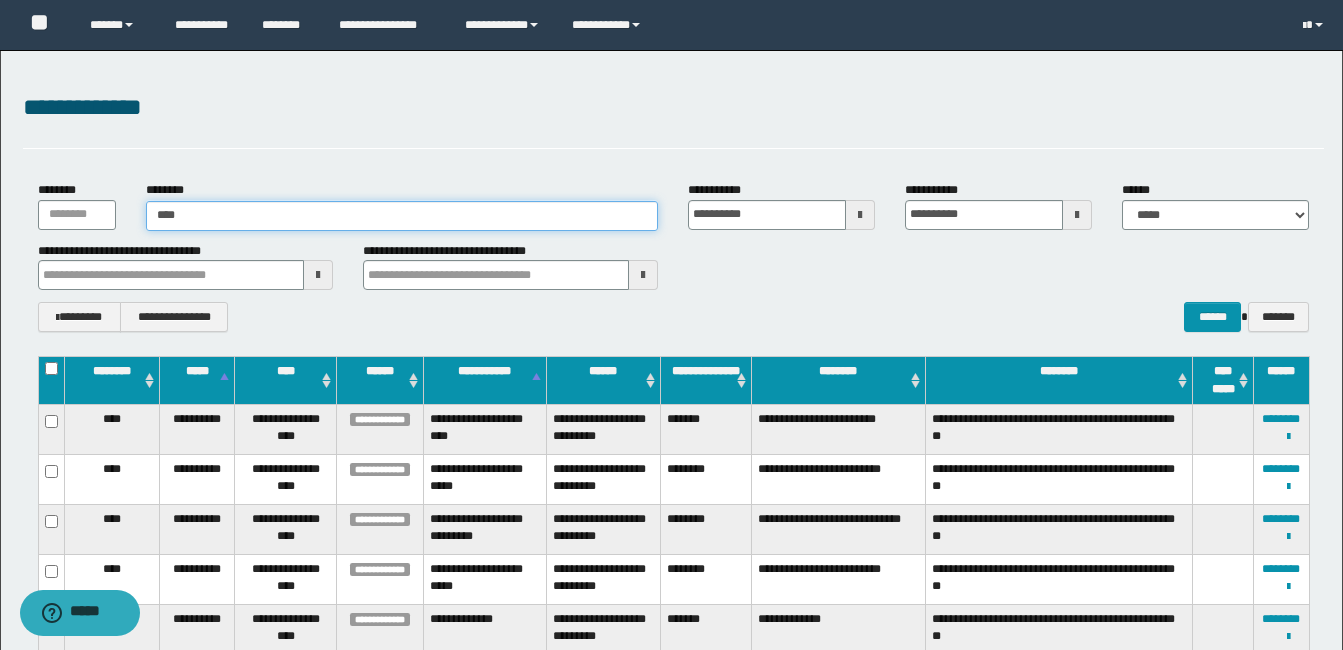 type on "****" 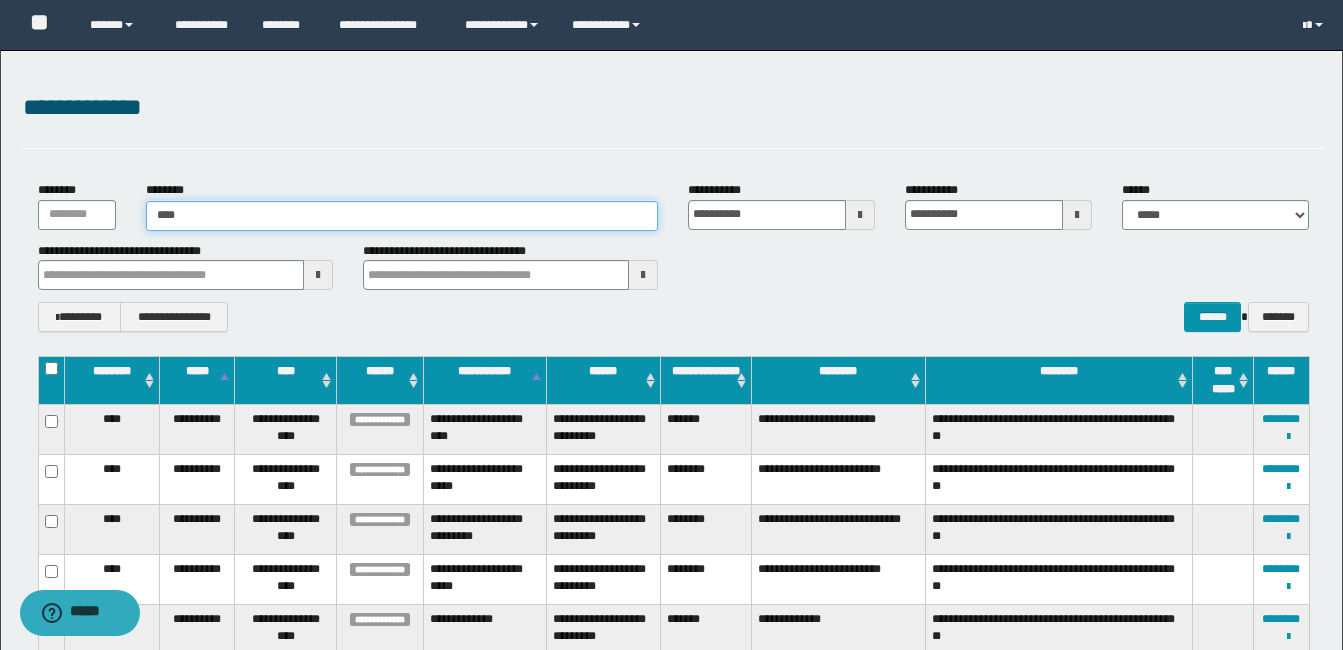 type on "****" 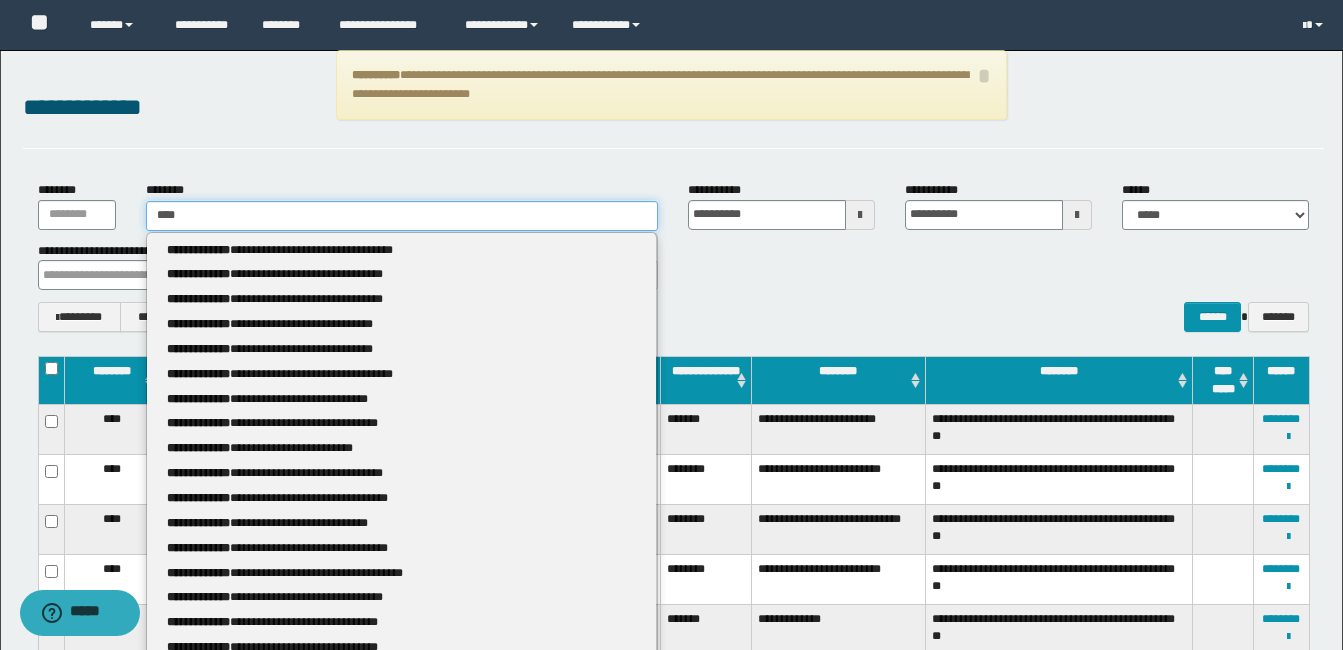 type 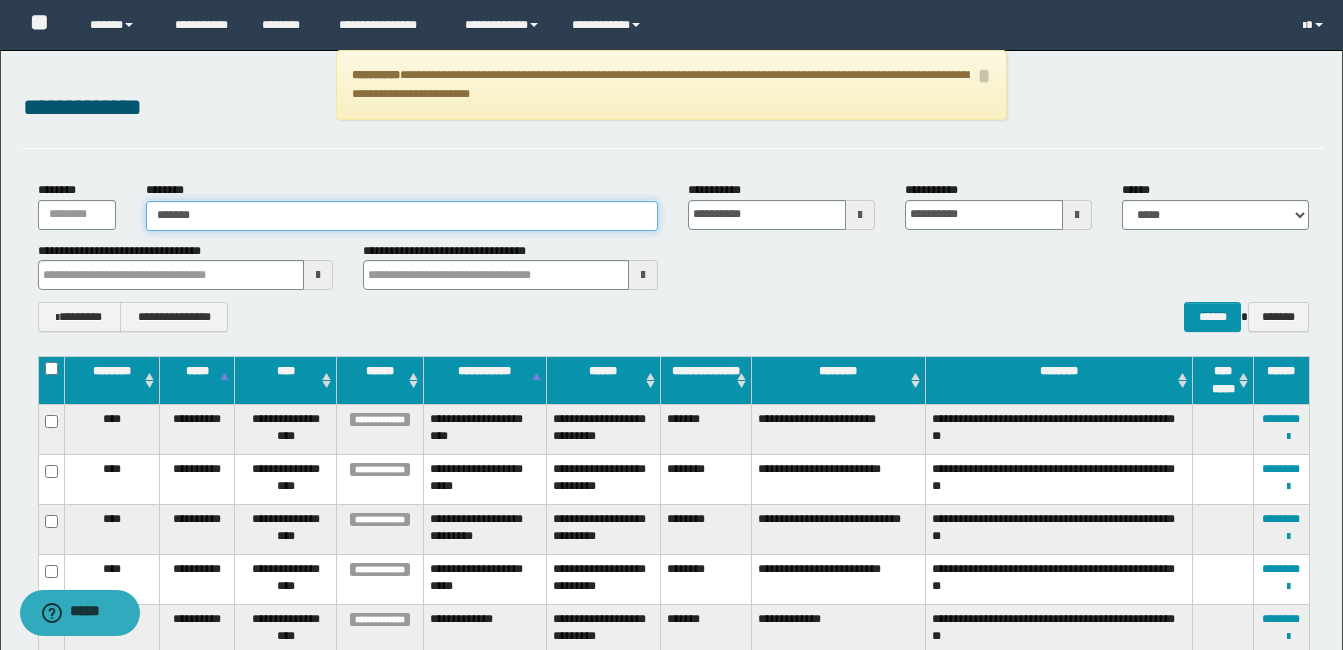 type on "*******" 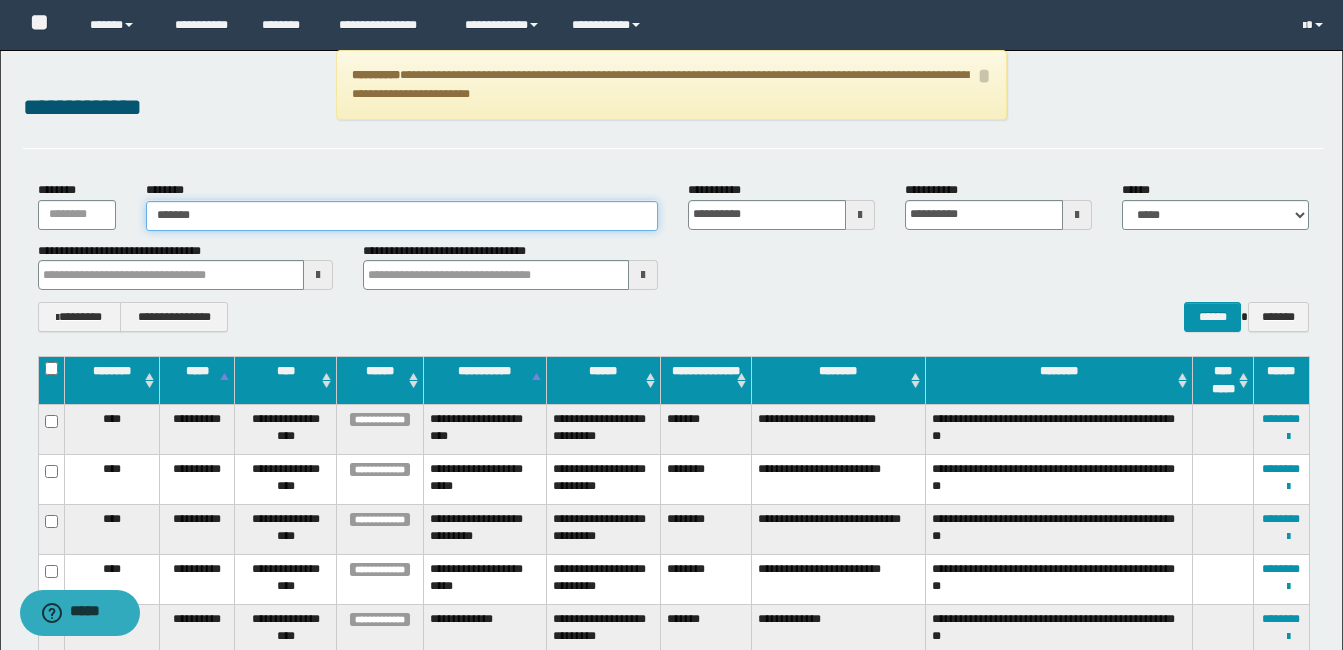 type on "*******" 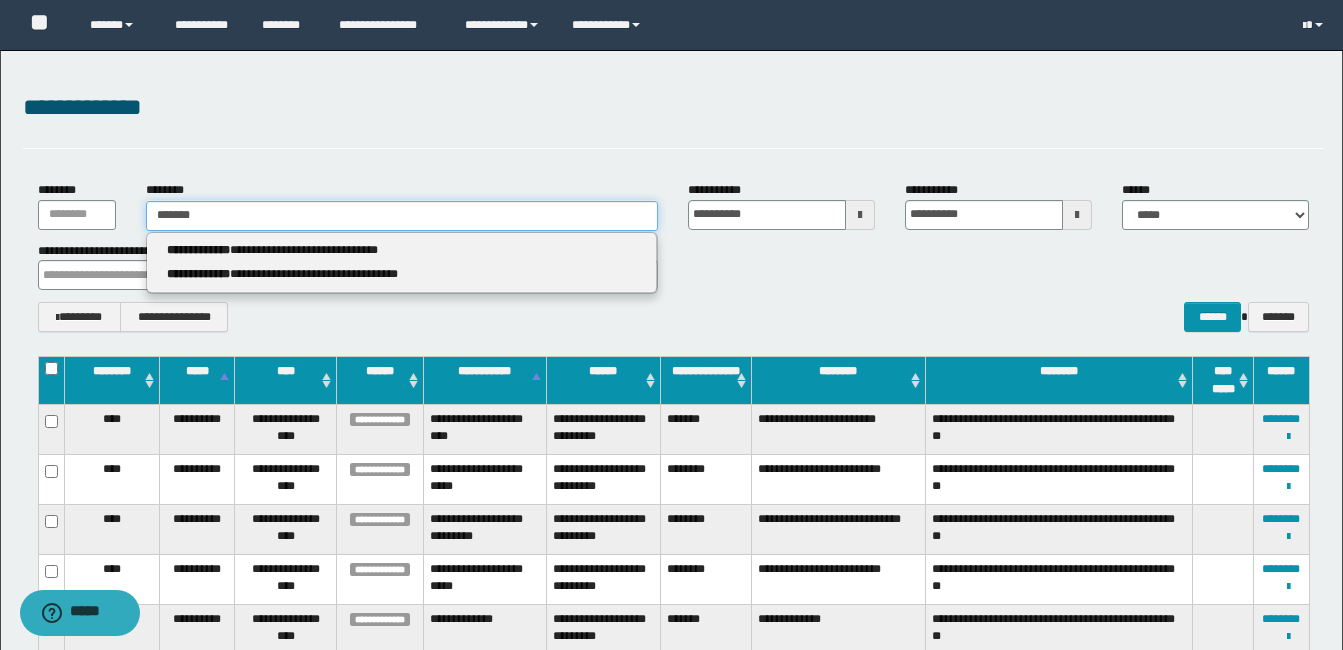type 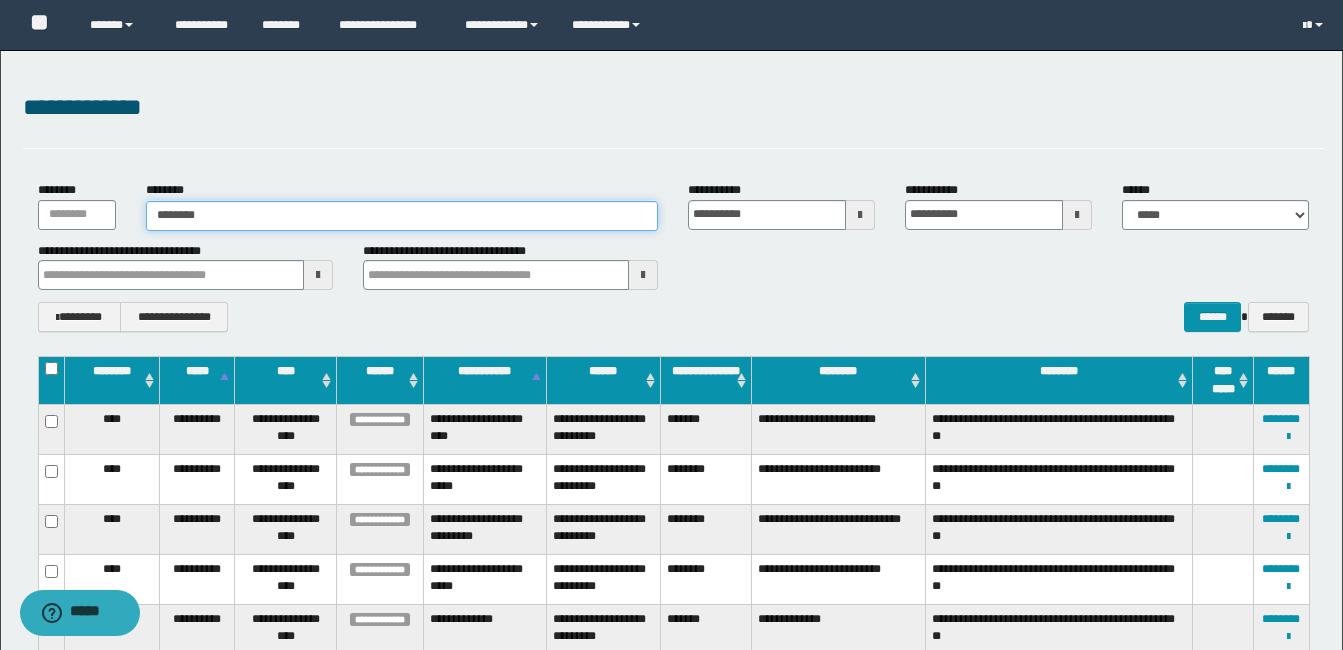 type on "********" 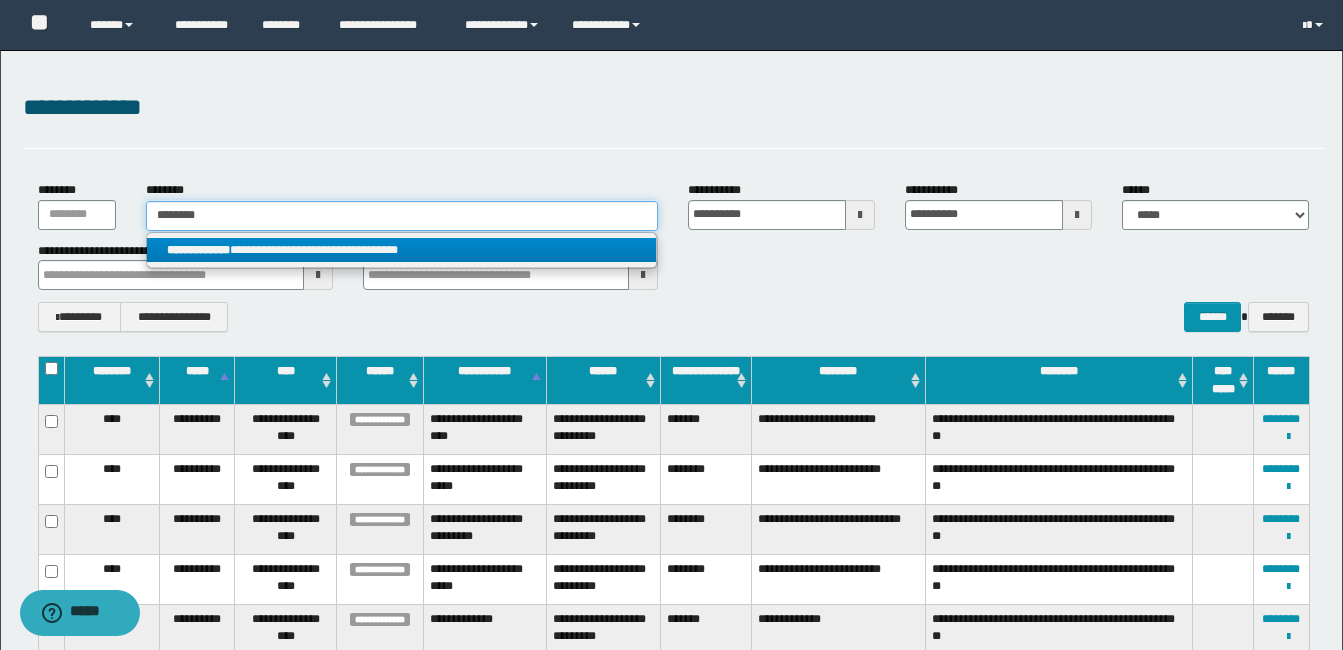 type on "********" 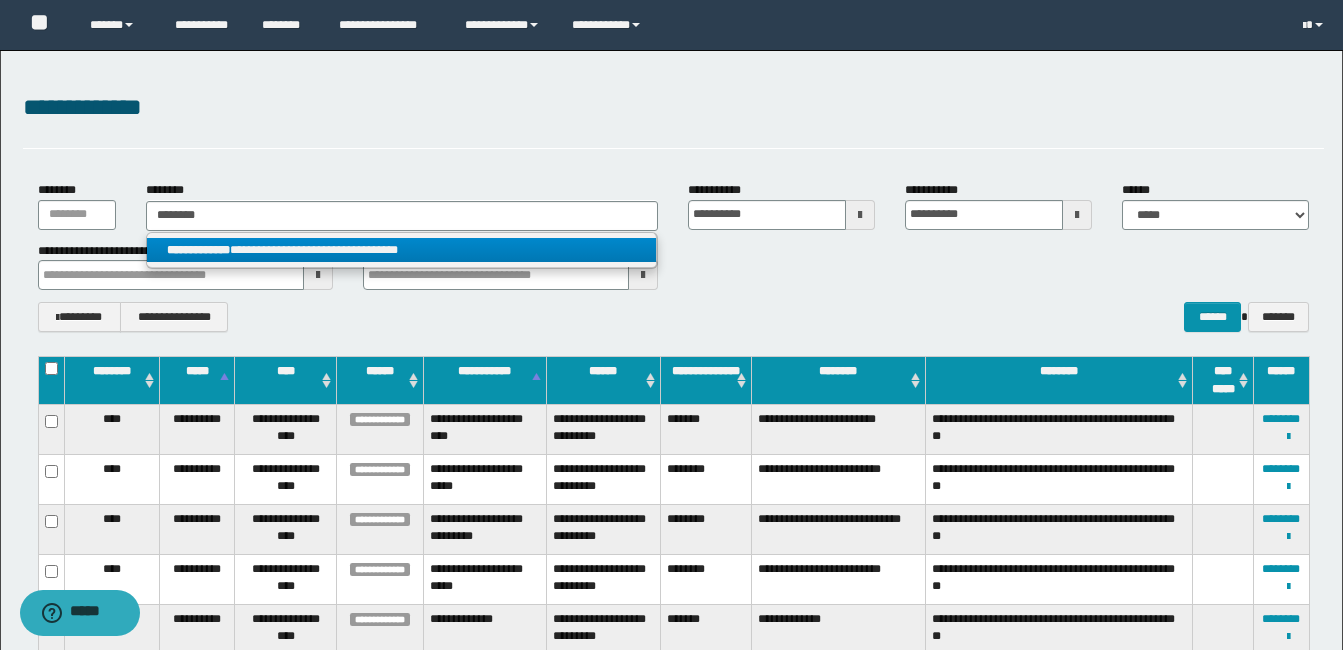 click on "**********" at bounding box center [198, 250] 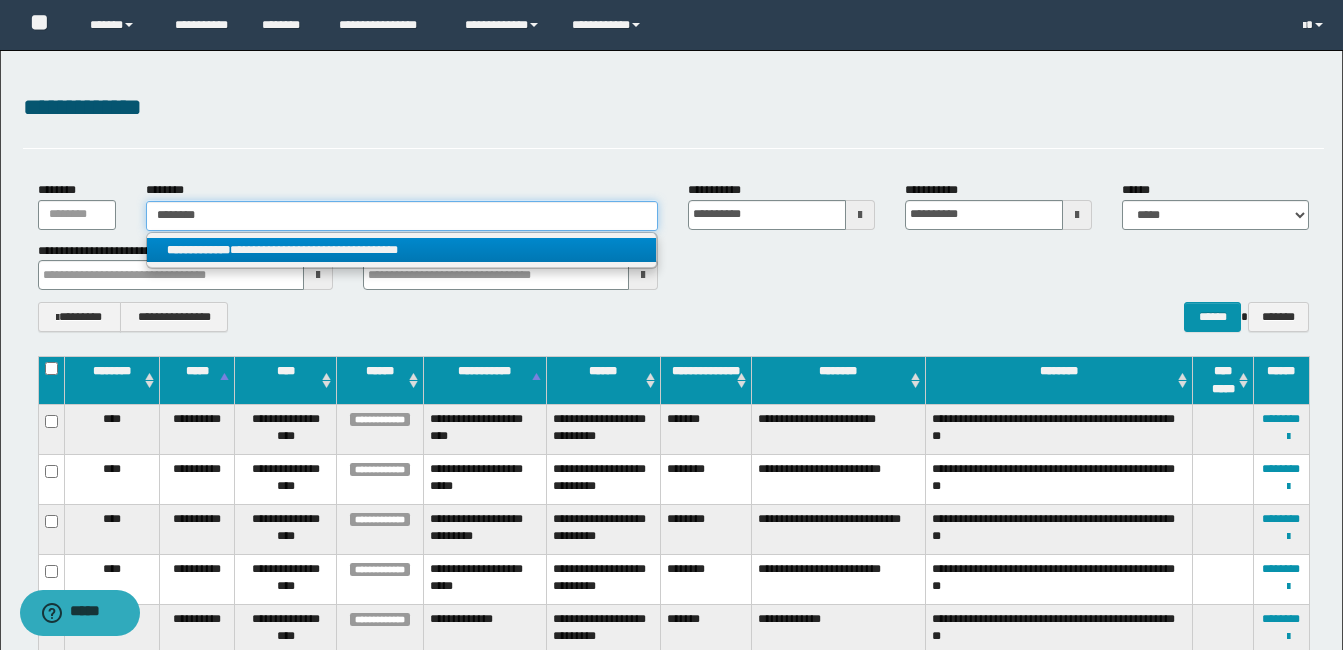 type 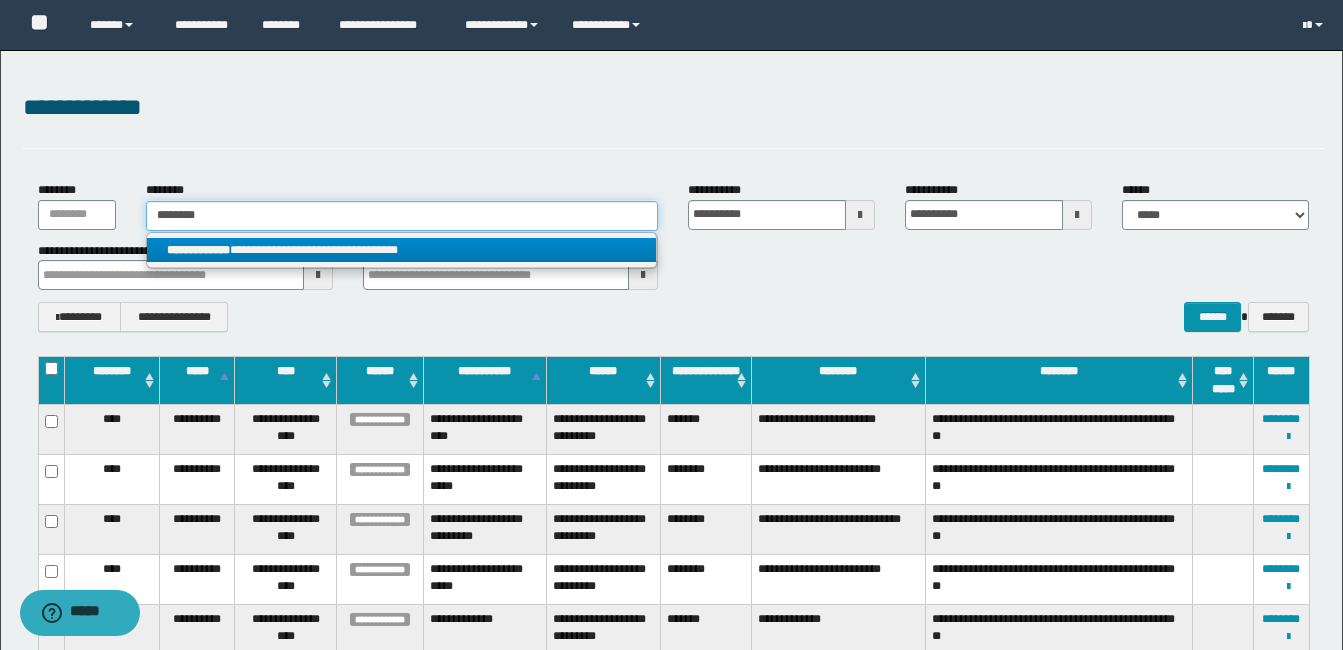 type on "**********" 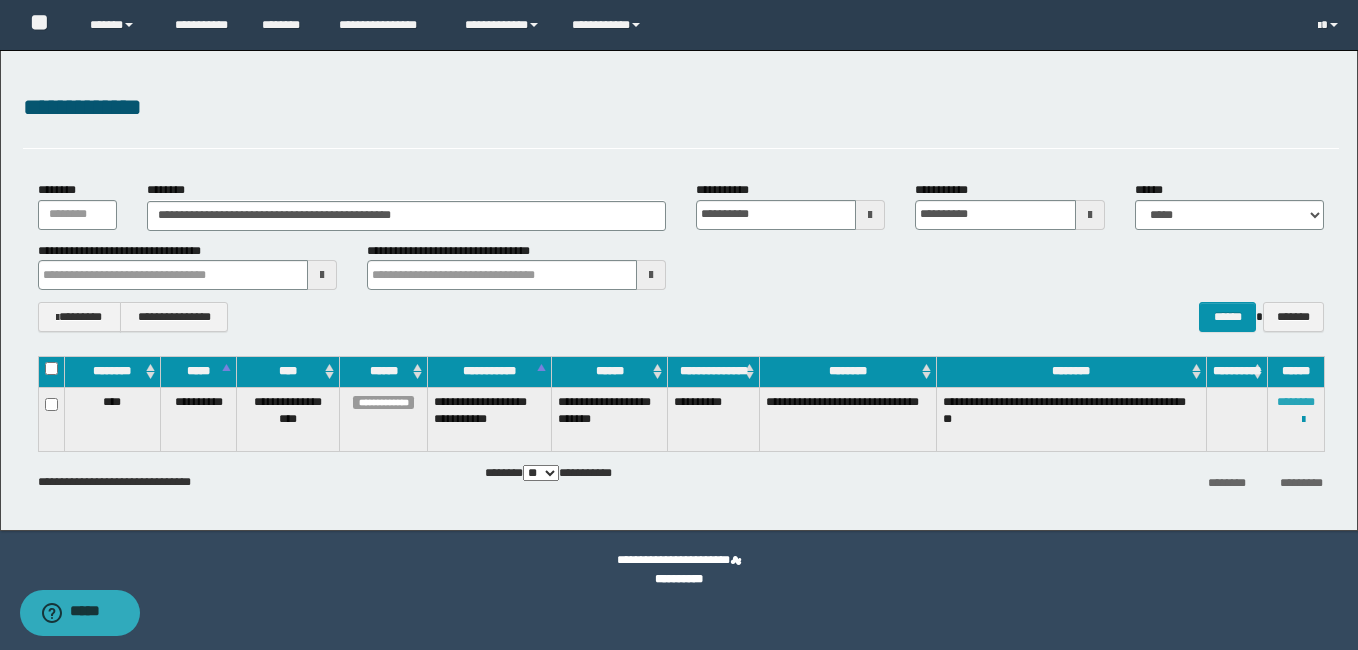 click on "********" at bounding box center [1296, 402] 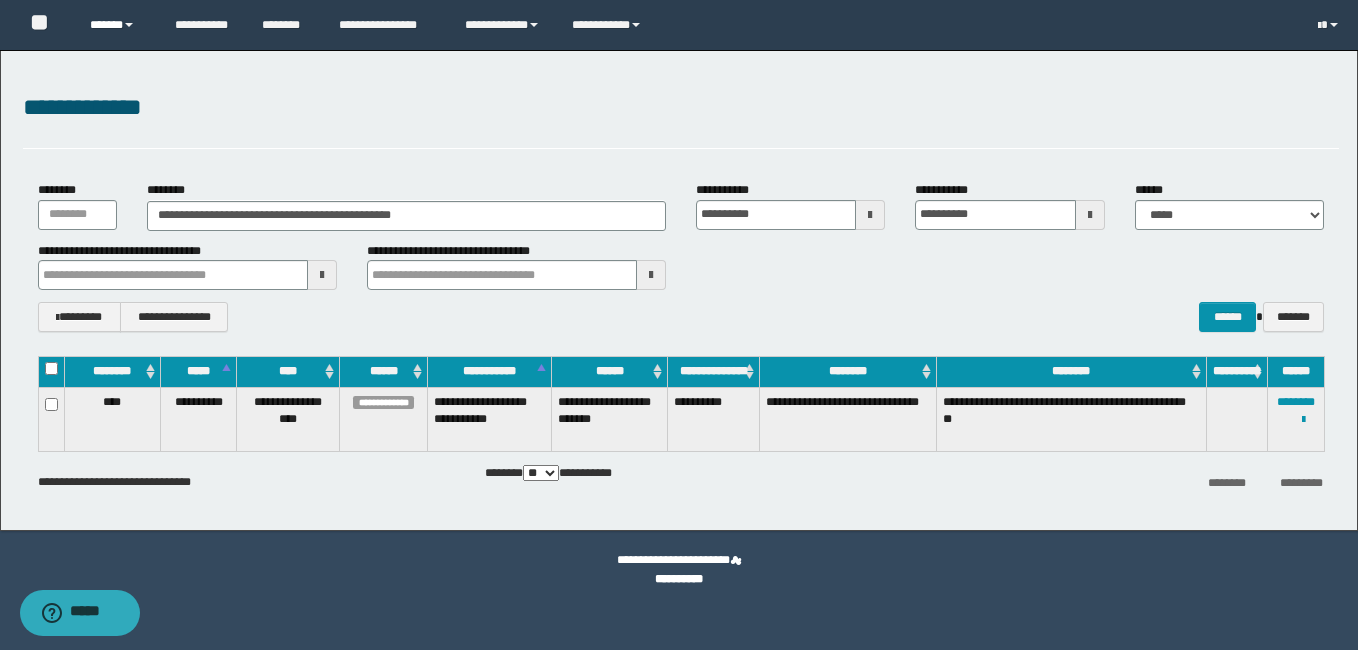 drag, startPoint x: 109, startPoint y: 26, endPoint x: 120, endPoint y: 44, distance: 21.095022 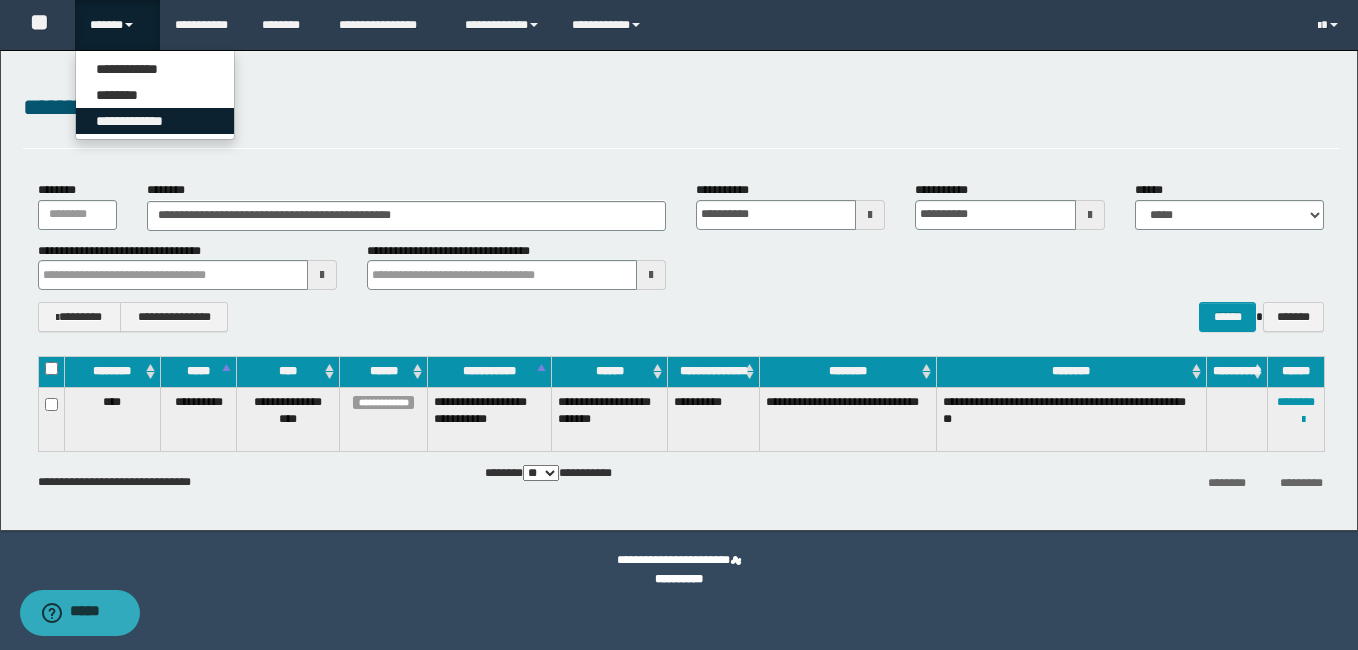 click on "**********" at bounding box center (155, 121) 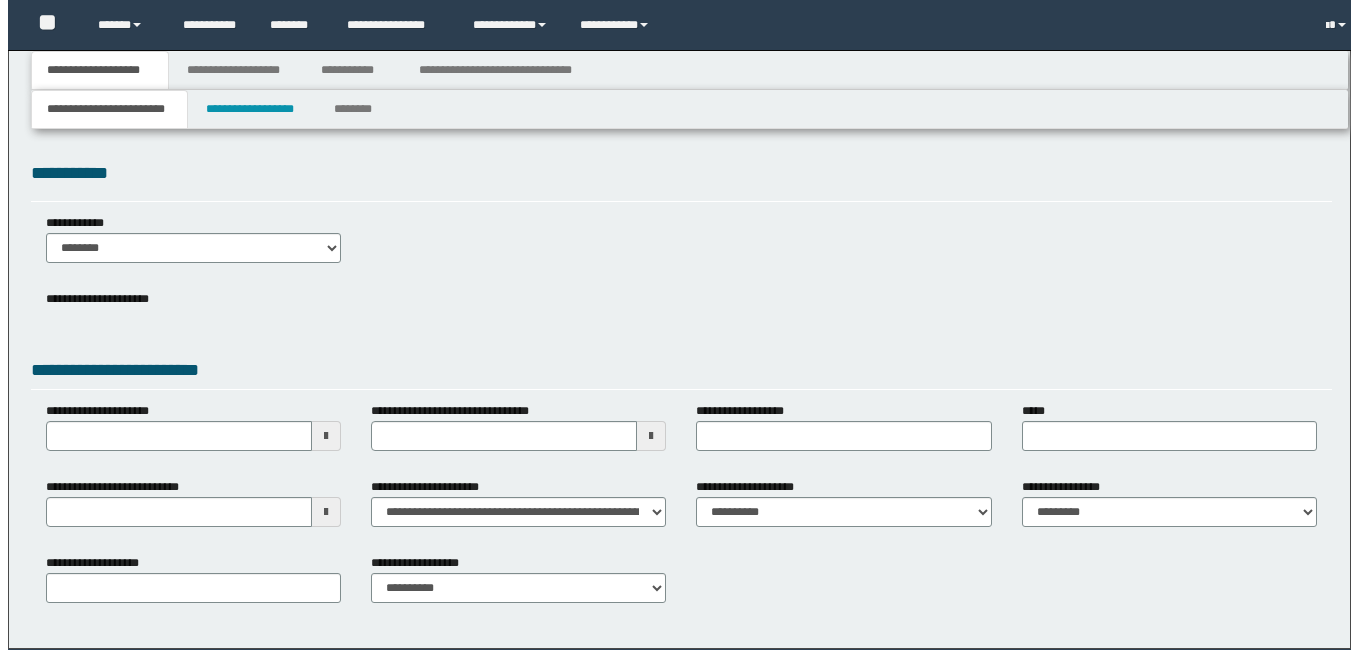 scroll, scrollTop: 0, scrollLeft: 0, axis: both 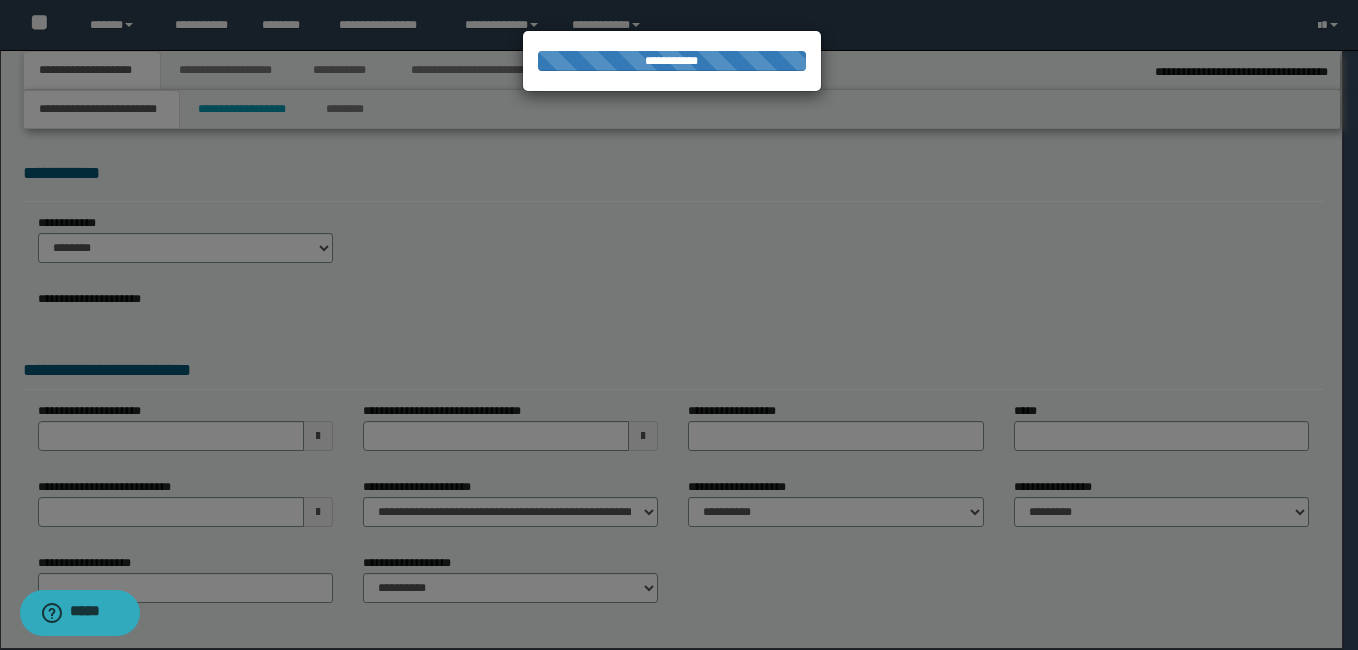 select on "*" 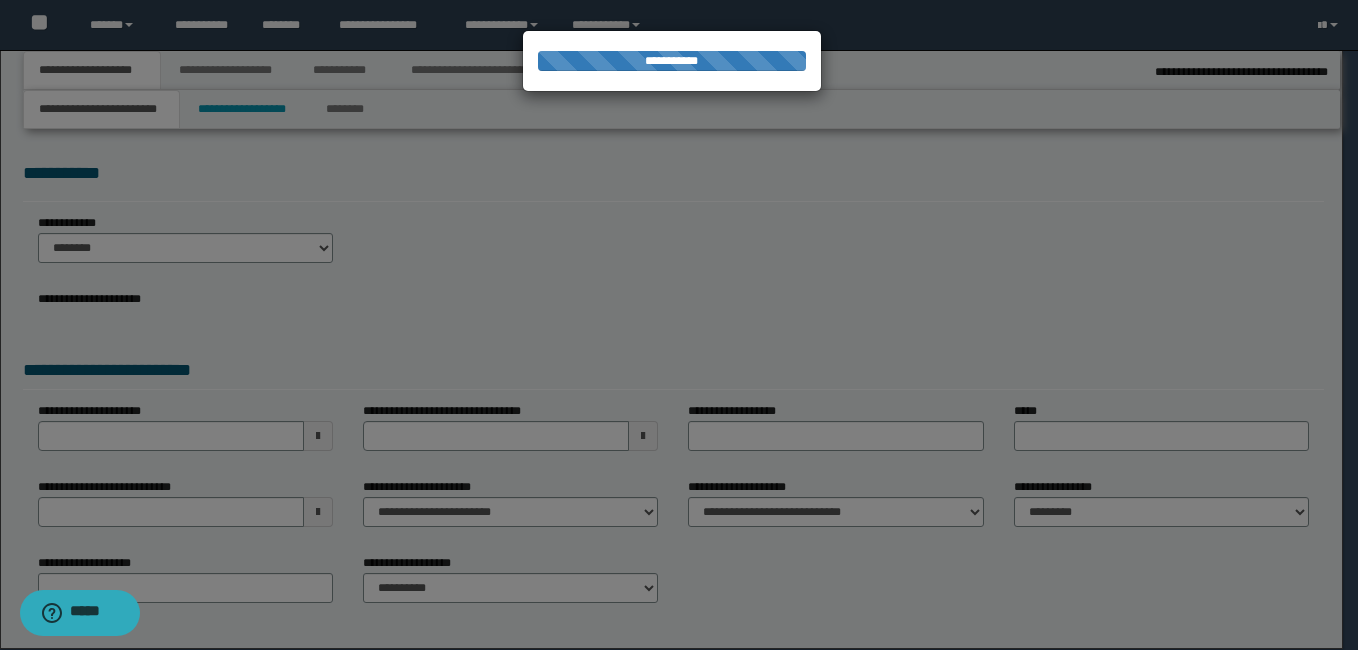 select on "*" 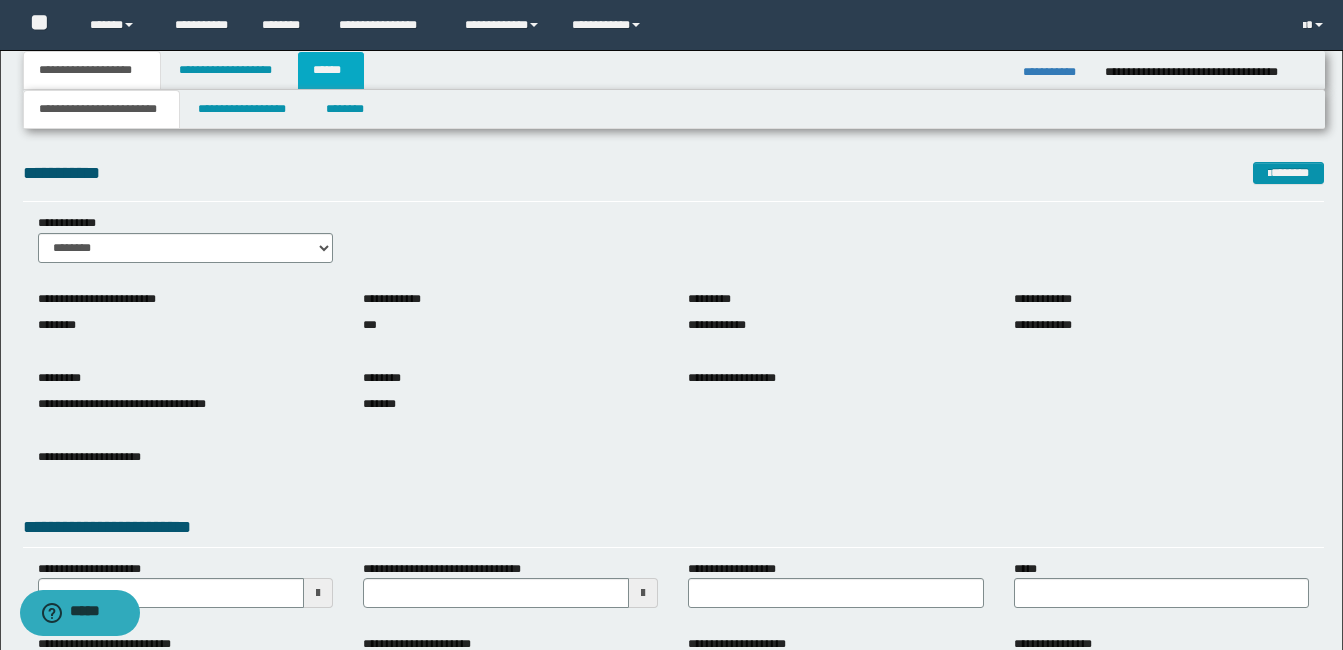 click on "******" at bounding box center [331, 70] 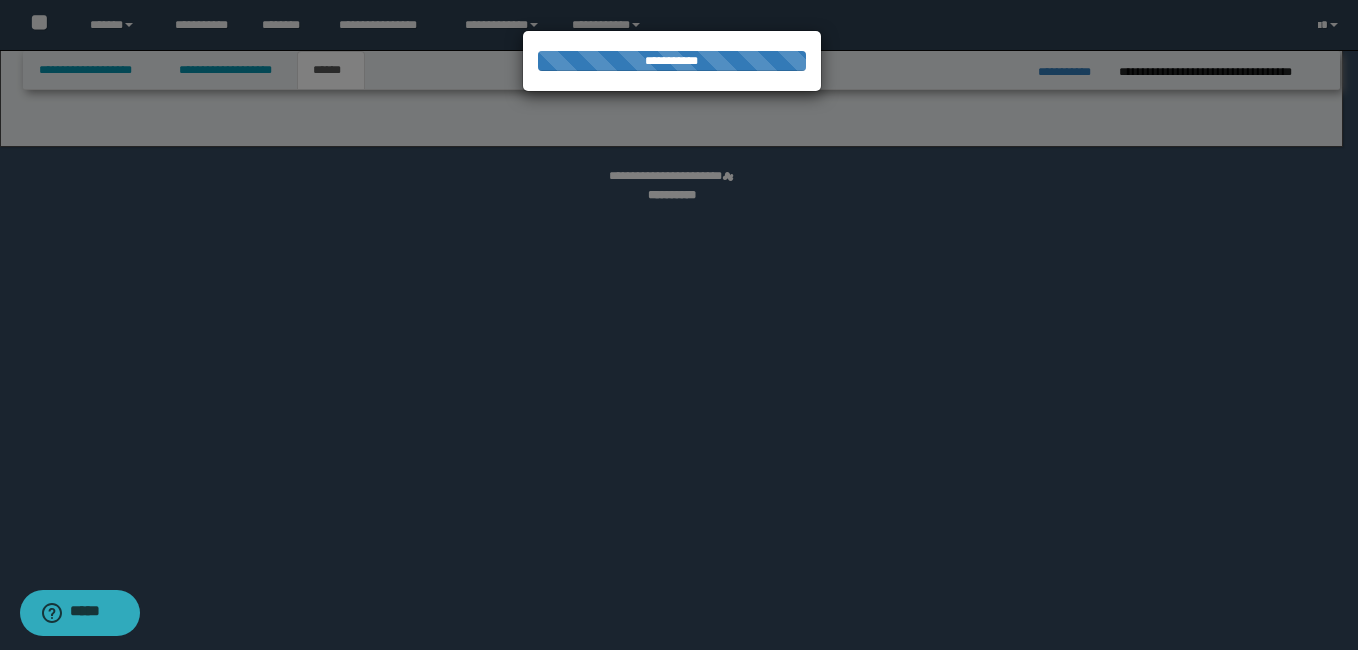 select on "**" 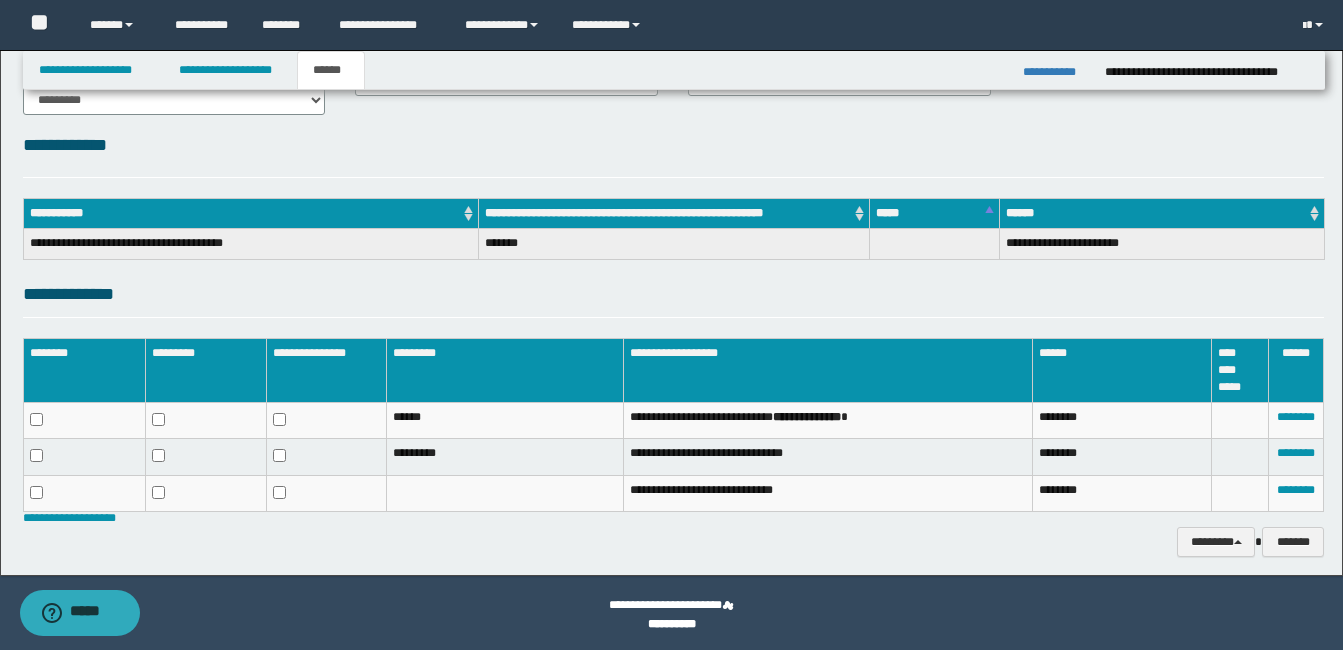scroll, scrollTop: 216, scrollLeft: 0, axis: vertical 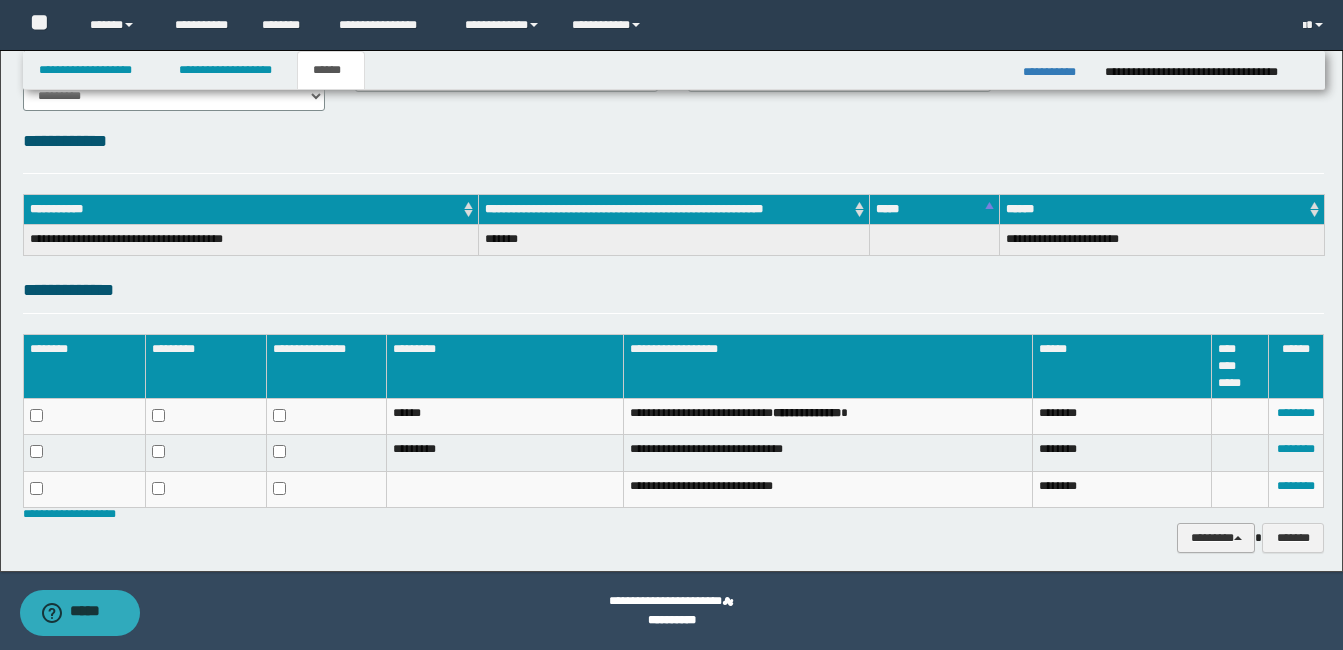 click on "********" at bounding box center [1216, 538] 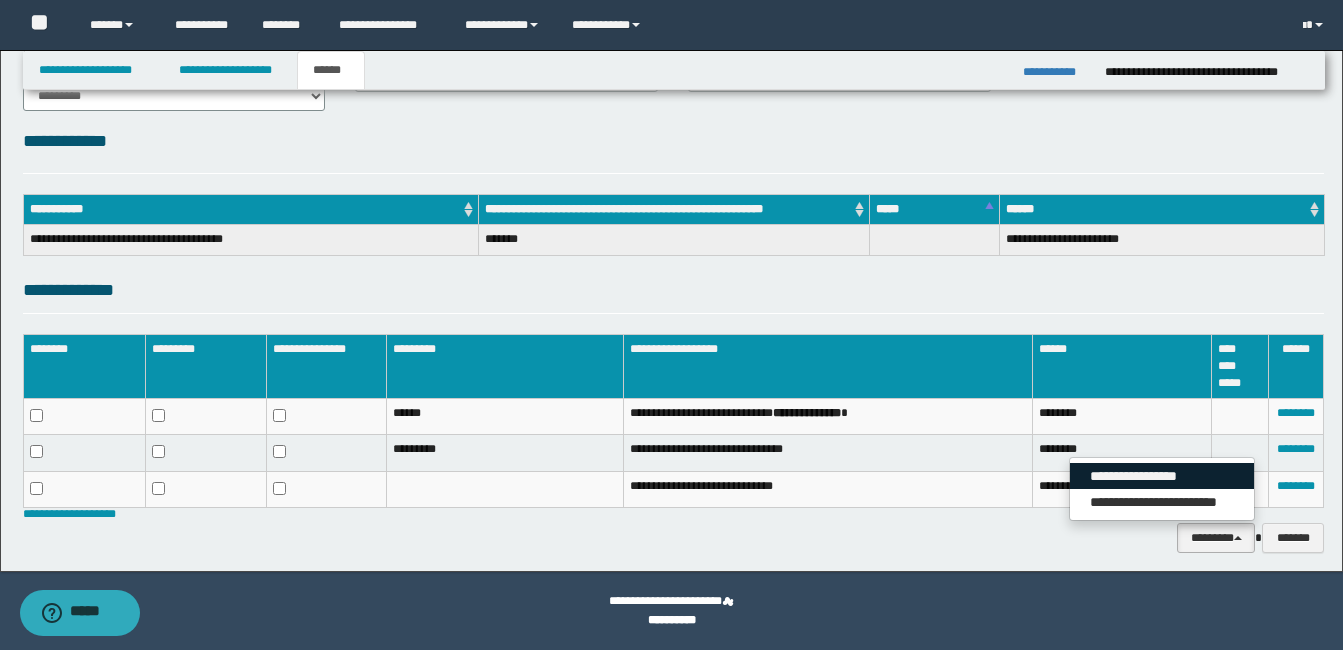 click on "**********" at bounding box center [1162, 476] 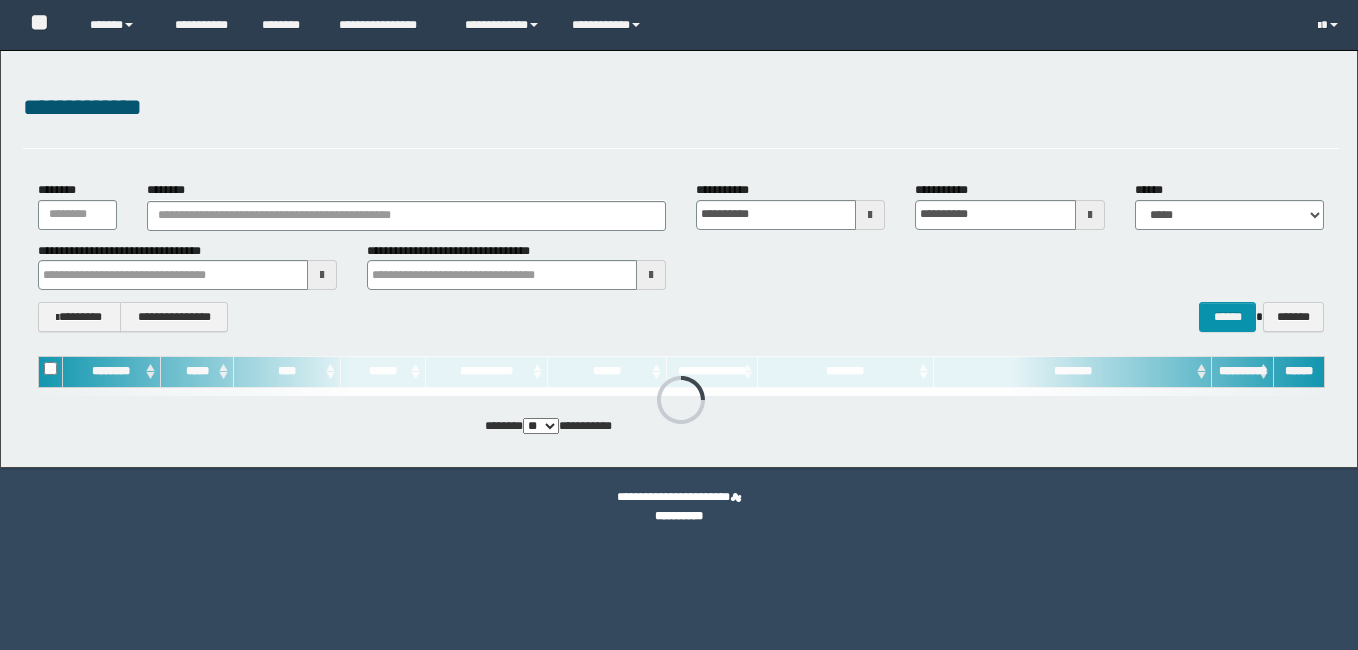 scroll, scrollTop: 0, scrollLeft: 0, axis: both 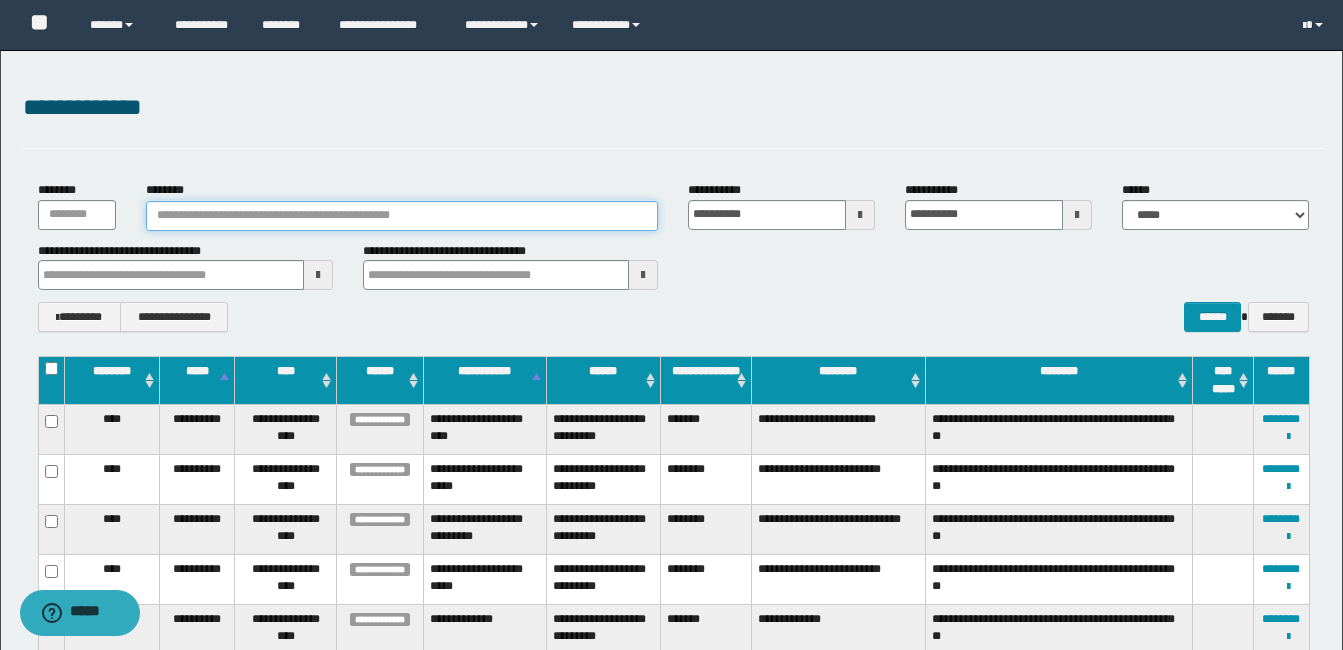 click on "********" at bounding box center (402, 216) 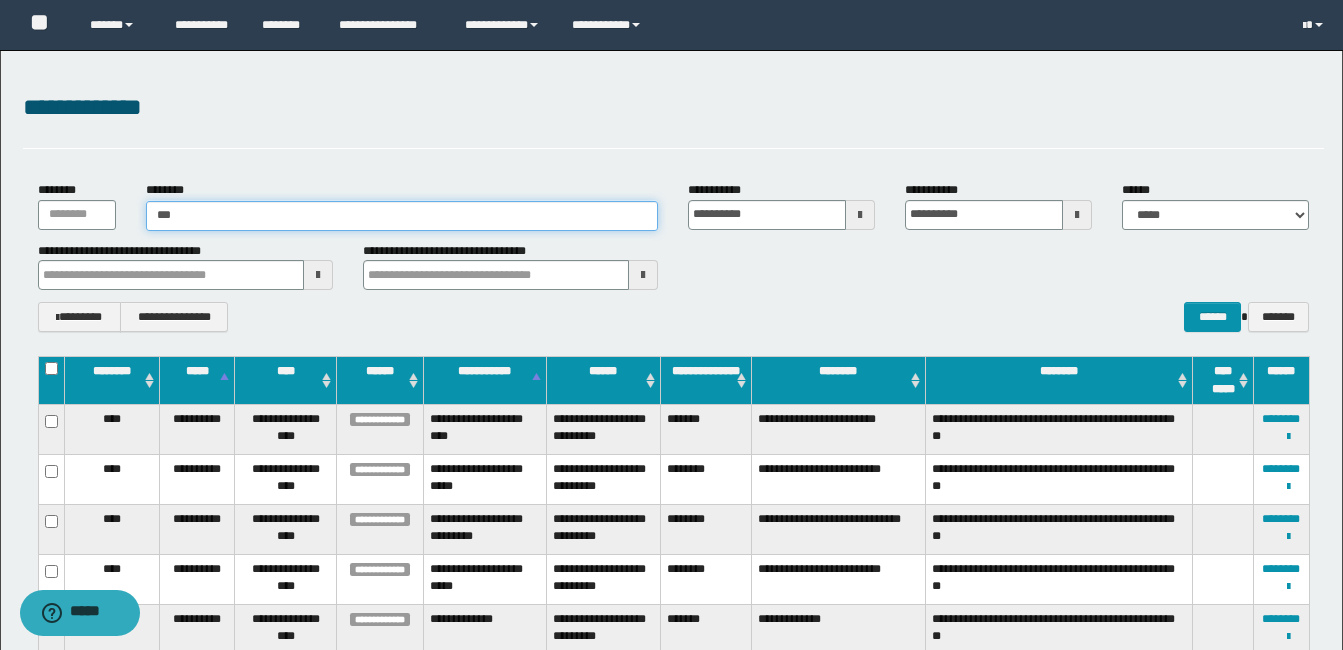 type on "****" 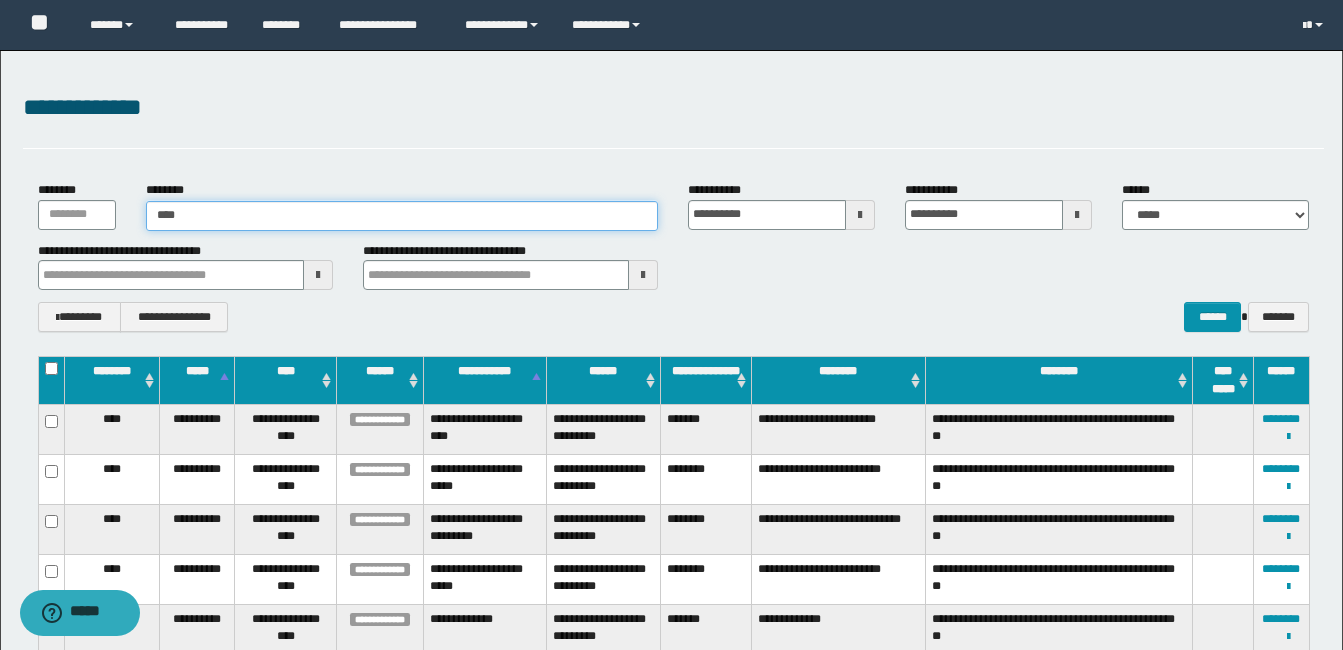type on "****" 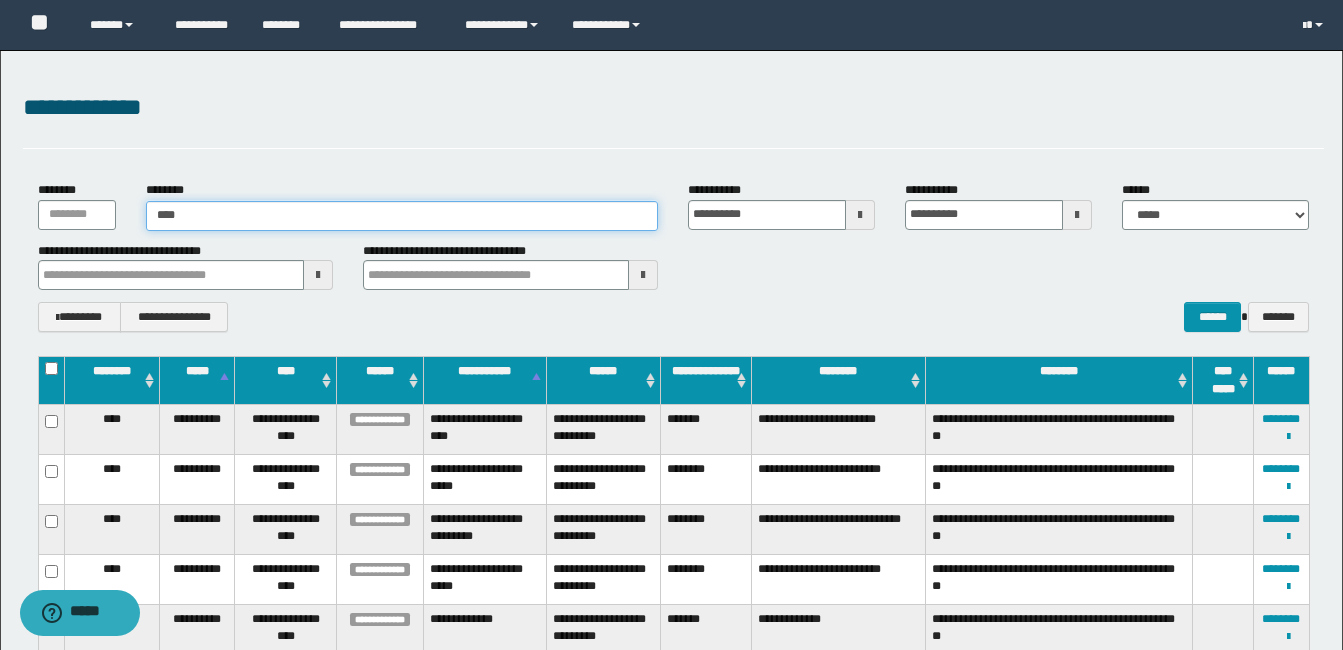 type 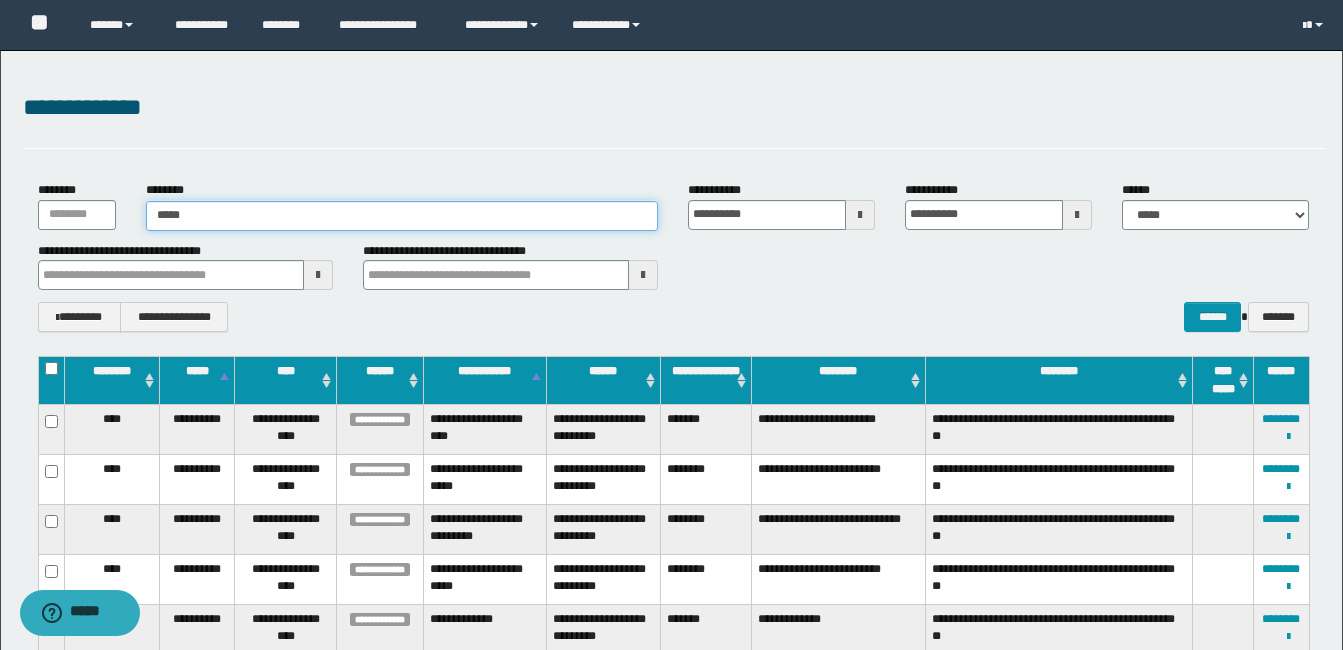 type on "*****" 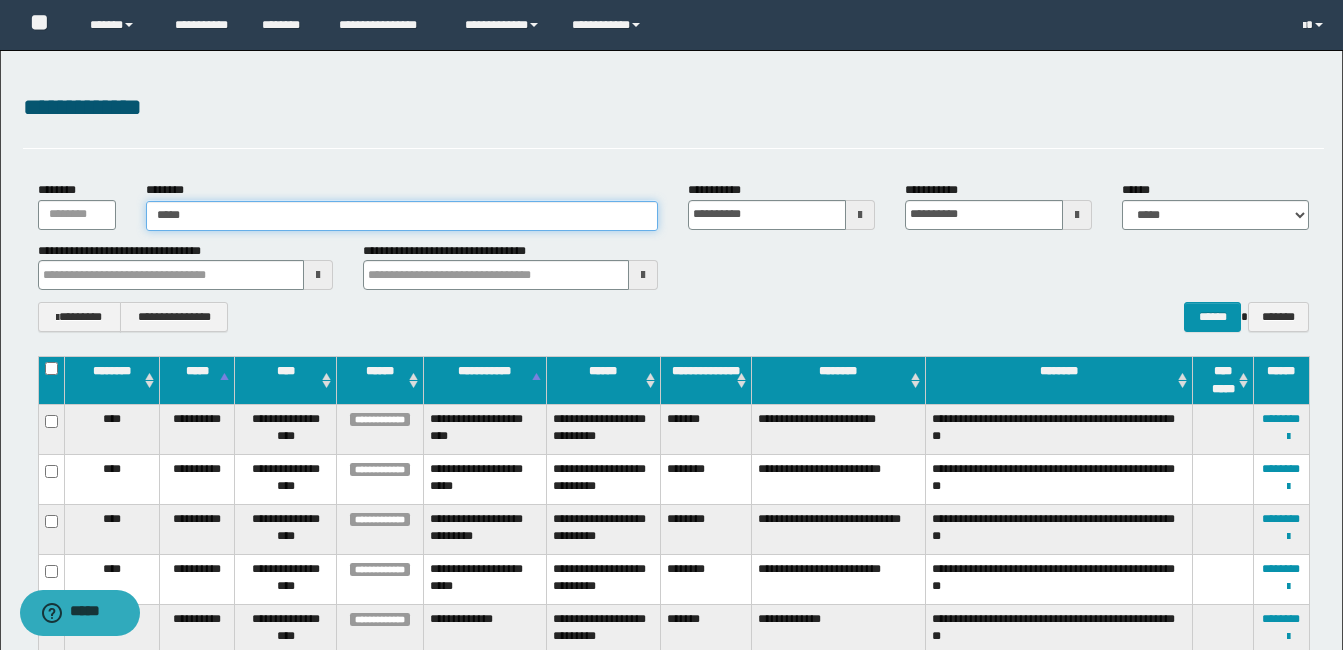 type on "*****" 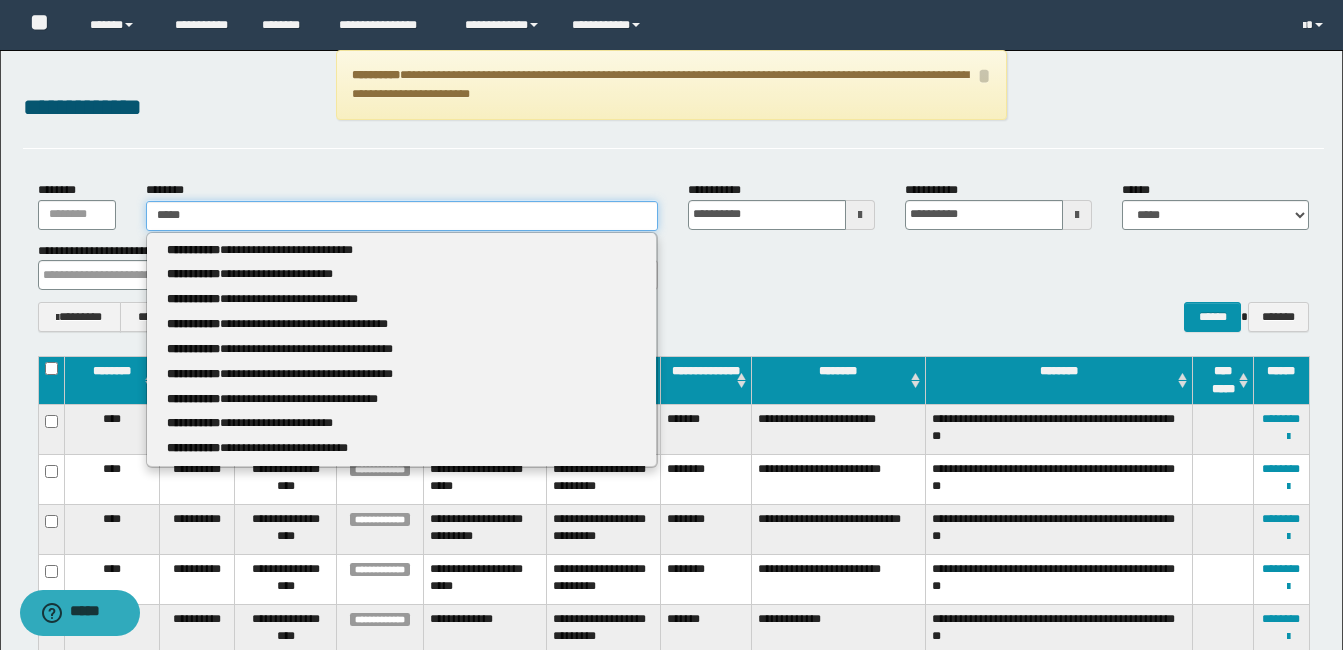 type 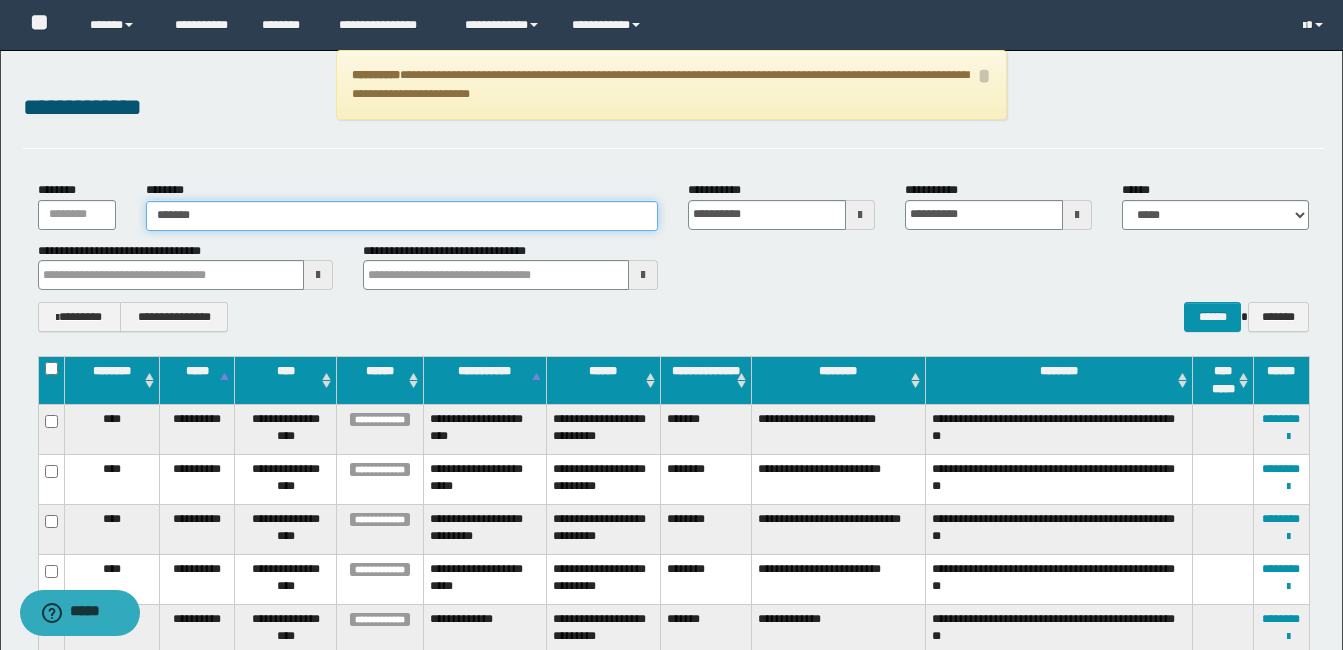 type on "********" 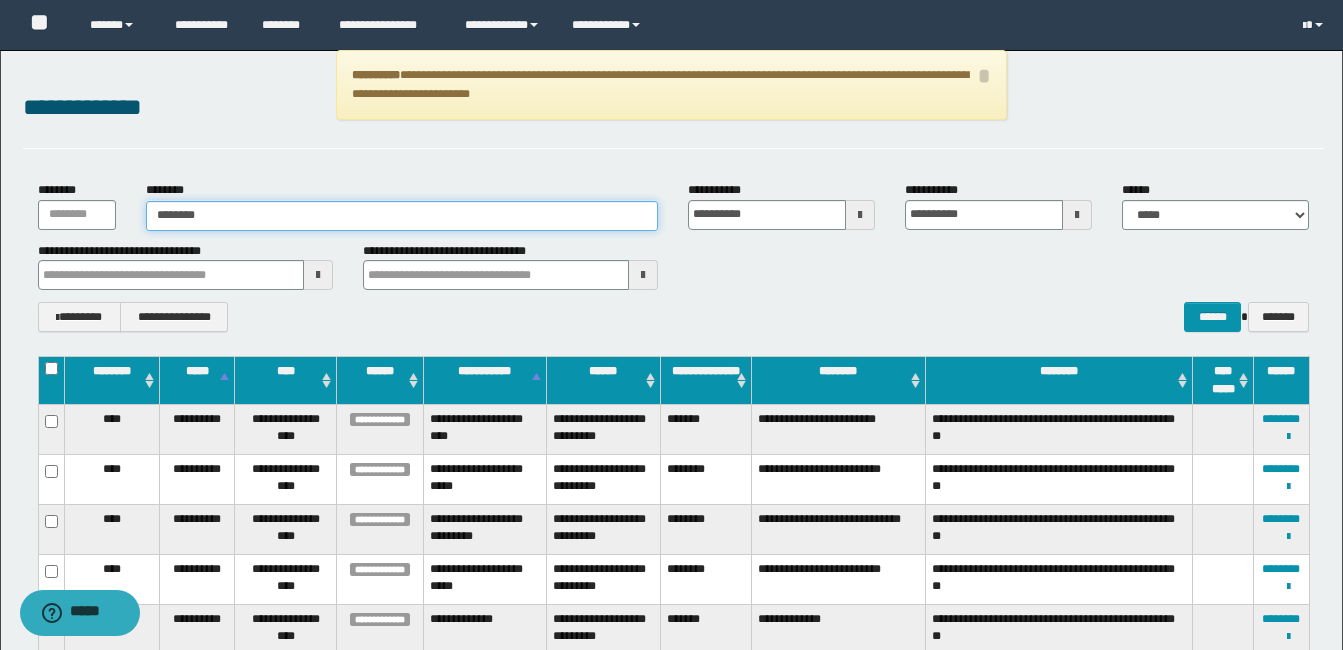 type on "********" 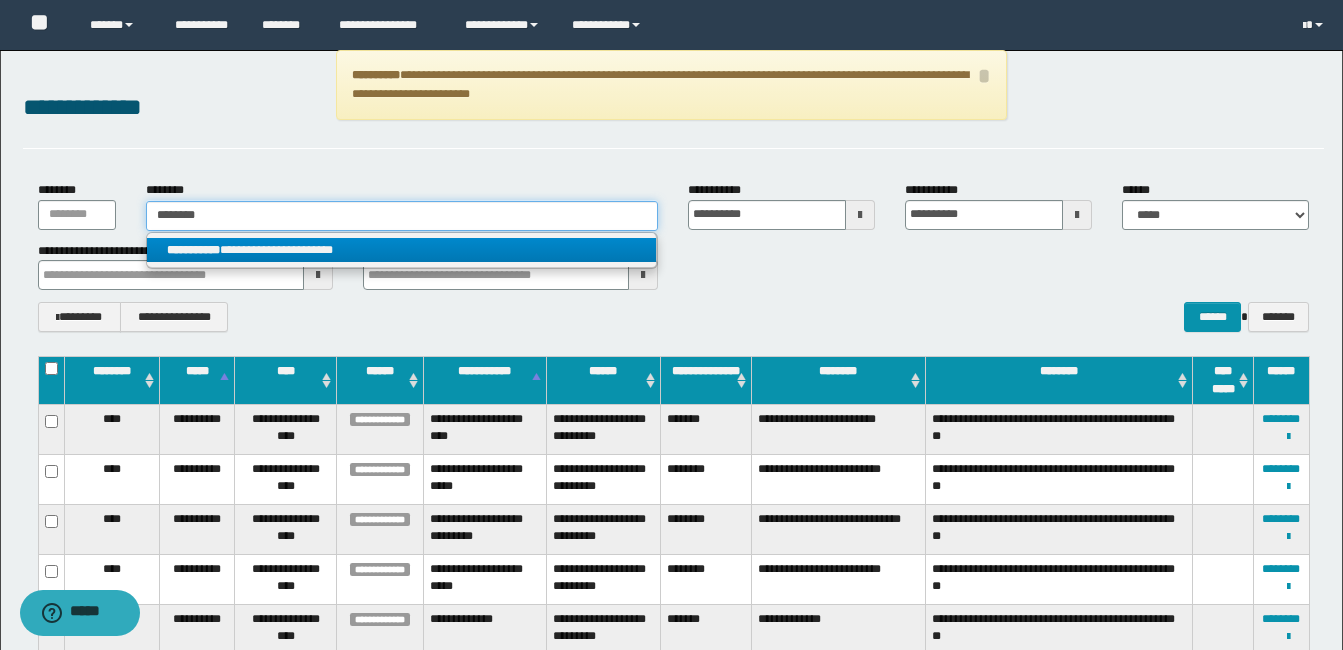 type on "********" 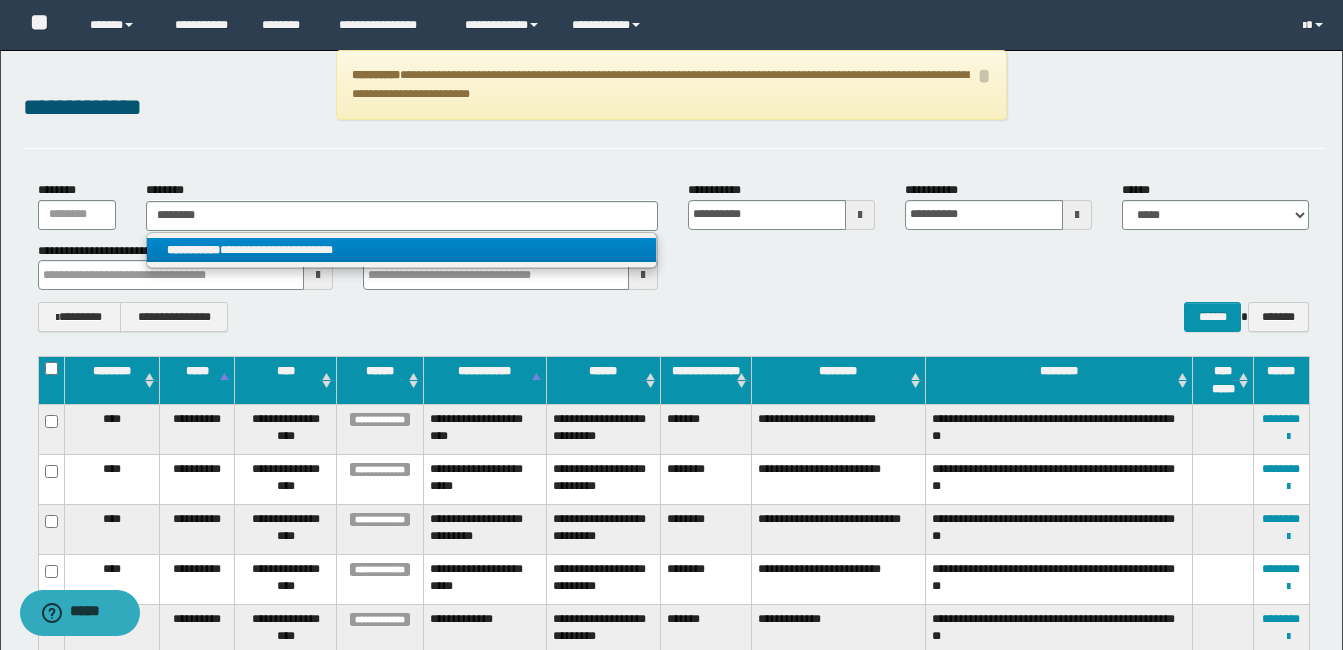 click on "**********" at bounding box center [401, 250] 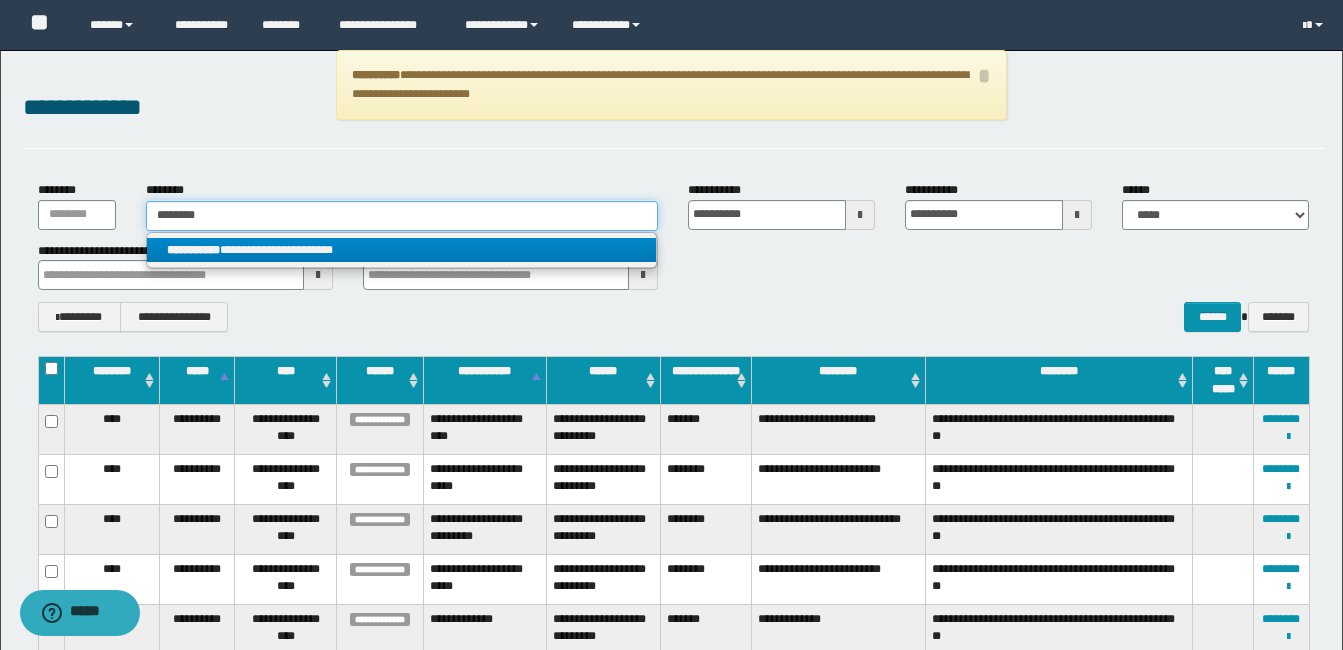 type 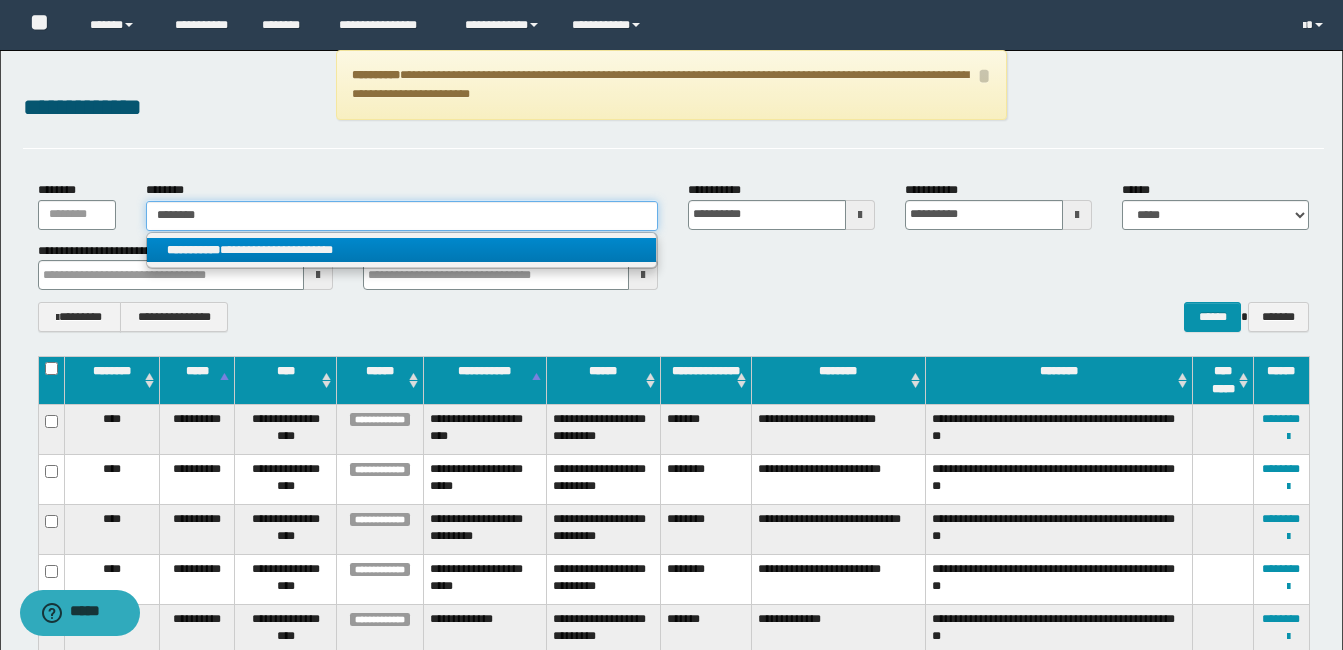 type on "**********" 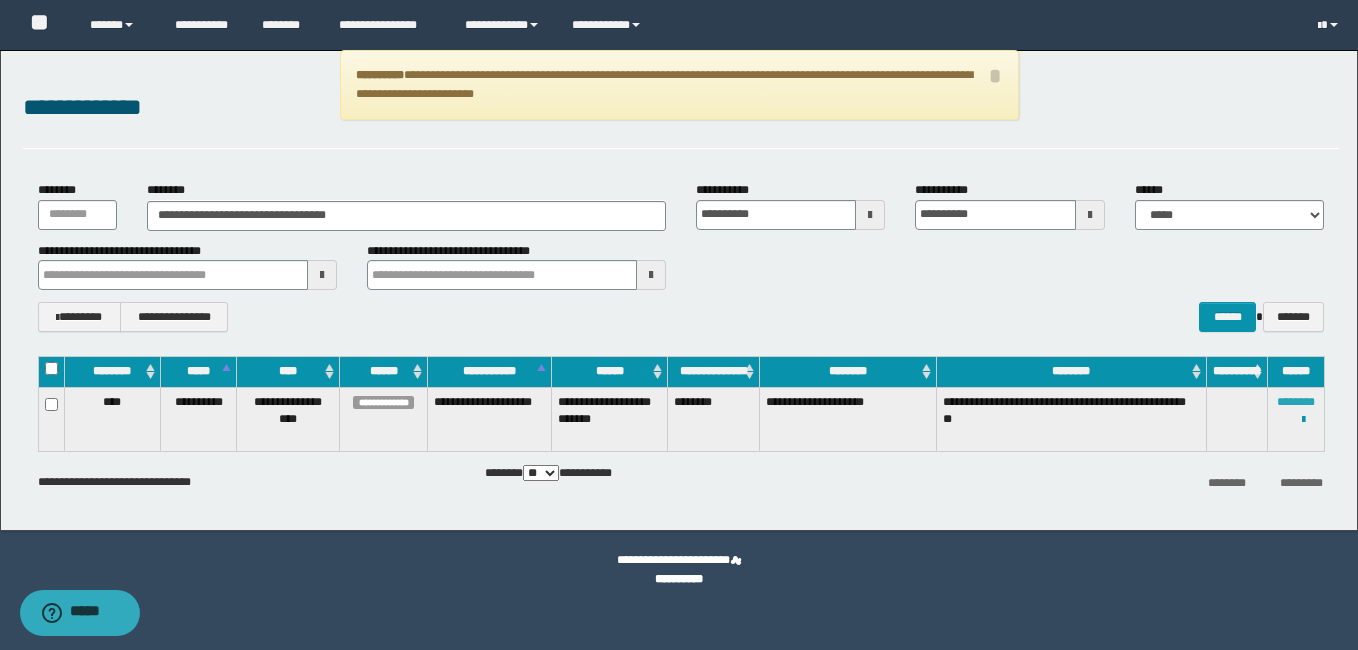 click on "********" at bounding box center (1296, 402) 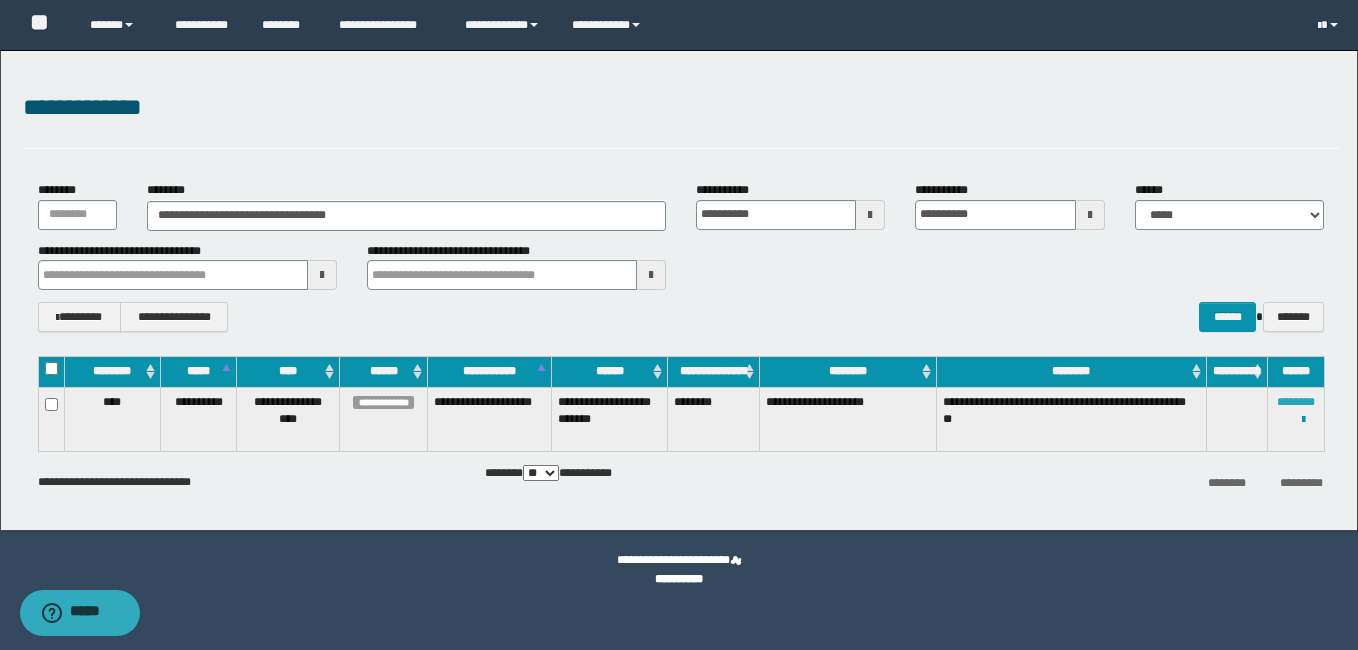 click on "********" at bounding box center [1296, 402] 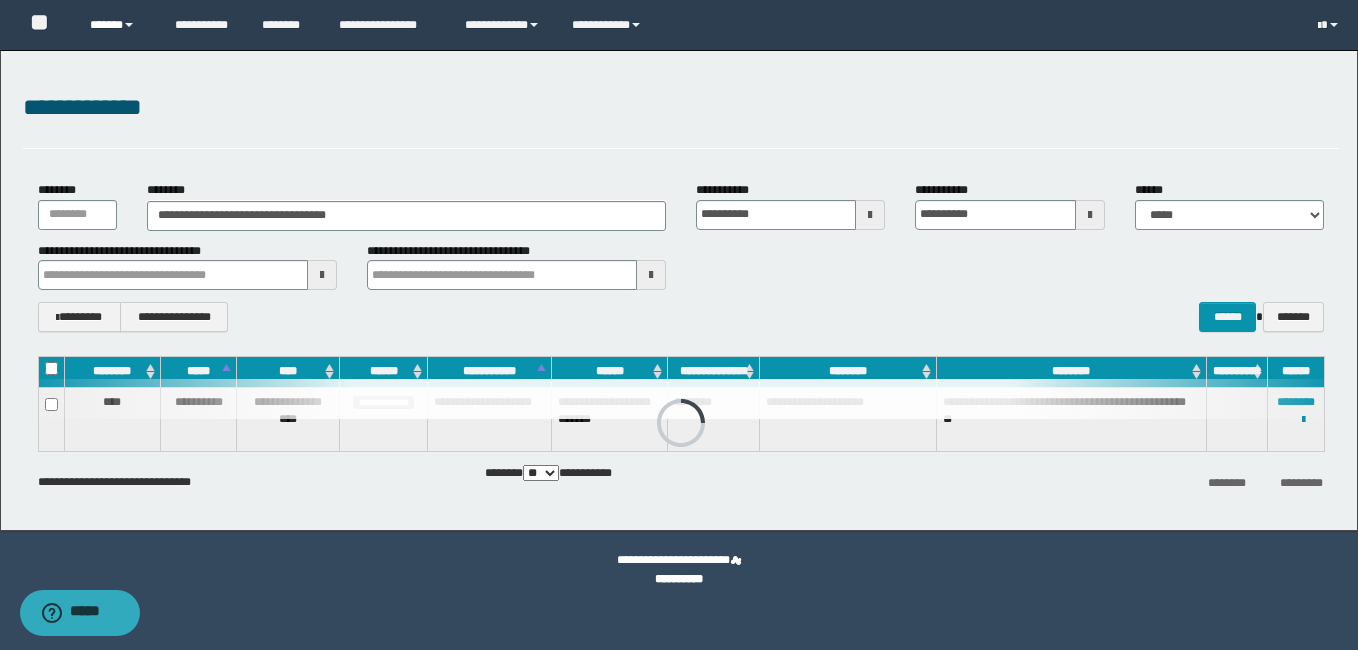 click on "******" at bounding box center [117, 25] 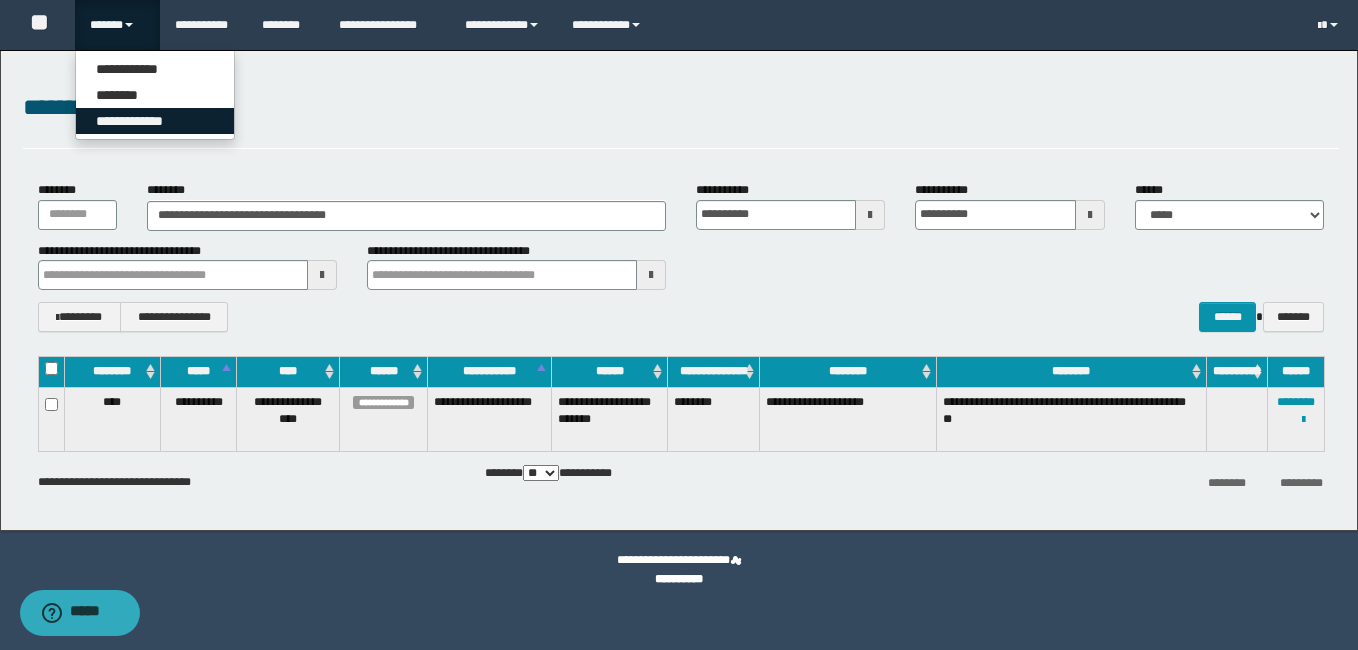 click on "**********" at bounding box center (155, 121) 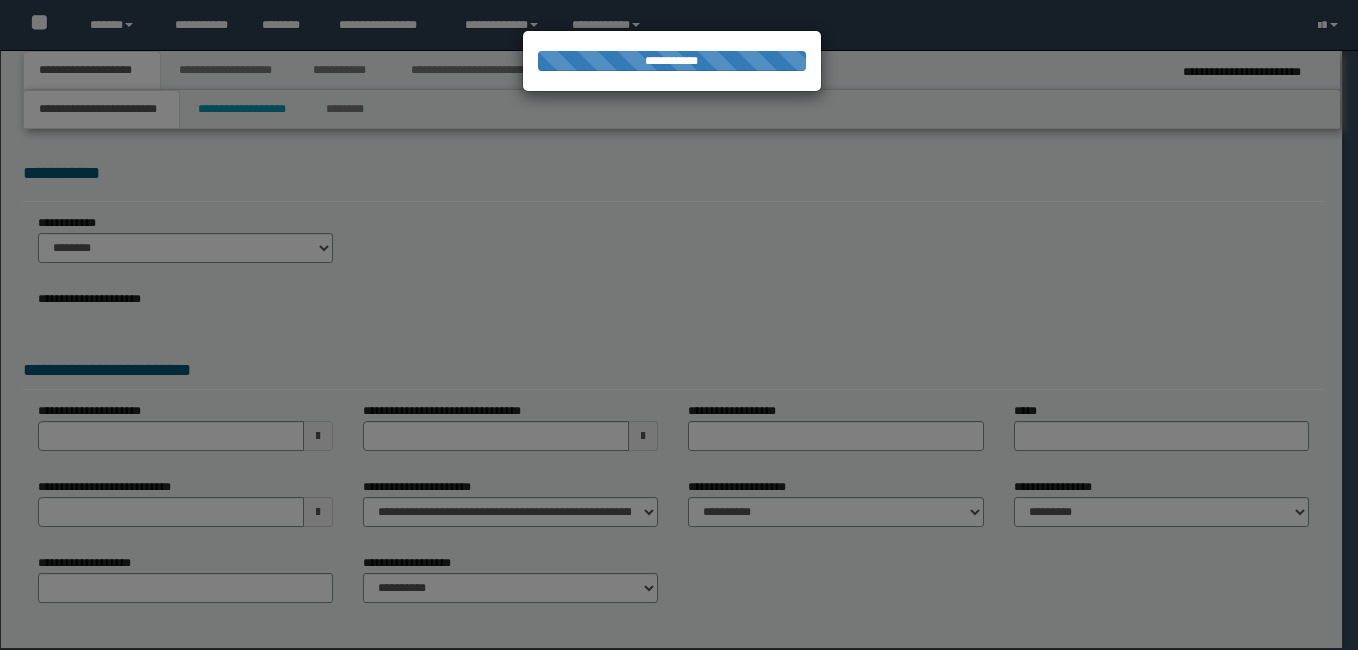 select on "**" 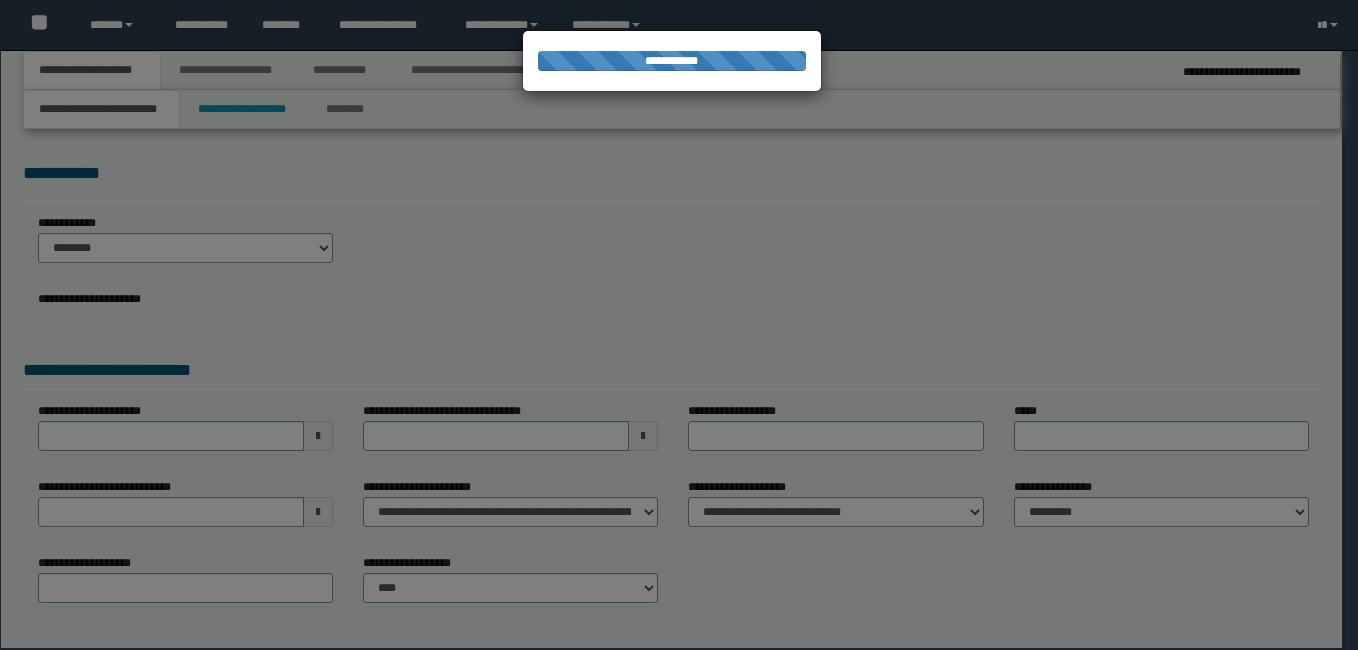 scroll, scrollTop: 0, scrollLeft: 0, axis: both 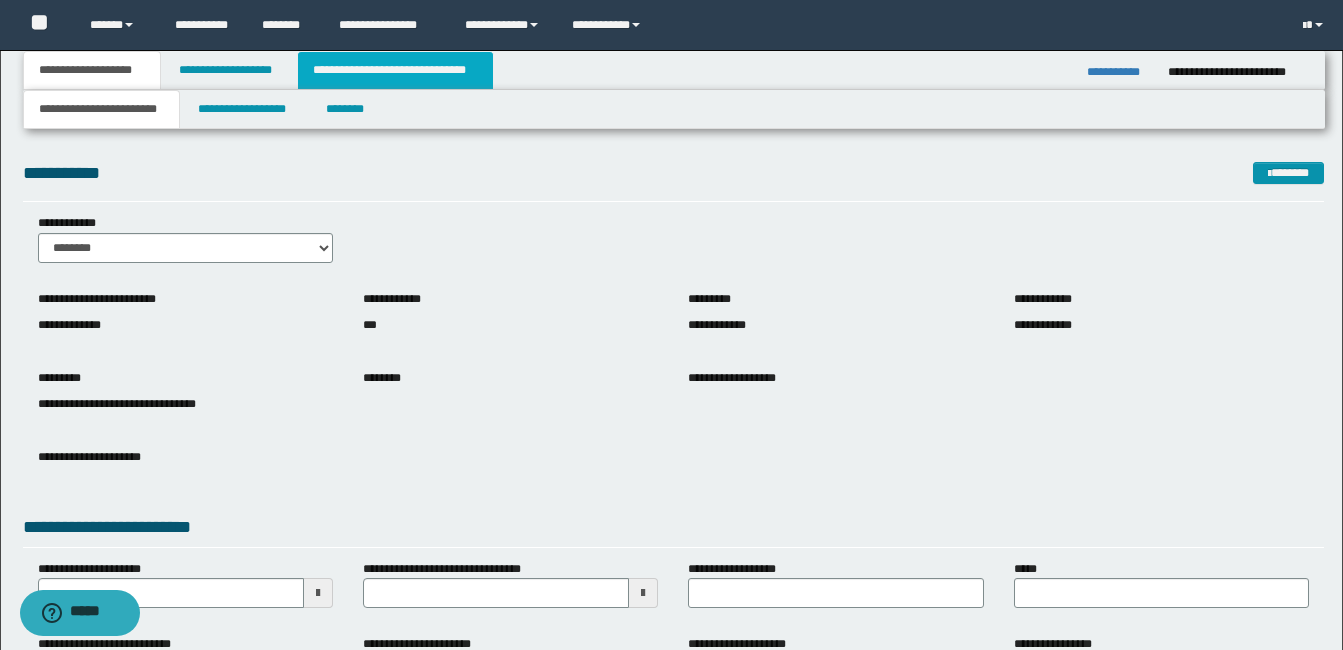 click on "**********" at bounding box center [395, 70] 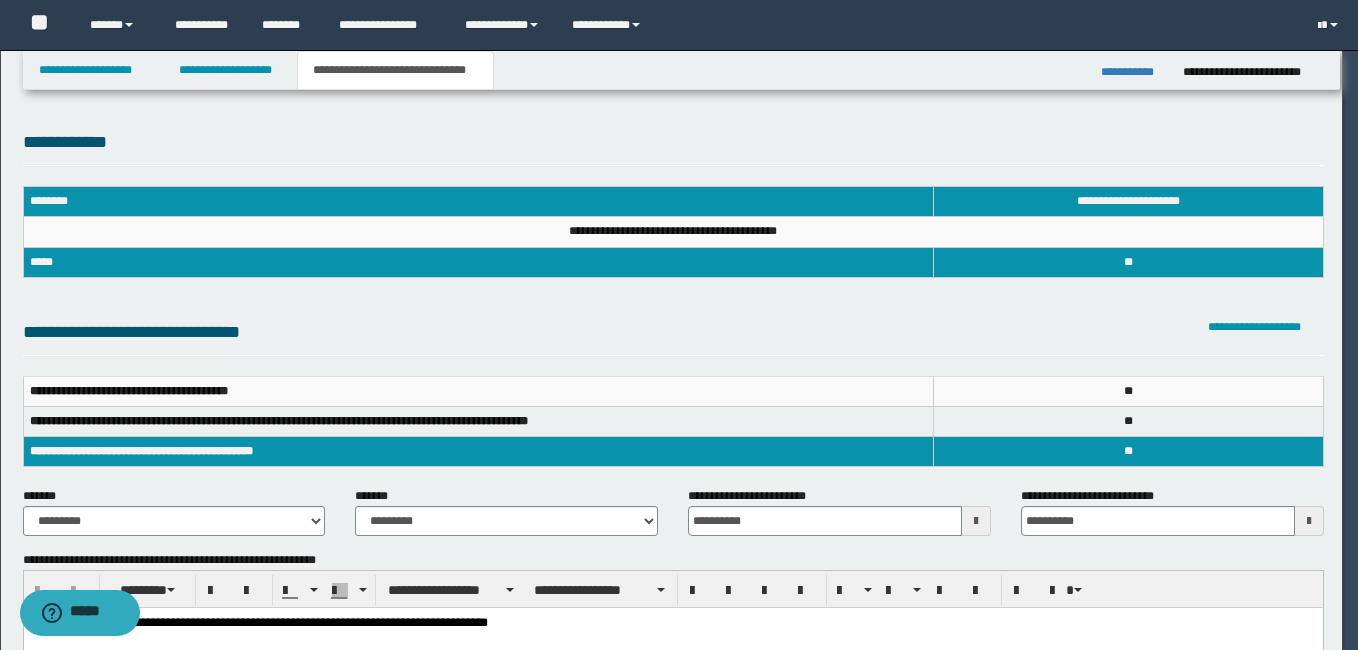 scroll, scrollTop: 0, scrollLeft: 0, axis: both 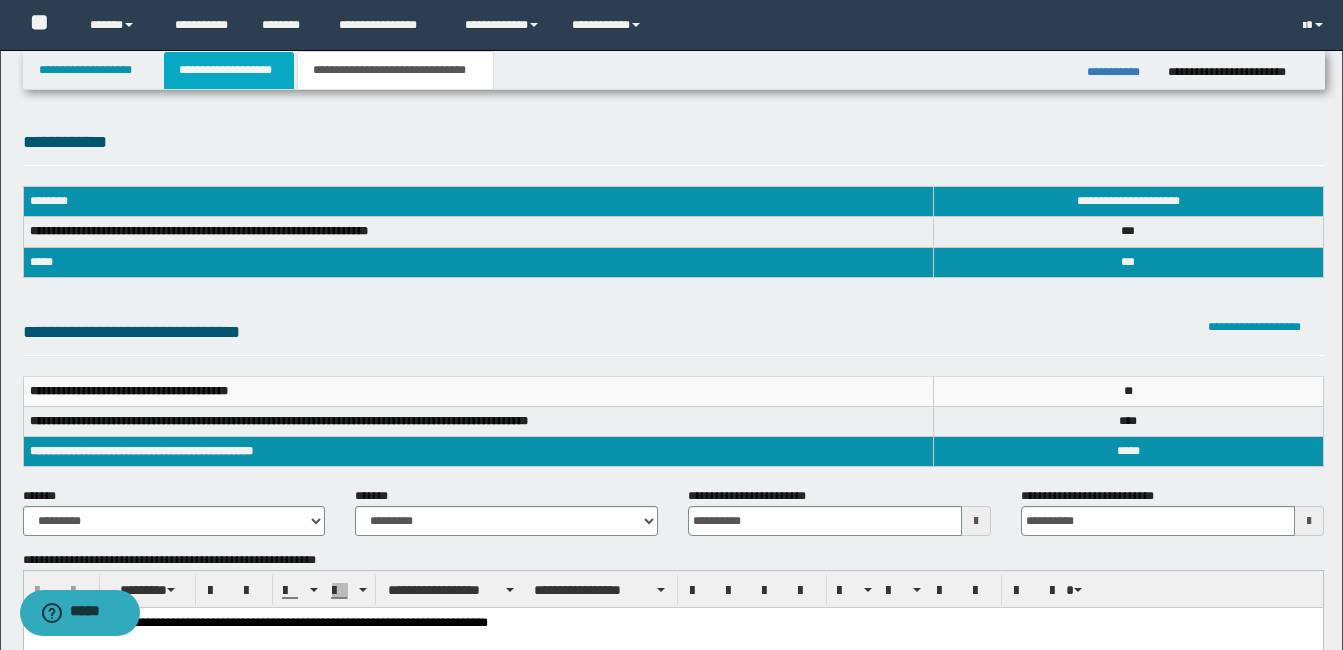 click on "**********" at bounding box center [229, 70] 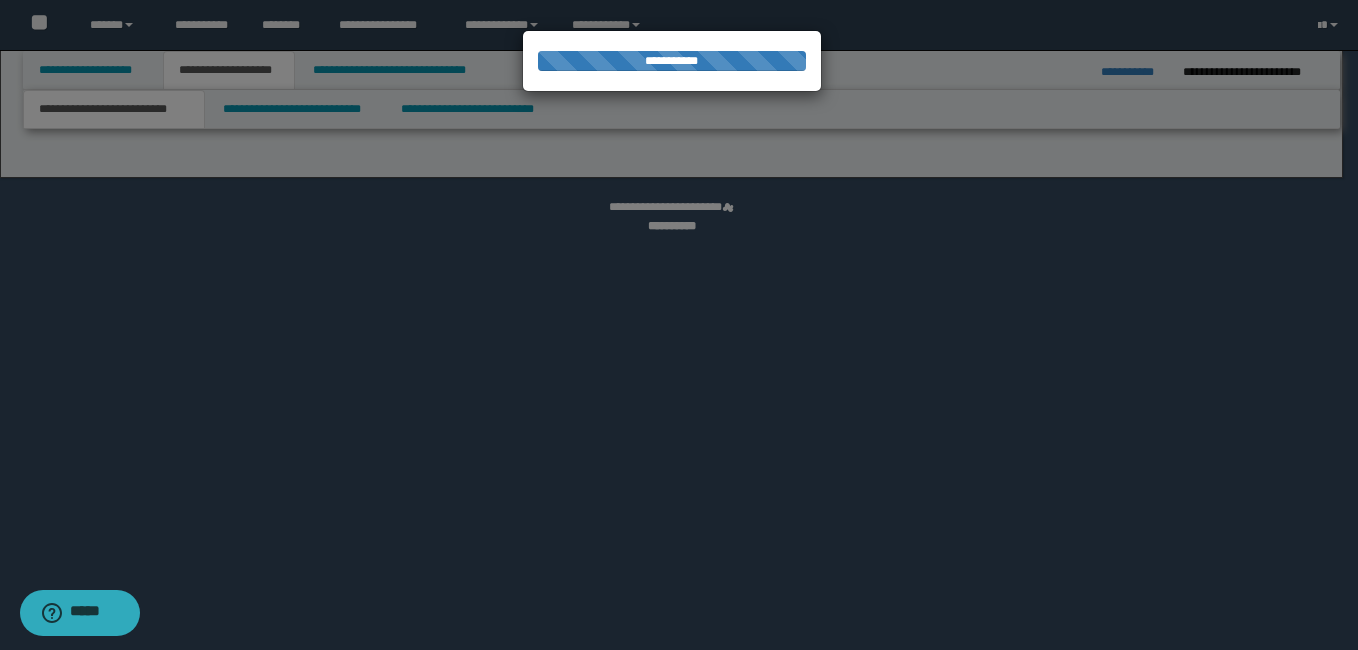 click at bounding box center [679, 325] 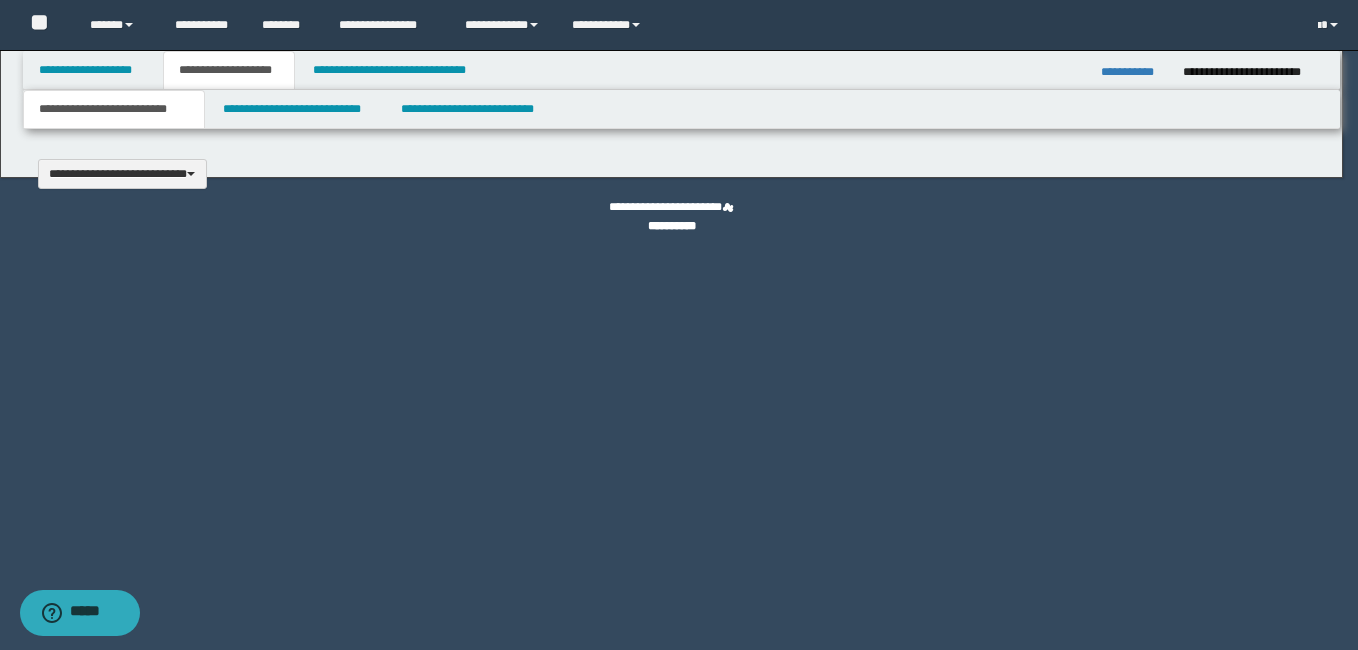scroll, scrollTop: 0, scrollLeft: 0, axis: both 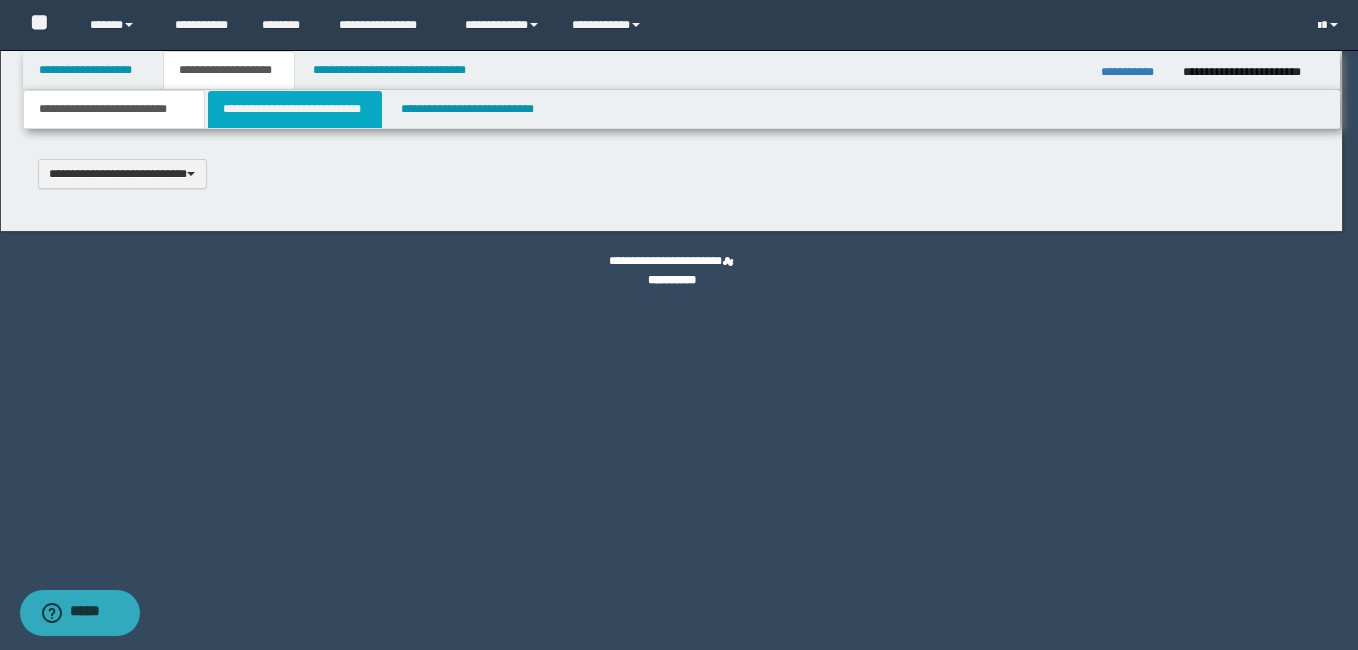click on "**********" at bounding box center [679, 325] 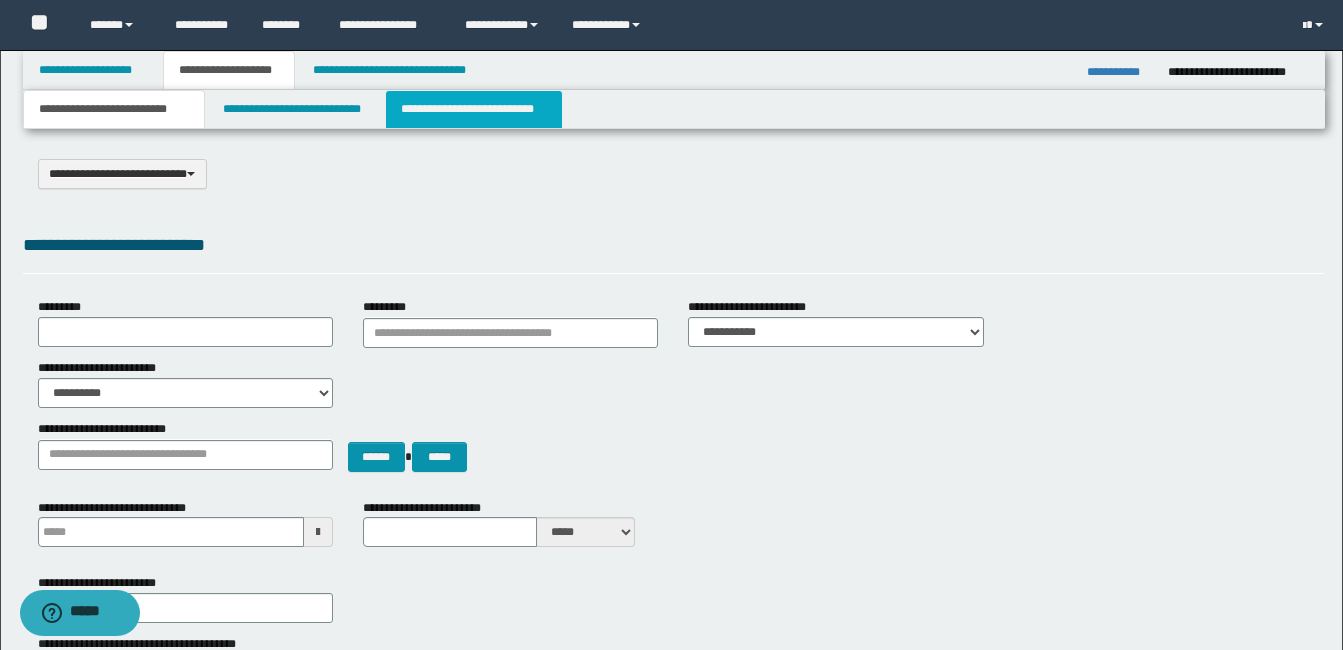 click on "**********" at bounding box center [474, 109] 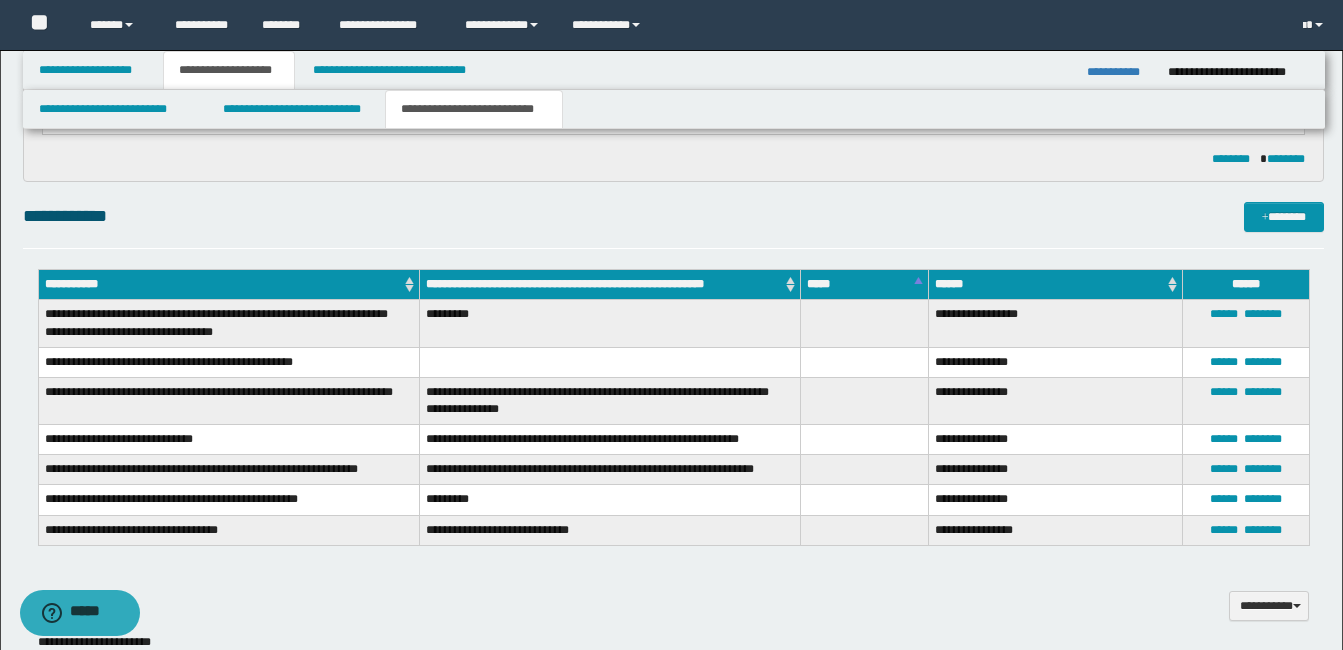scroll, scrollTop: 400, scrollLeft: 0, axis: vertical 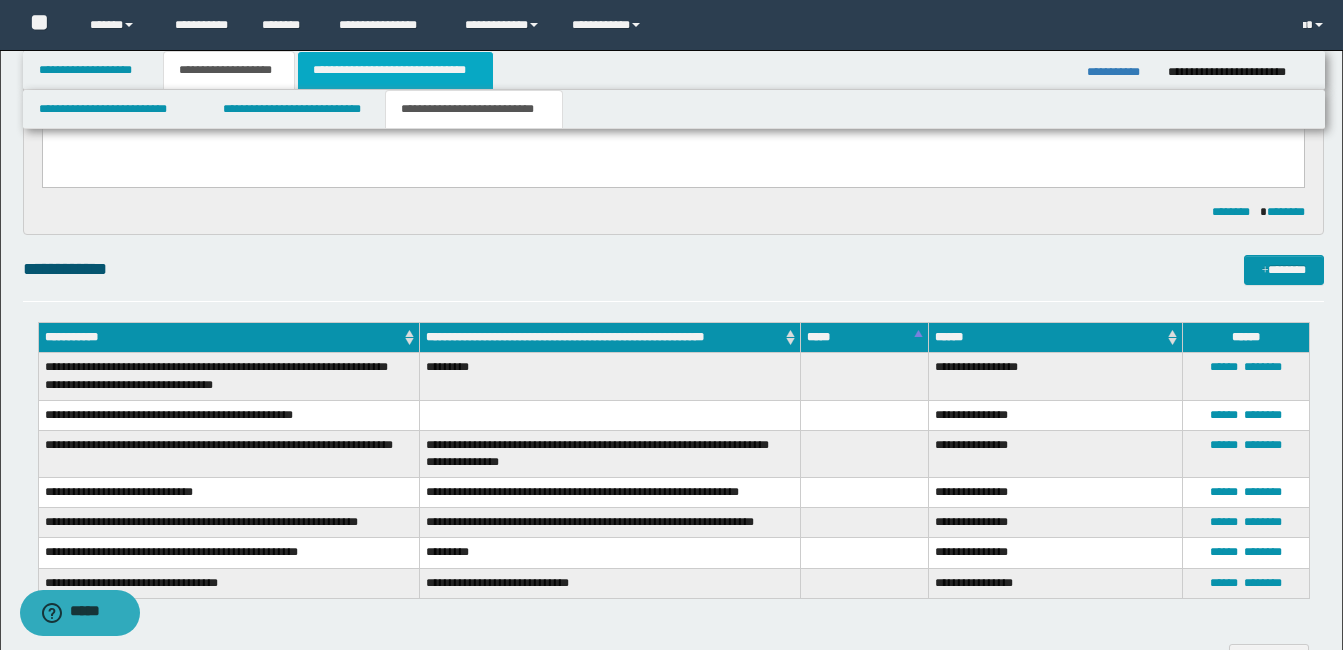 click on "**********" at bounding box center (395, 70) 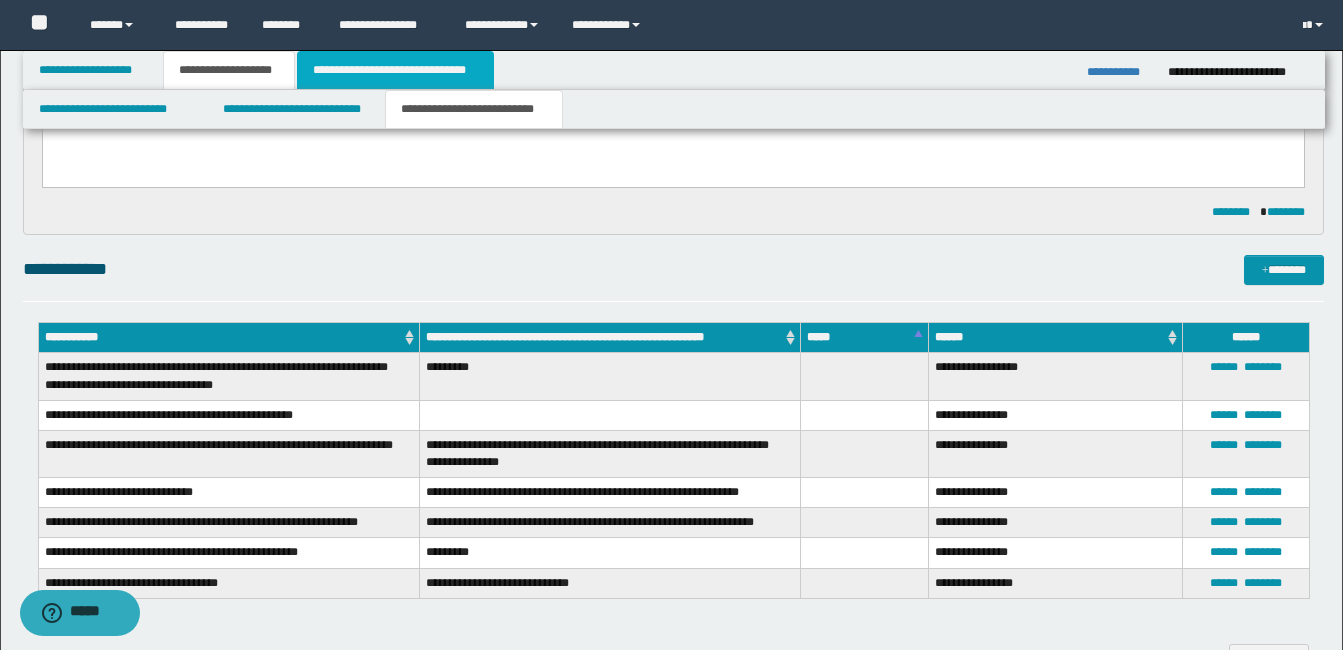 type on "**********" 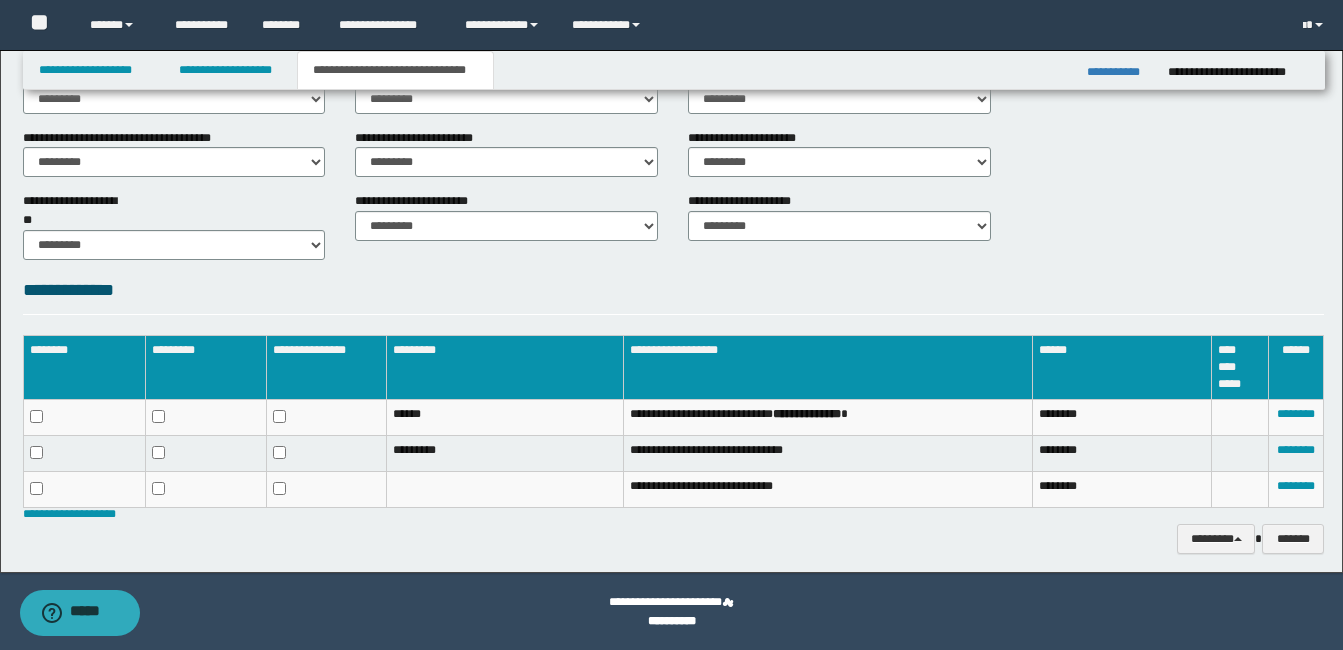 scroll, scrollTop: 717, scrollLeft: 0, axis: vertical 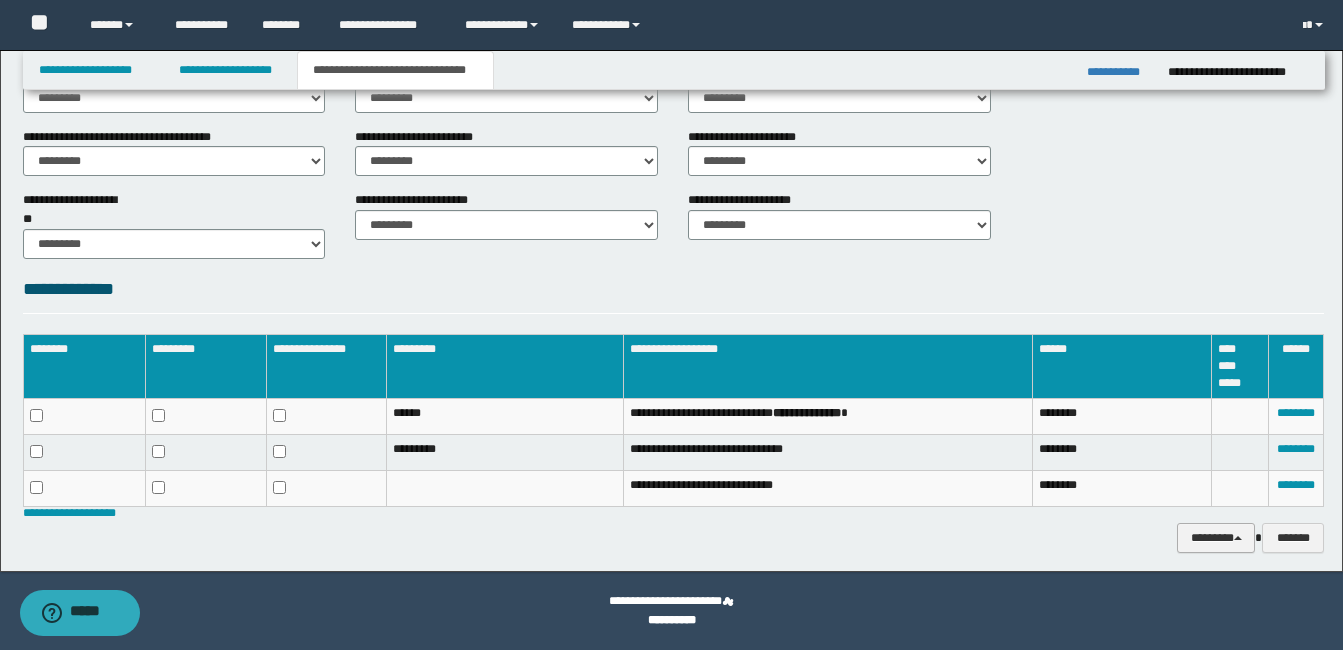 click on "********" at bounding box center (1216, 538) 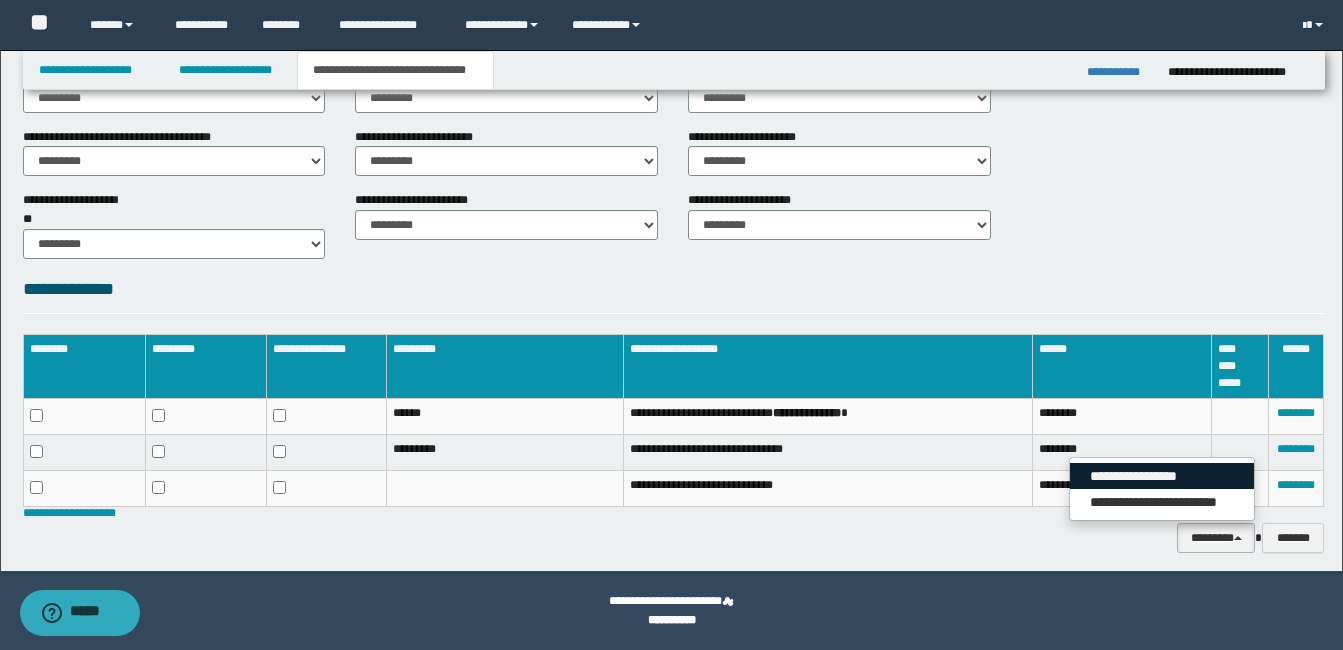 click on "**********" at bounding box center (1162, 476) 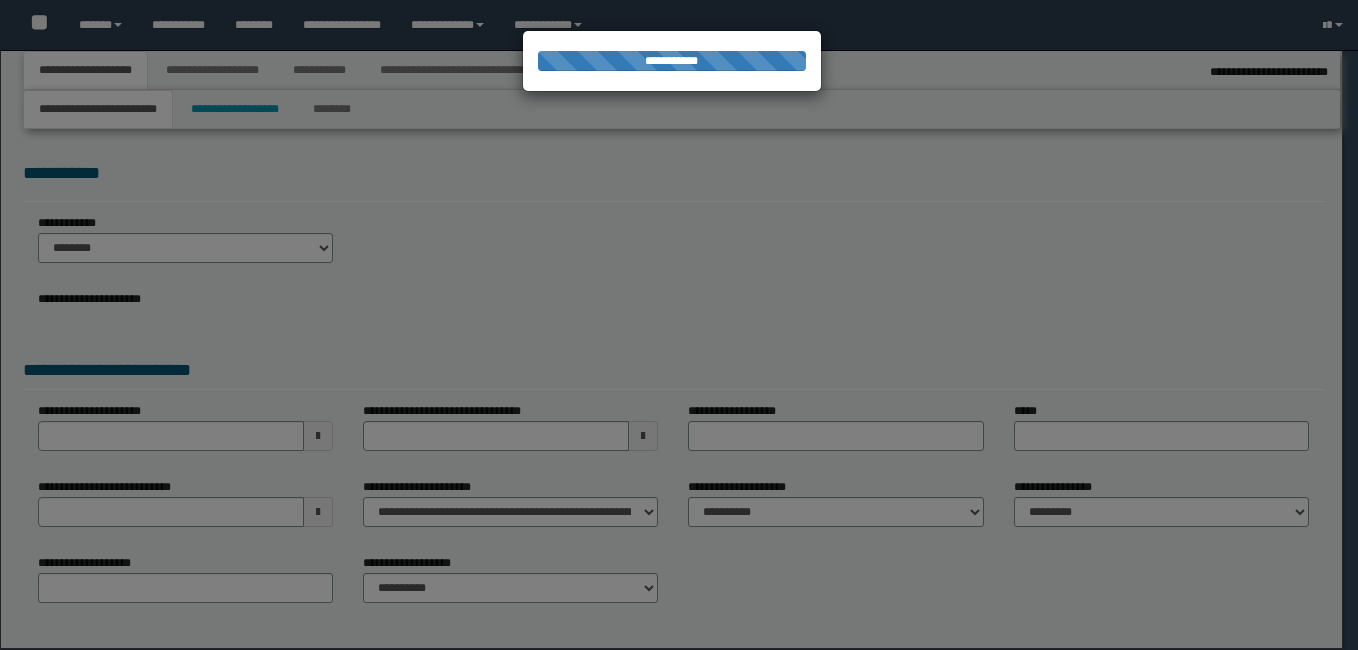 select on "**" 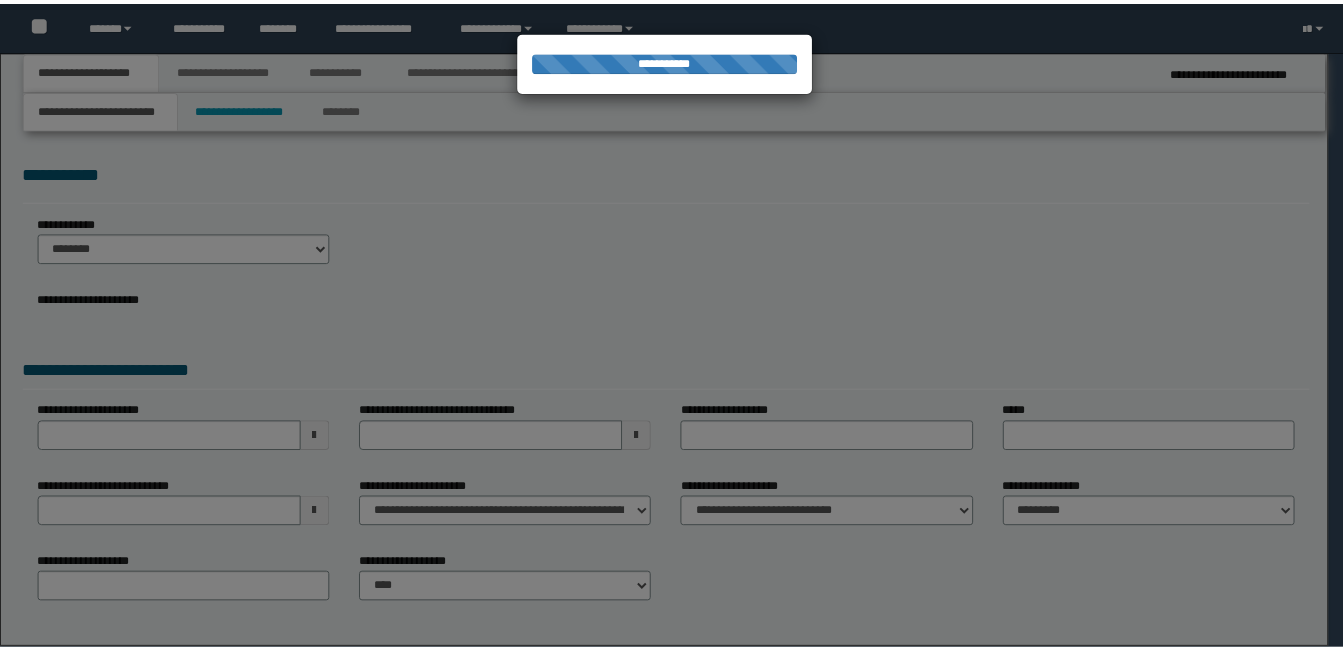 scroll, scrollTop: 0, scrollLeft: 0, axis: both 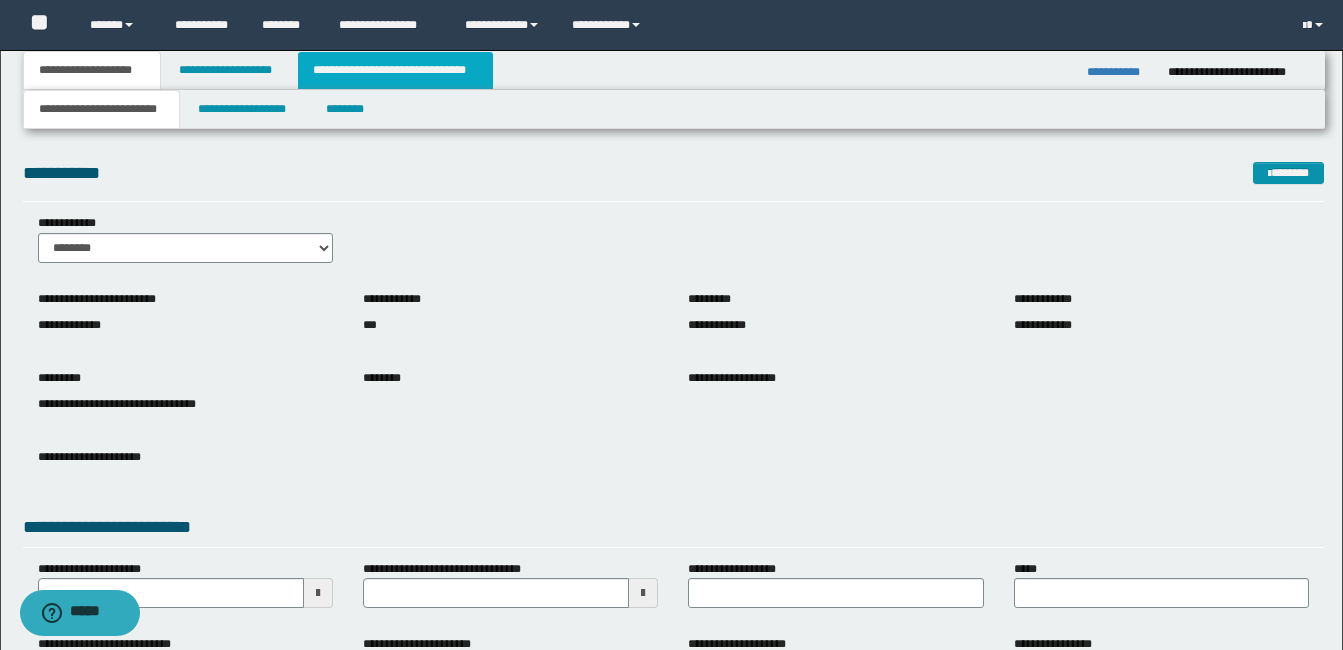 click on "**********" at bounding box center (395, 70) 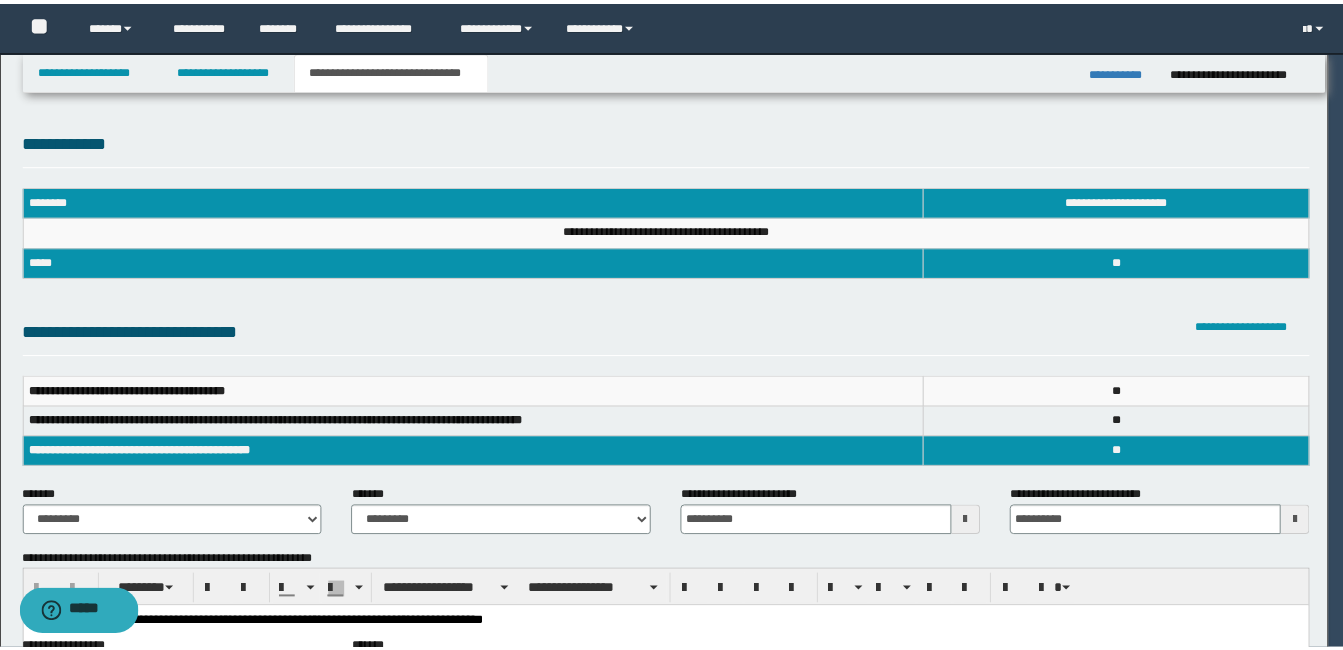 scroll, scrollTop: 0, scrollLeft: 0, axis: both 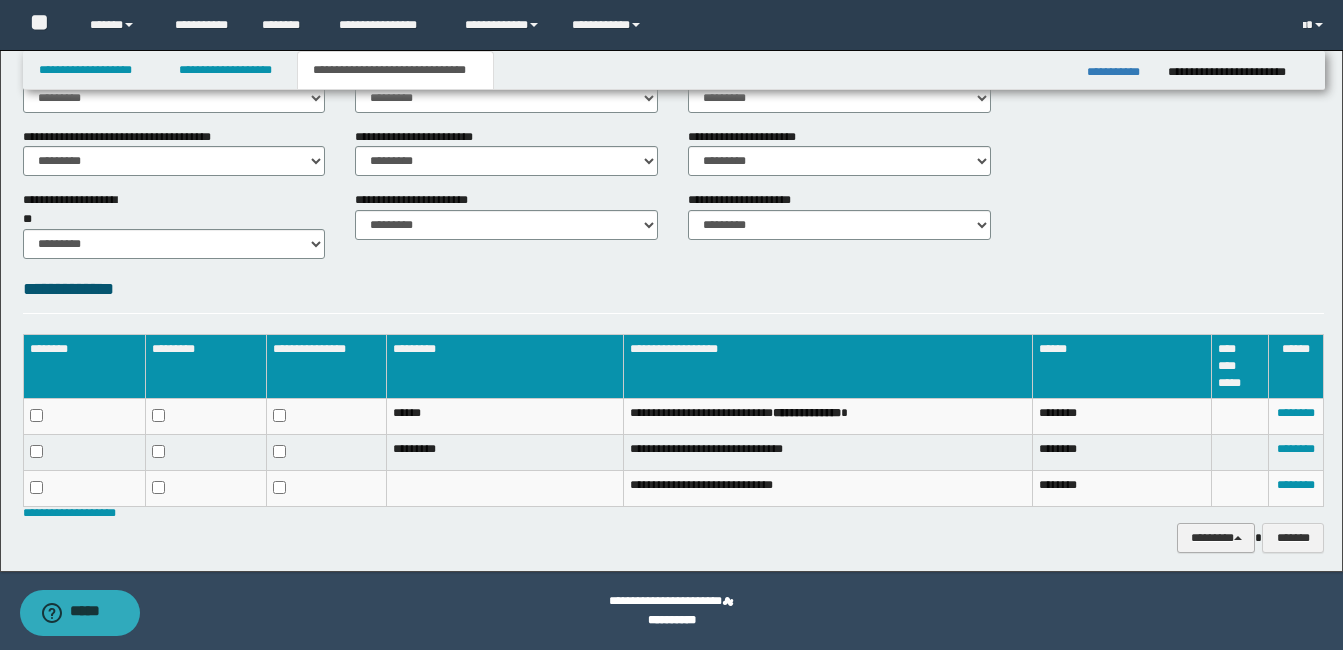 click on "********" at bounding box center (1216, 538) 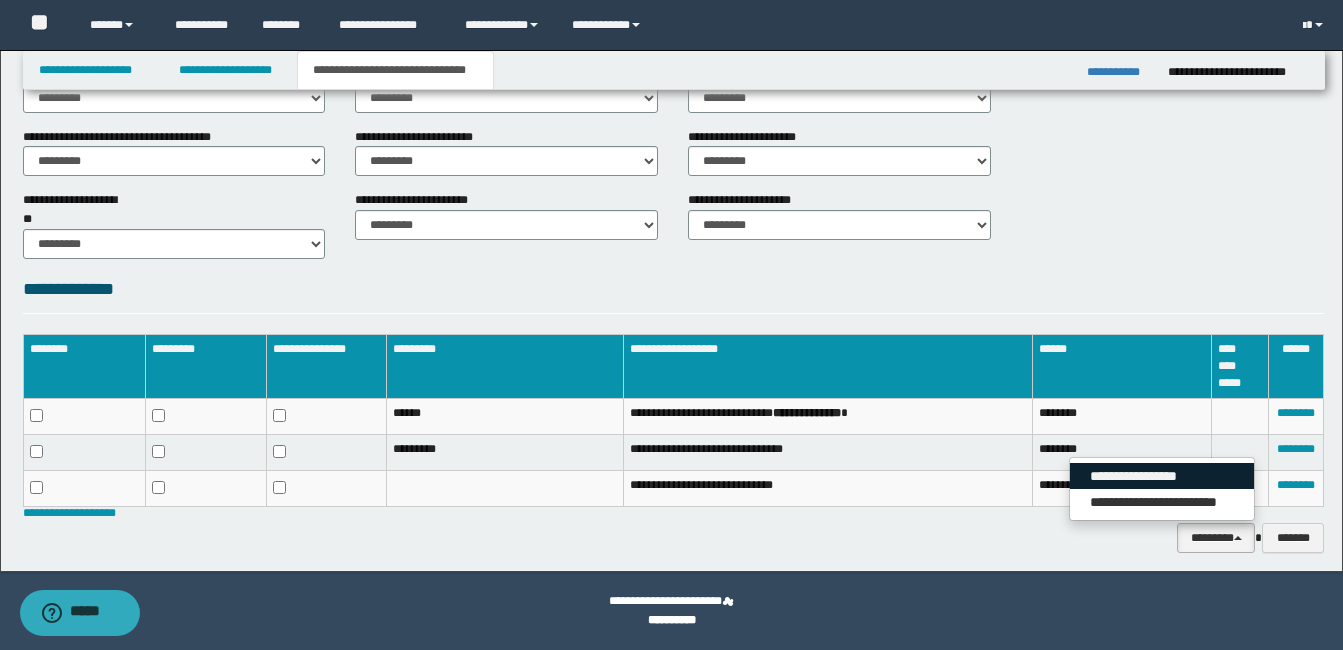 click on "**********" at bounding box center (1162, 476) 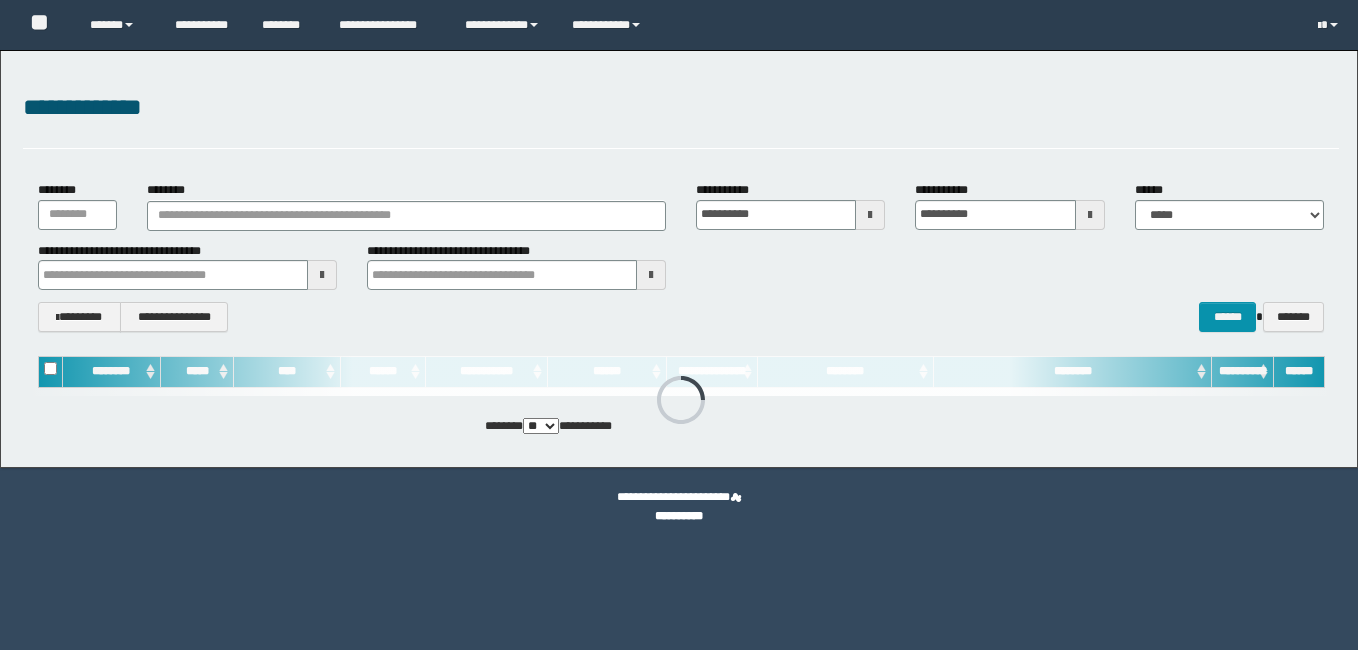 scroll, scrollTop: 0, scrollLeft: 0, axis: both 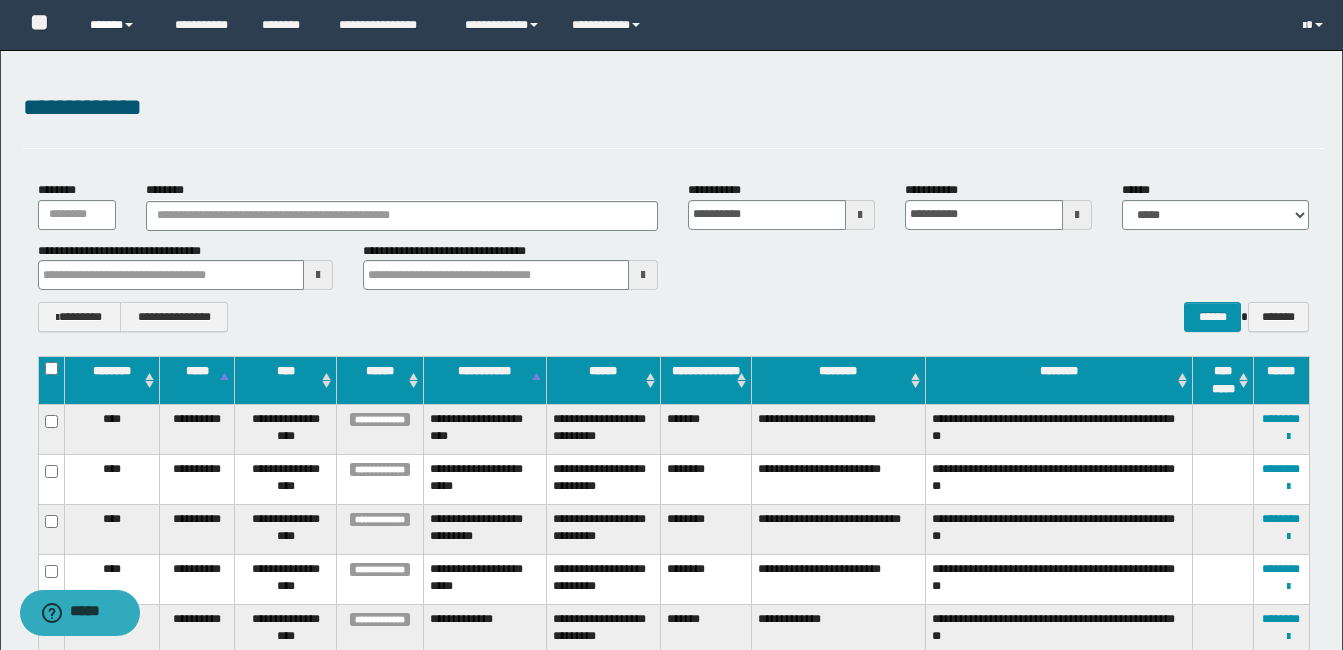 click on "******" at bounding box center [117, 25] 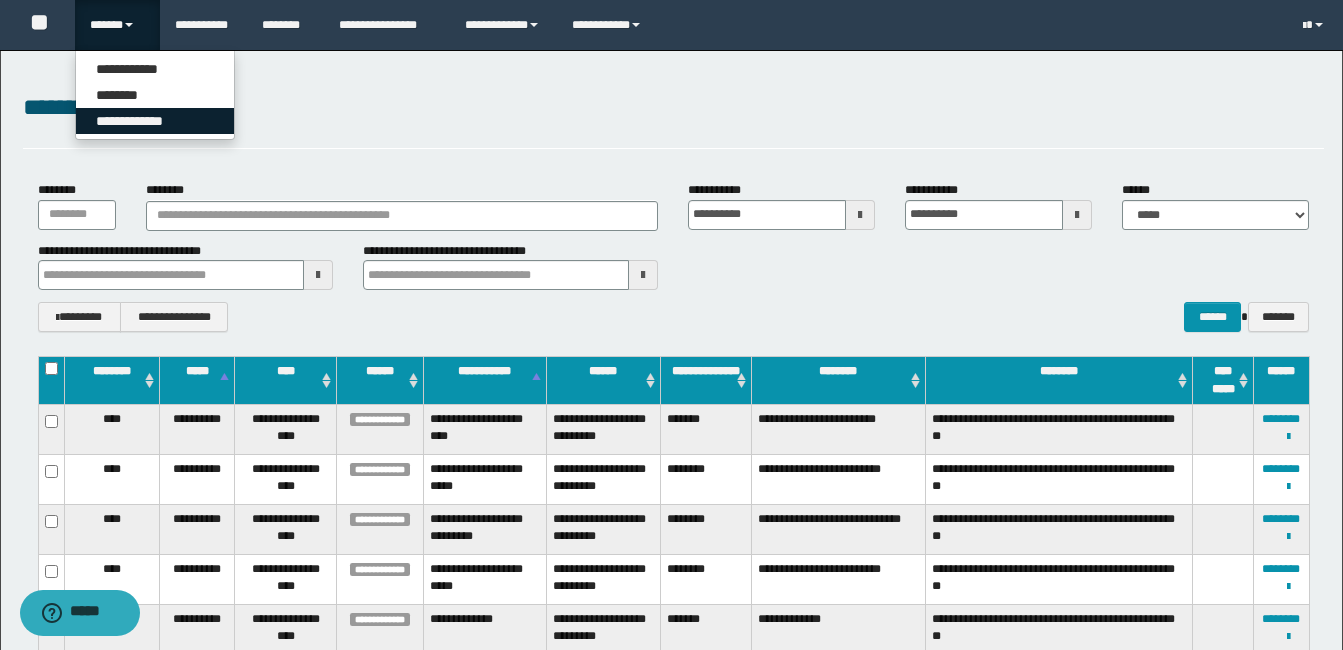 click on "**********" at bounding box center (155, 121) 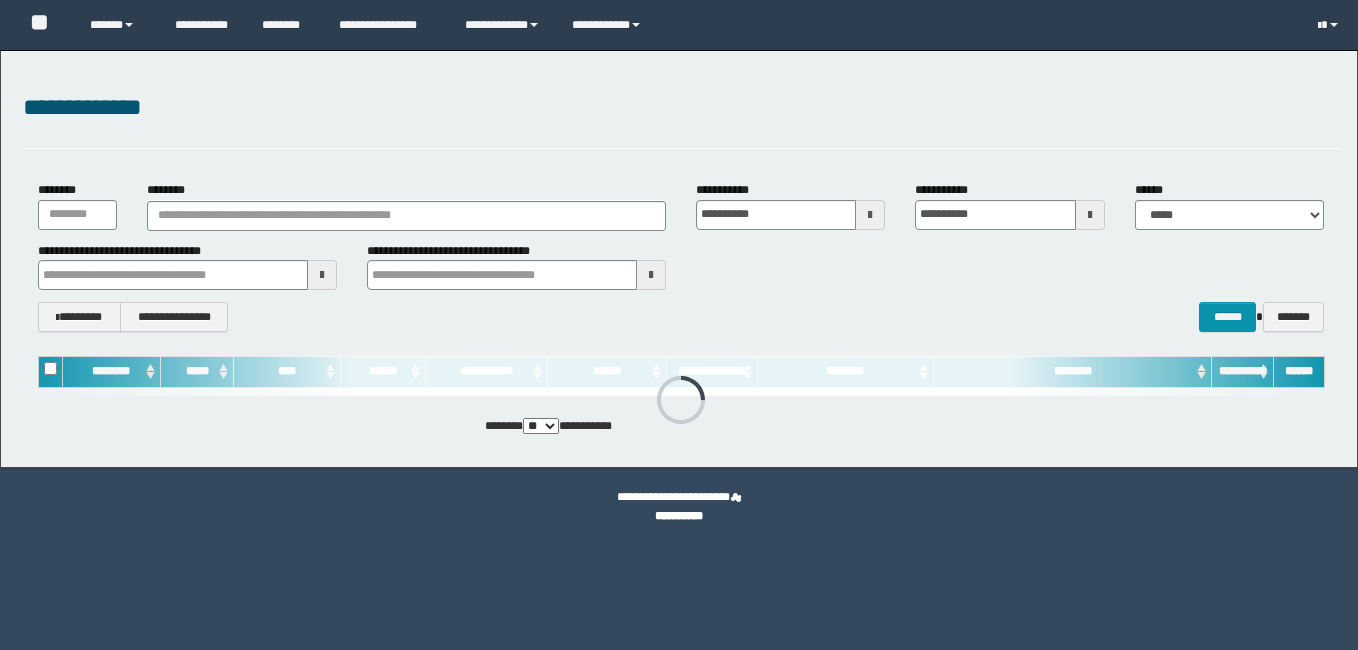 scroll, scrollTop: 0, scrollLeft: 0, axis: both 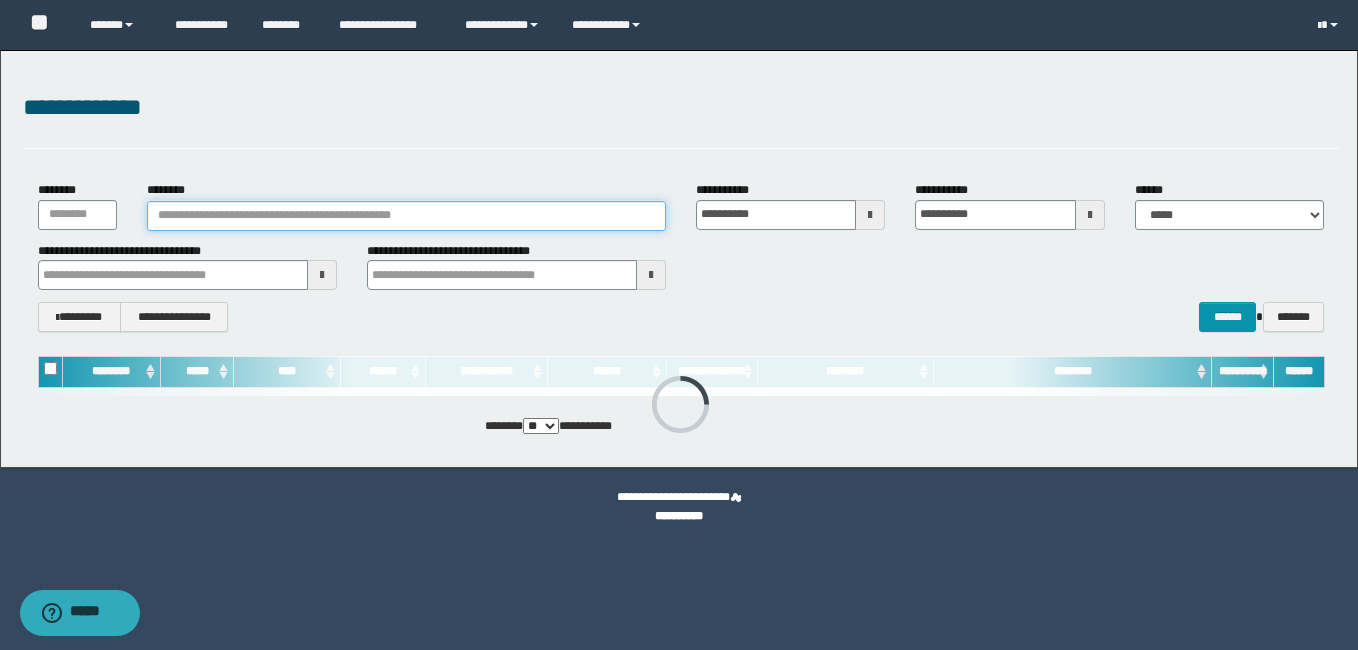 click on "********" at bounding box center (406, 216) 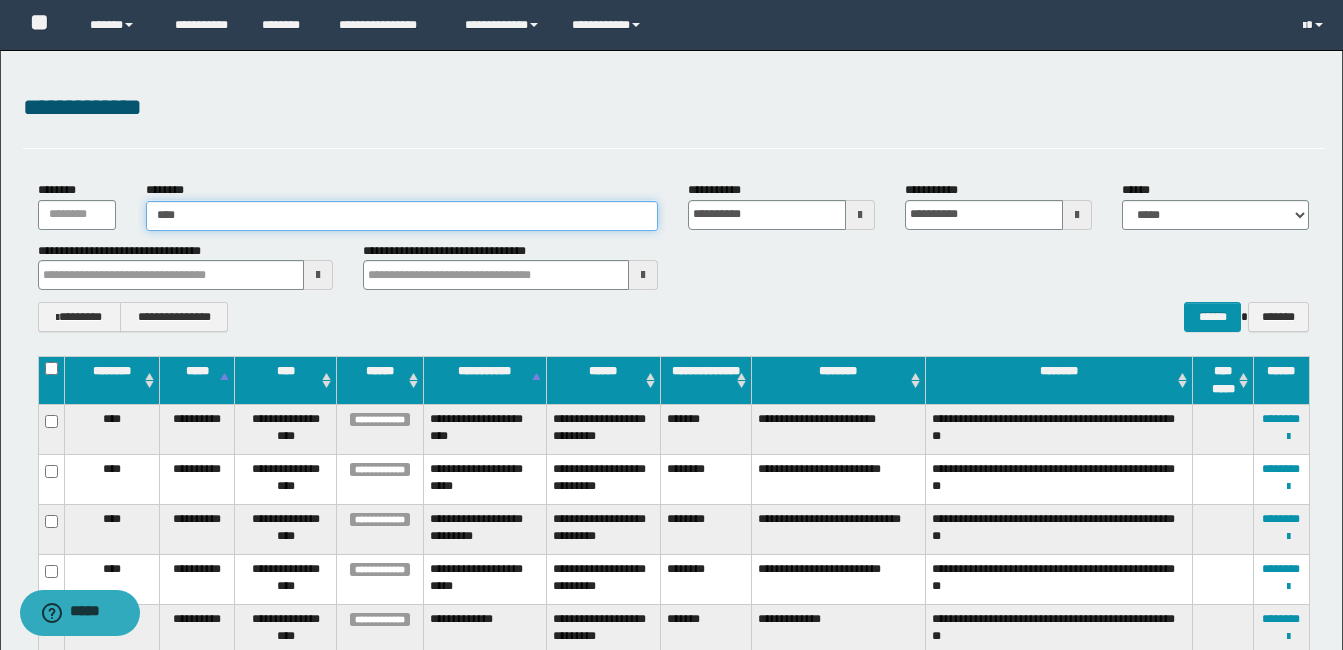 type on "****" 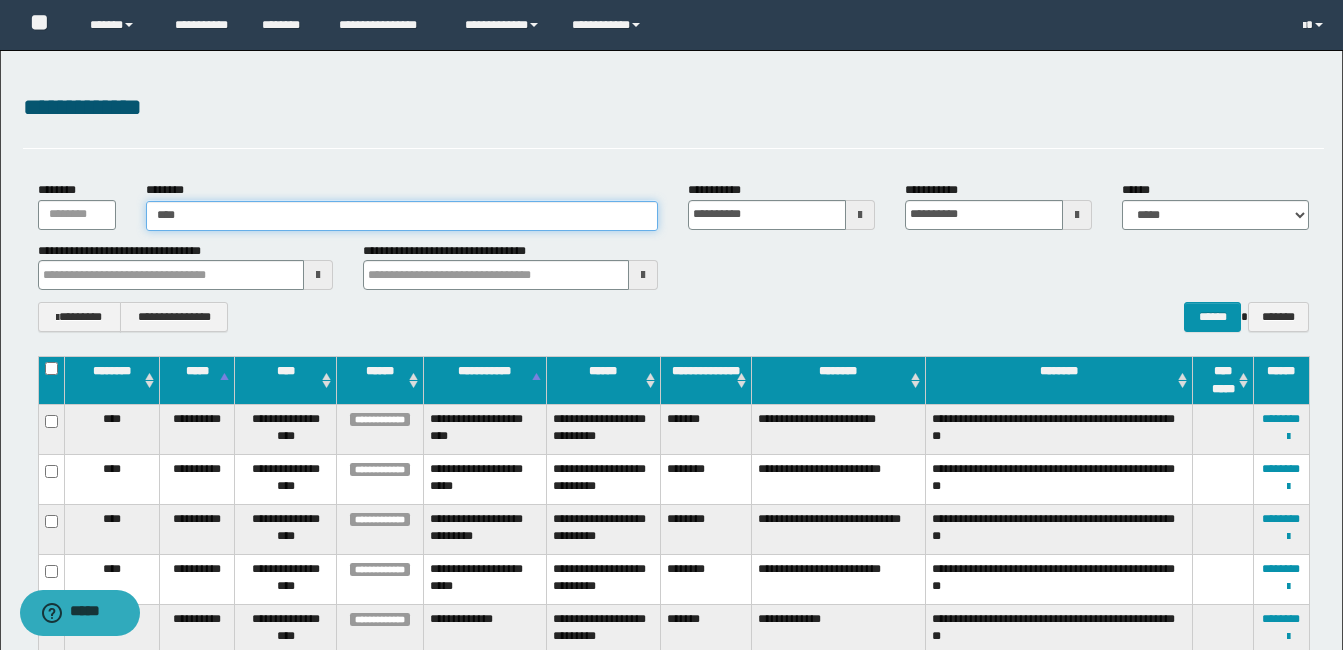 type on "****" 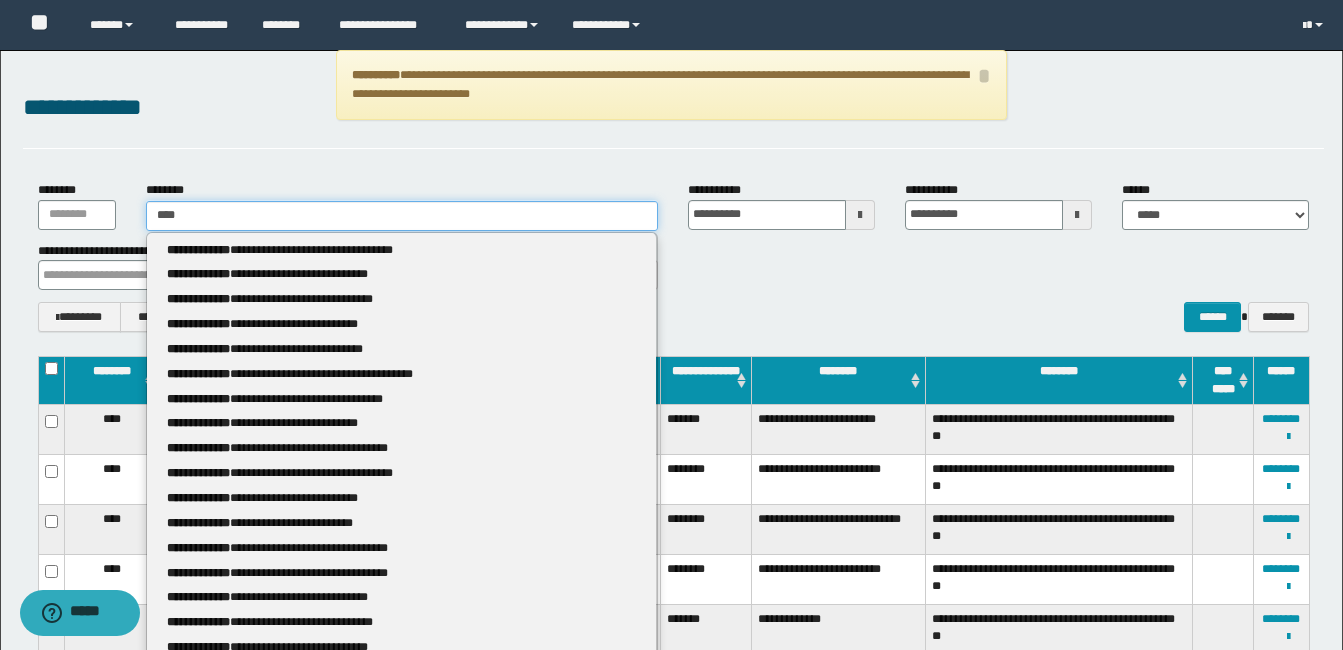 type 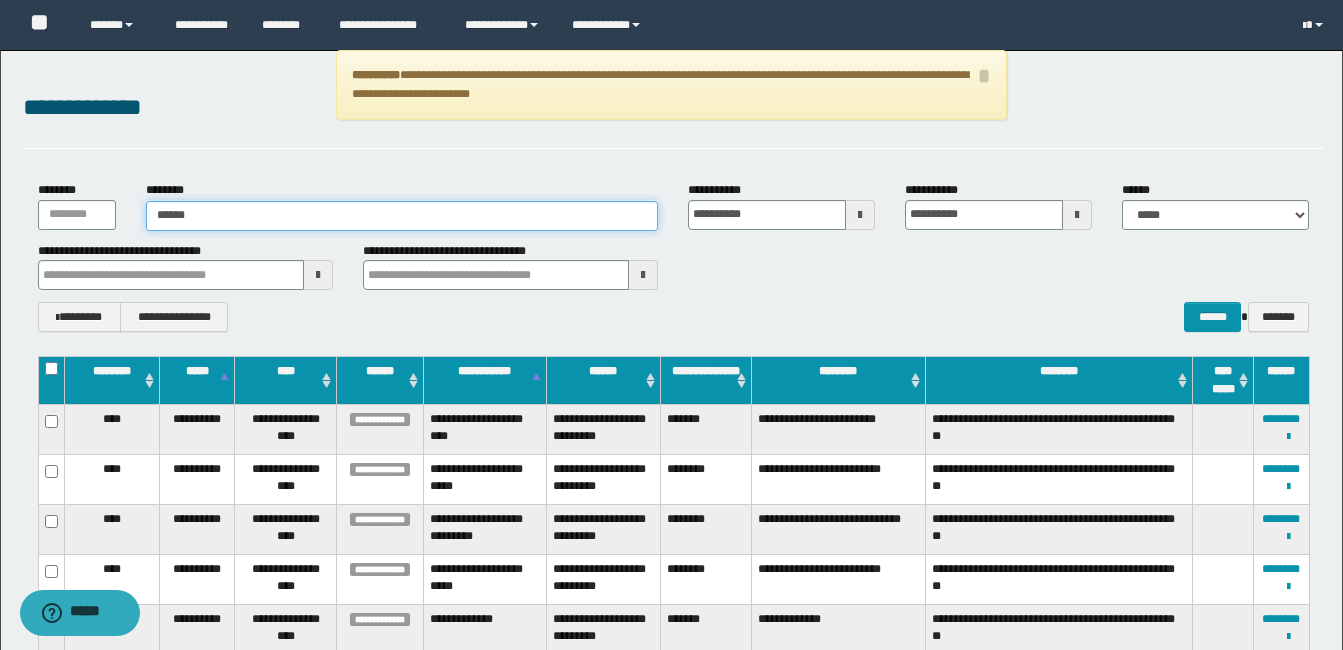 type on "*******" 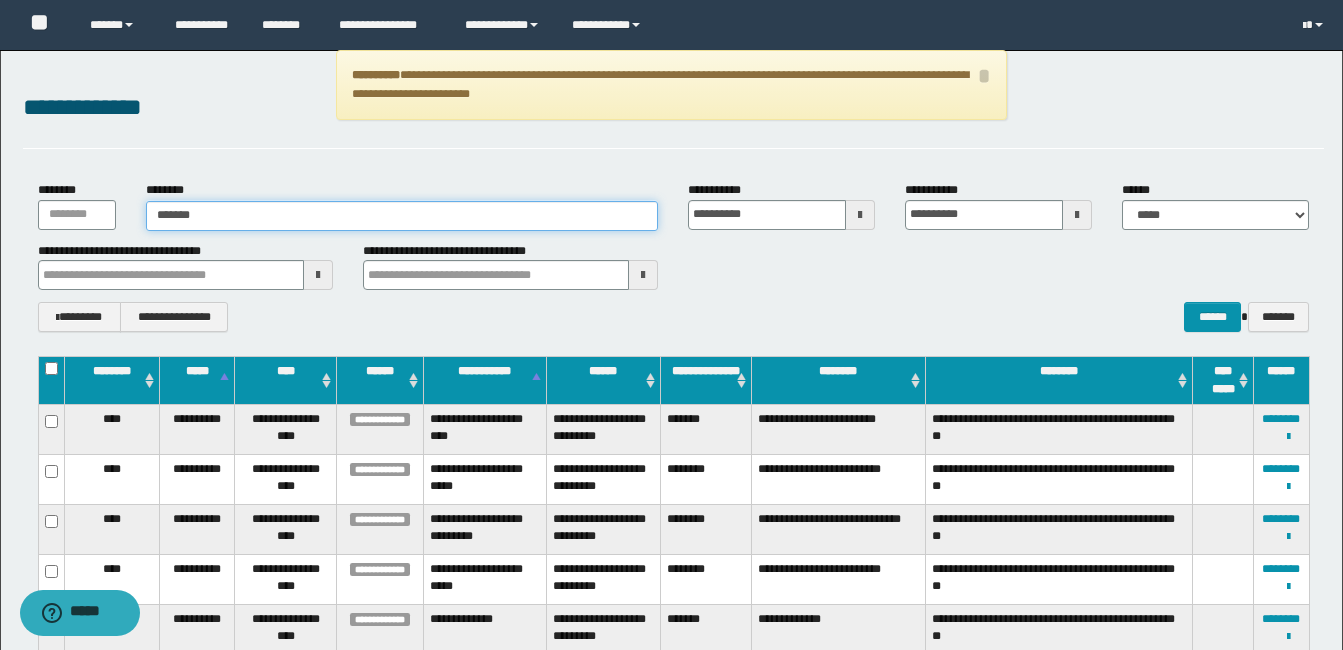 type on "*******" 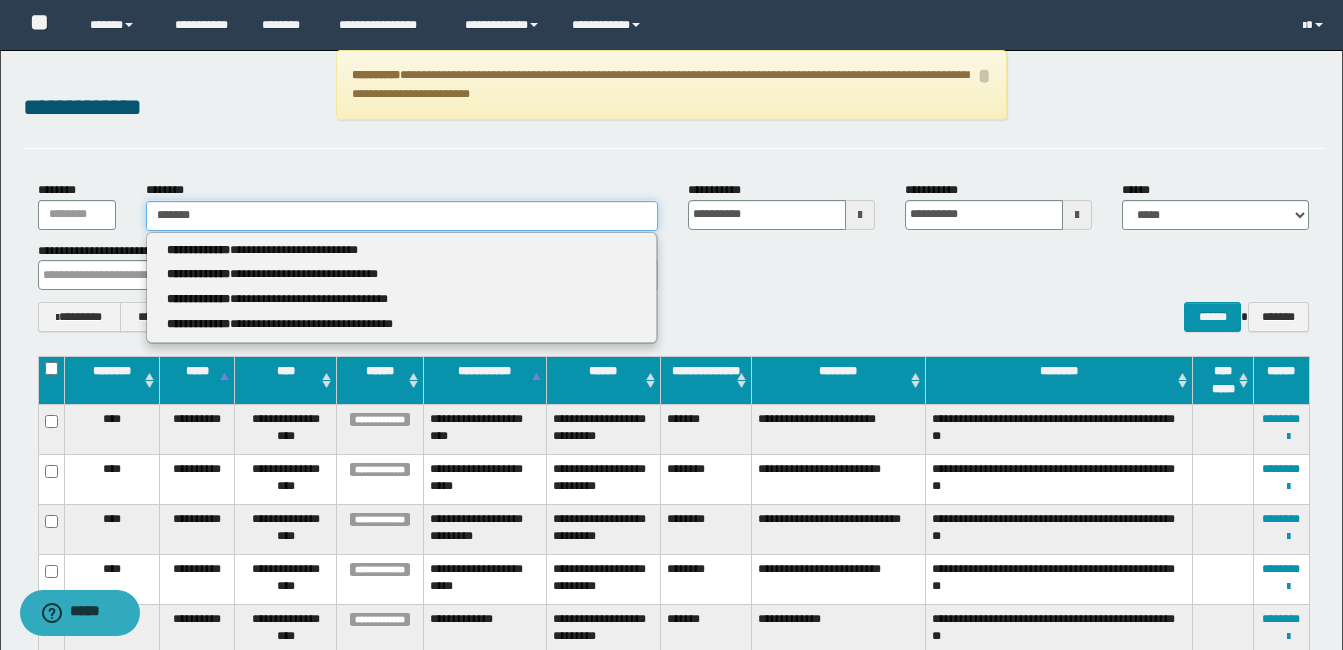 type on "*******" 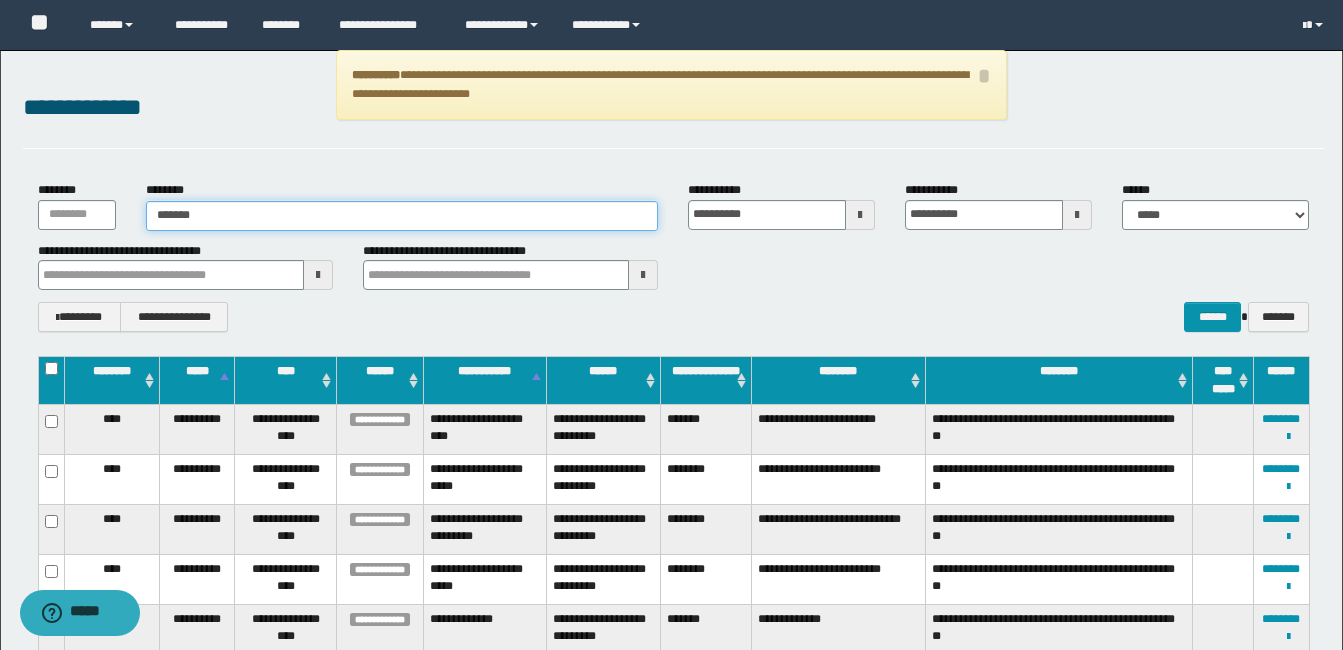 type on "*******" 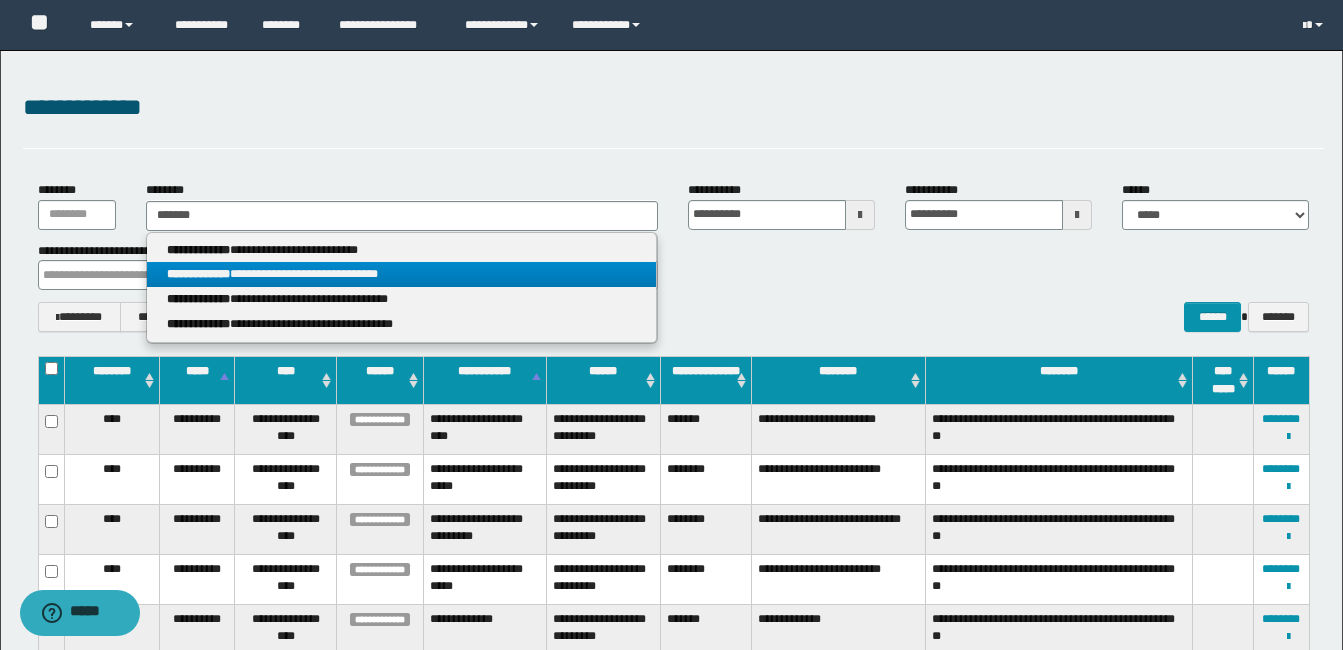 click on "**********" at bounding box center [401, 274] 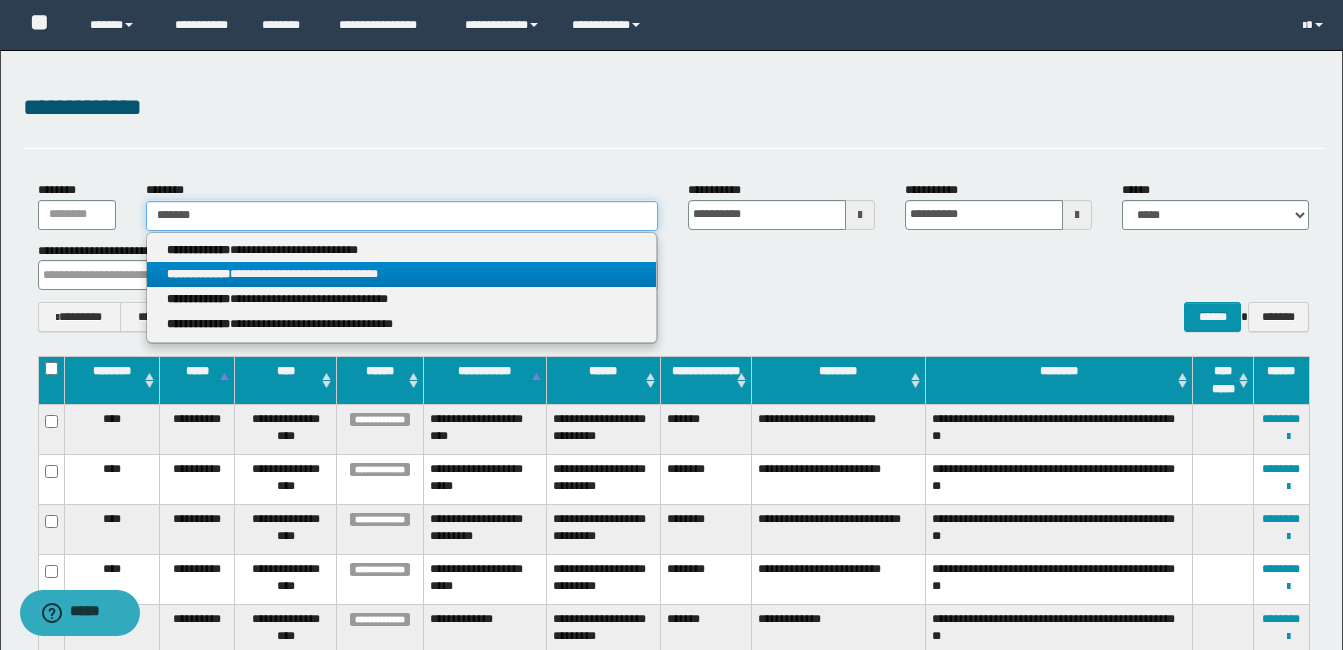 type 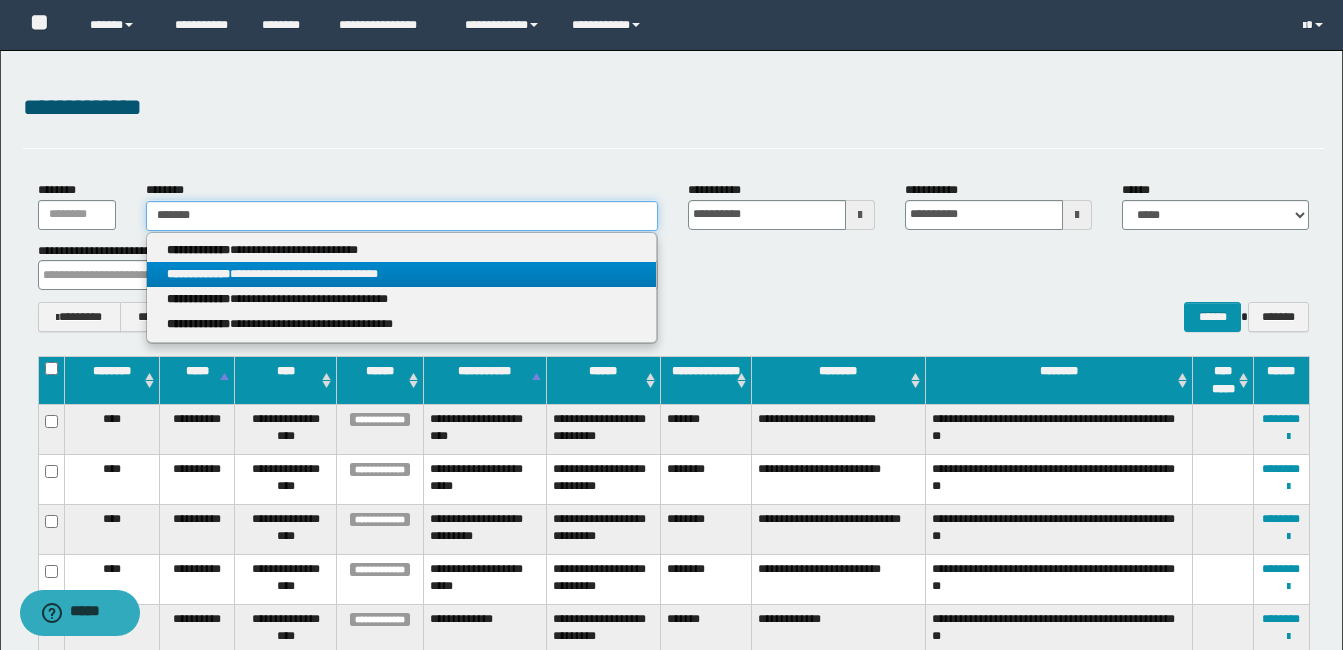 type on "**********" 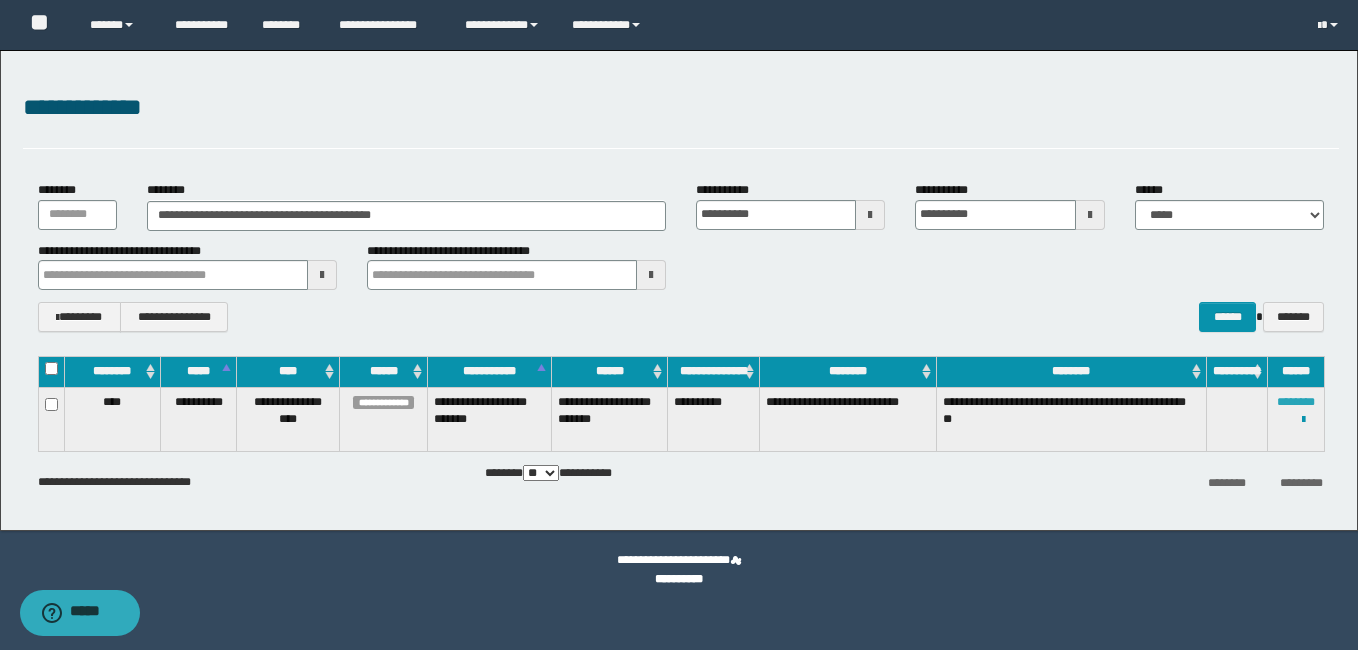 click on "********" at bounding box center [1296, 402] 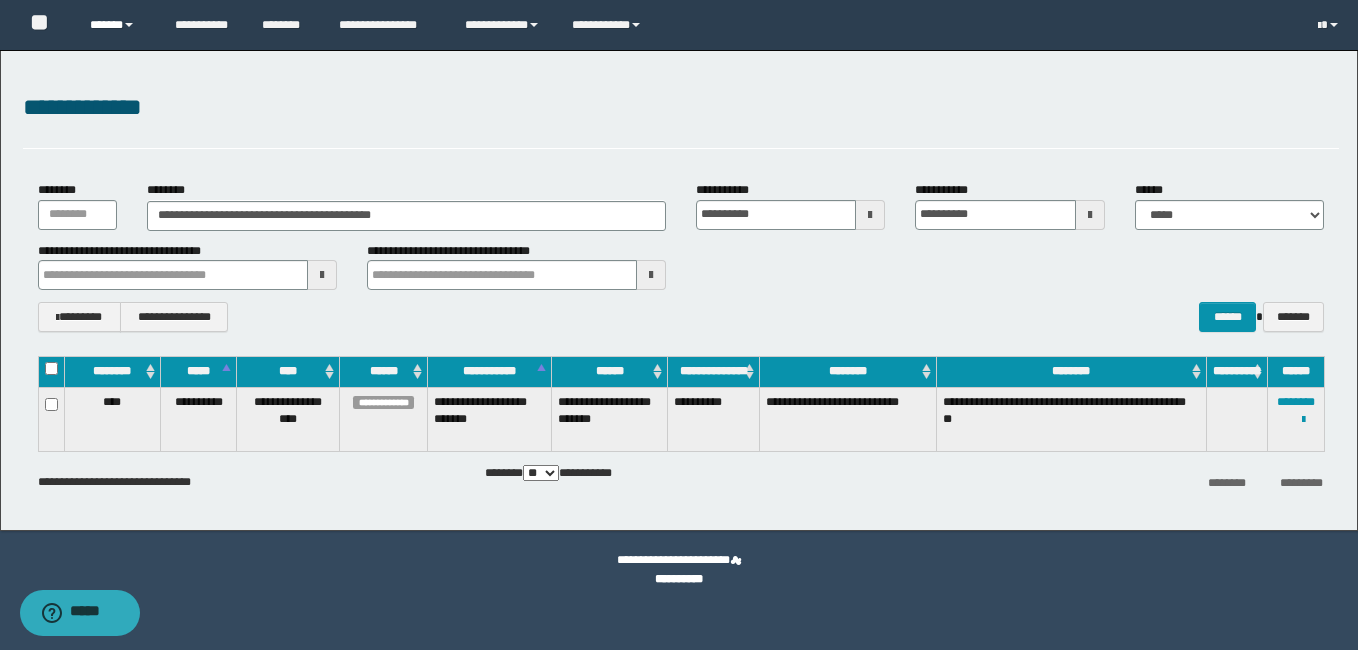 click on "******" at bounding box center (117, 25) 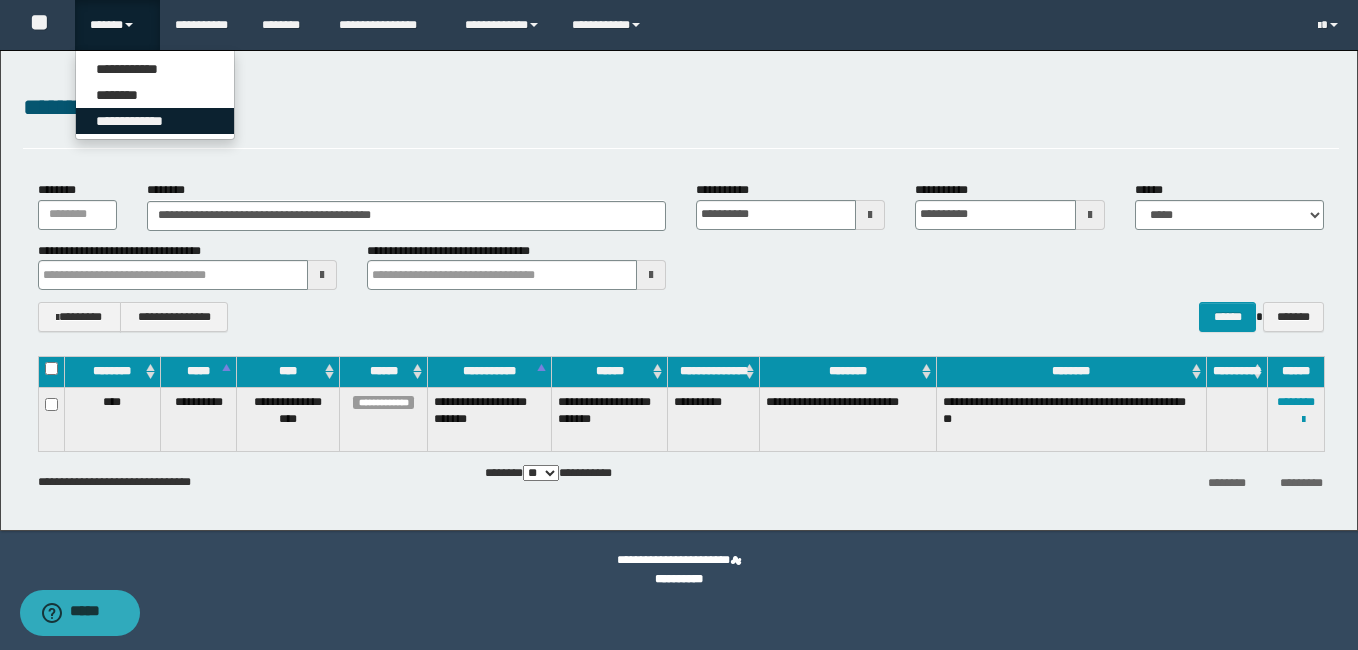 click on "**********" at bounding box center (155, 121) 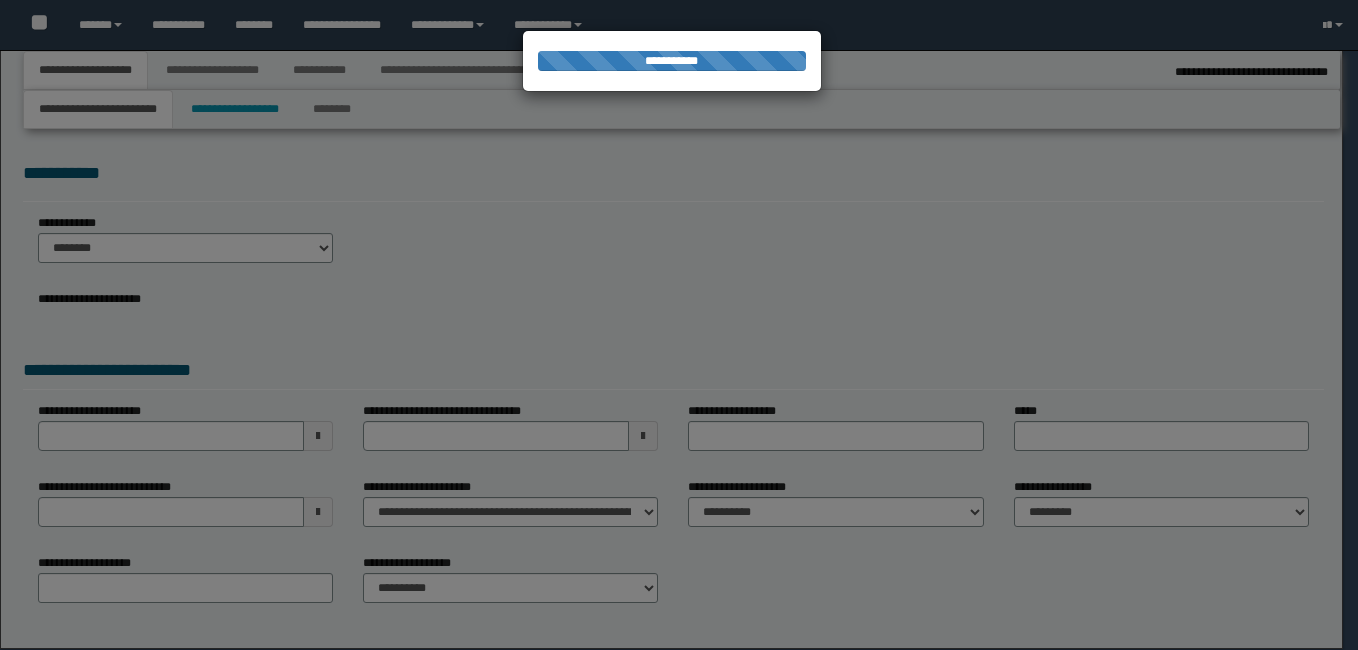 select on "*" 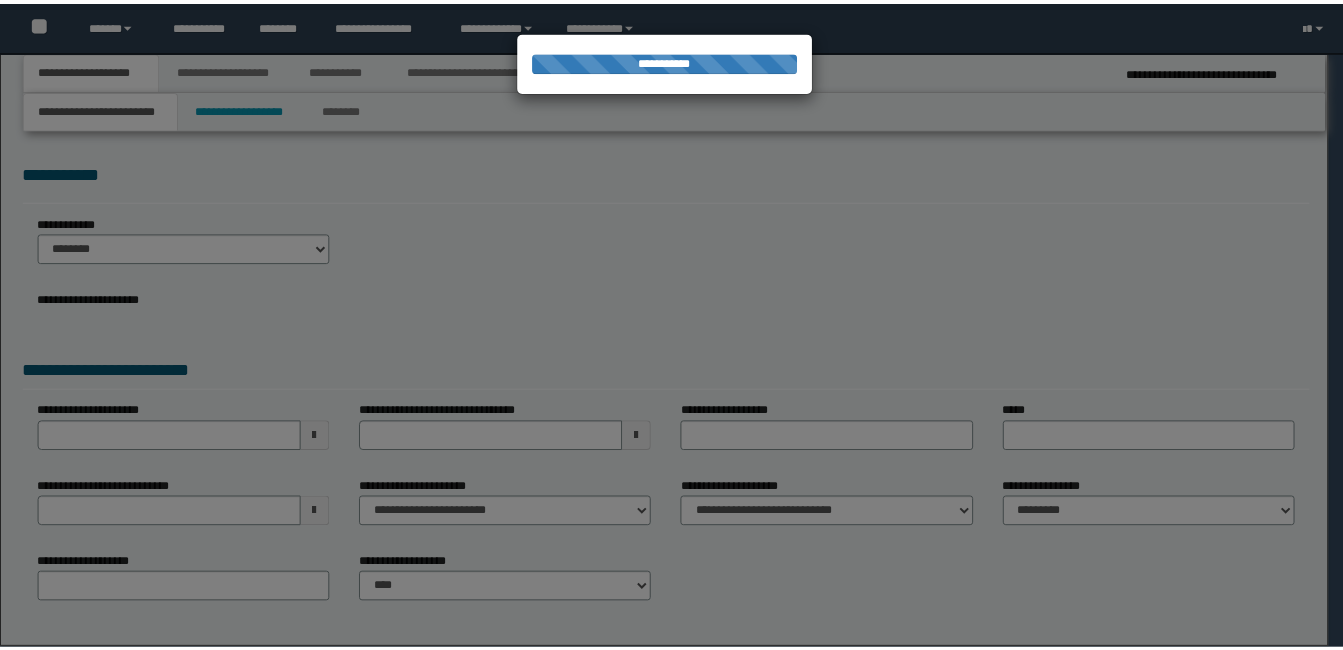 scroll, scrollTop: 0, scrollLeft: 0, axis: both 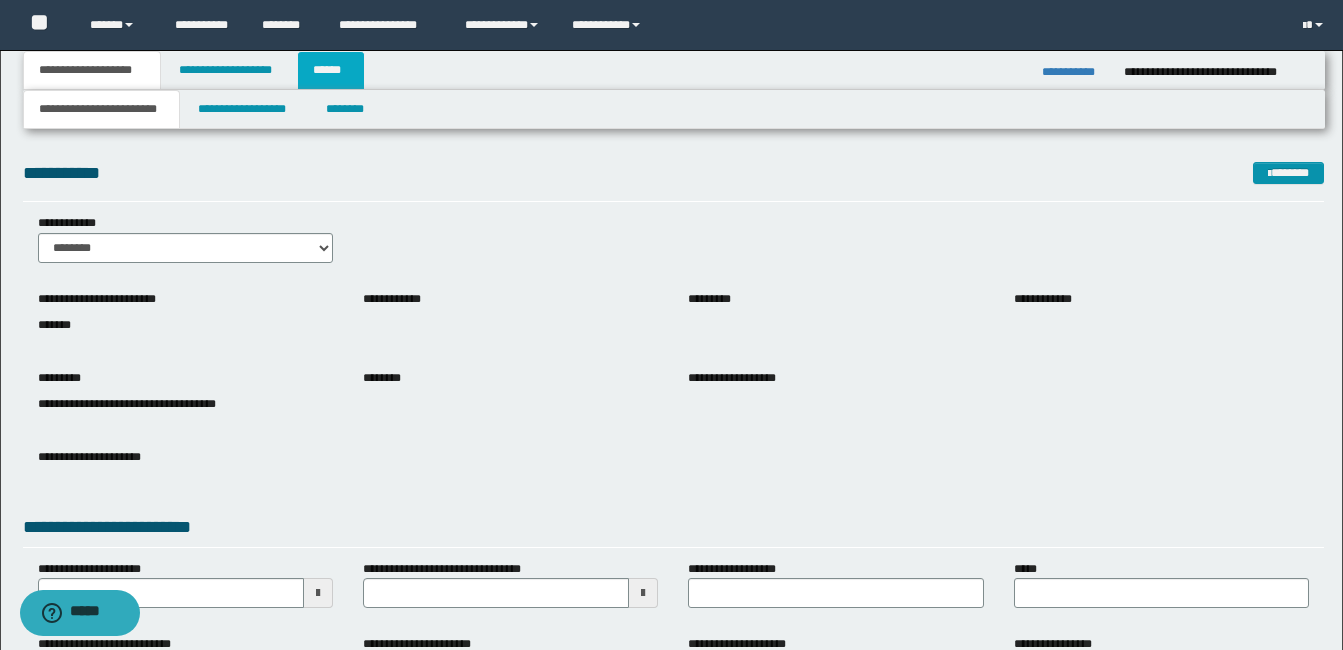 click on "******" at bounding box center (331, 70) 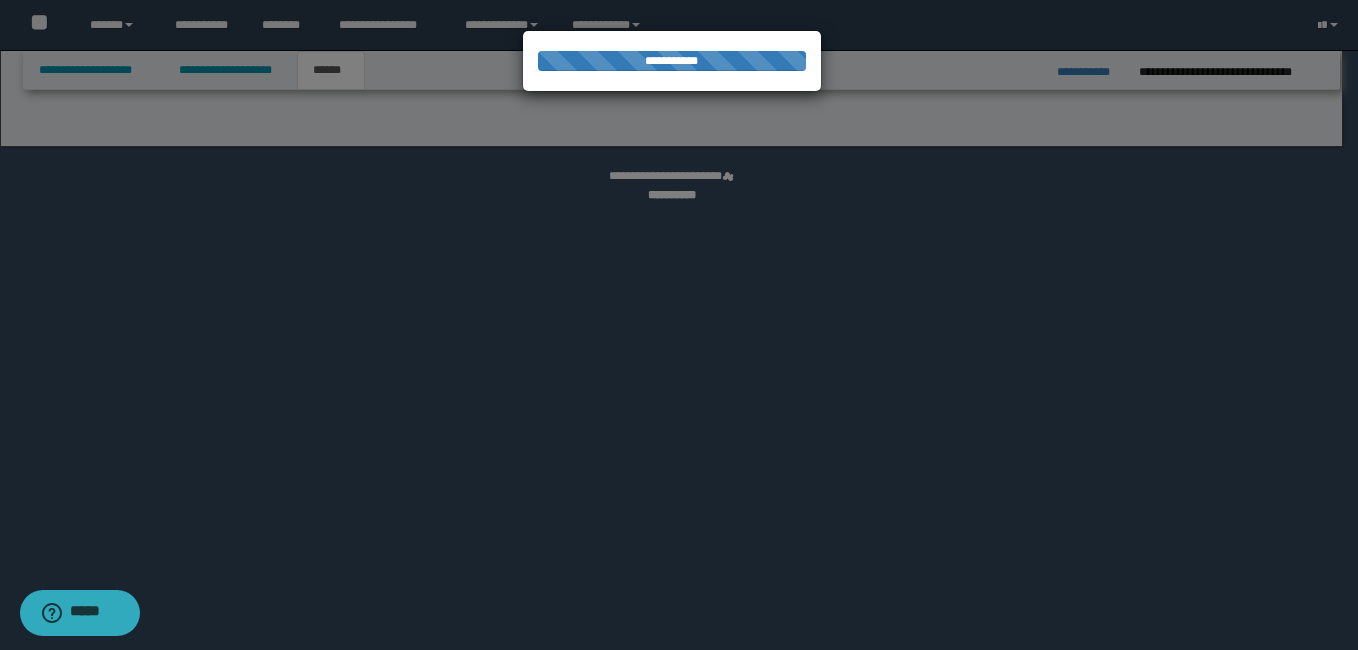 select on "*" 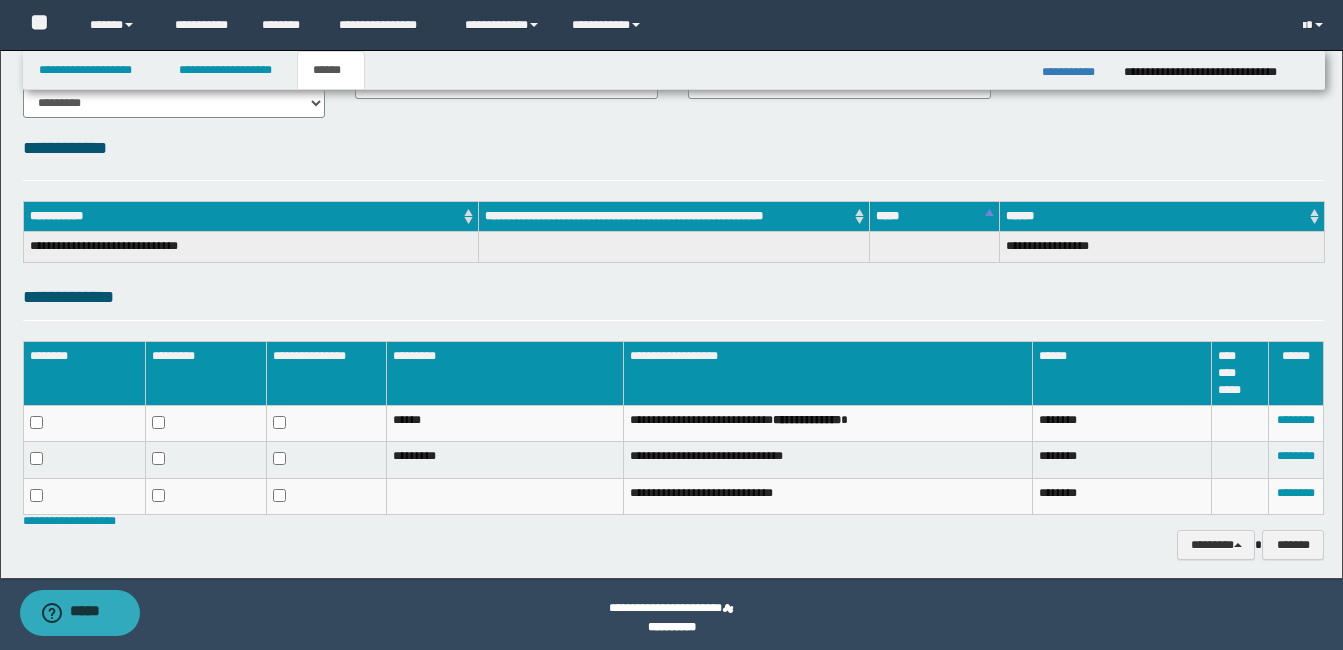 scroll, scrollTop: 216, scrollLeft: 0, axis: vertical 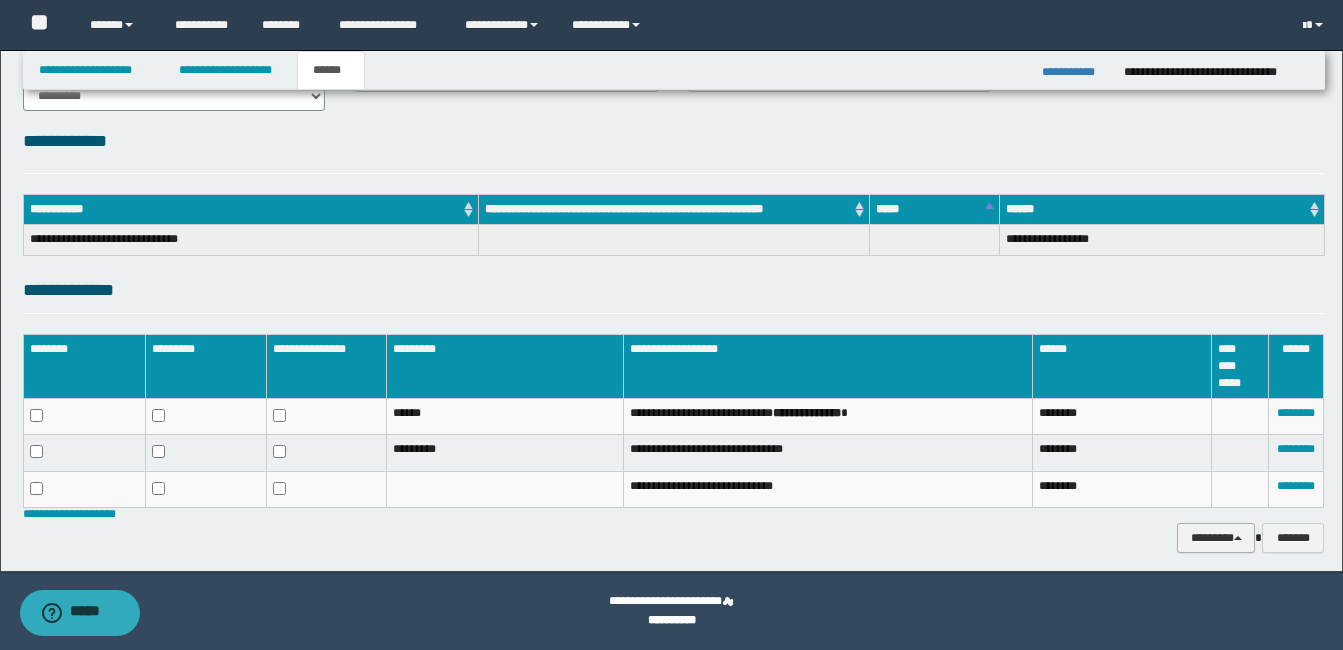 click on "********" at bounding box center (1216, 538) 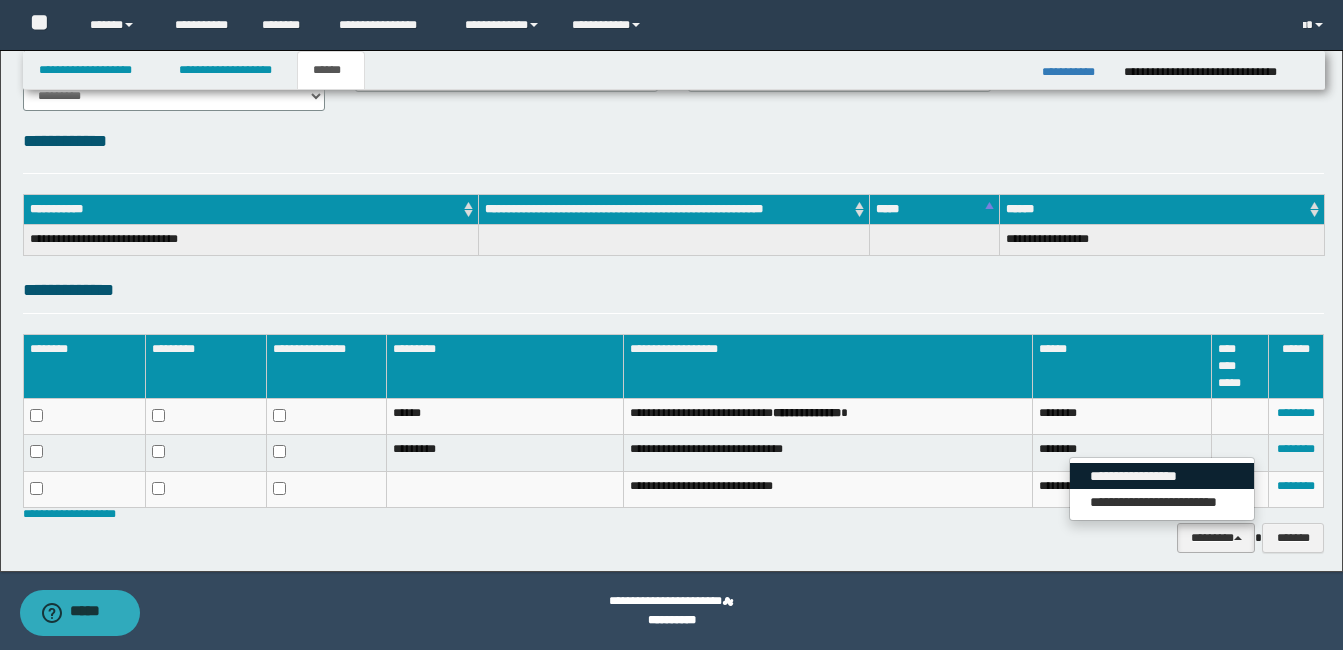 click on "**********" at bounding box center (1162, 476) 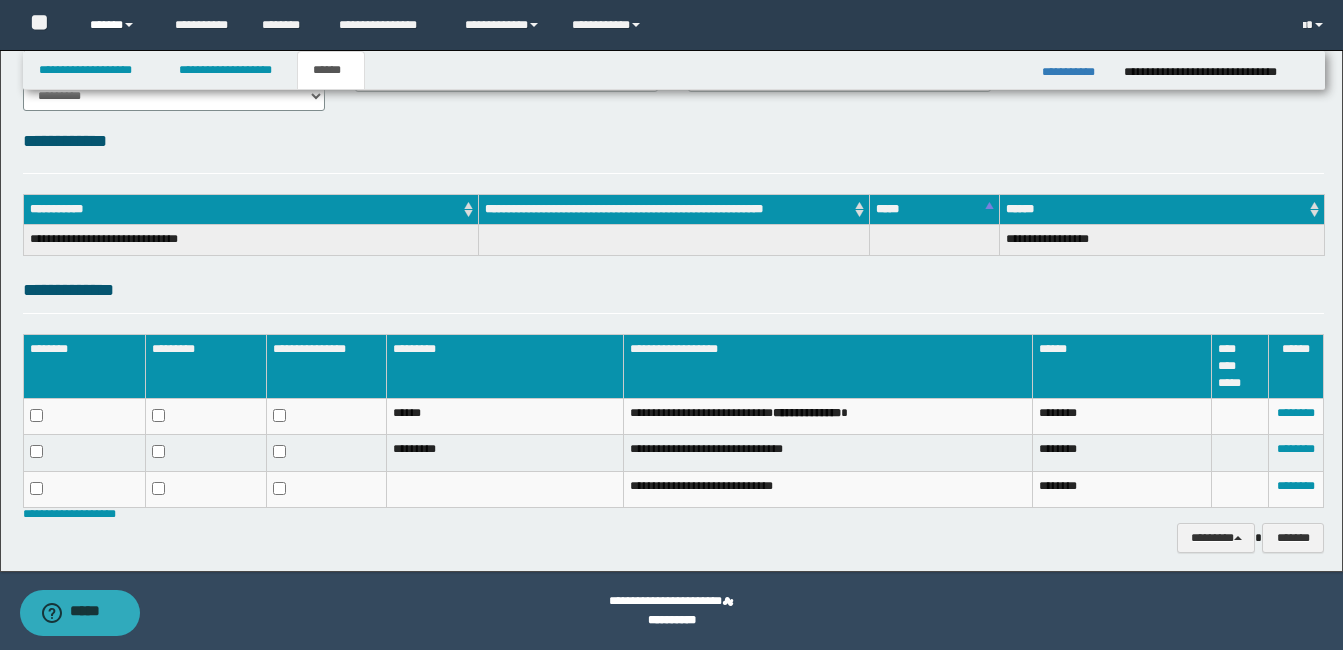 click on "******" at bounding box center [117, 25] 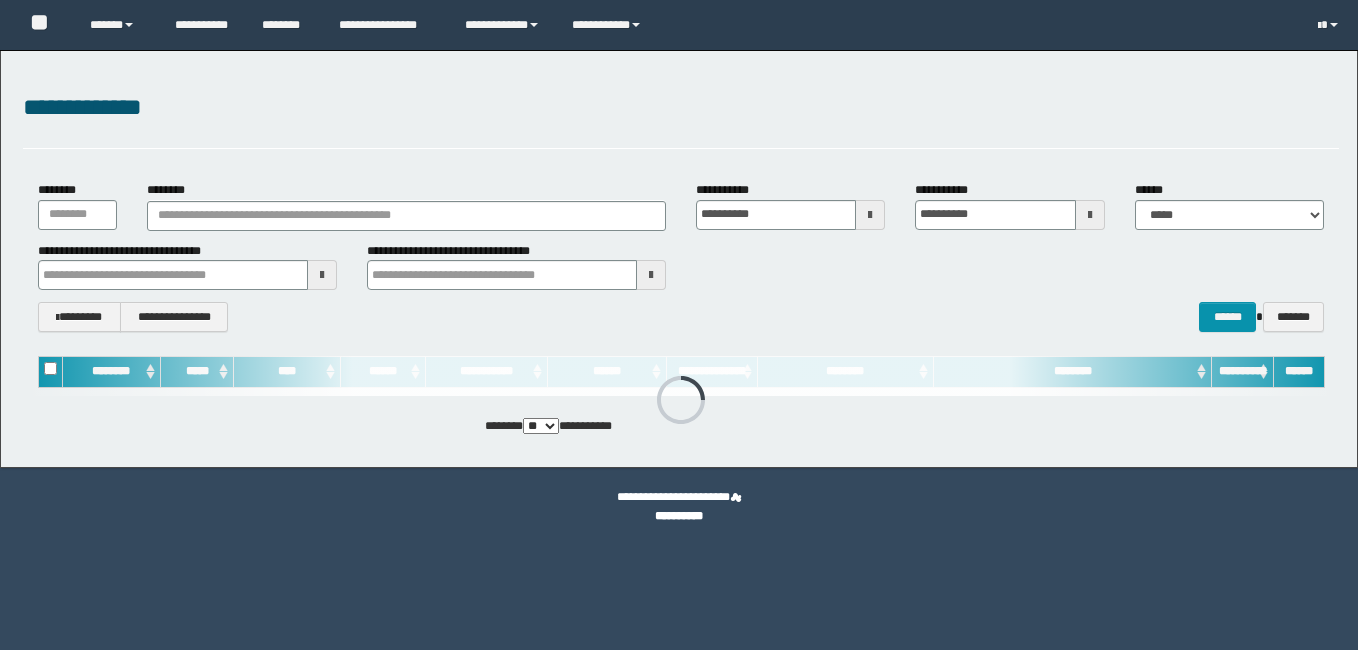 scroll, scrollTop: 0, scrollLeft: 0, axis: both 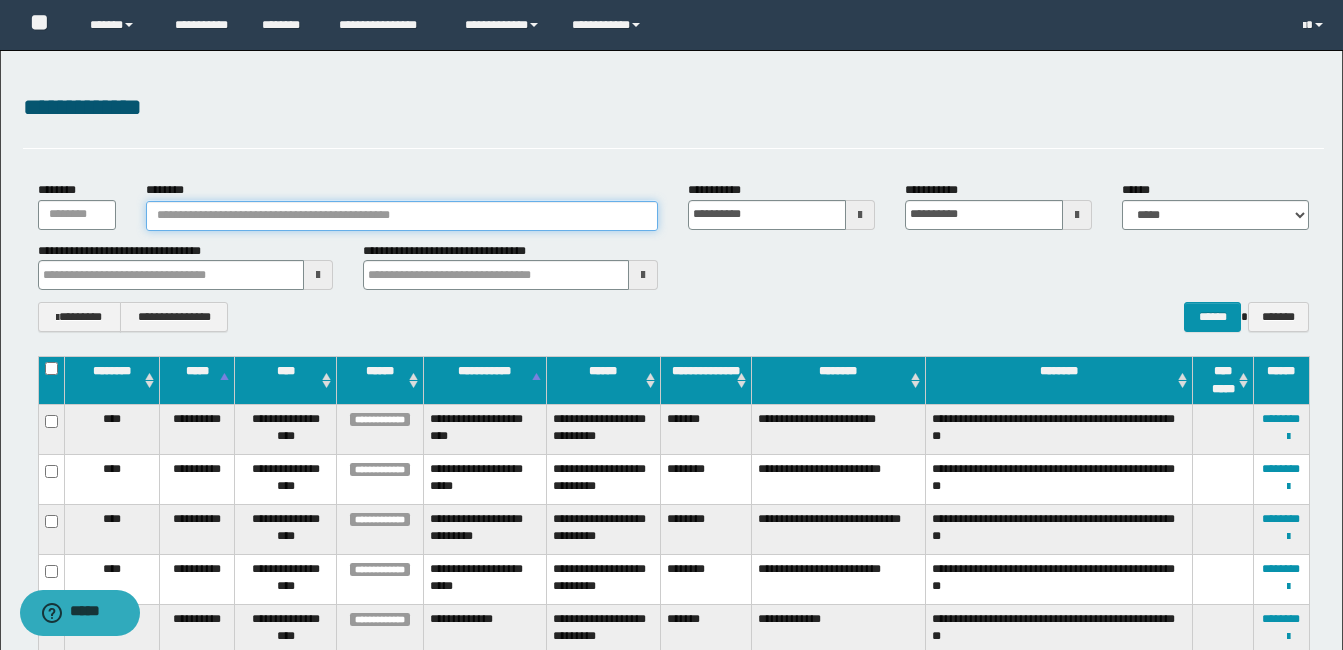click on "********" at bounding box center (402, 216) 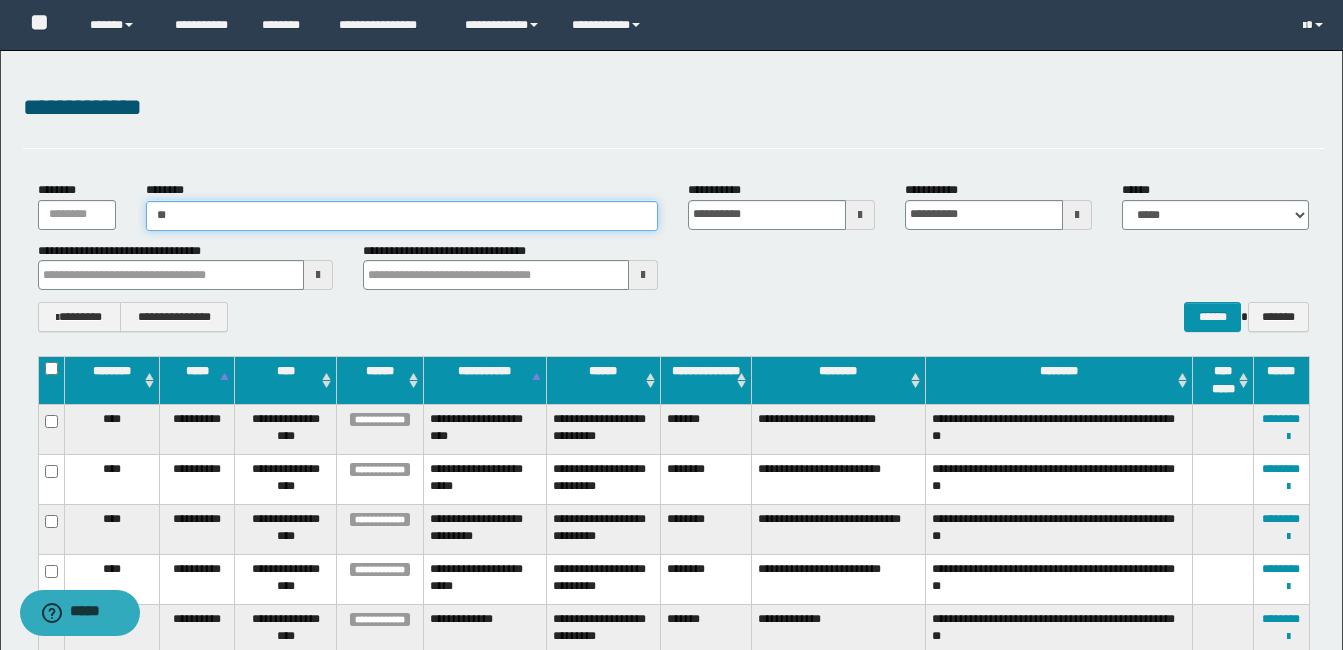 type on "***" 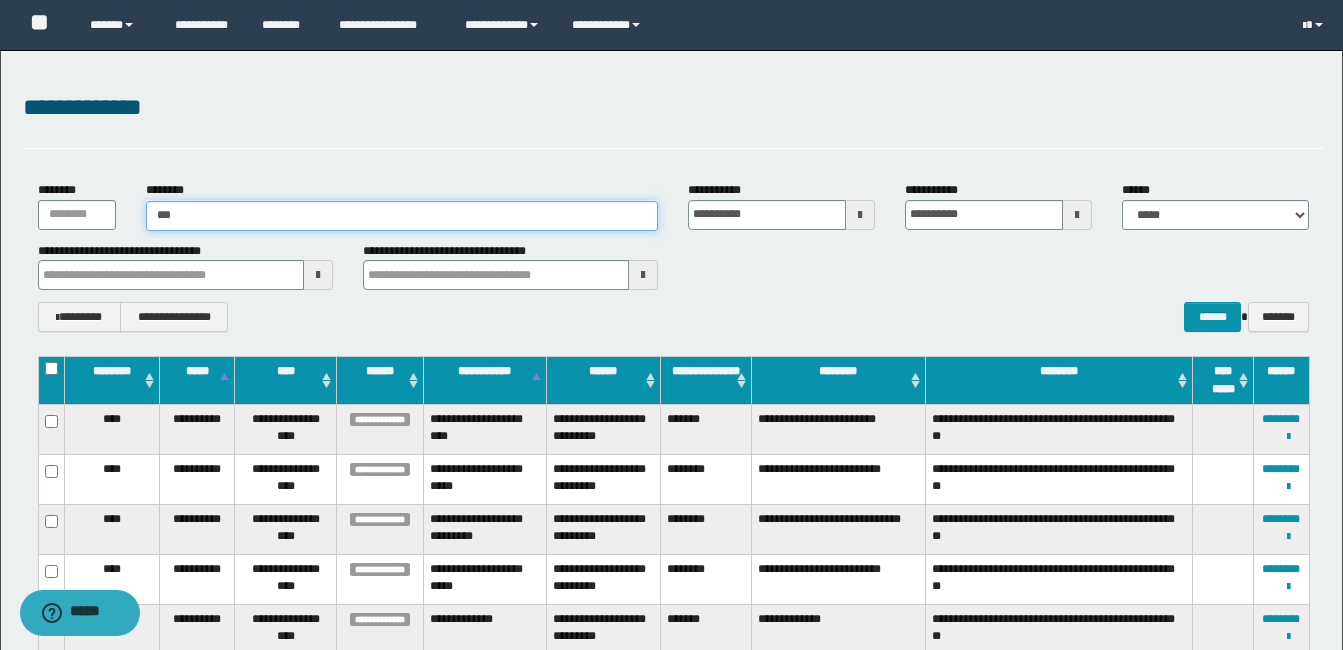type on "***" 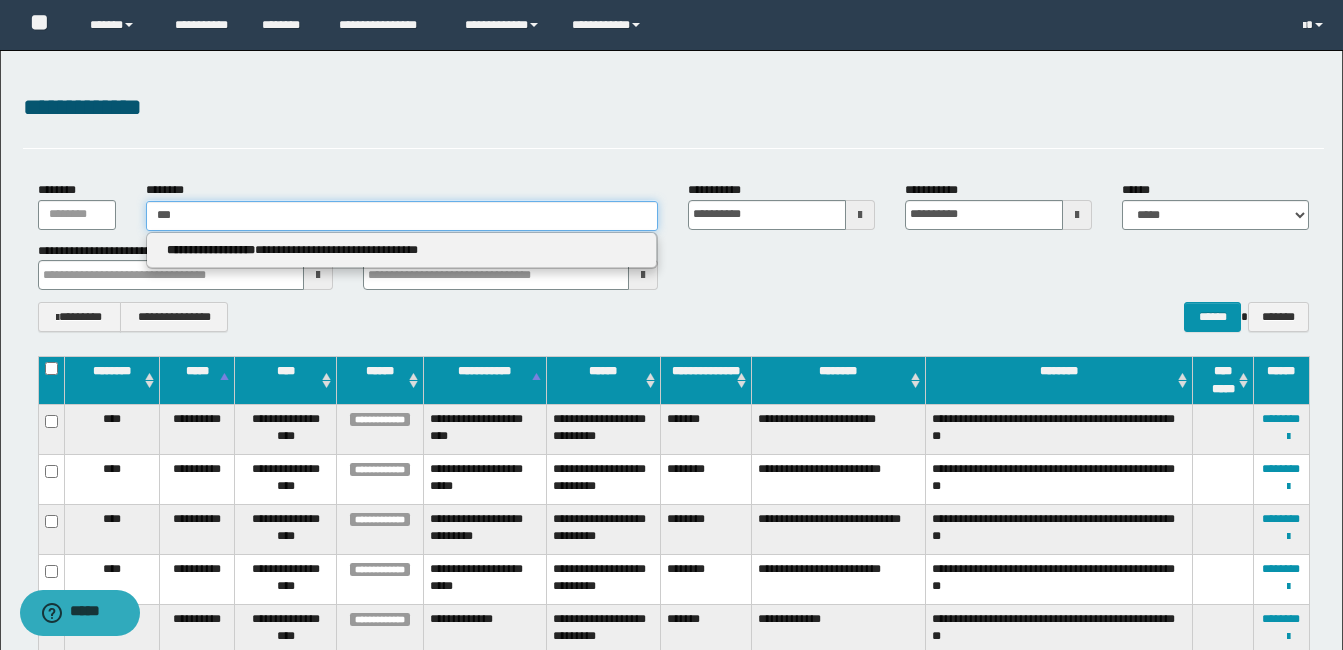 type 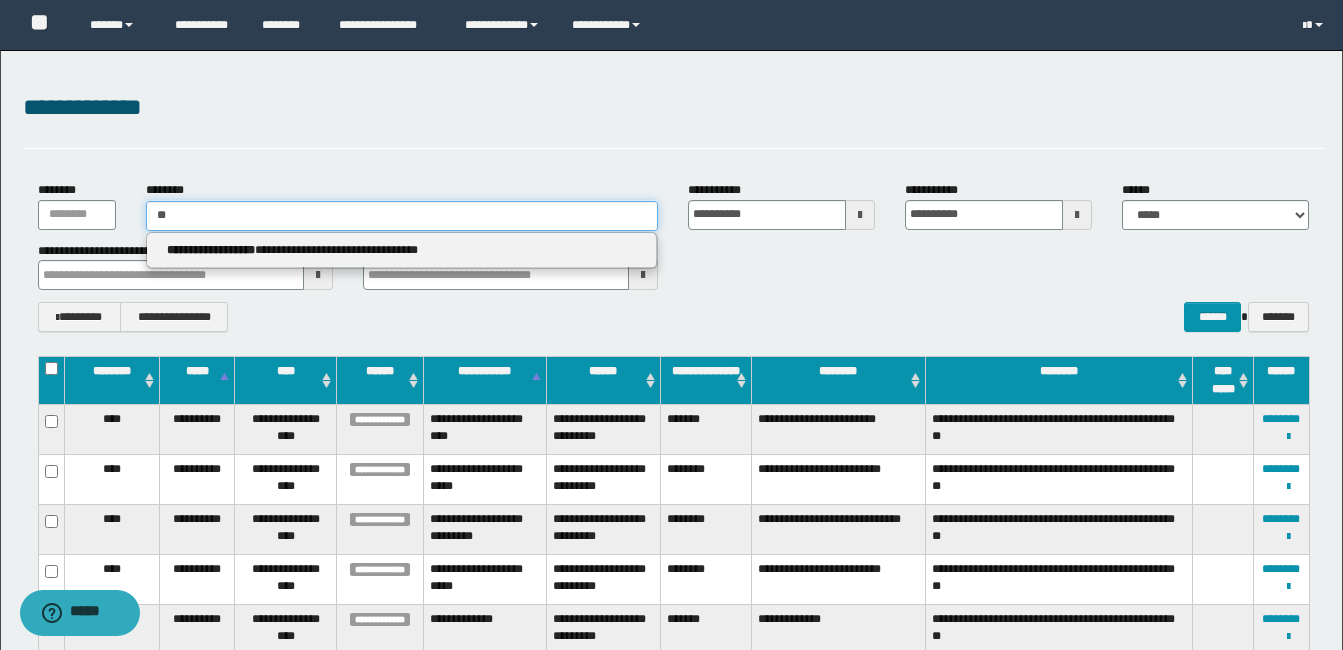 type on "**" 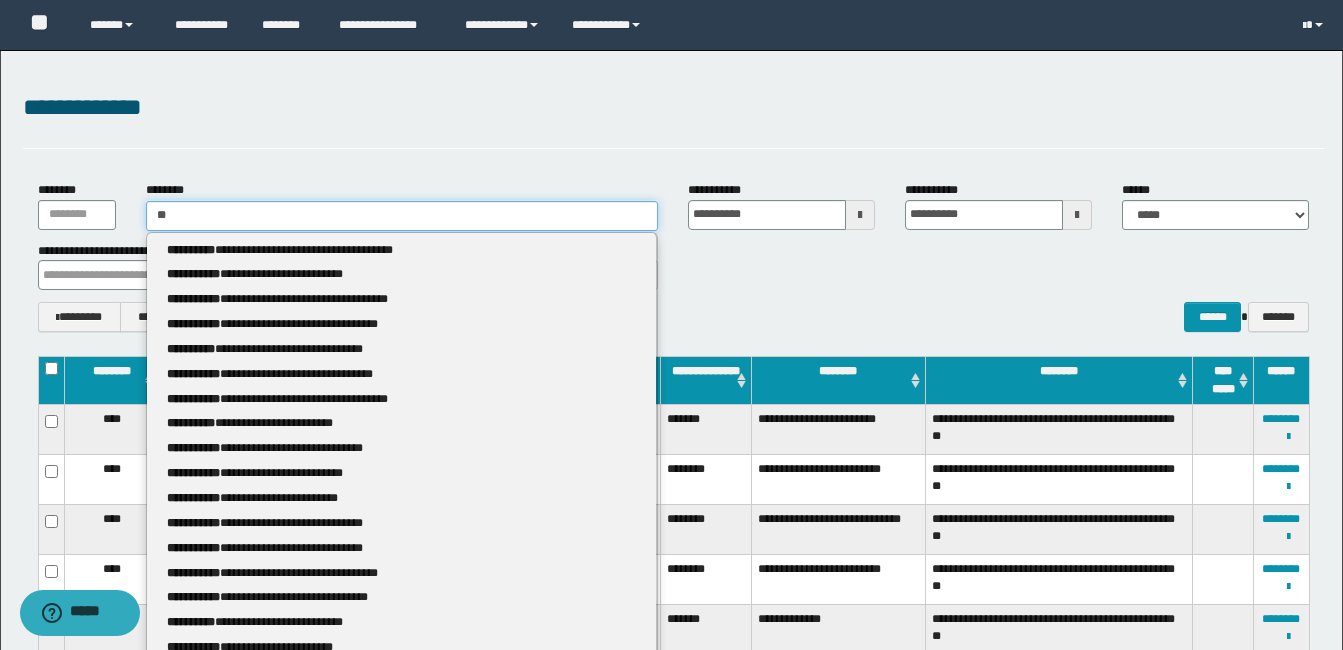 type 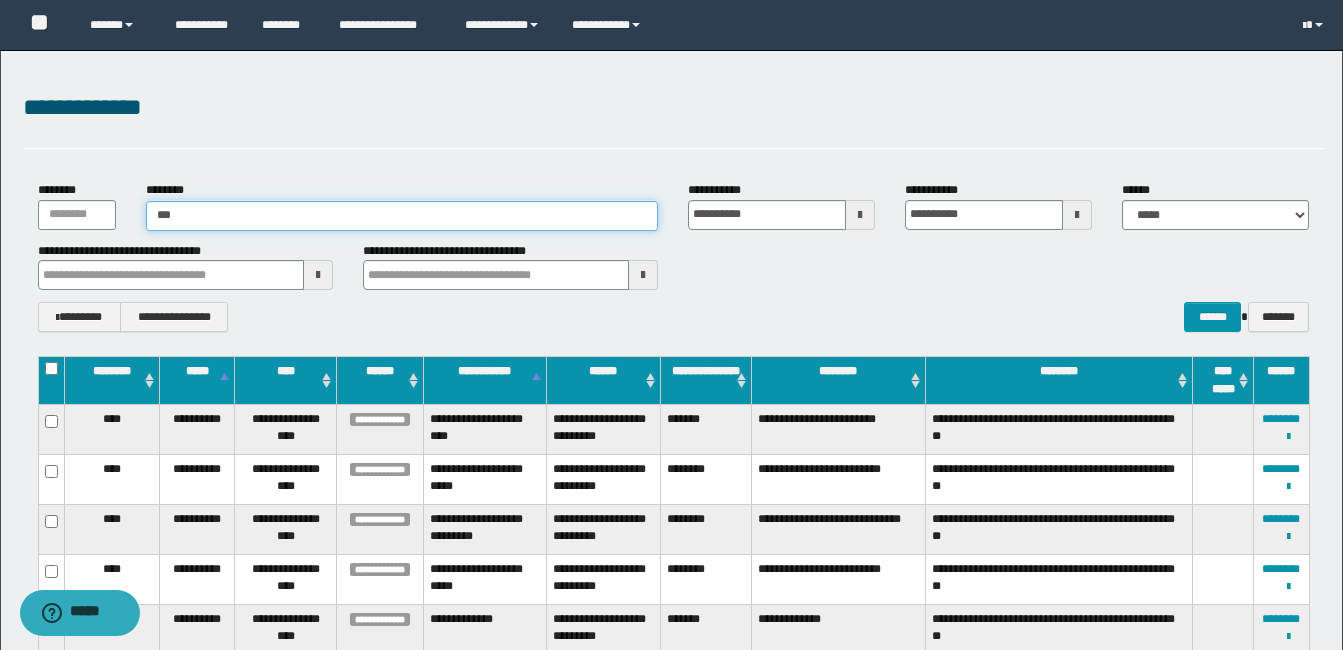 type on "****" 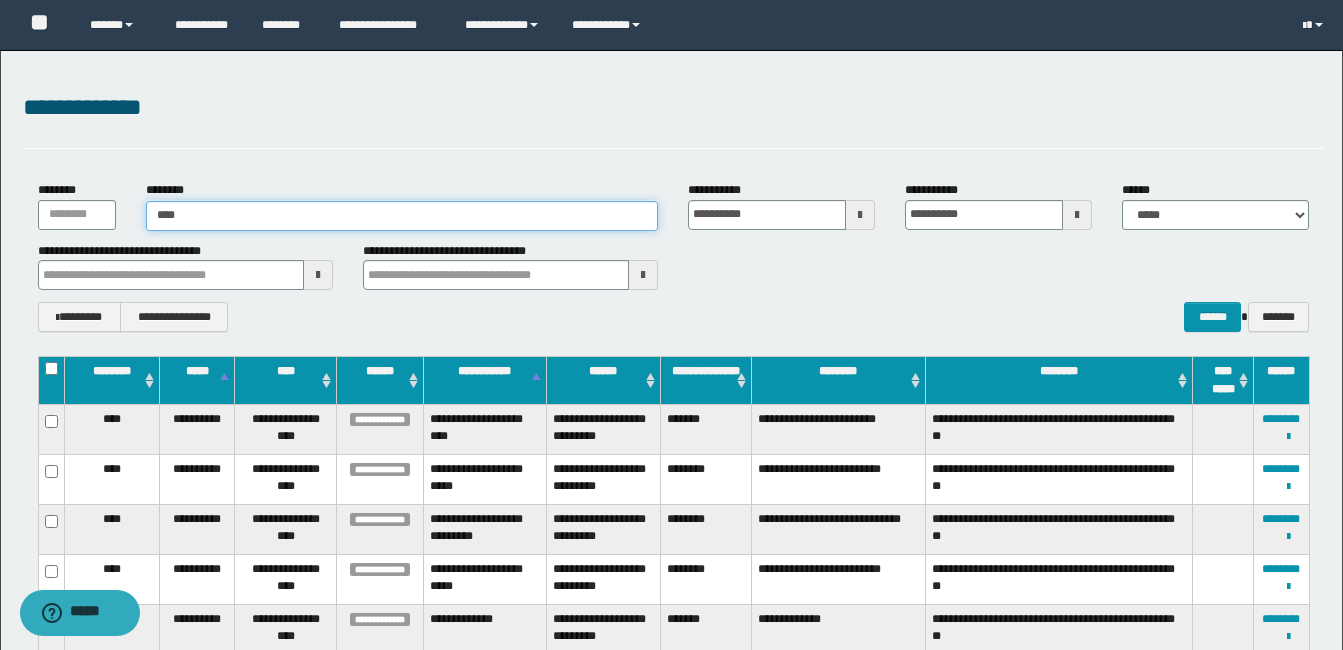 type on "****" 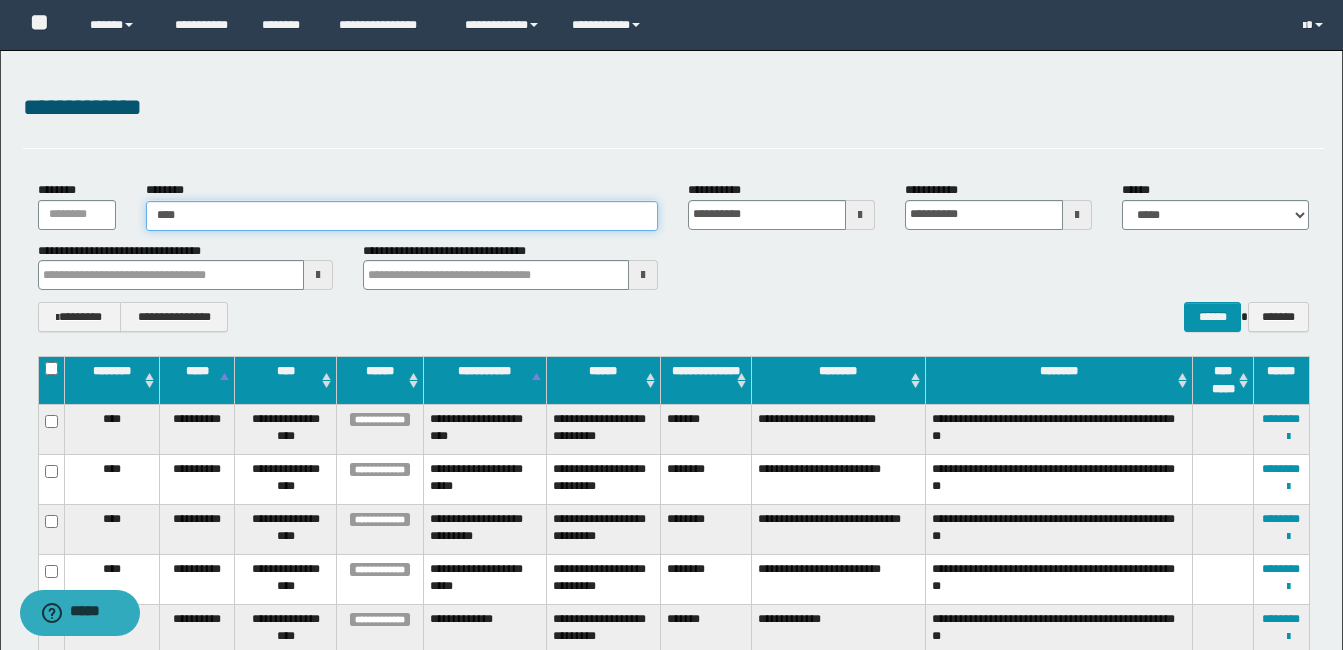type 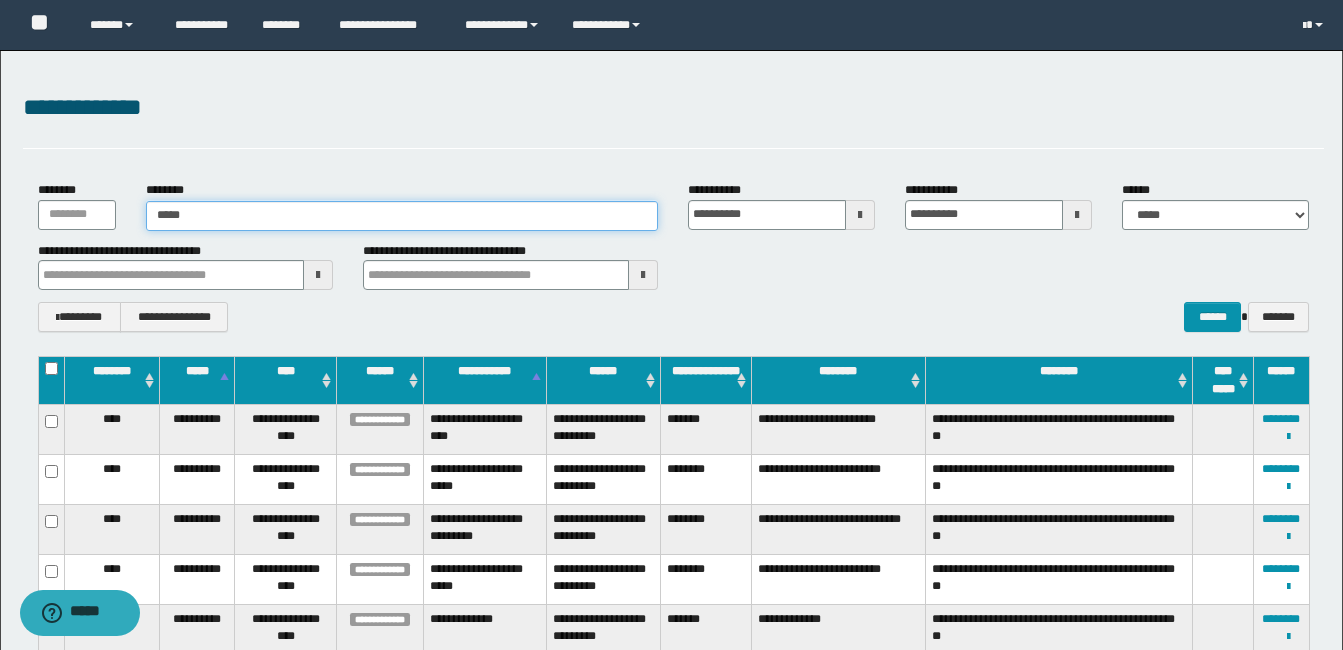 type on "*****" 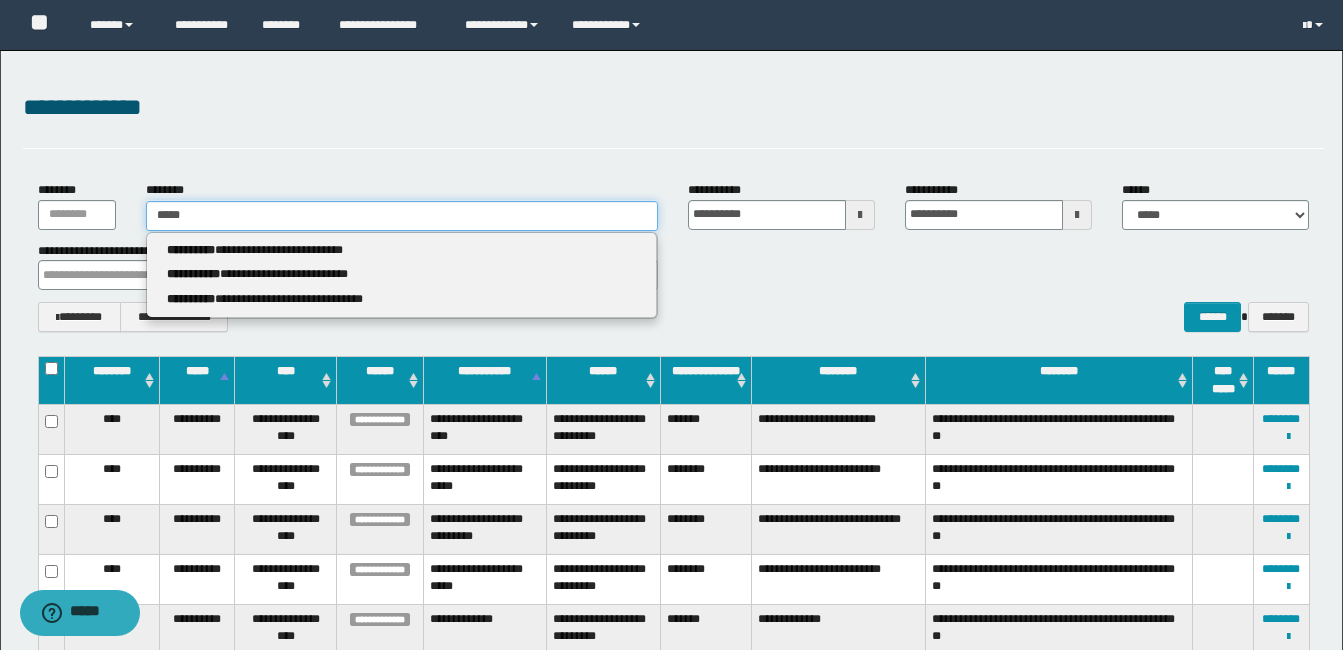 type on "*****" 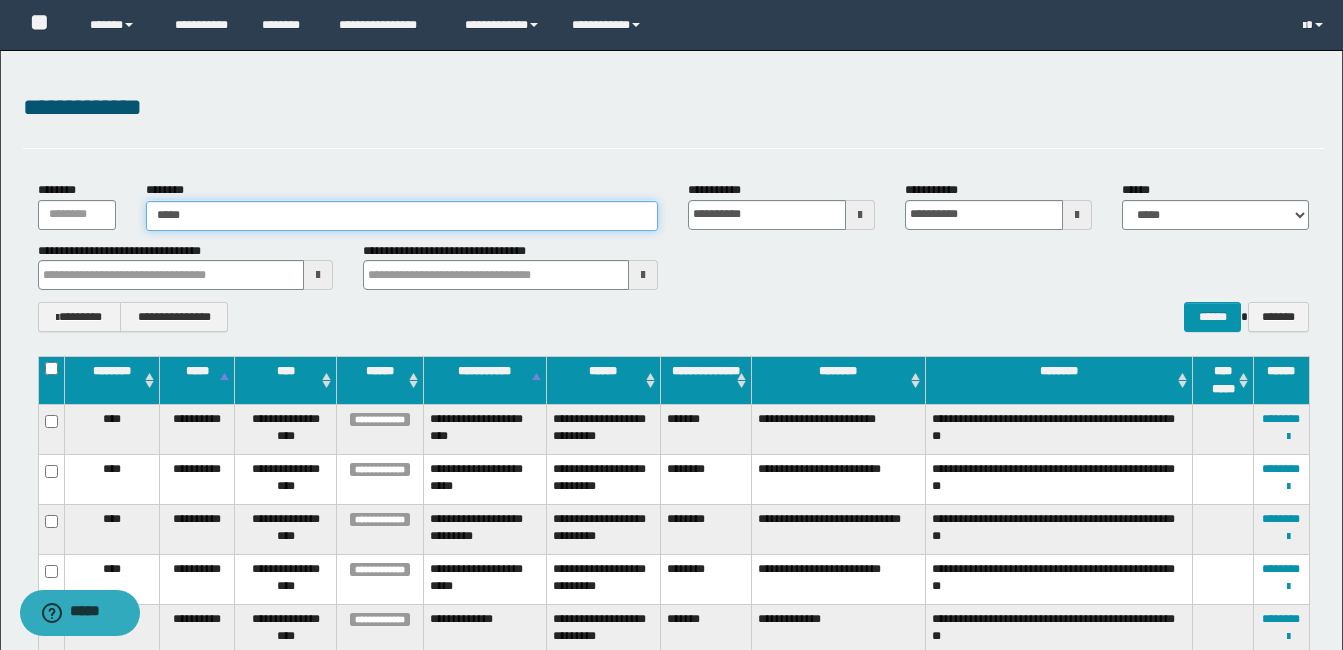 type on "*****" 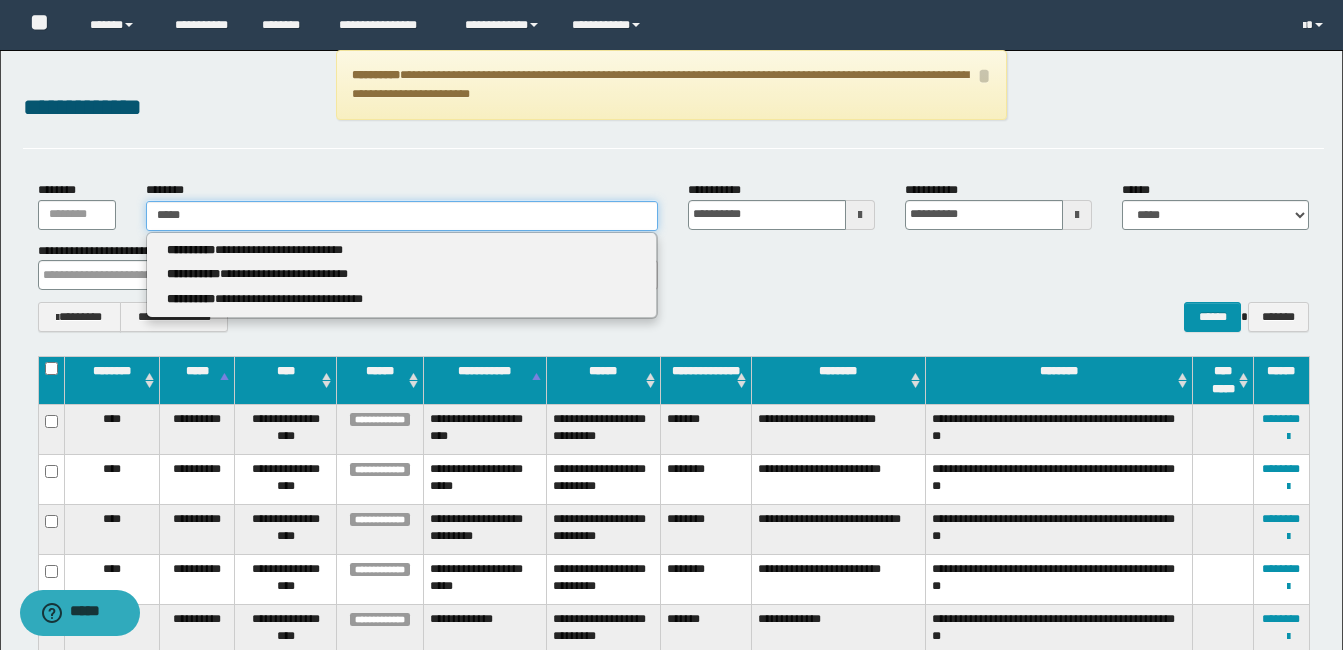 type 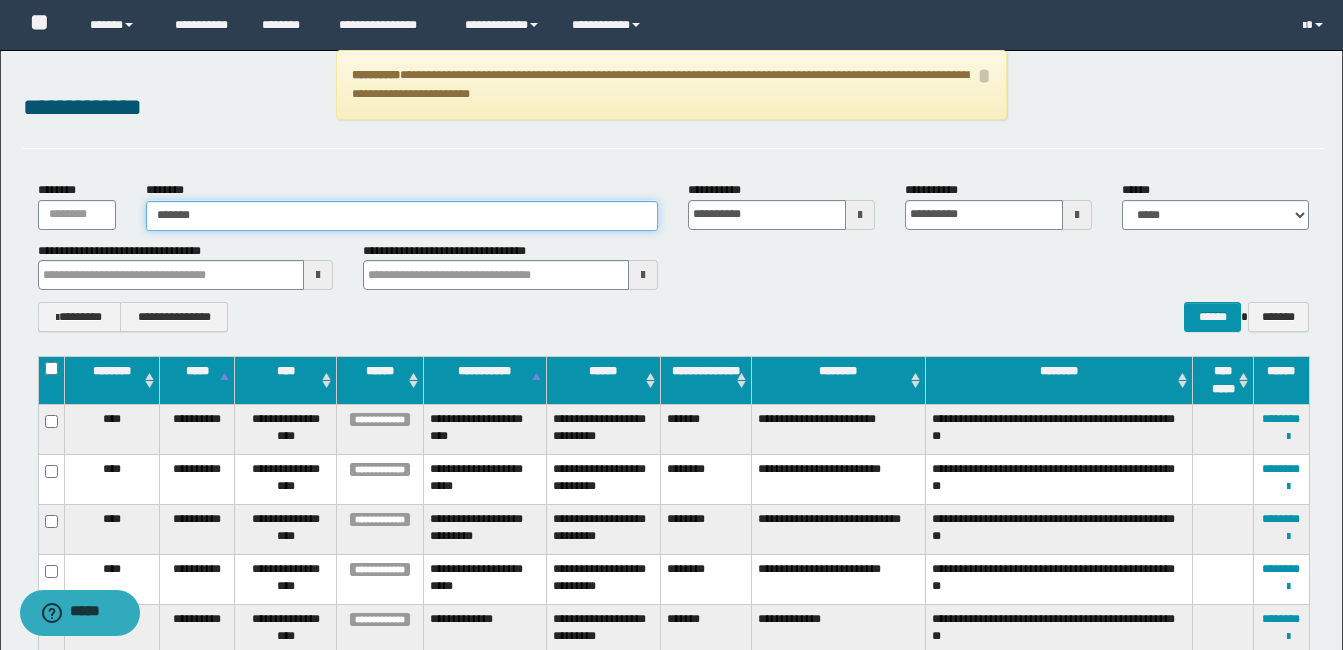 type on "********" 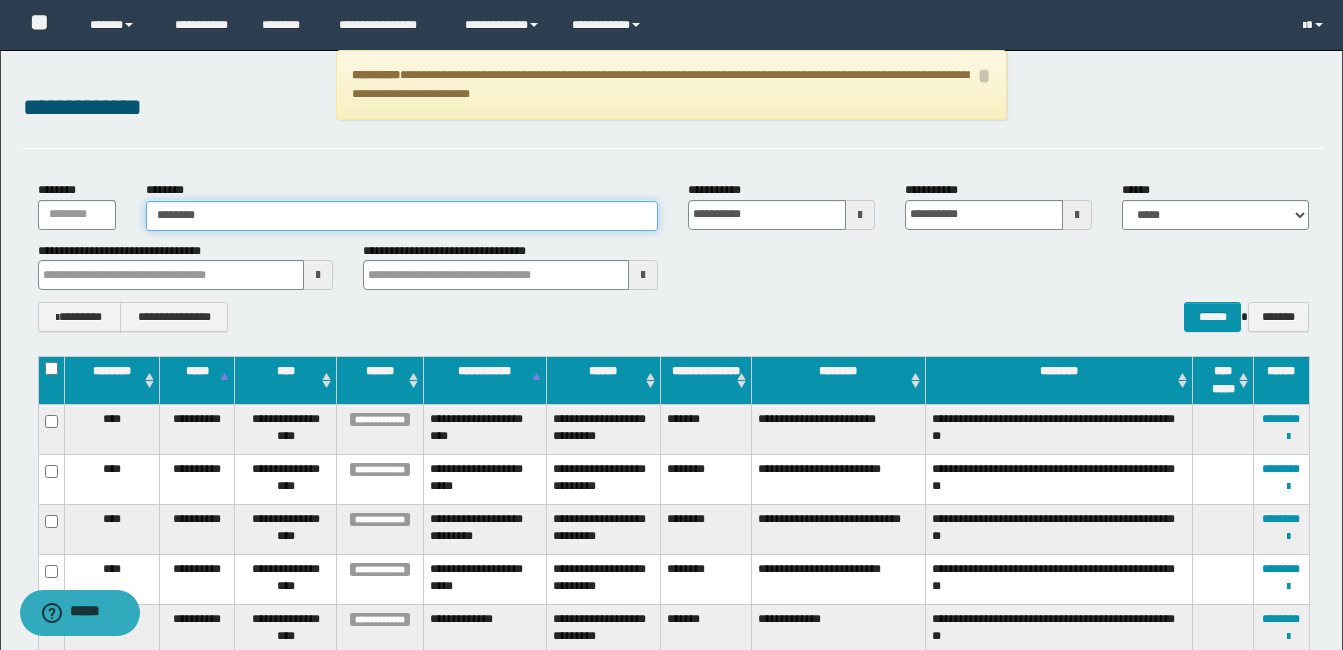 type on "********" 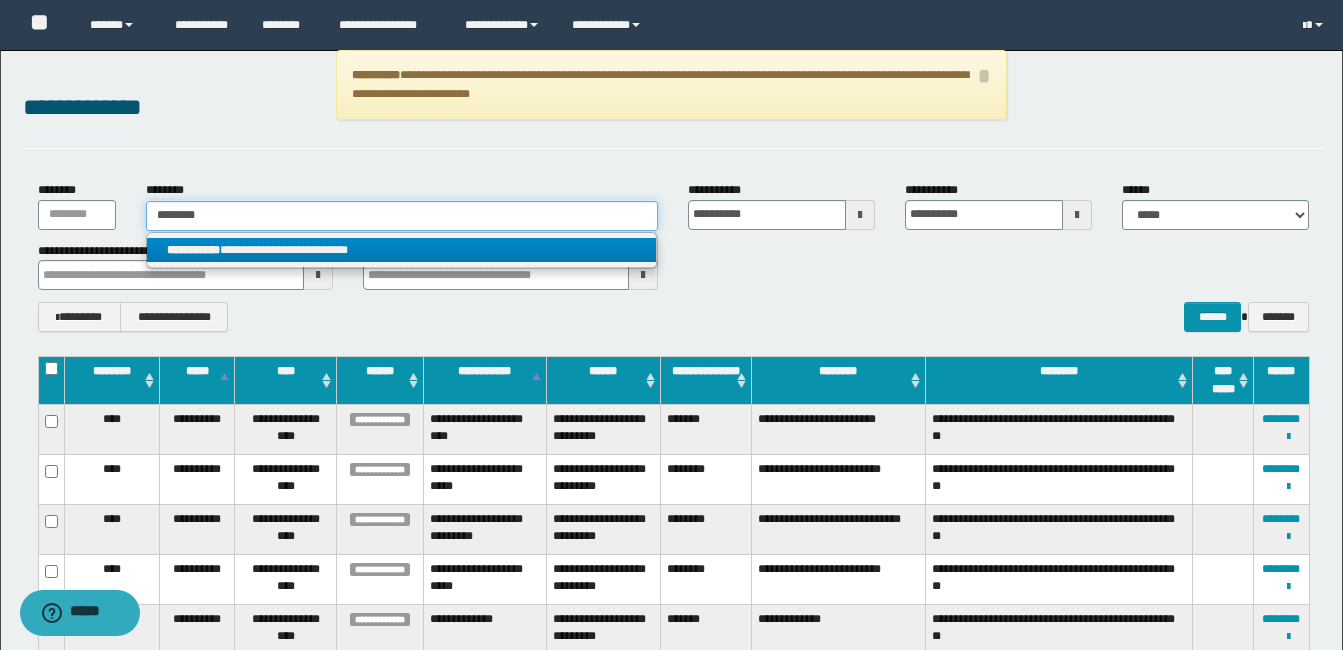 type on "********" 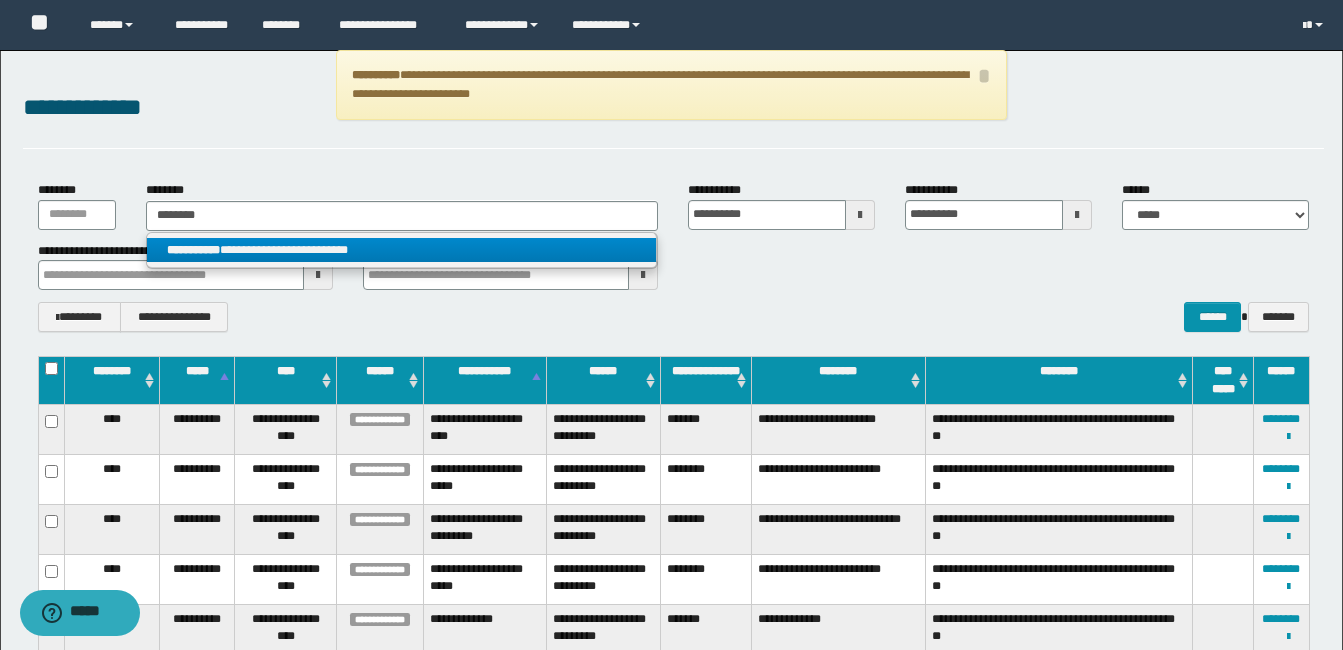 click on "**********" at bounding box center (401, 250) 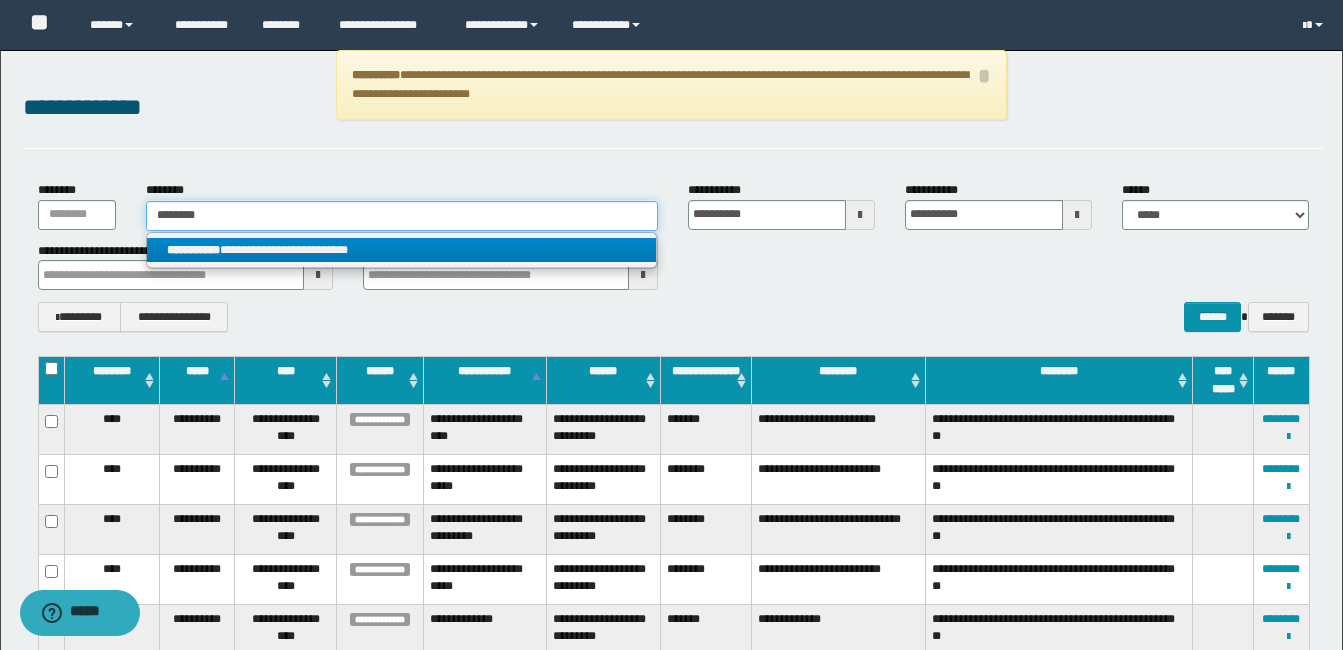 type 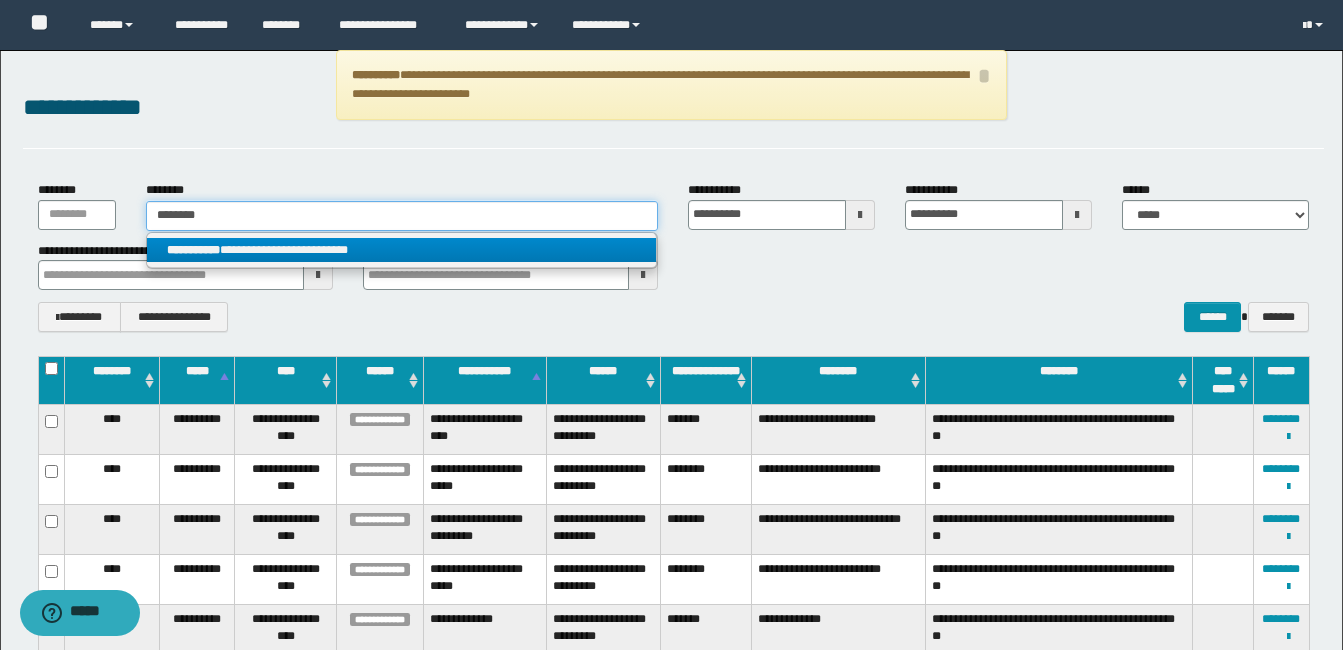 type on "**********" 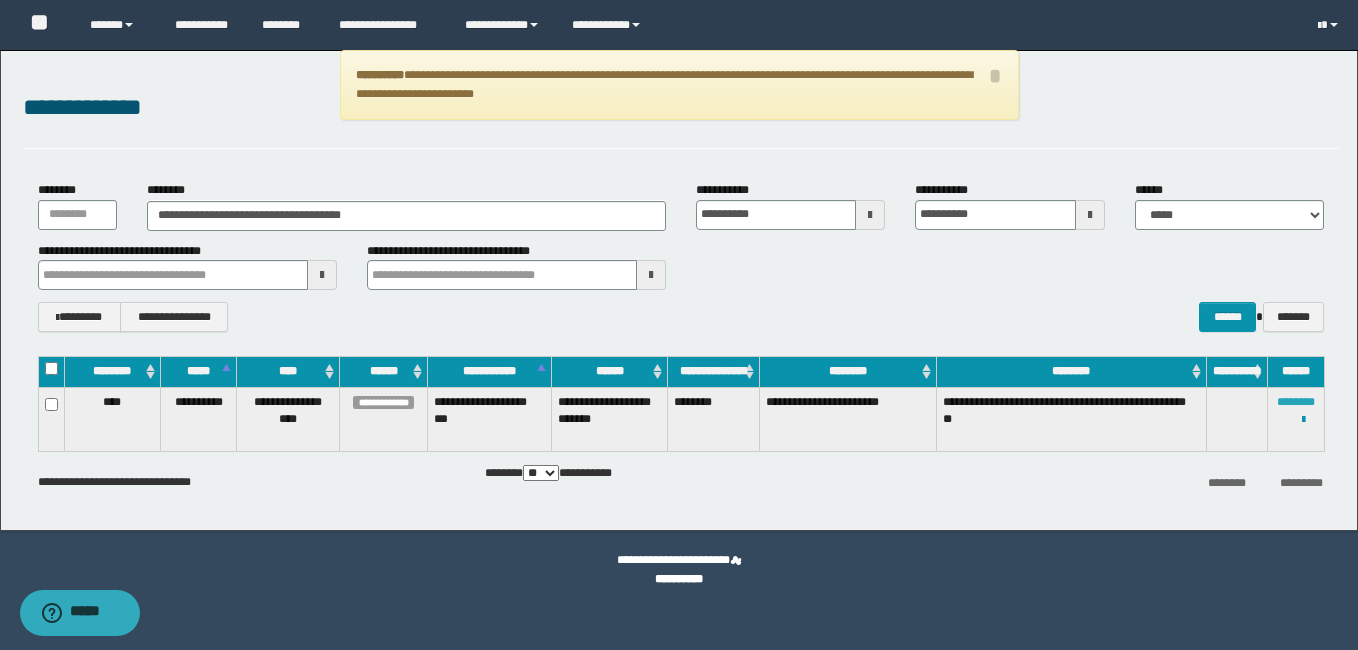 click on "********" at bounding box center [1296, 402] 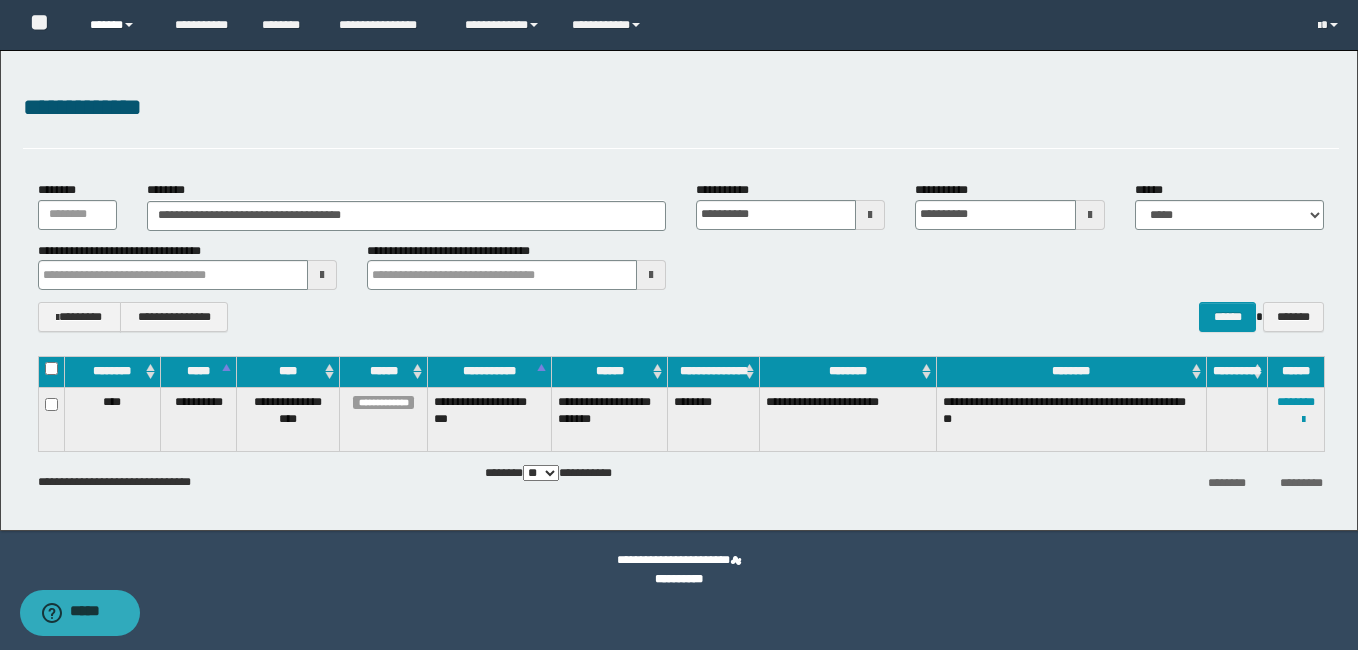 click on "******" at bounding box center (117, 25) 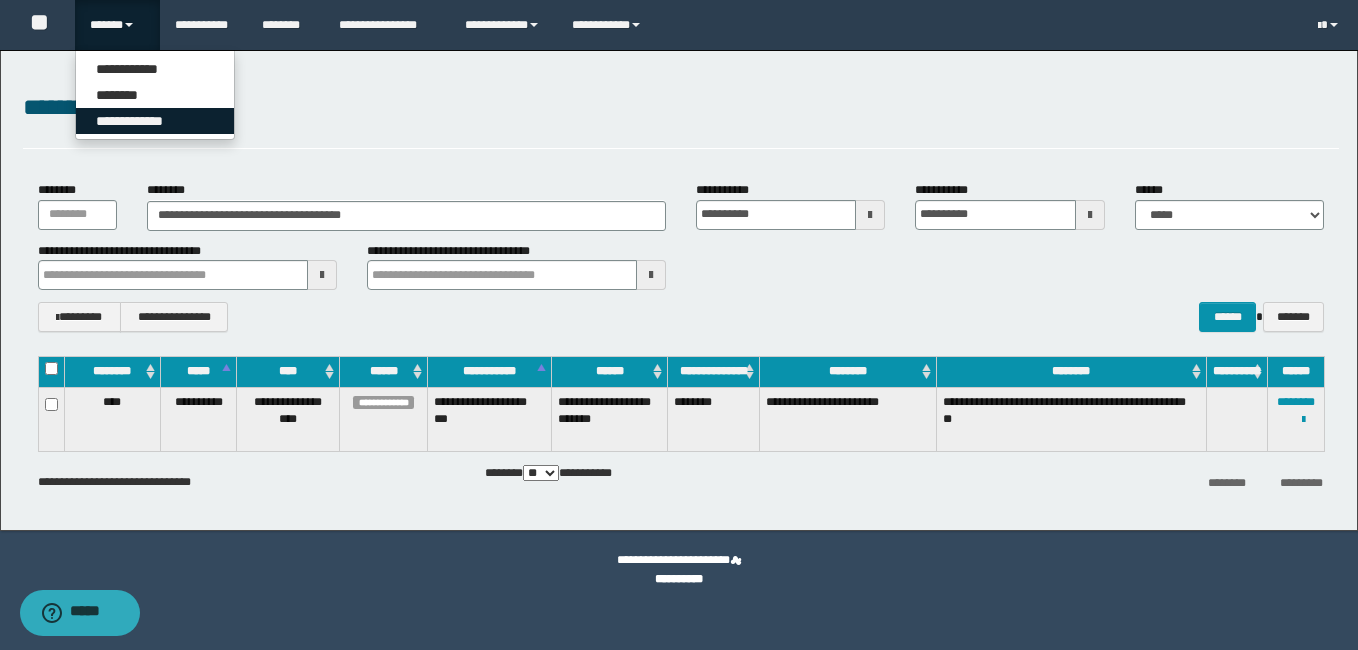 click on "**********" at bounding box center [155, 121] 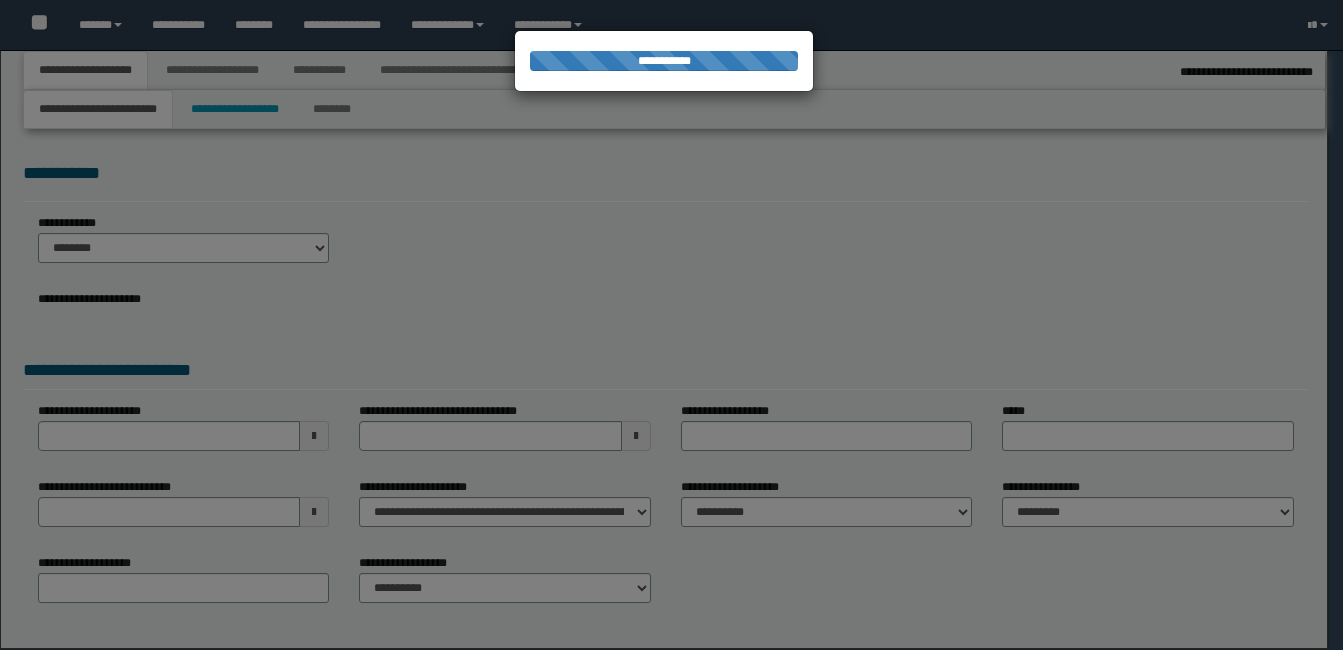 select on "**" 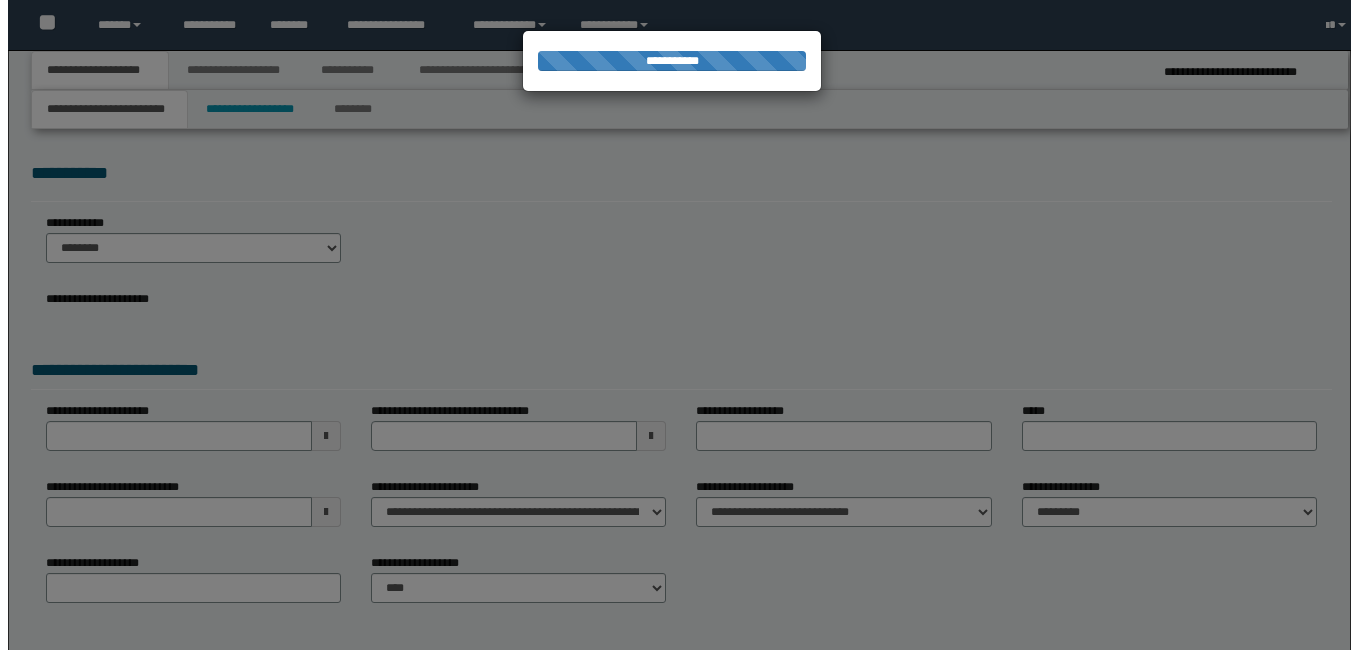scroll, scrollTop: 0, scrollLeft: 0, axis: both 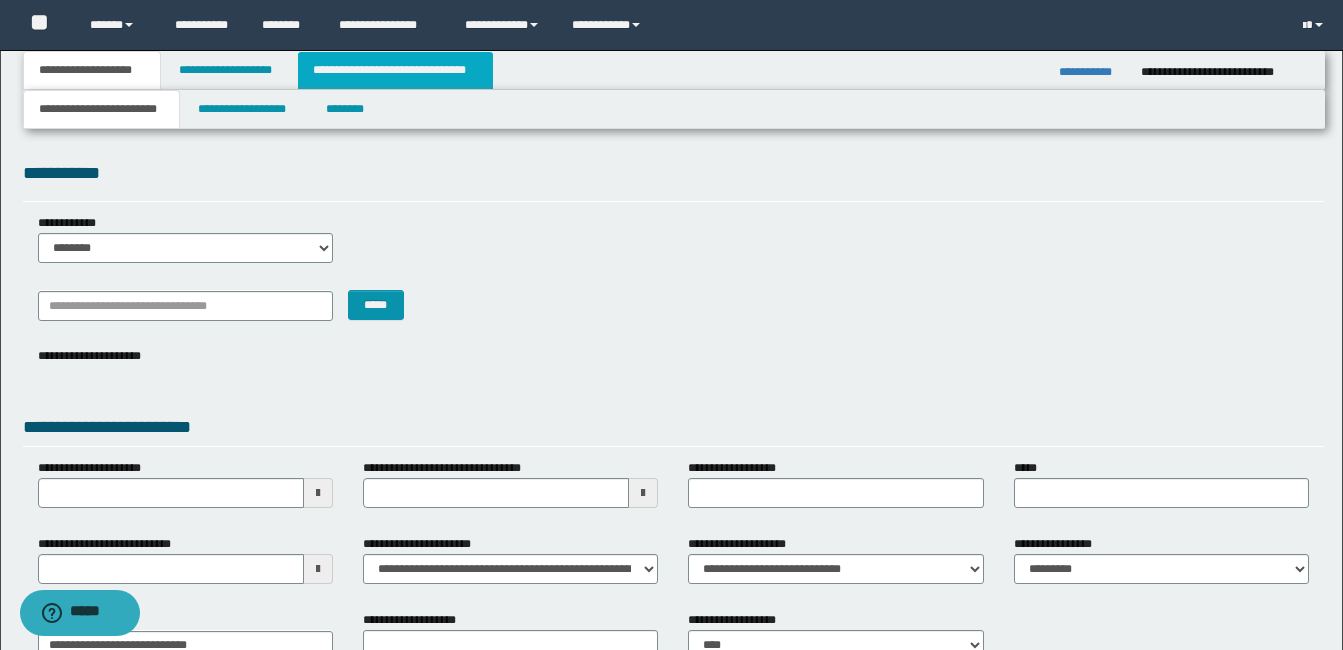 click on "**********" at bounding box center [395, 70] 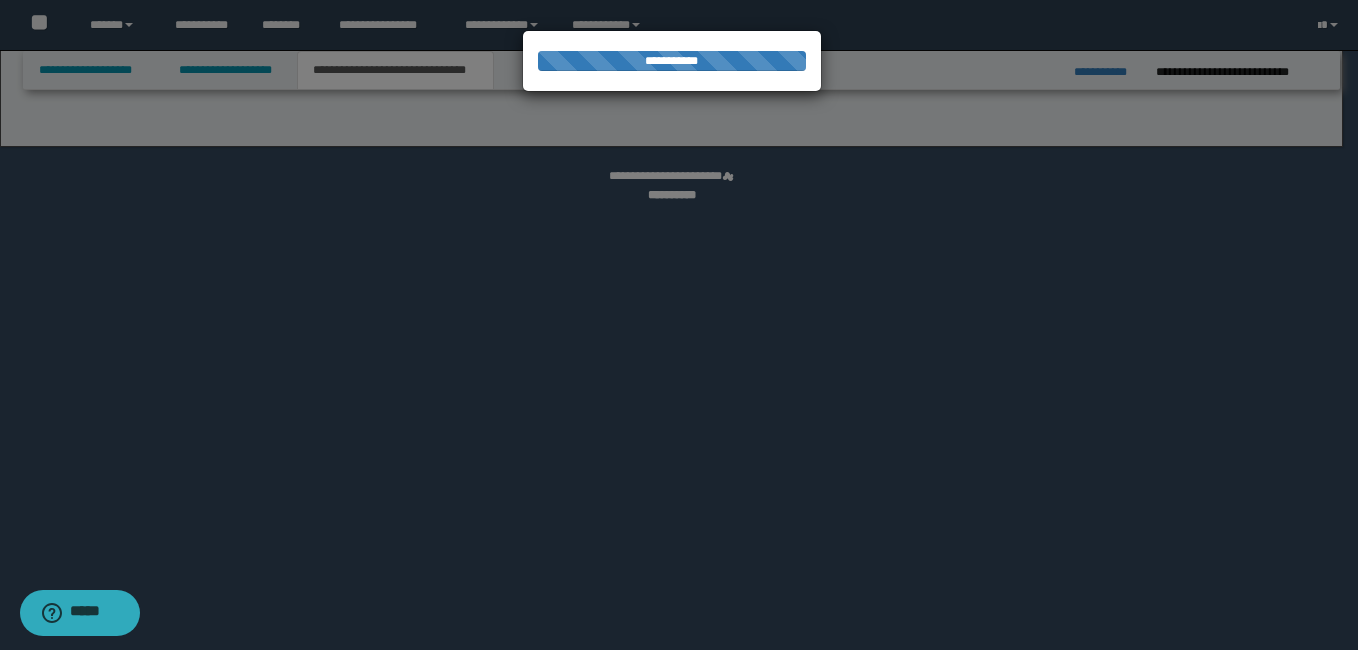 select on "*" 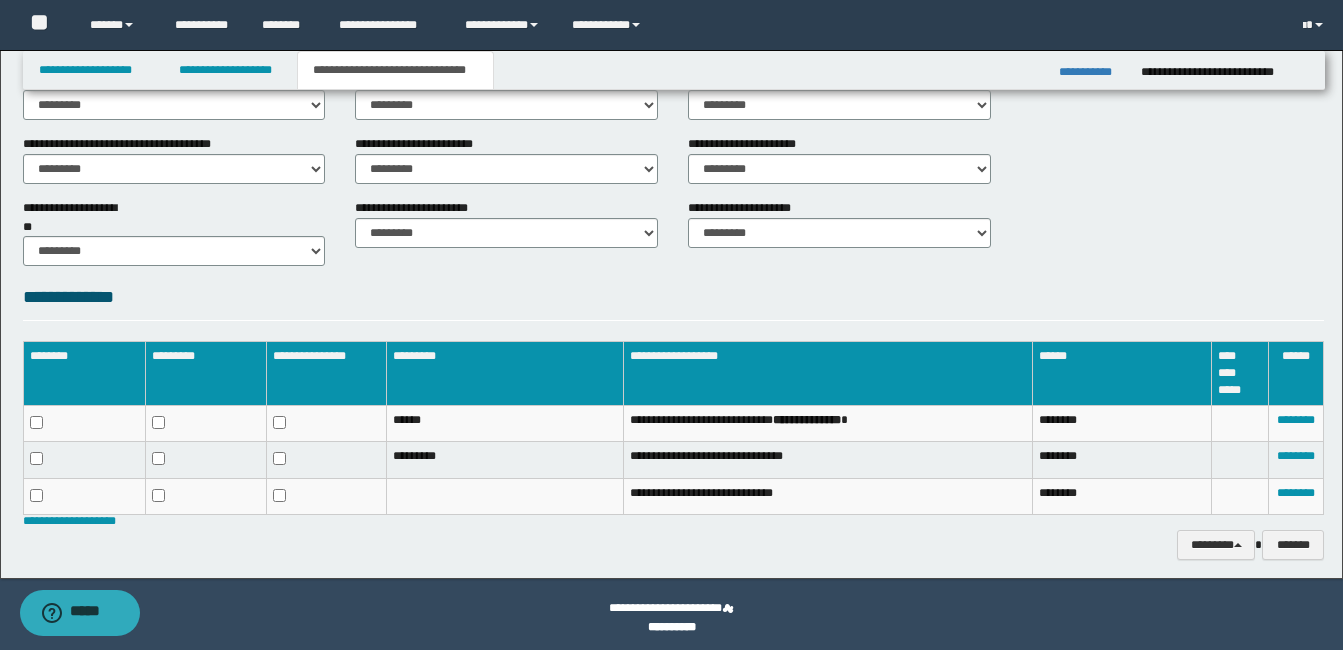 scroll, scrollTop: 843, scrollLeft: 0, axis: vertical 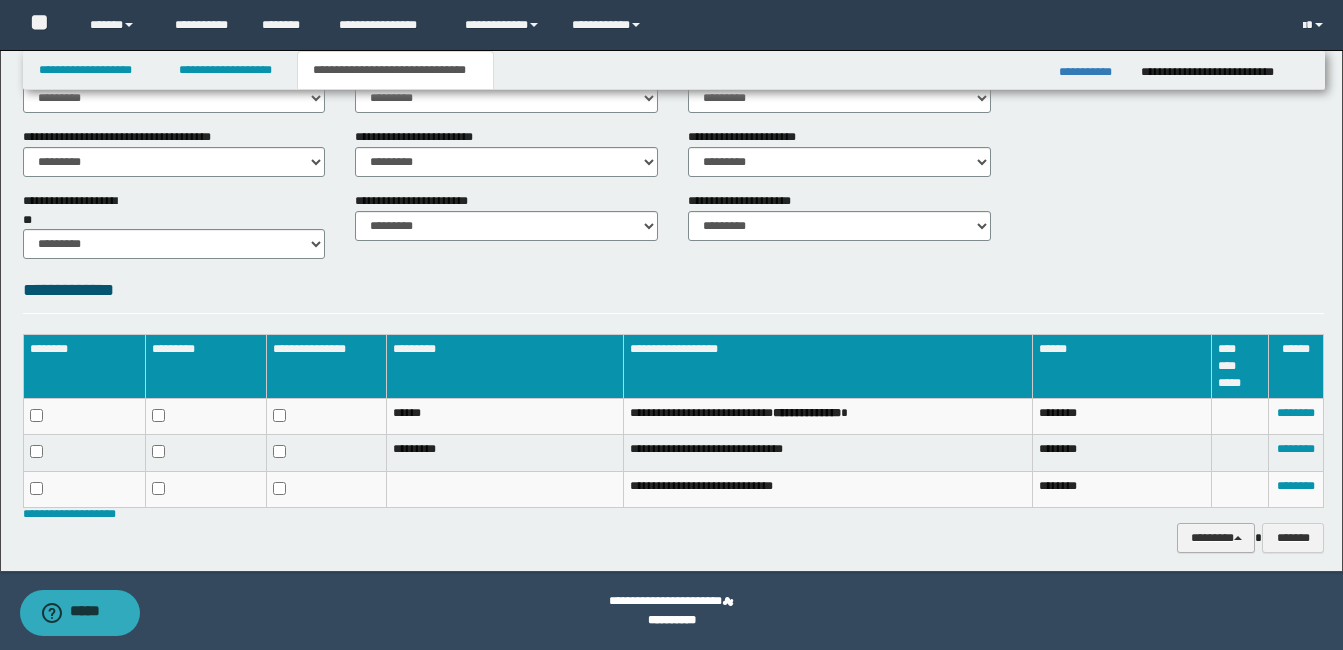 click on "********" at bounding box center [1216, 538] 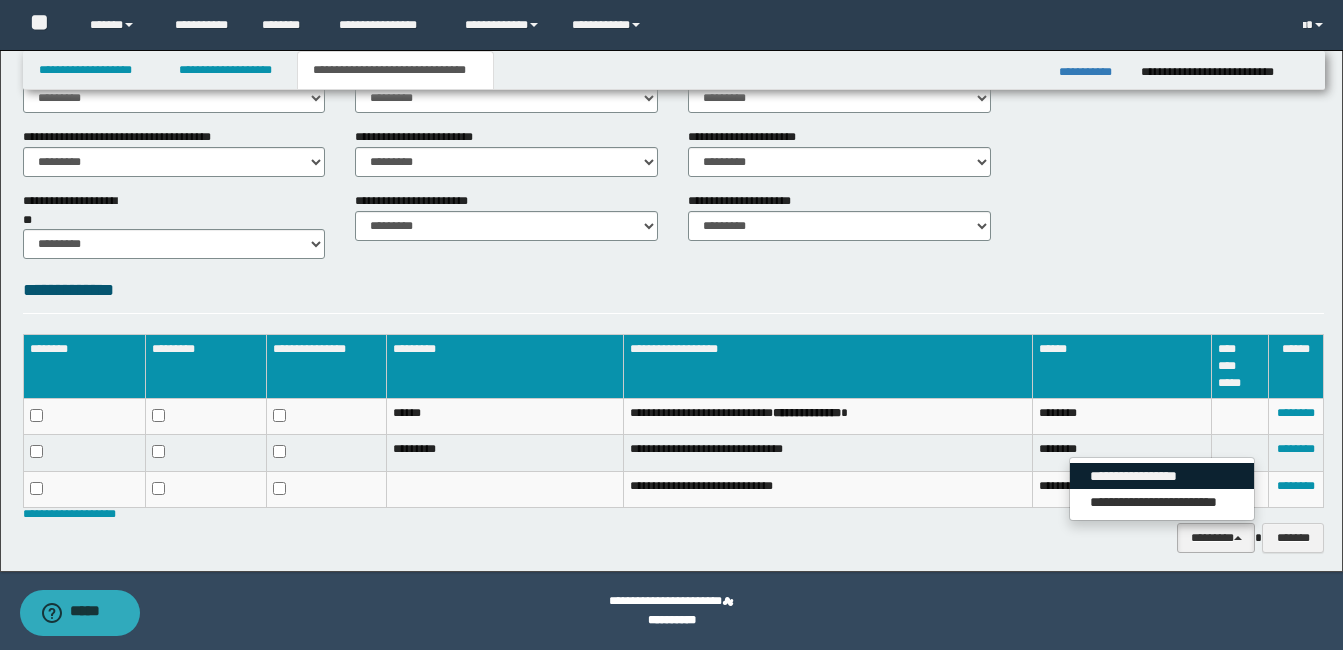 click on "**********" at bounding box center (1162, 476) 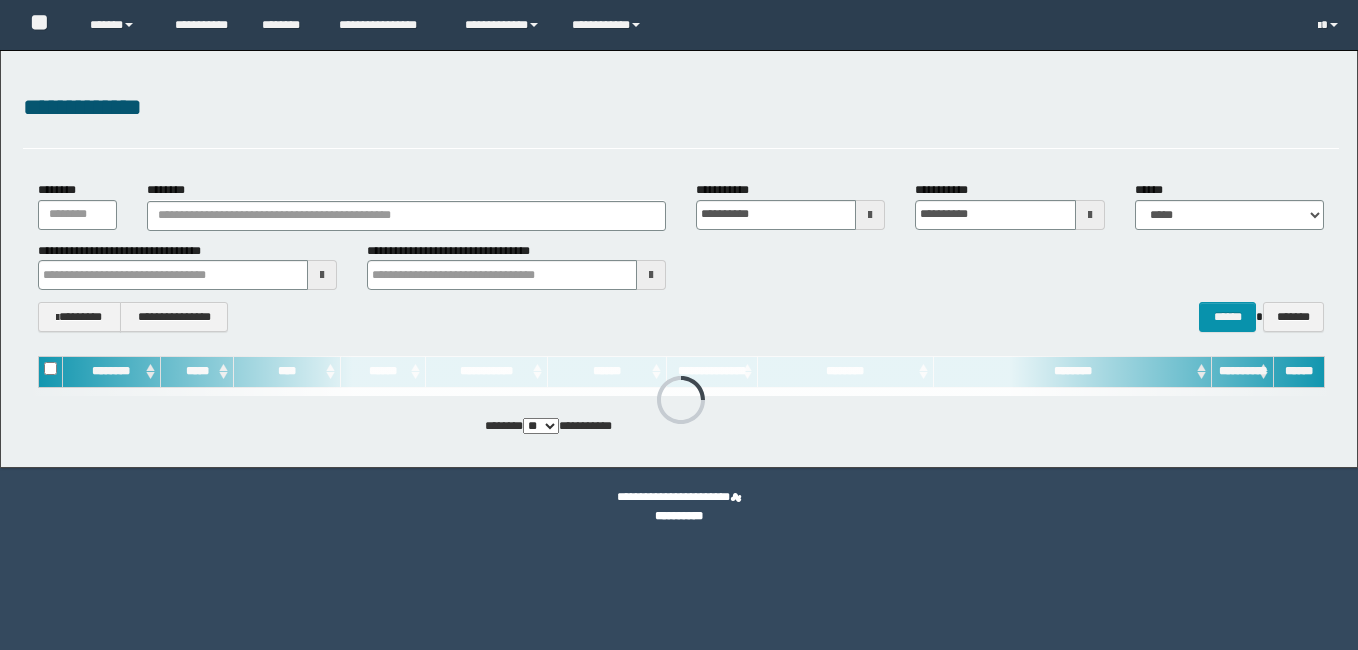 scroll, scrollTop: 0, scrollLeft: 0, axis: both 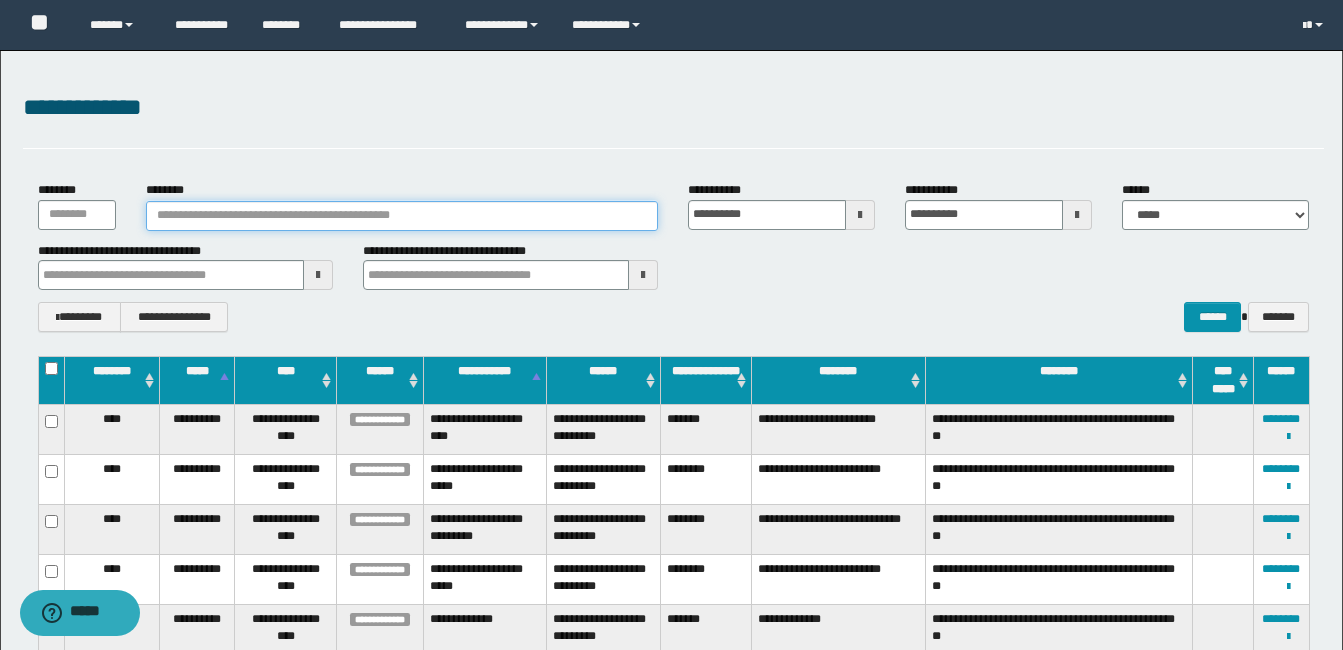 click on "********" at bounding box center (402, 216) 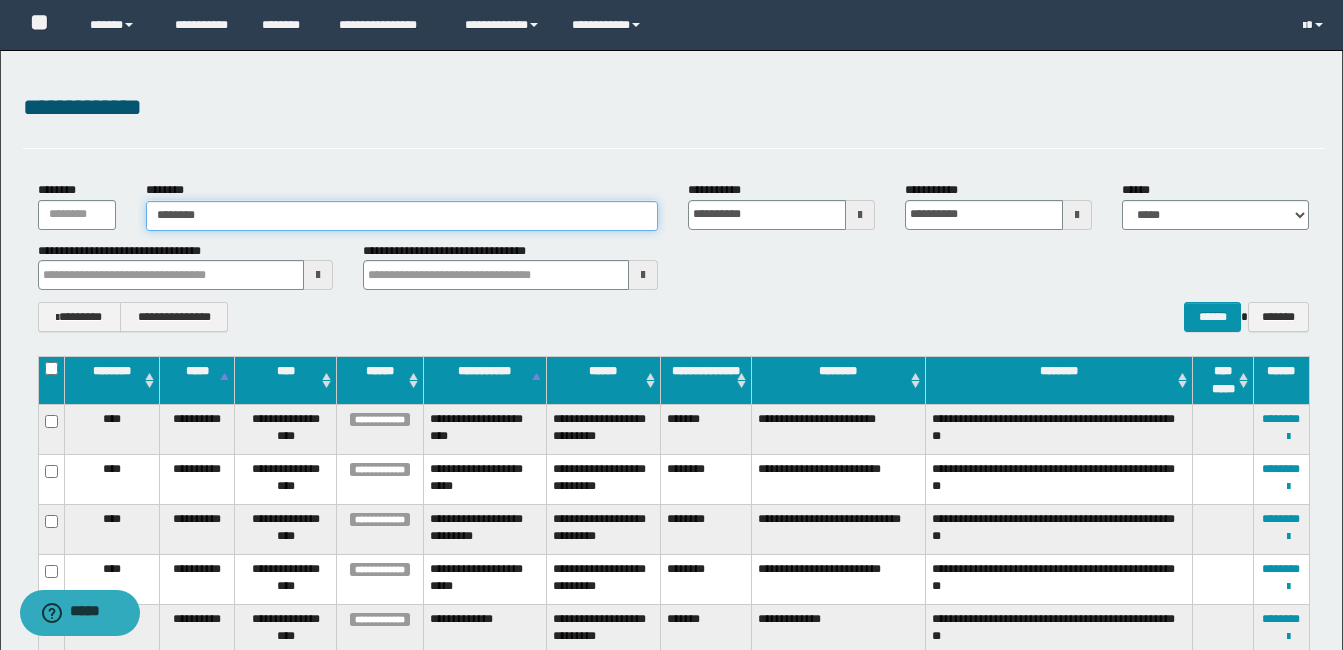 type on "********" 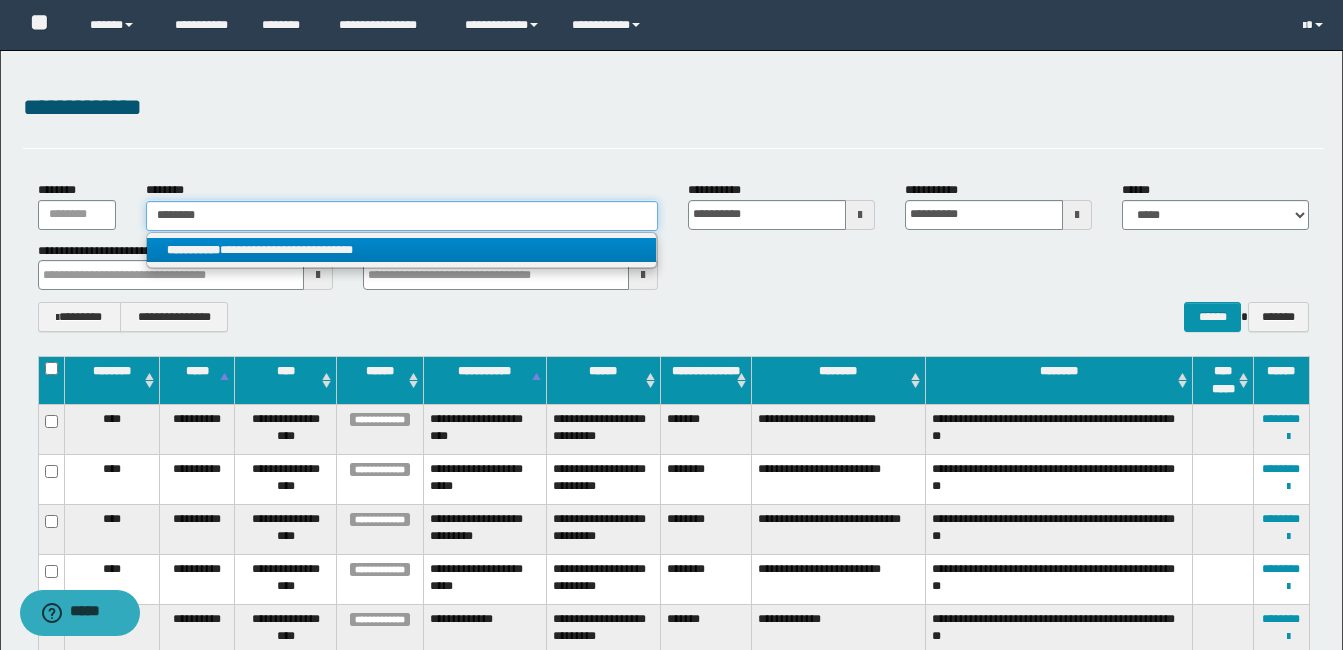 type on "********" 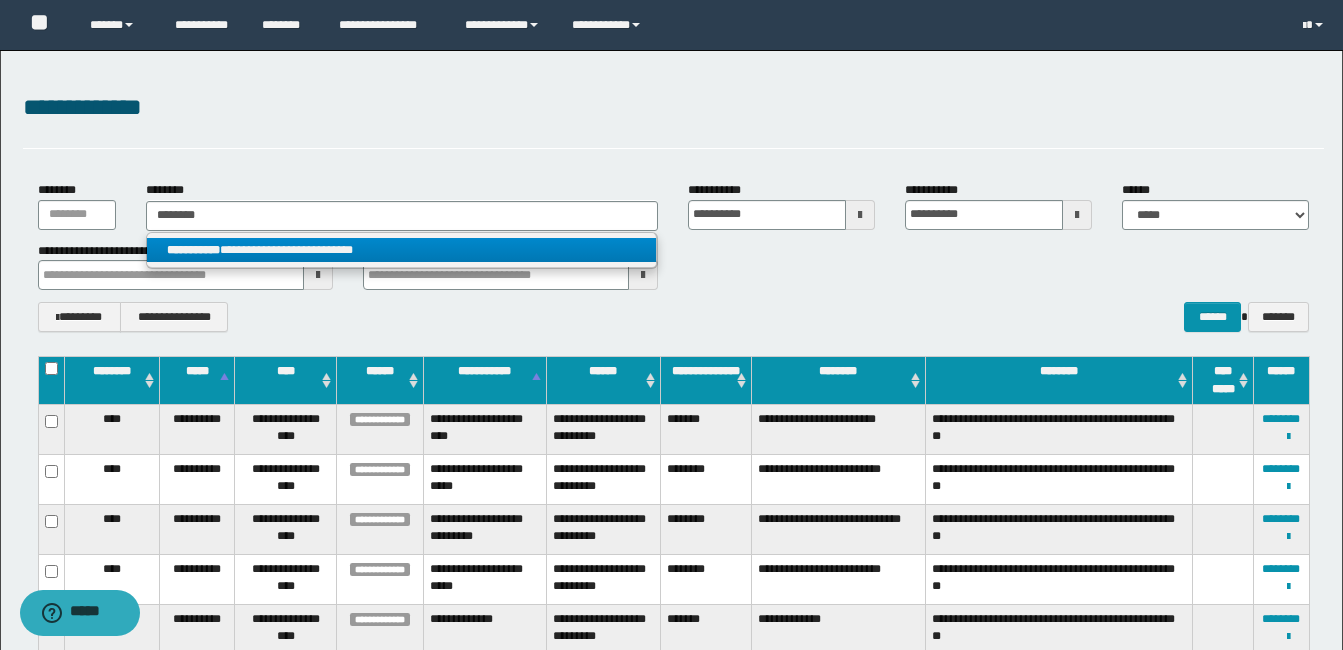 click on "**********" at bounding box center [193, 250] 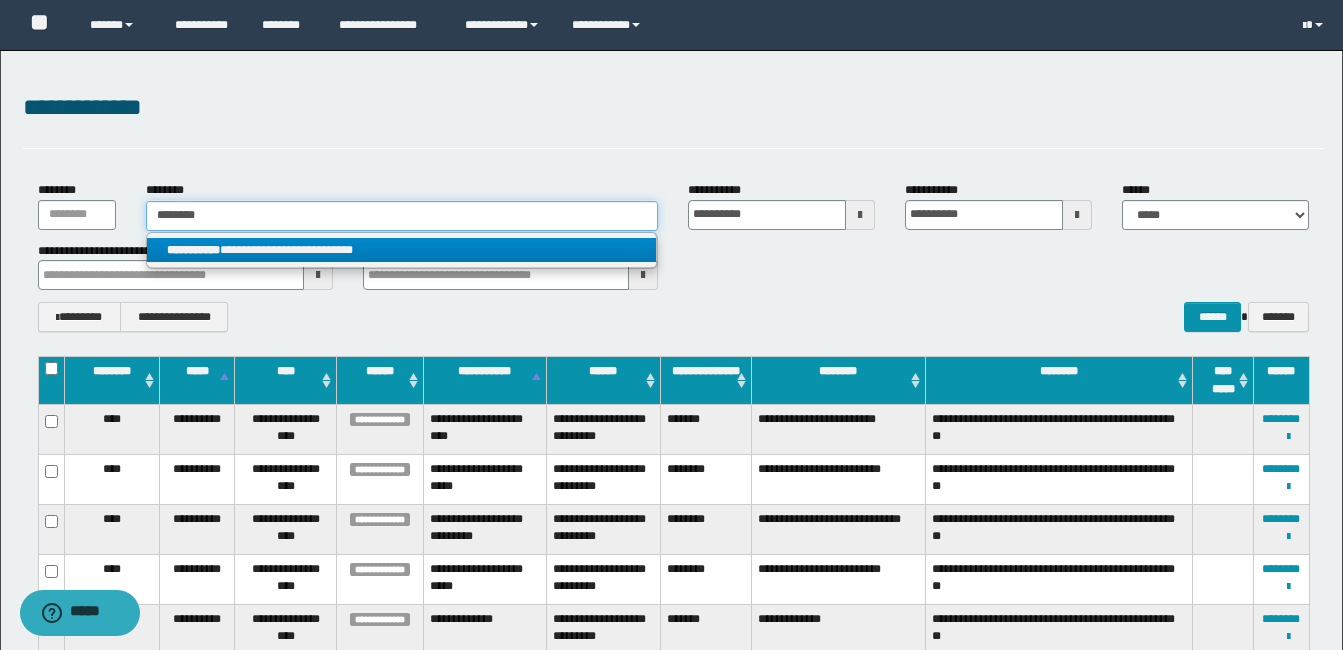 type 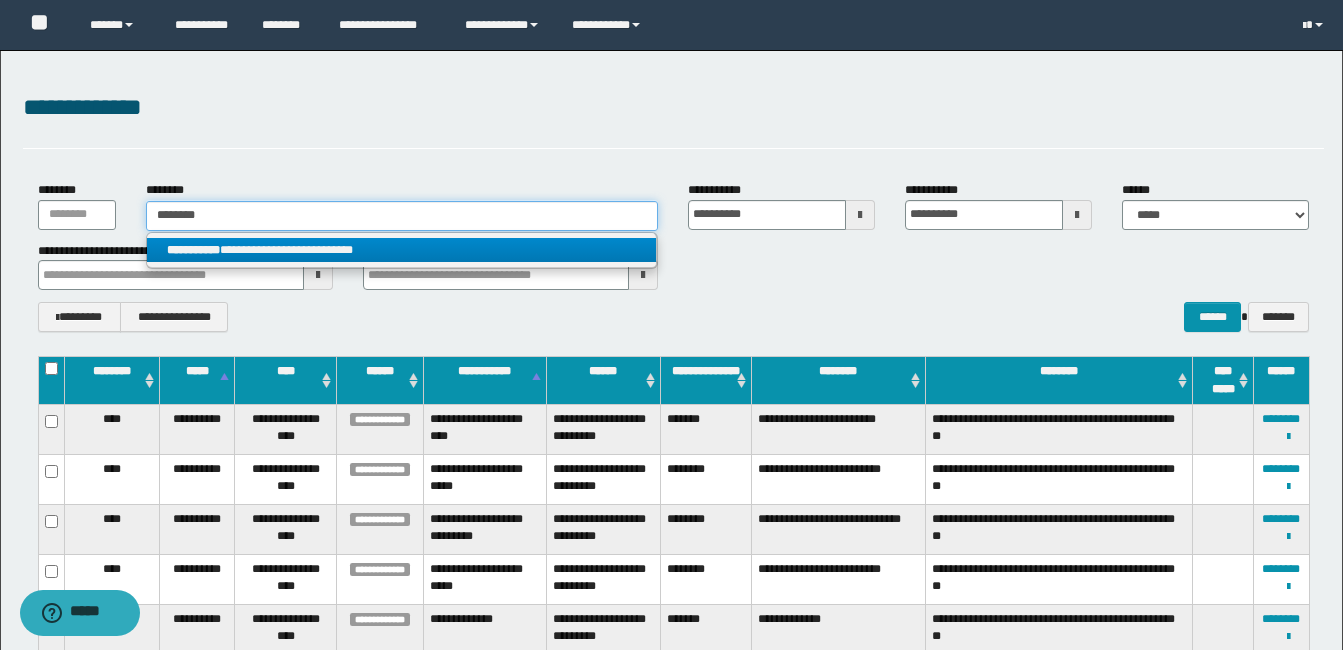 type on "**********" 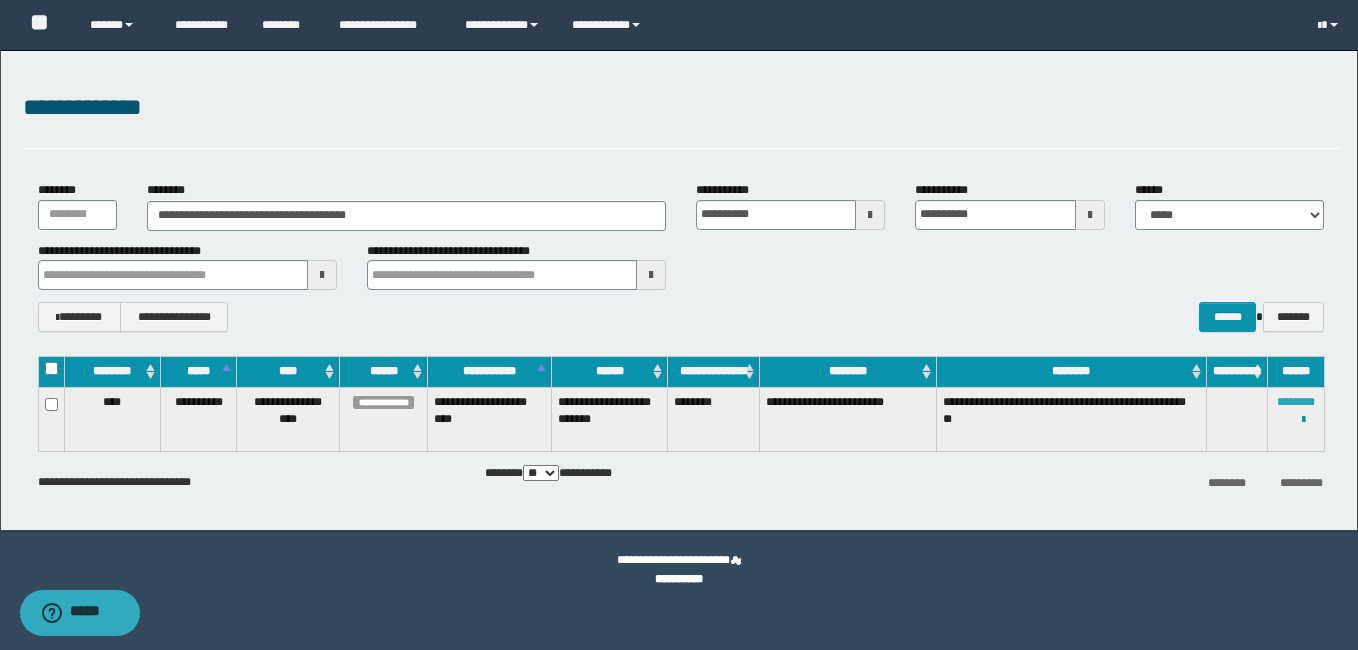 click on "********" at bounding box center (1296, 402) 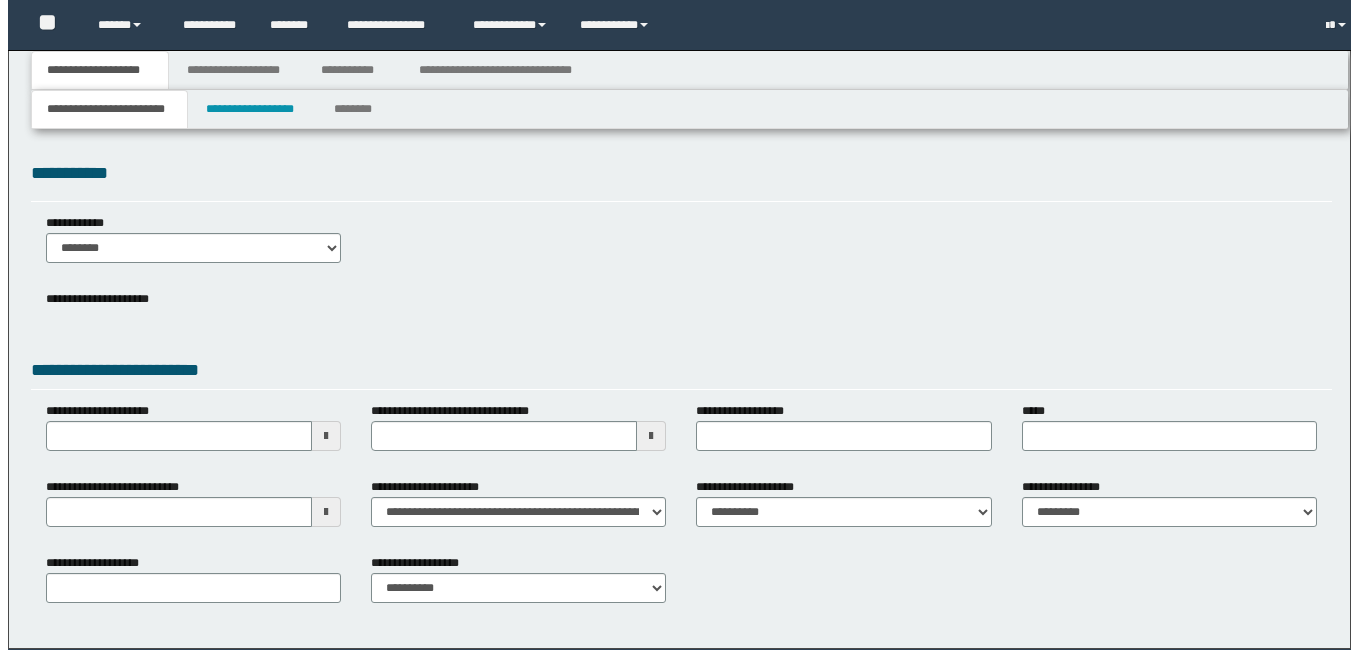 scroll, scrollTop: 0, scrollLeft: 0, axis: both 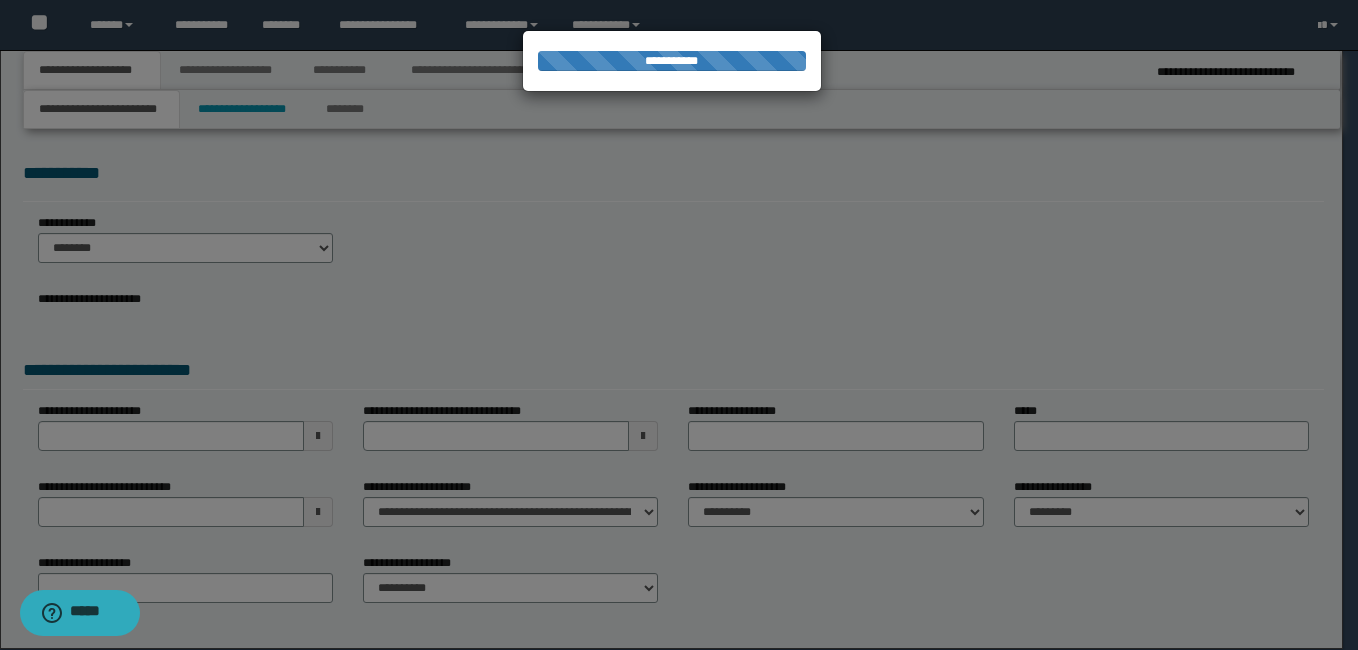 select on "**" 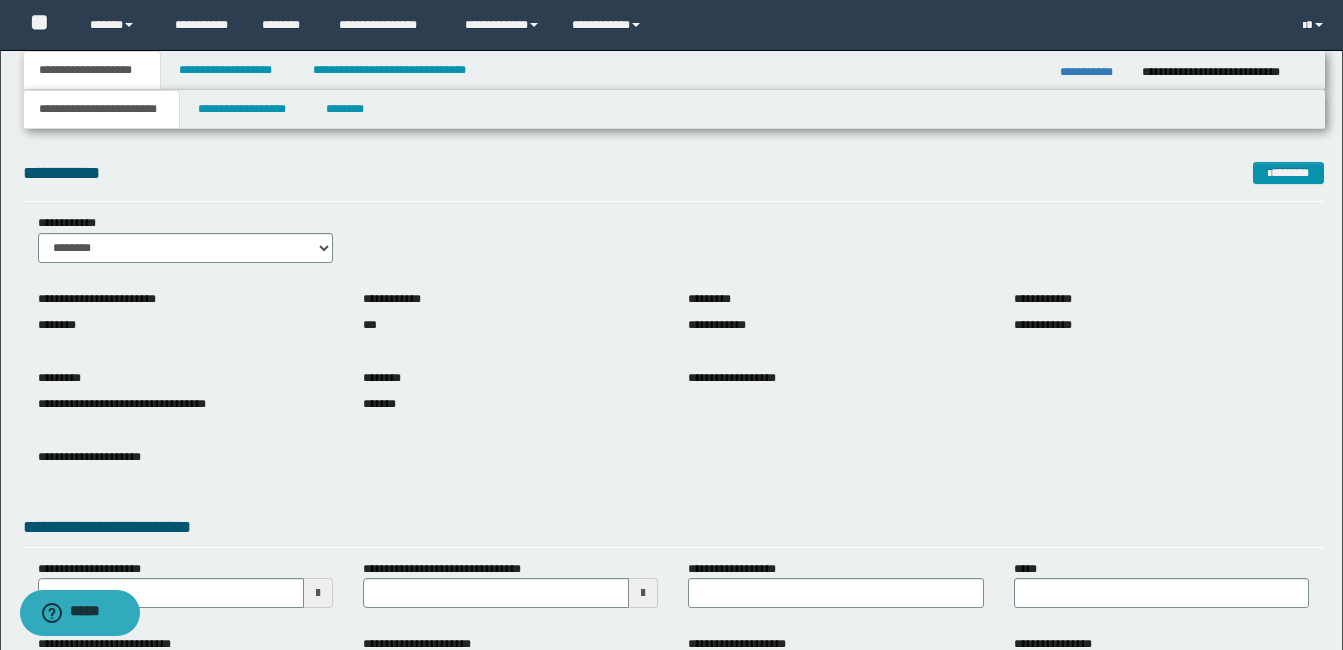 click on "**********" at bounding box center [674, 70] 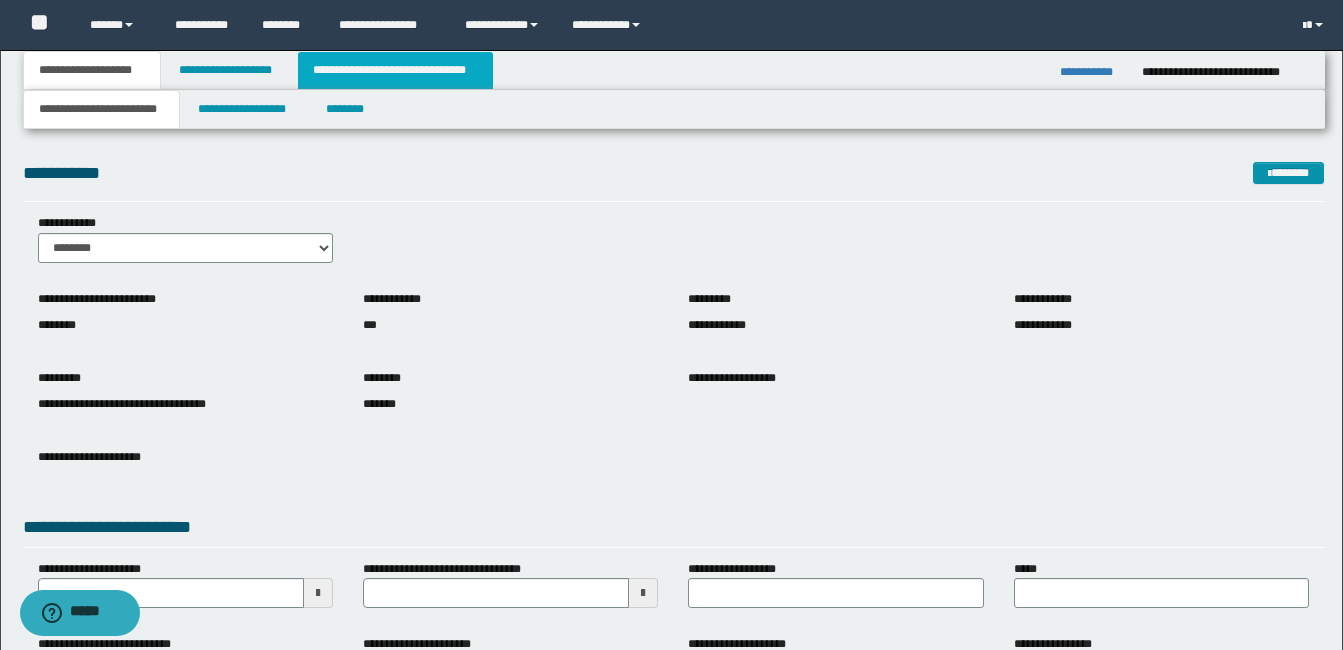 click on "**********" at bounding box center (395, 70) 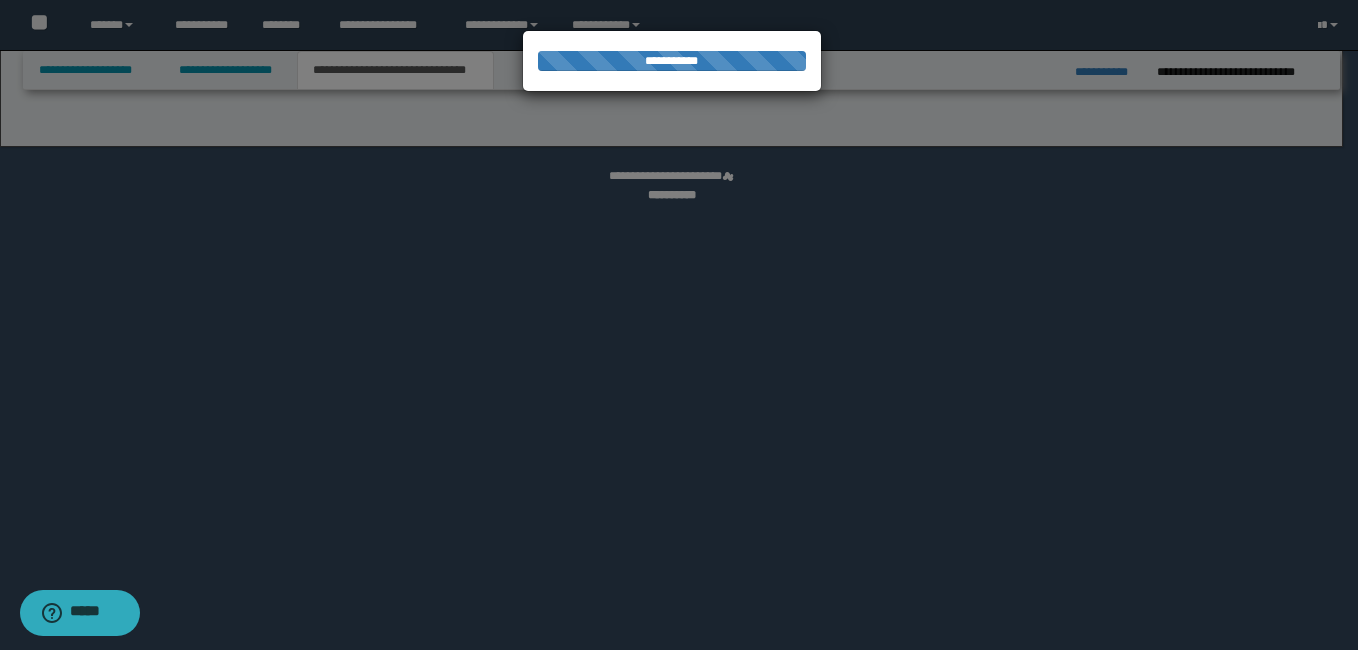 select on "*" 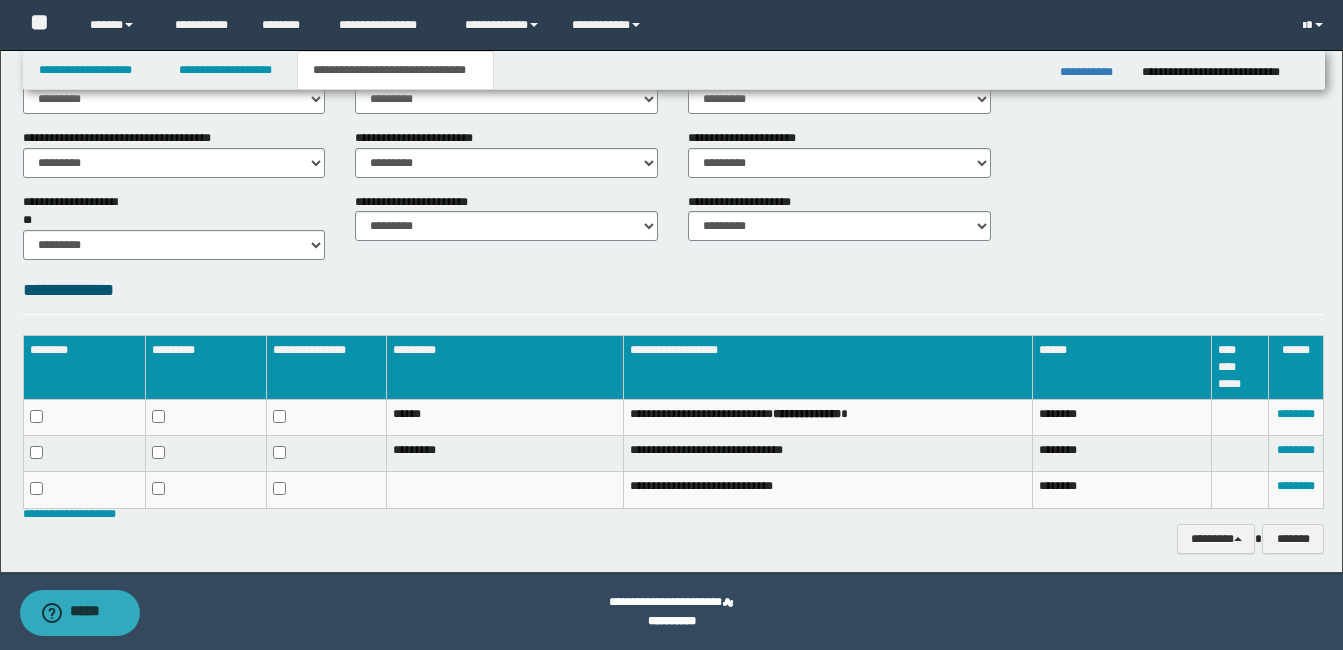 scroll, scrollTop: 813, scrollLeft: 0, axis: vertical 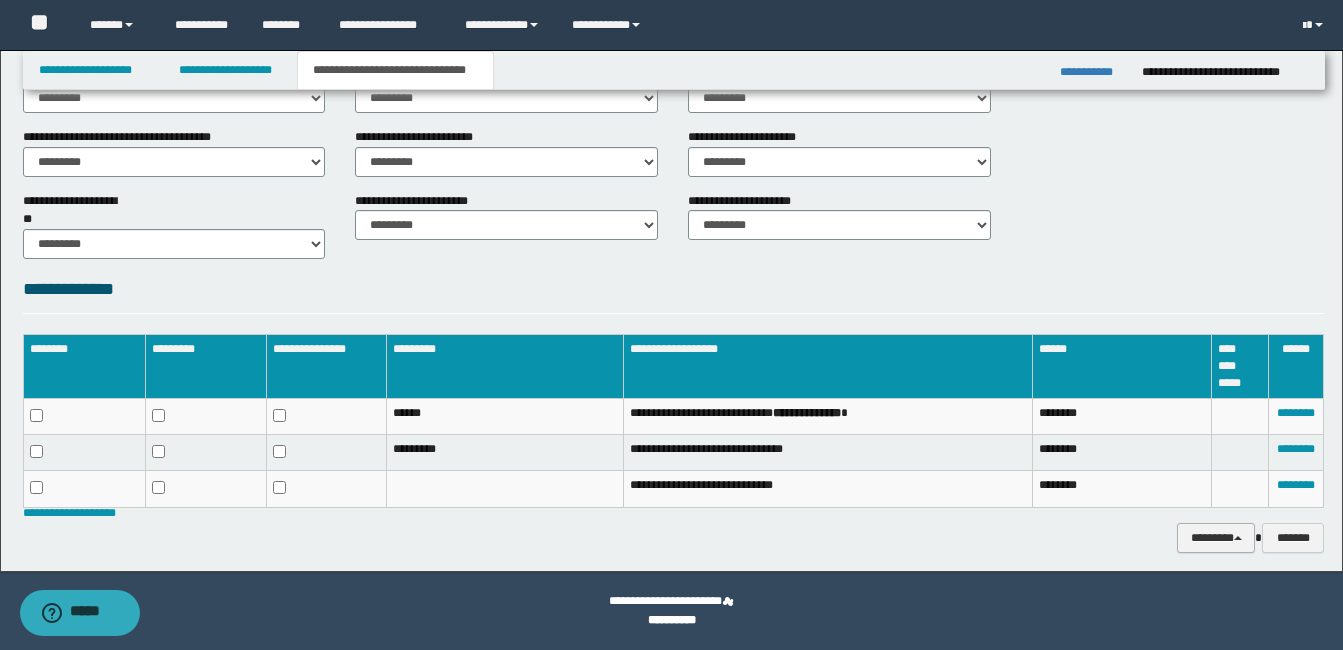click on "********" at bounding box center (1216, 538) 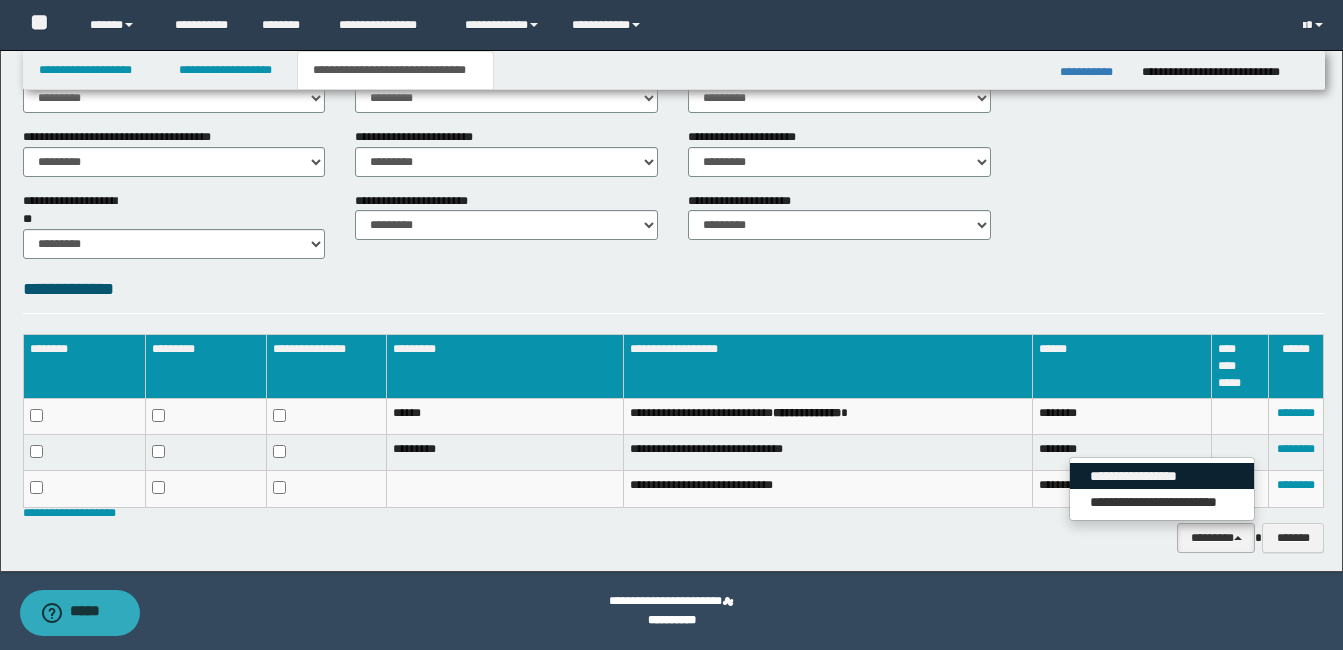 click on "**********" at bounding box center (1162, 476) 